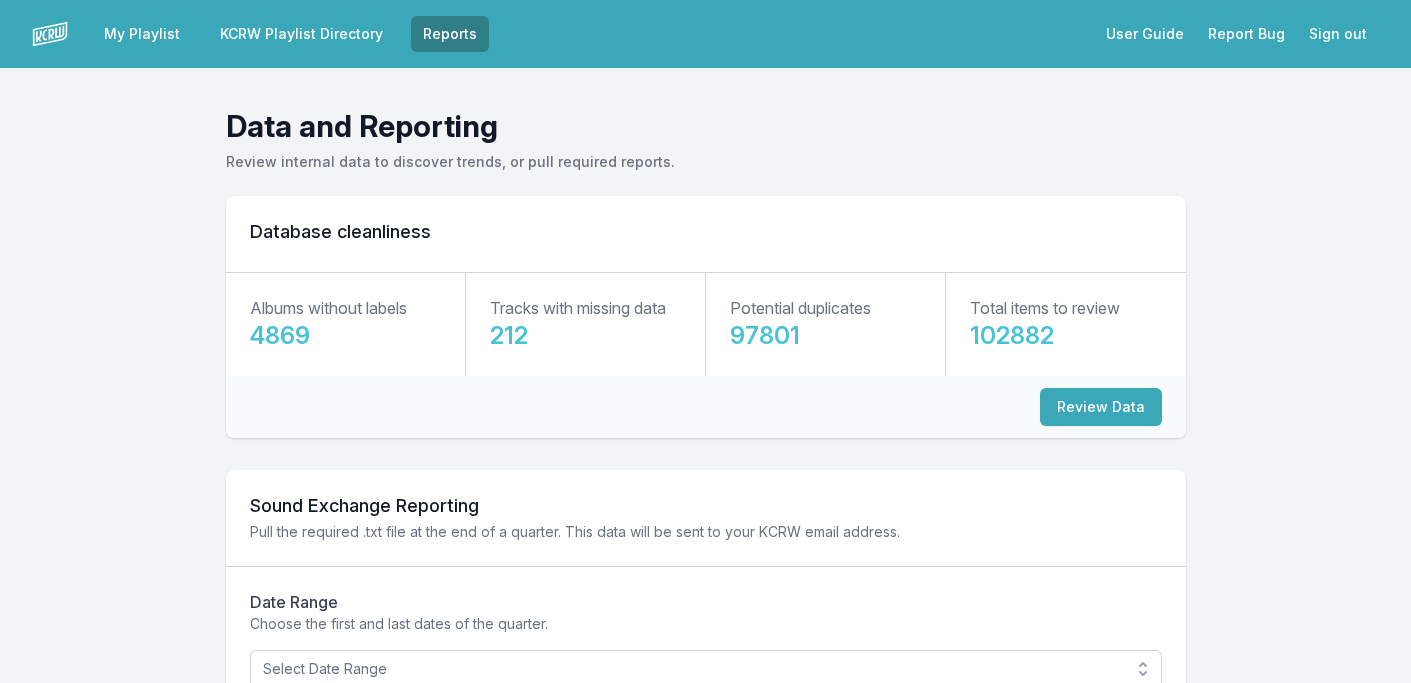 scroll, scrollTop: 0, scrollLeft: 0, axis: both 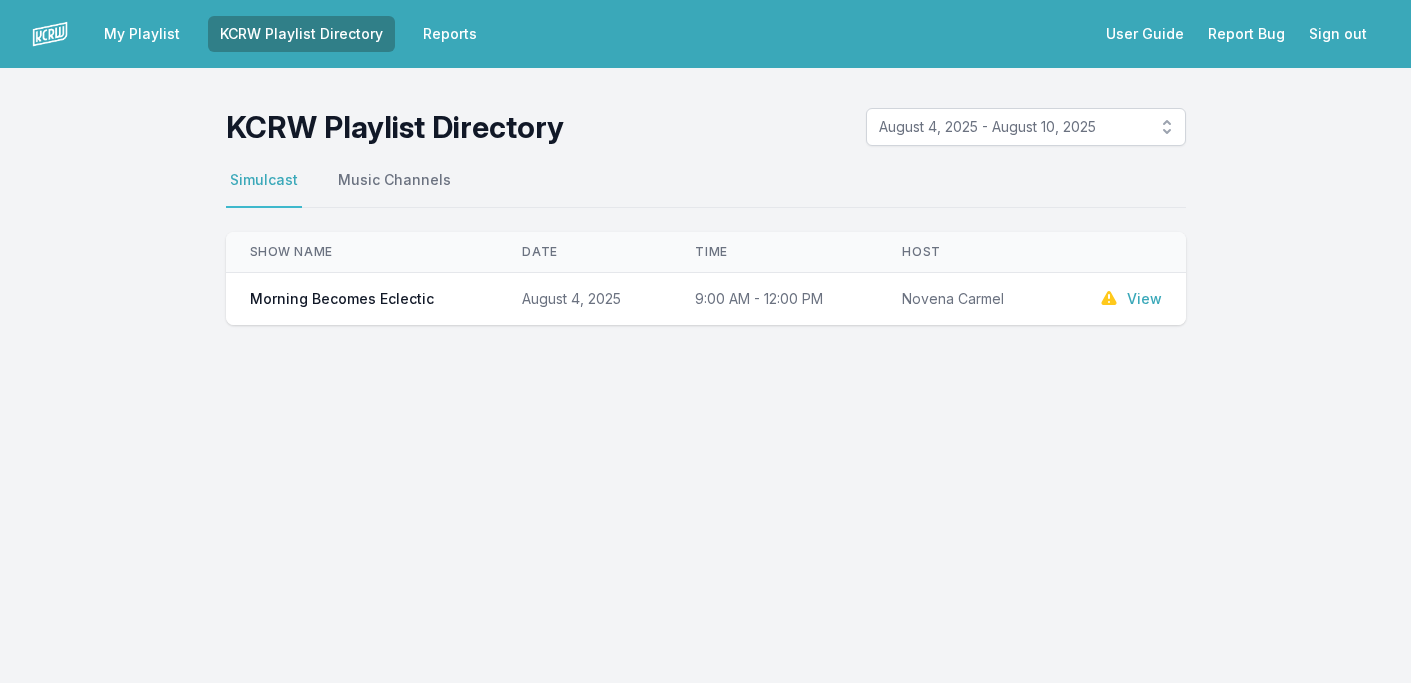click on "View" at bounding box center [1144, 299] 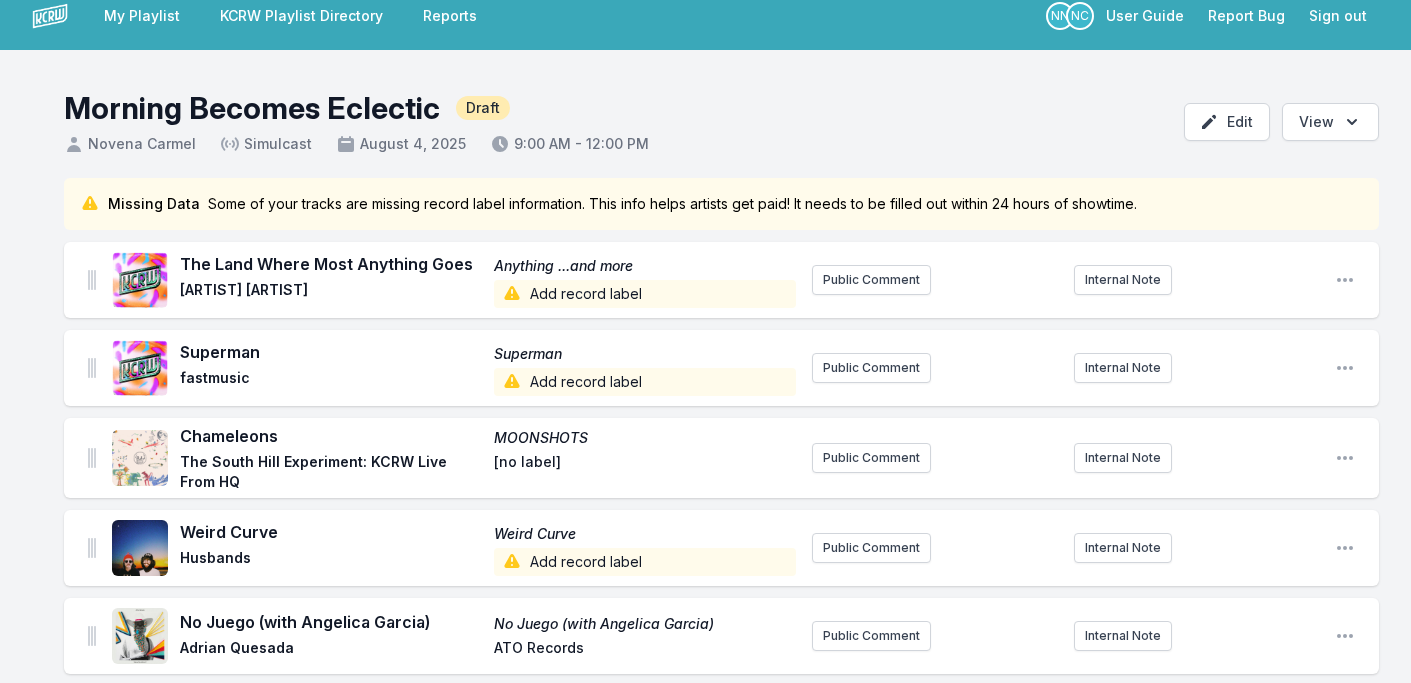 scroll, scrollTop: 0, scrollLeft: 0, axis: both 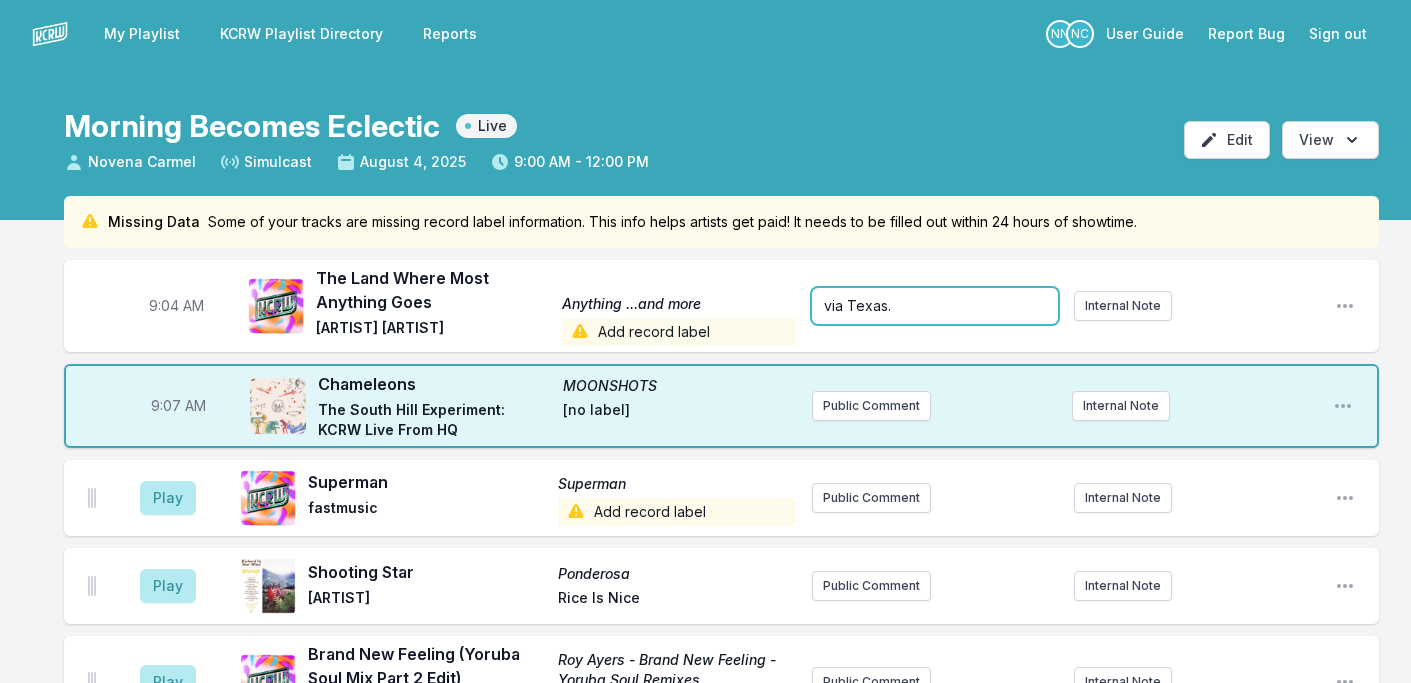 click on "via Texas." at bounding box center [934, 306] 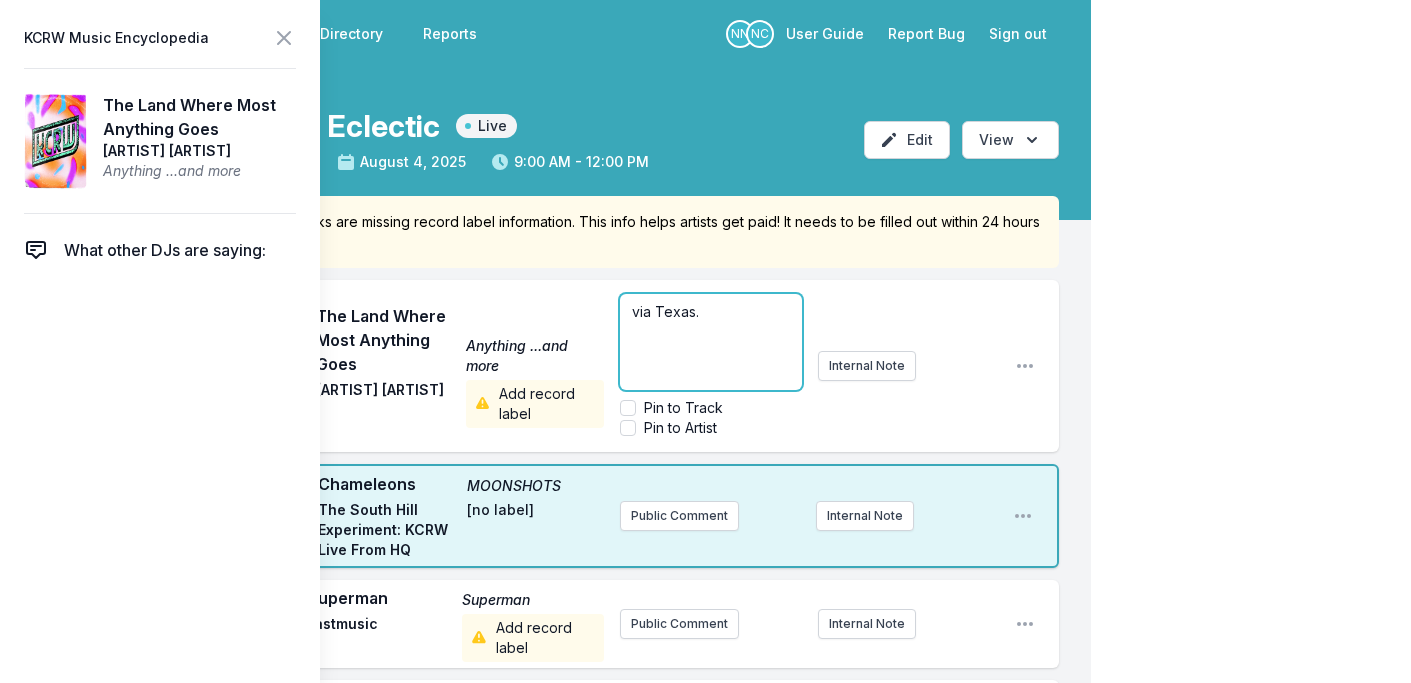 click on "via Texas." at bounding box center [710, 312] 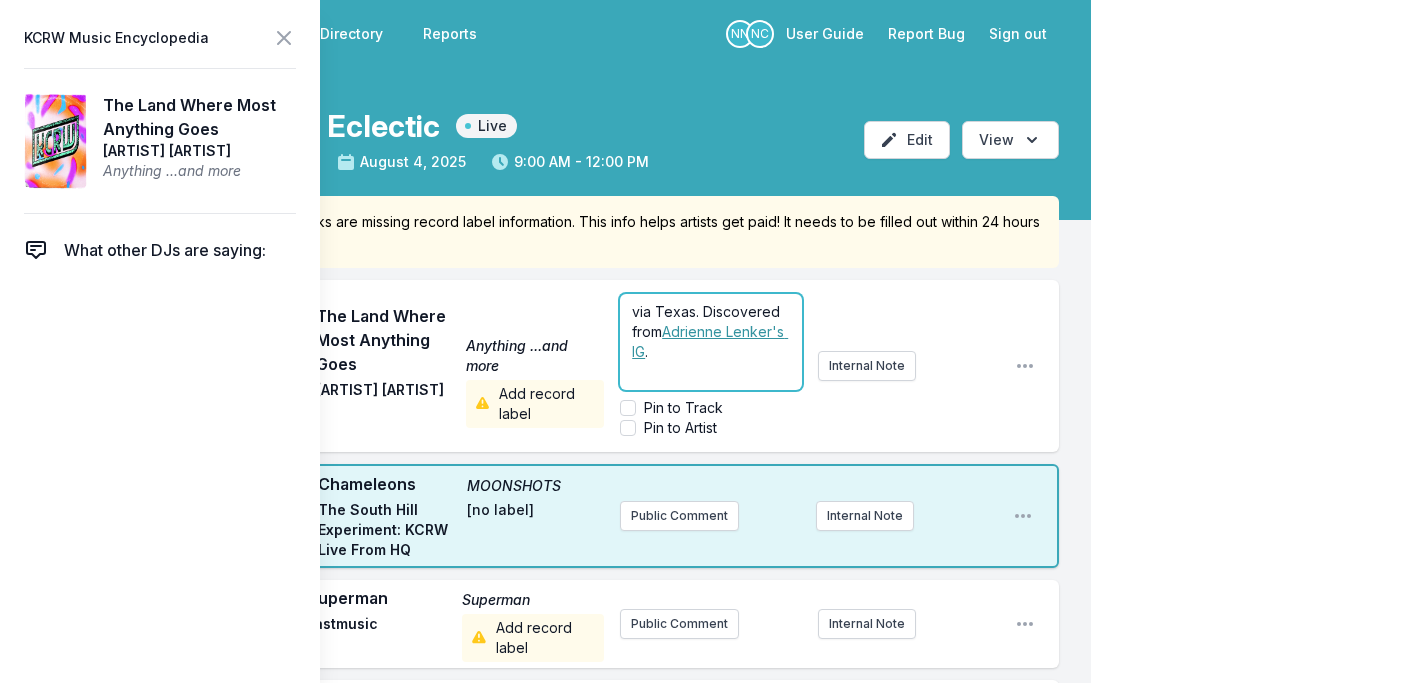 click on "via Texas. Discovered from [PERSON]'s IG ." at bounding box center (710, 342) 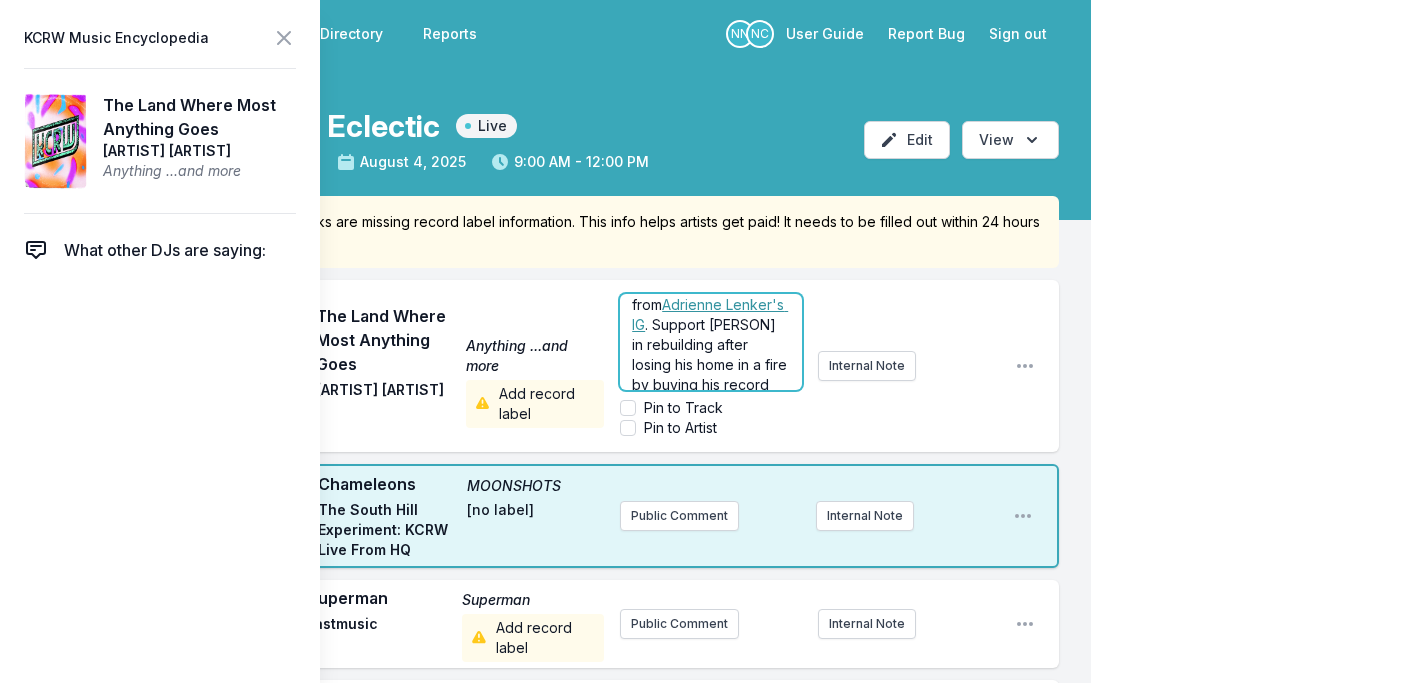 scroll, scrollTop: 60, scrollLeft: 0, axis: vertical 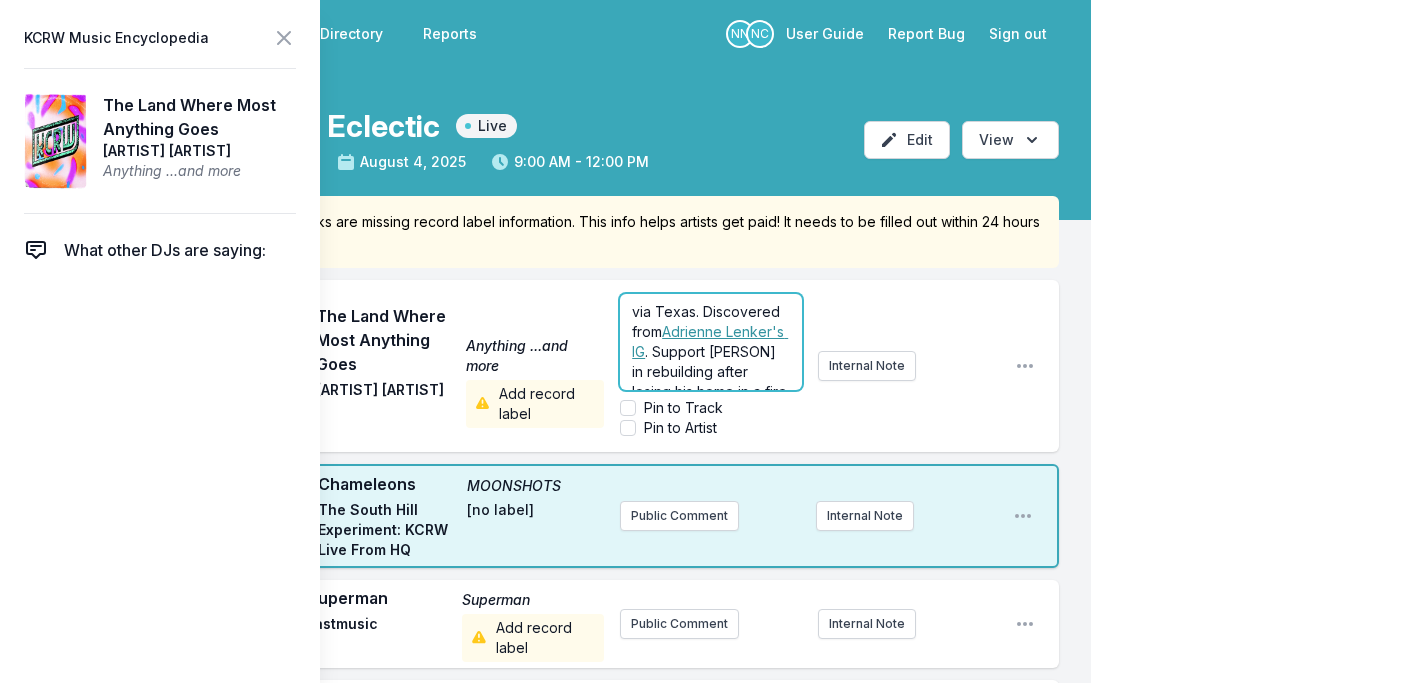click on ". Support [PERSON] in rebuilding after losing his home in a fire by buying his record on Bandcamp!" at bounding box center (711, 391) 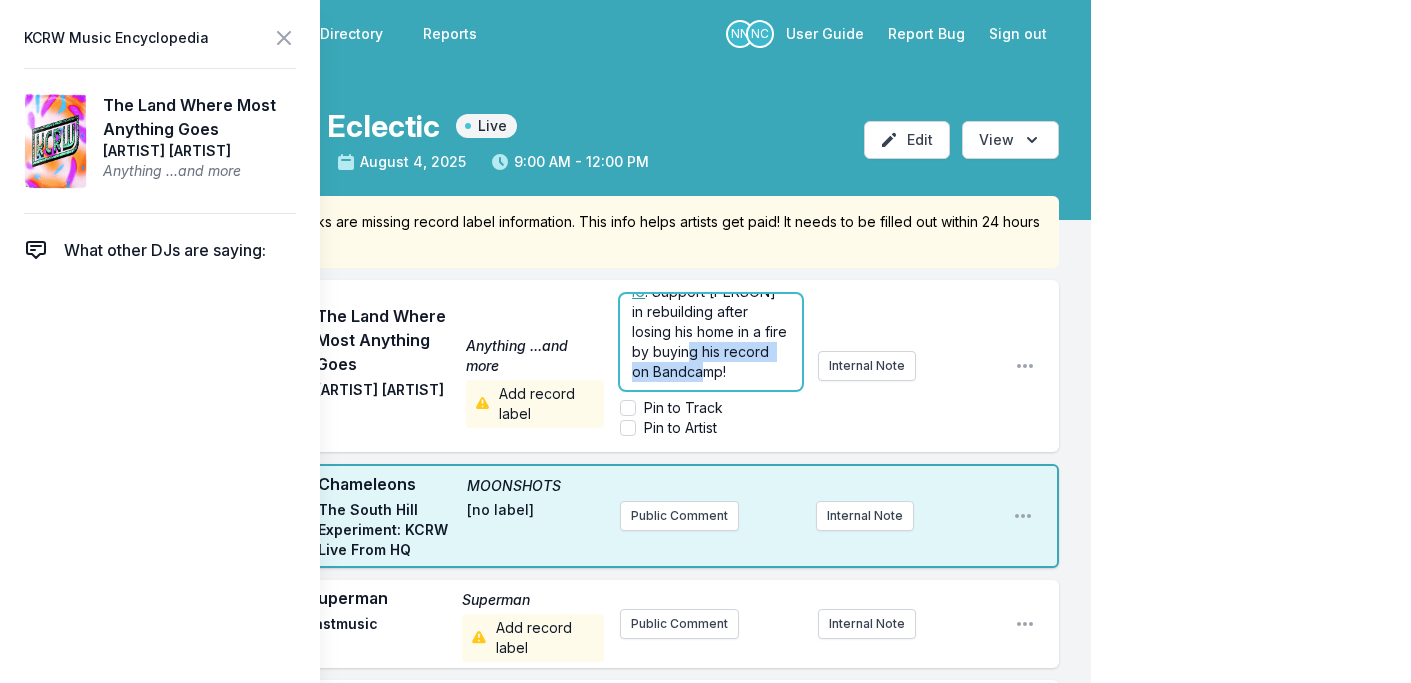 drag, startPoint x: 682, startPoint y: 354, endPoint x: 701, endPoint y: 367, distance: 23.021729 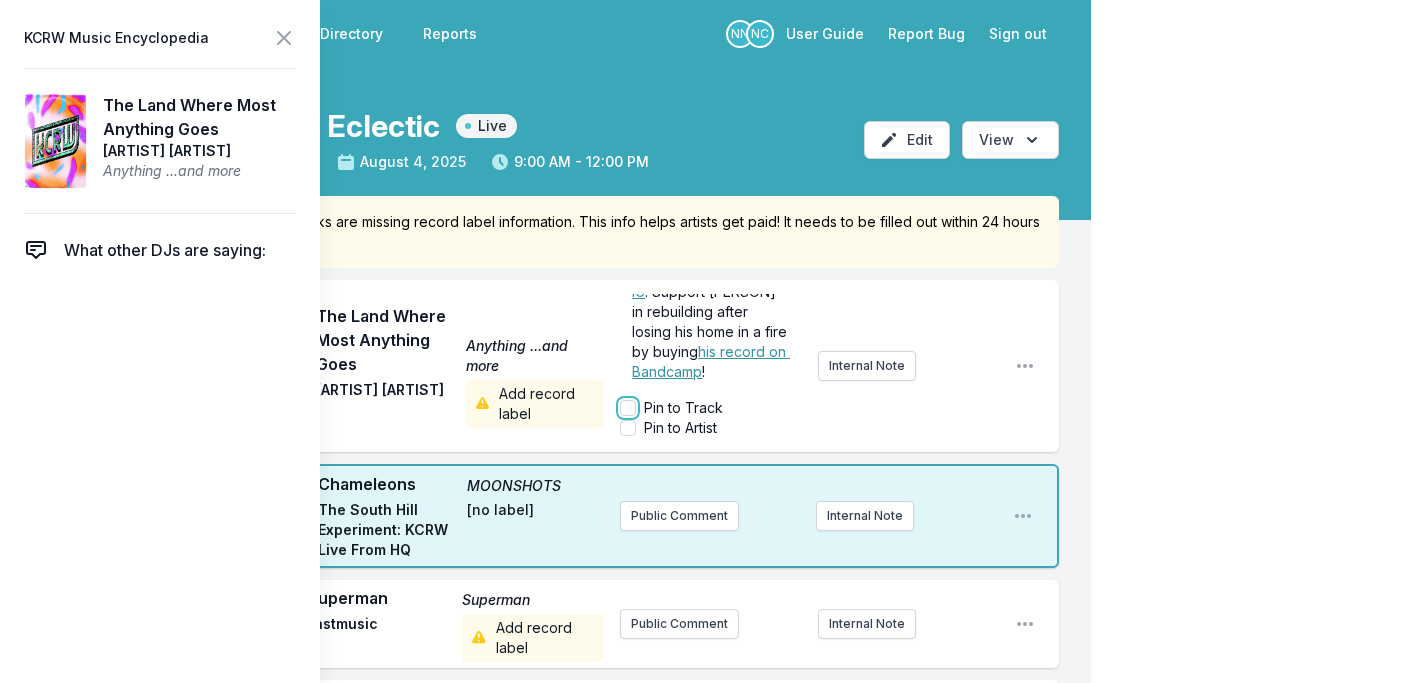 click on "Pin to Track" at bounding box center (628, 408) 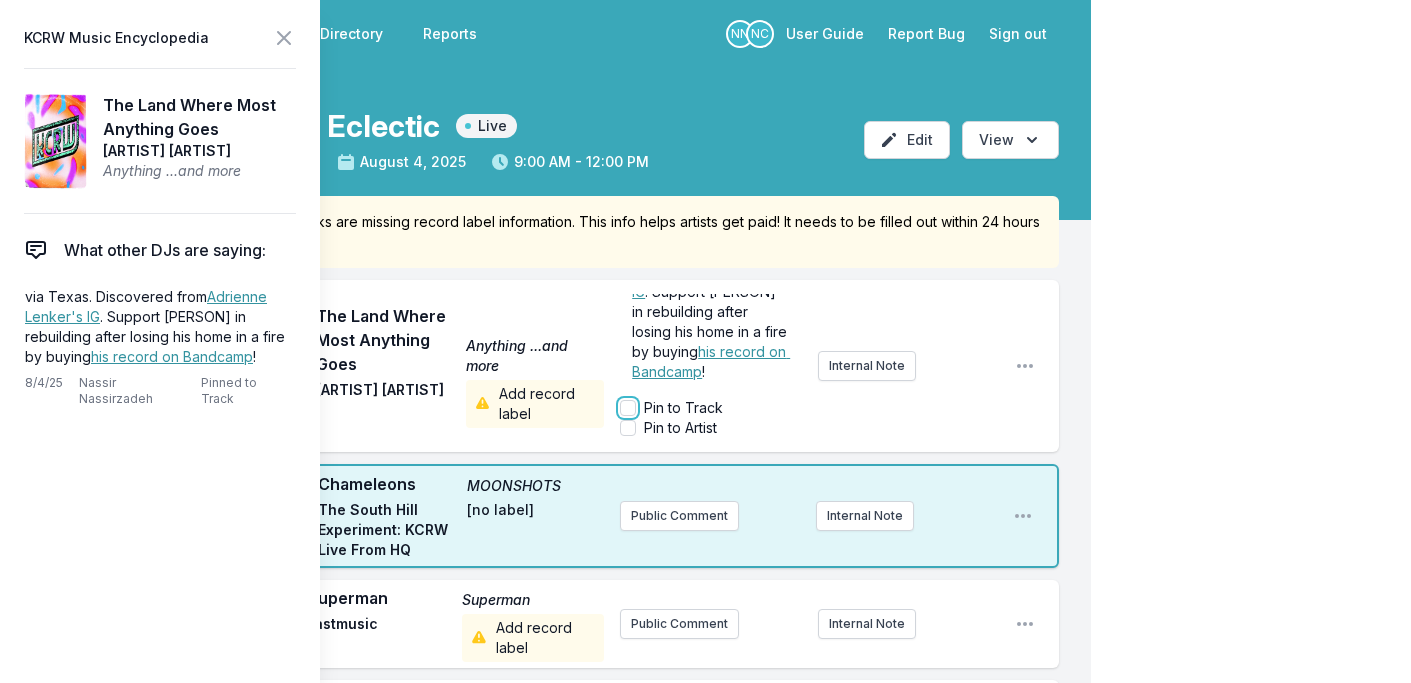 checkbox on "true" 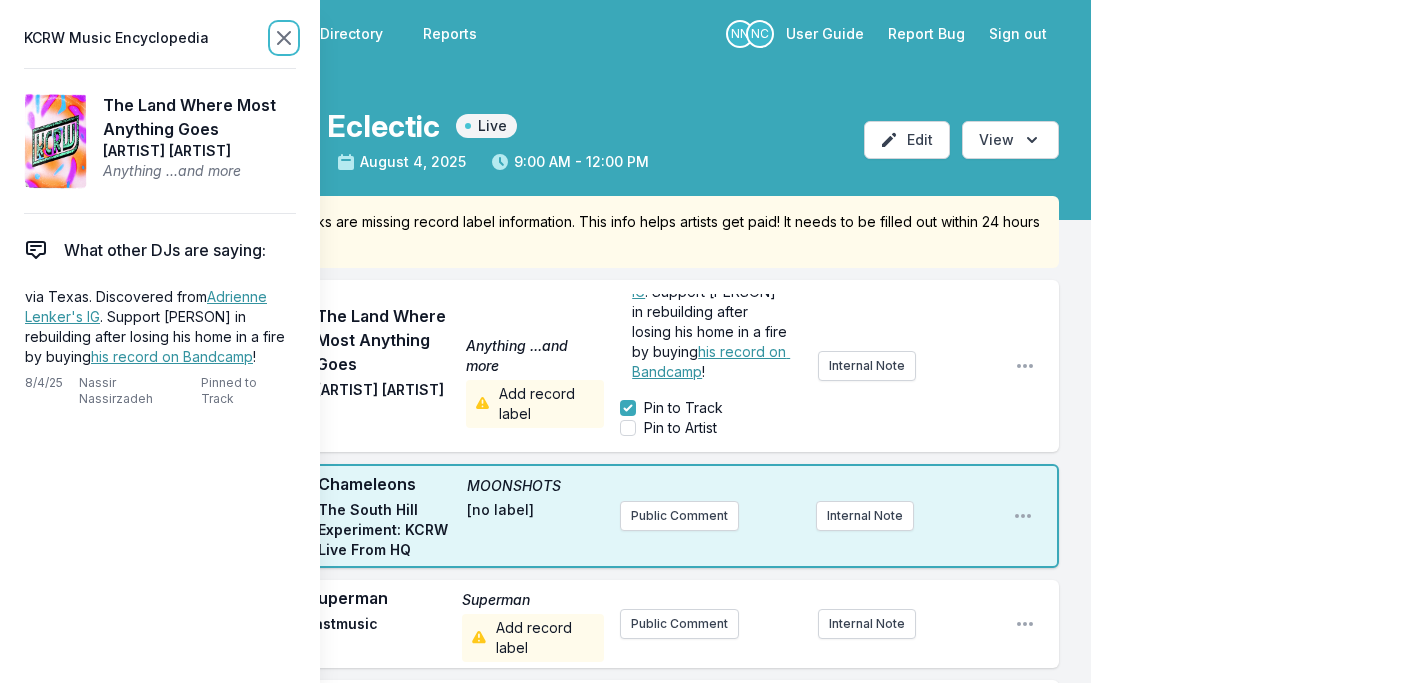 scroll, scrollTop: 0, scrollLeft: 0, axis: both 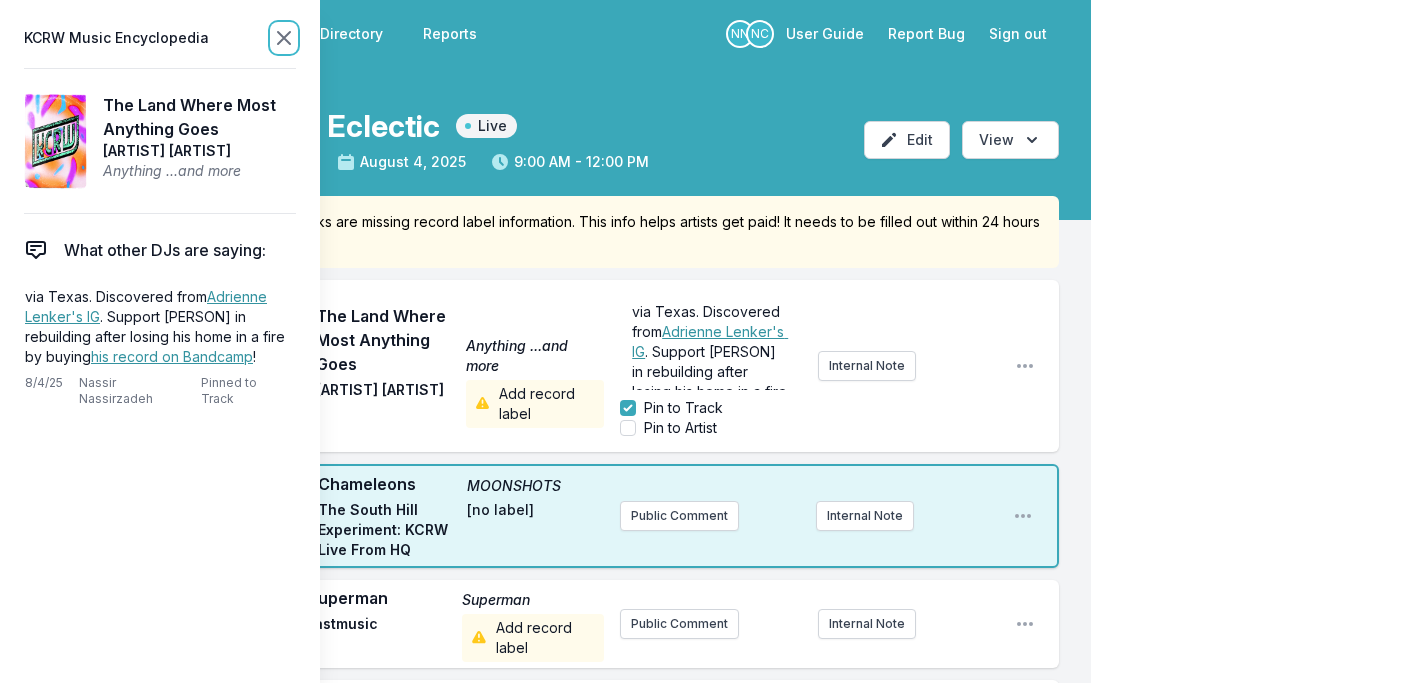click 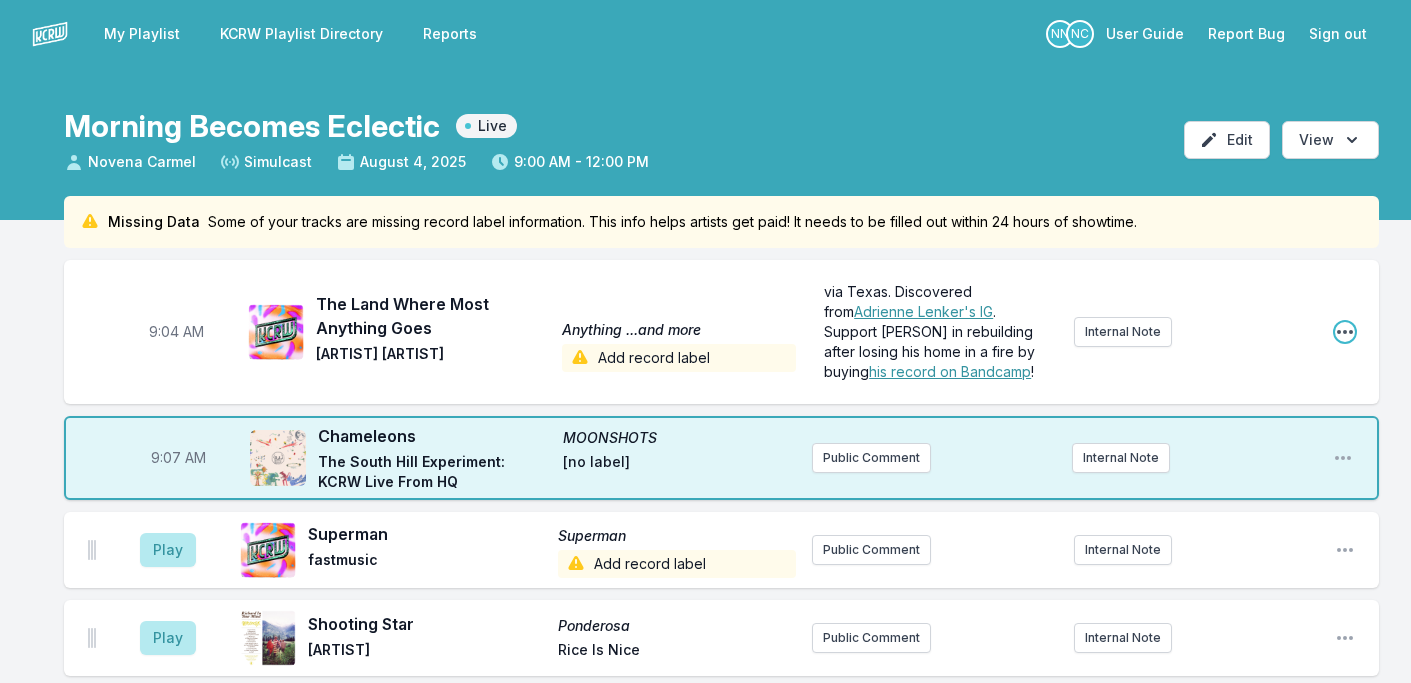 click 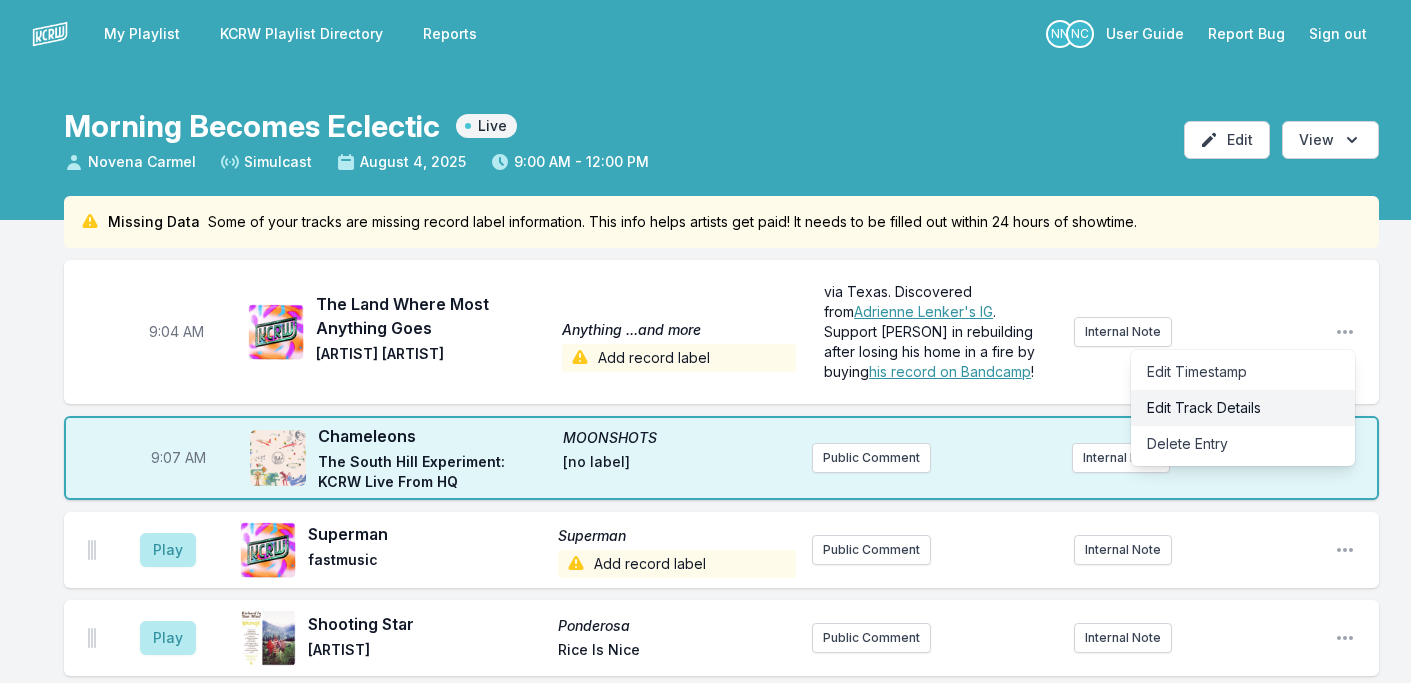 click on "Edit Track Details" at bounding box center [1243, 408] 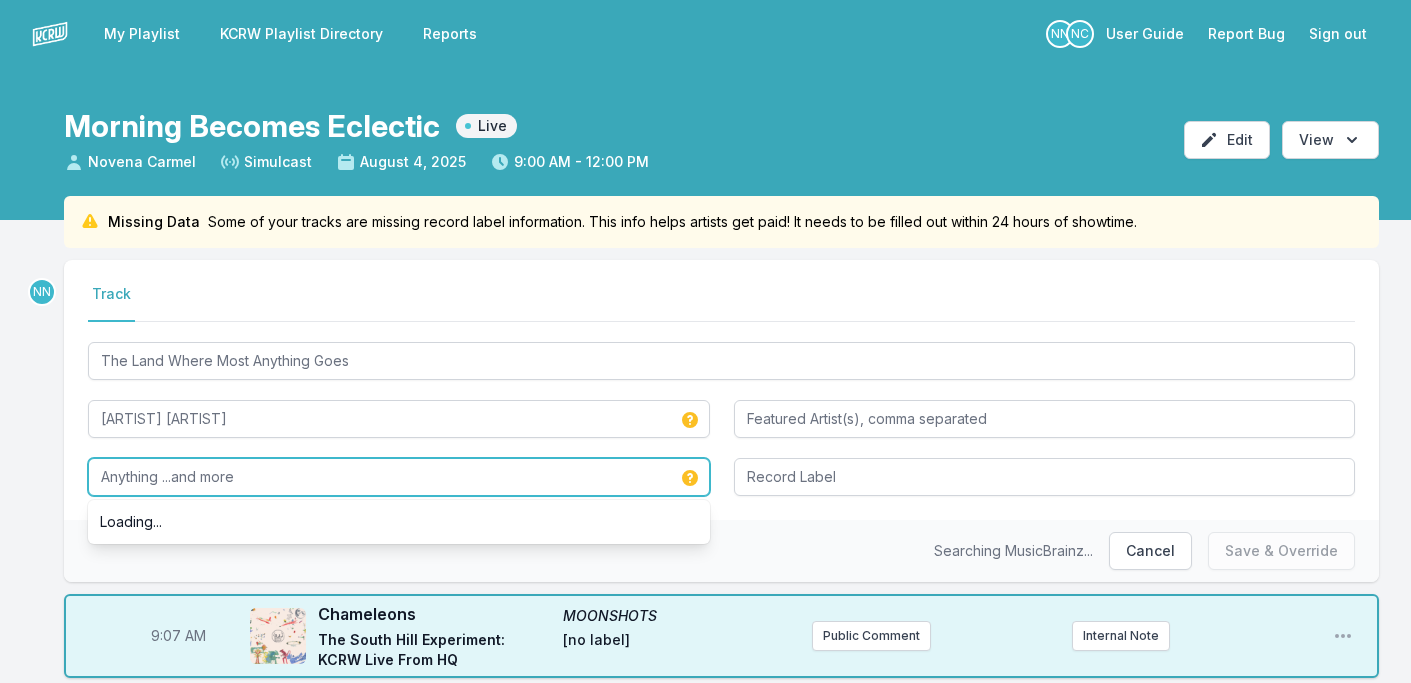 click on "Anything ...and more" at bounding box center [399, 477] 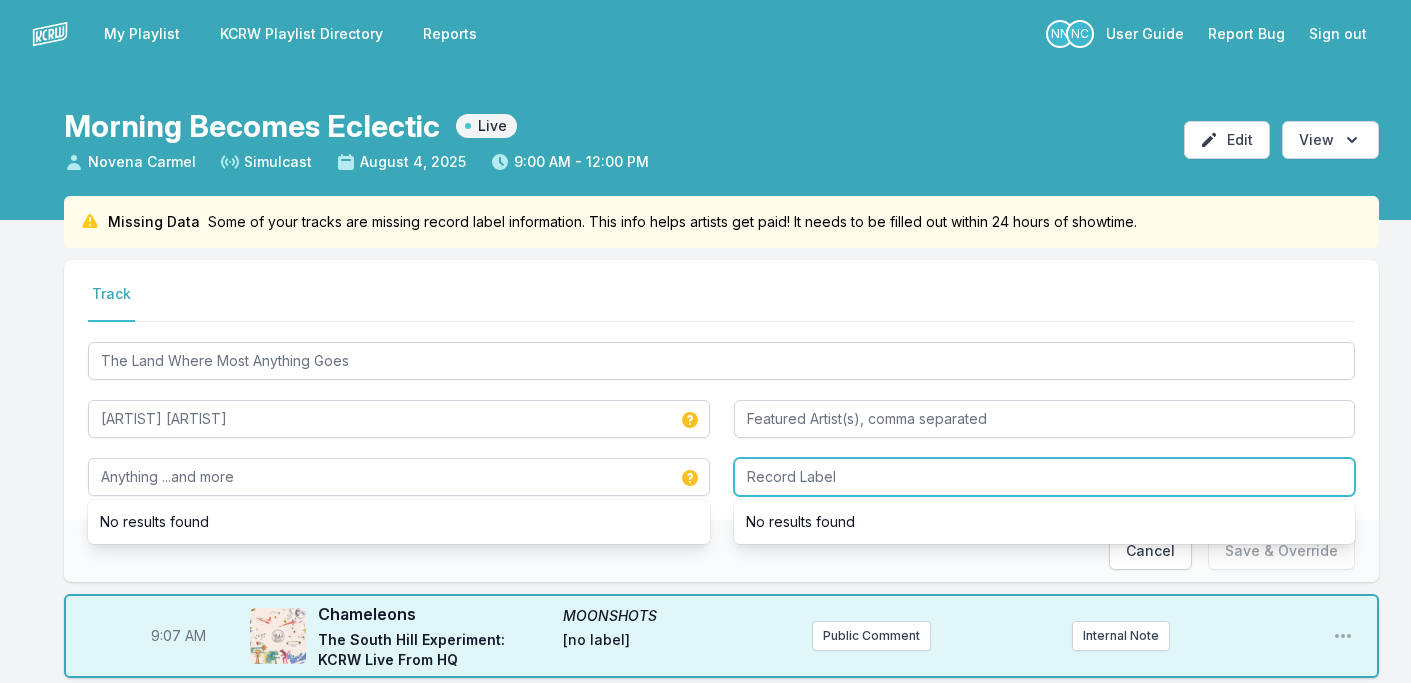 click at bounding box center [1045, 477] 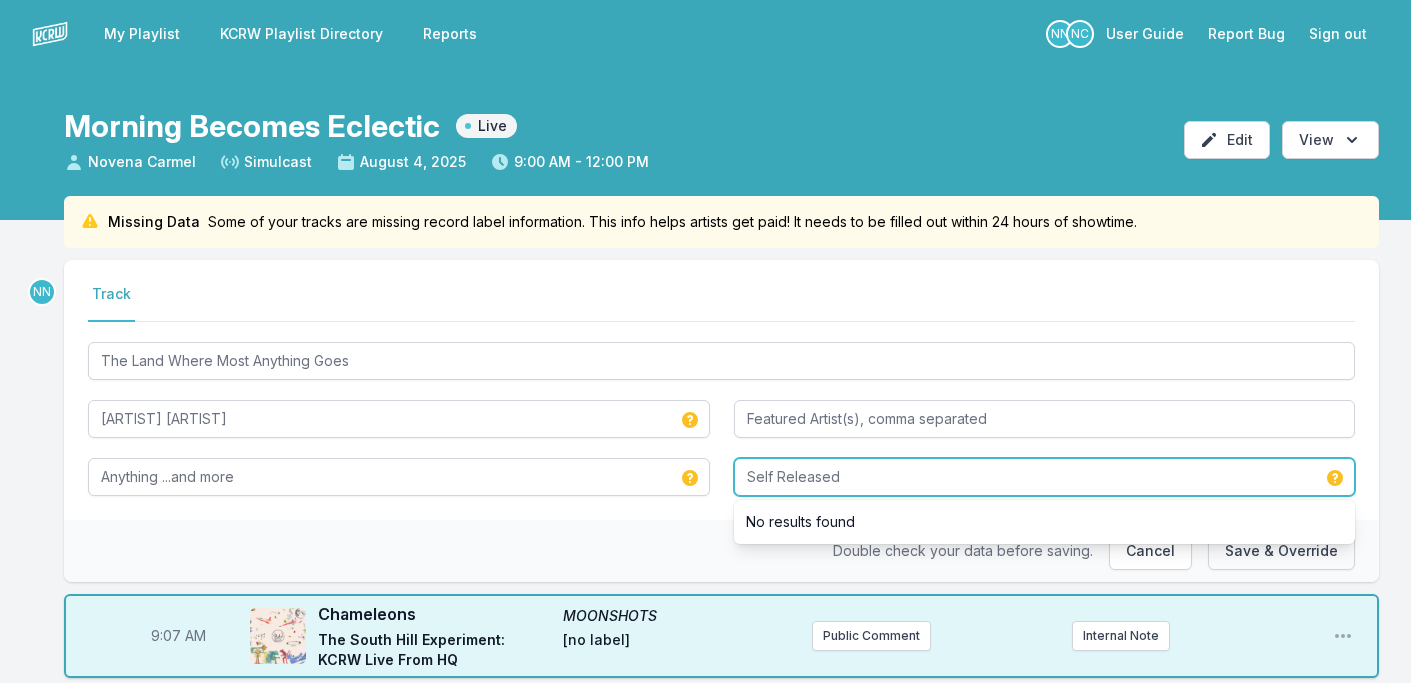 type on "Self Released" 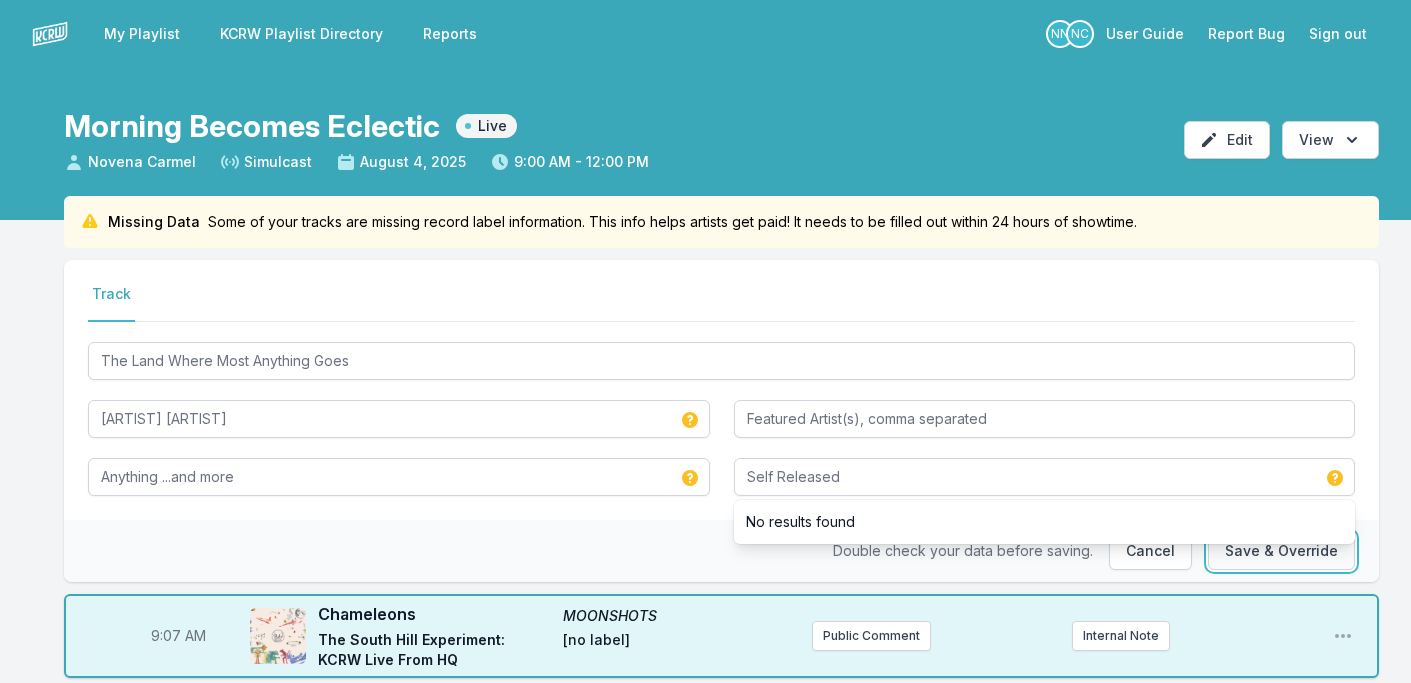 click on "Save & Override" at bounding box center (1281, 551) 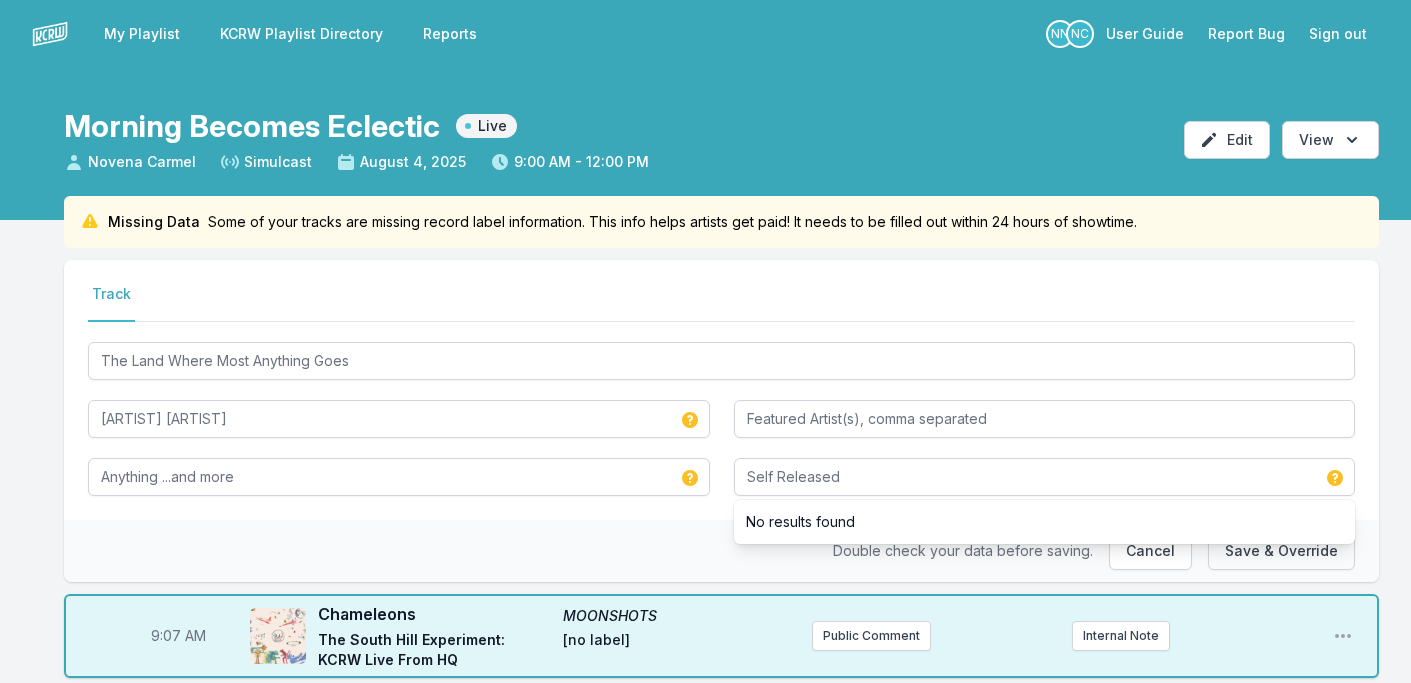 type 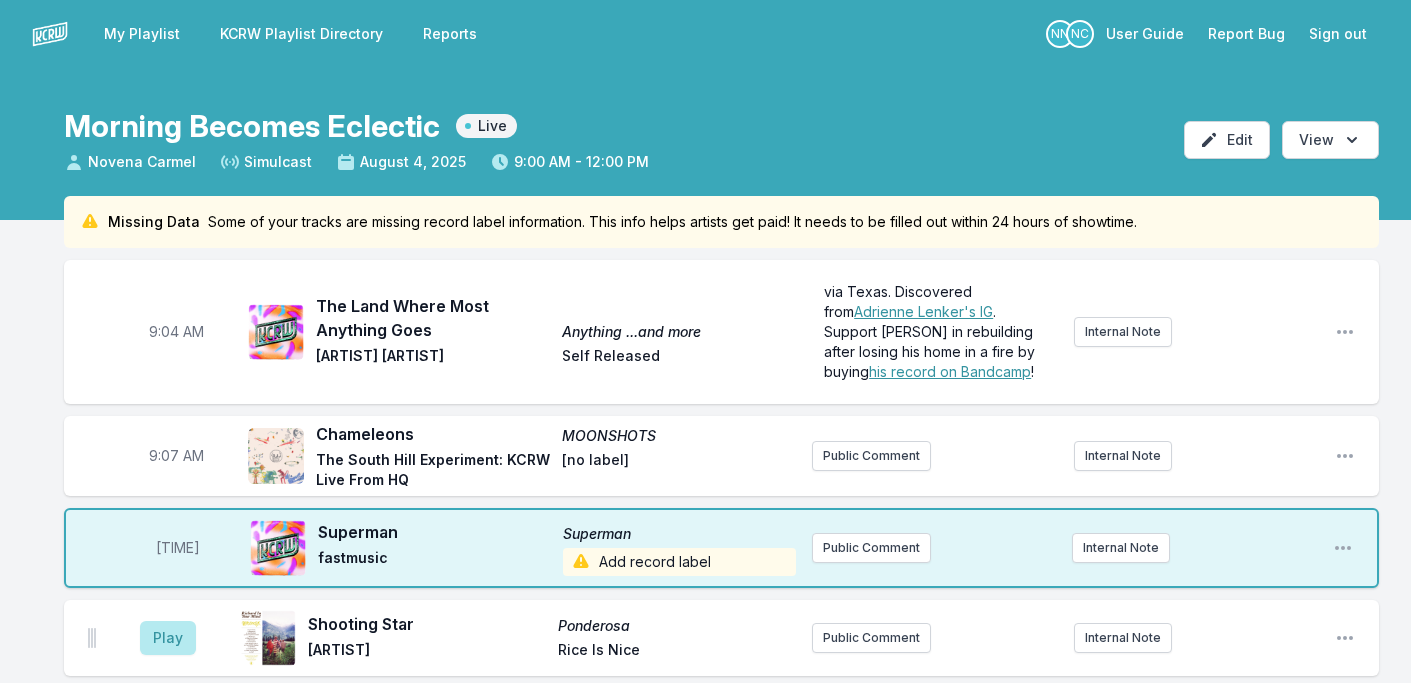 click on "The Land Where Most Anything Goes" at bounding box center [433, 318] 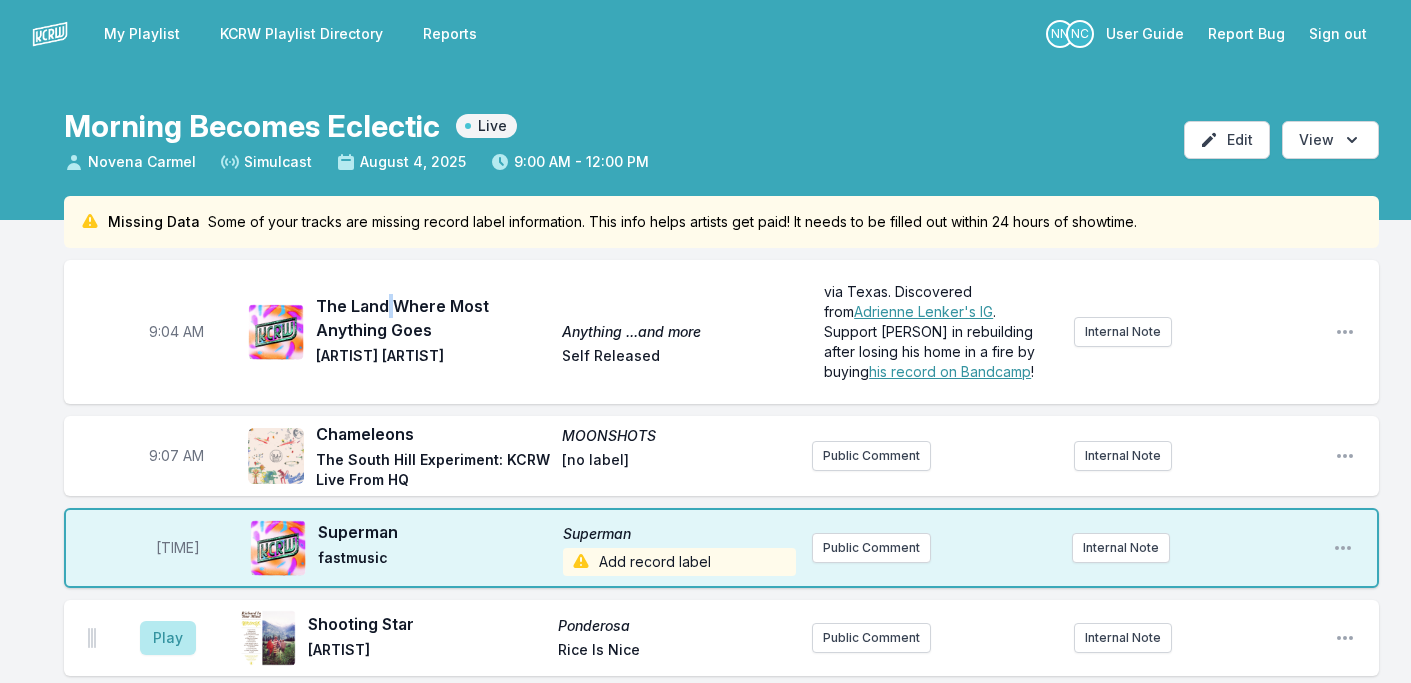 click on "The Land Where Most Anything Goes" at bounding box center [433, 318] 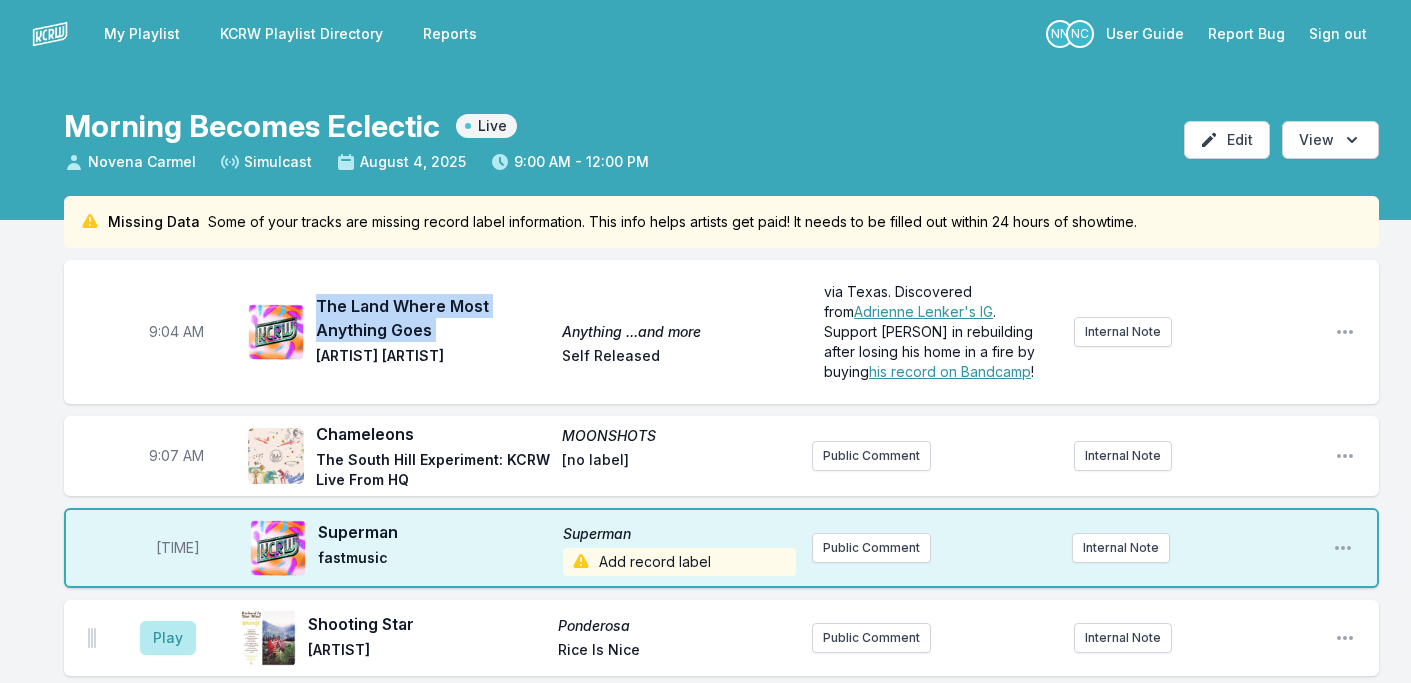 click on "The Land Where Most Anything Goes" at bounding box center (433, 318) 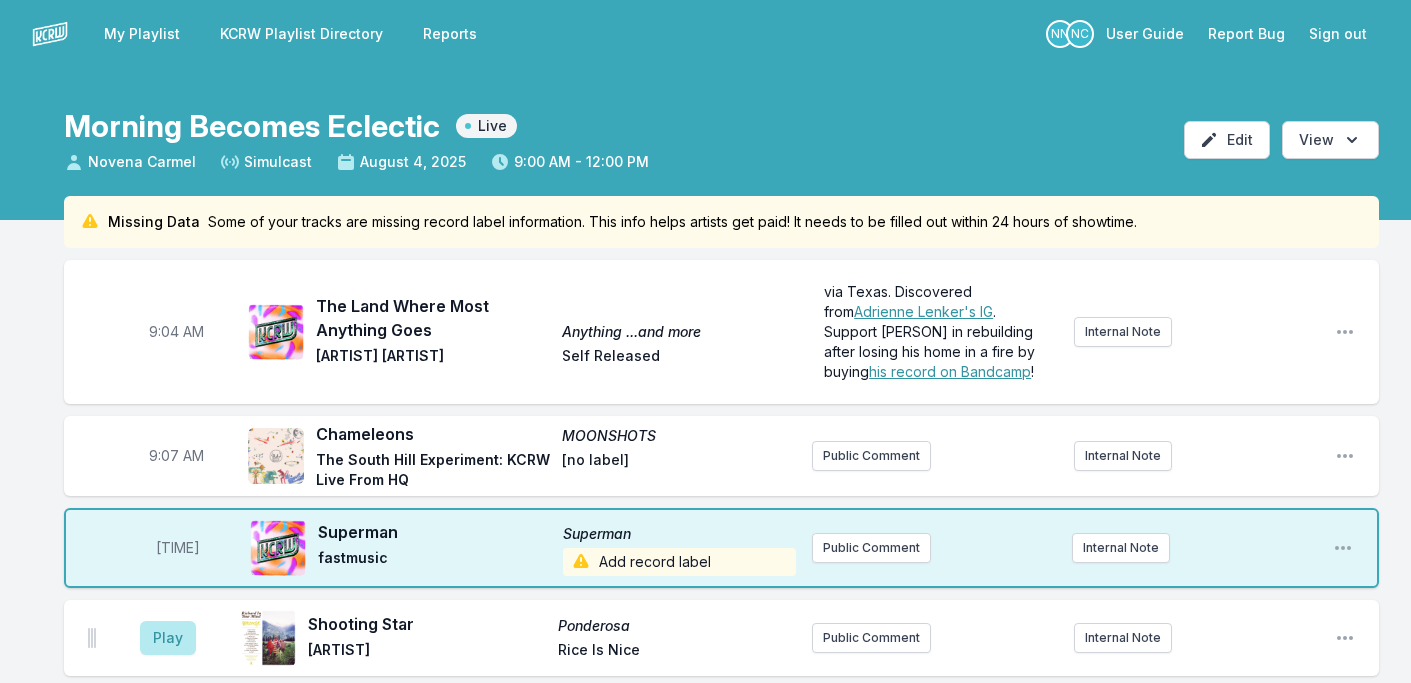 click on "fastmusic" at bounding box center [434, 562] 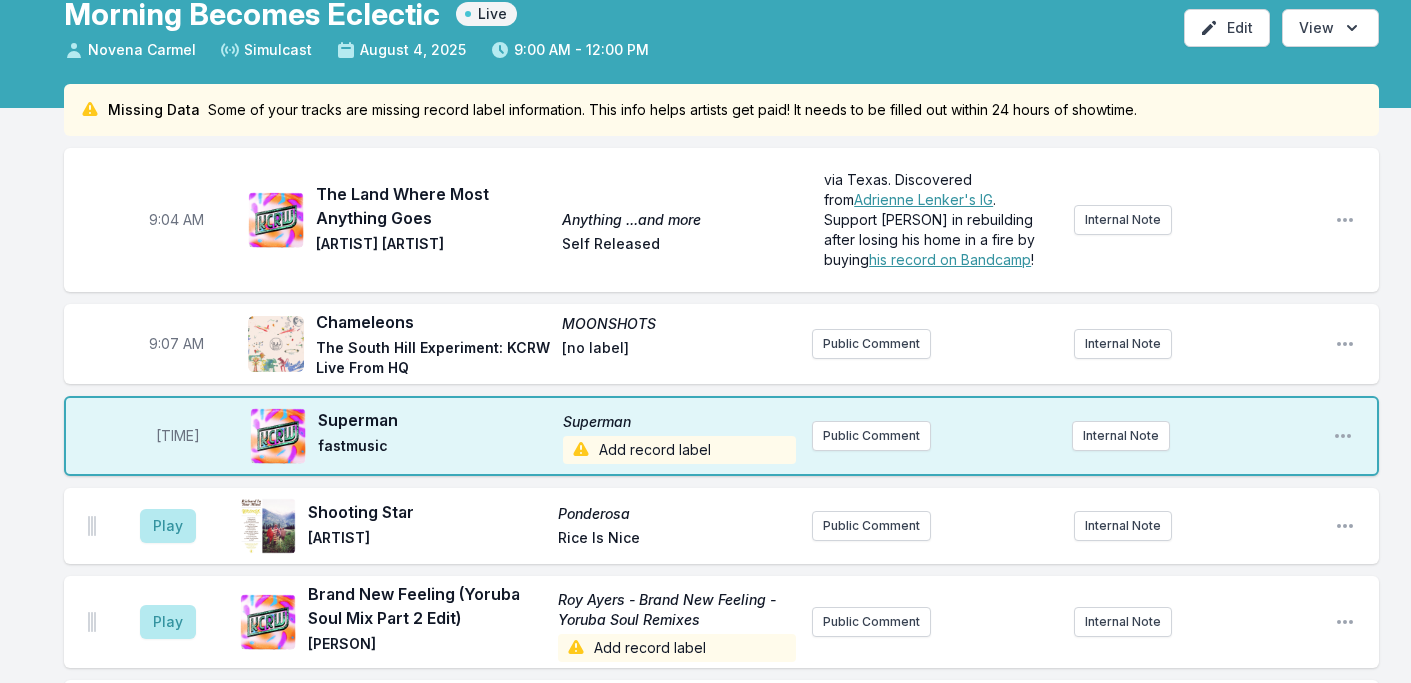 scroll, scrollTop: 115, scrollLeft: 0, axis: vertical 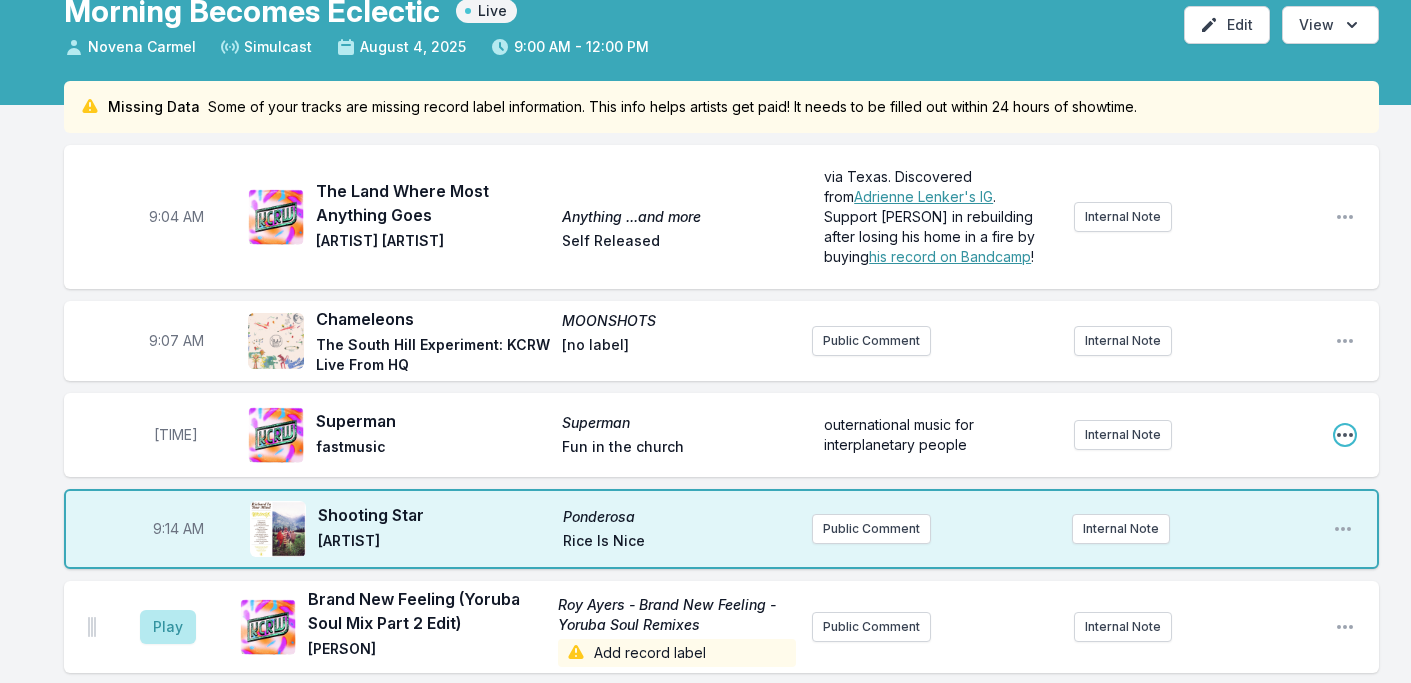 click 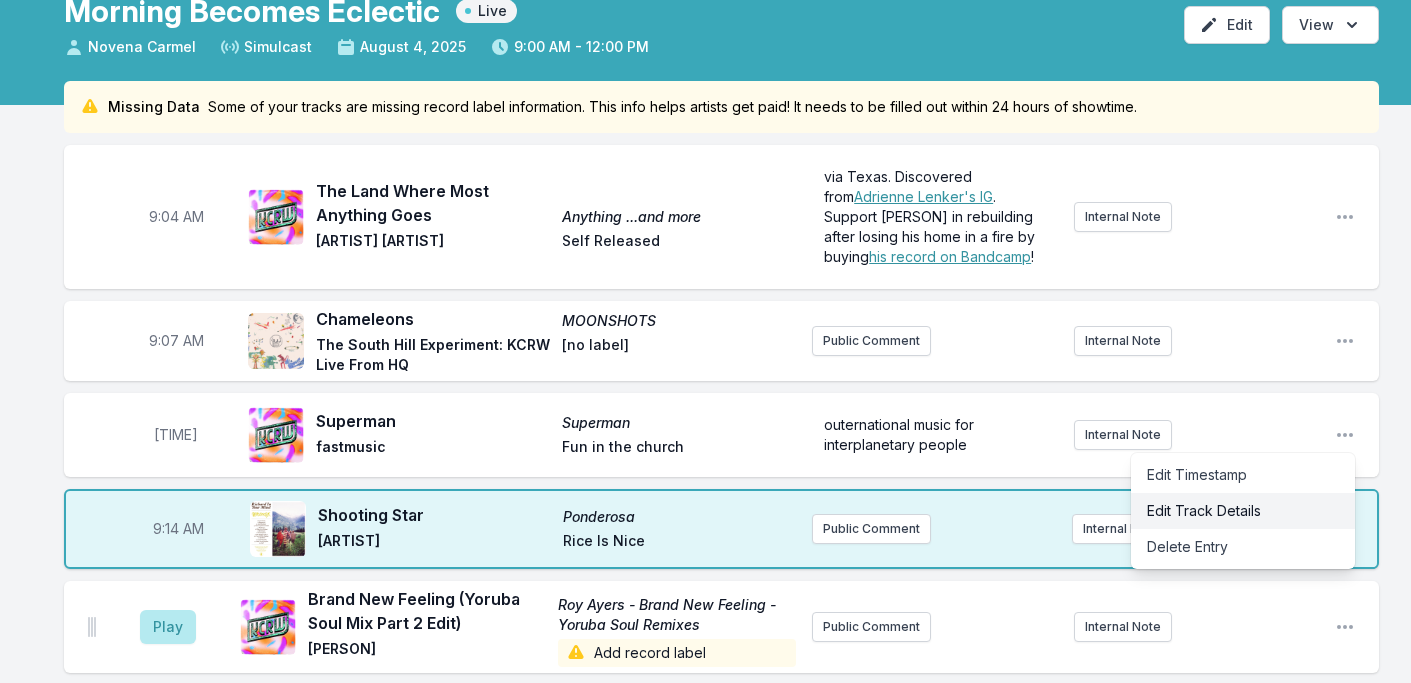 click on "Edit Track Details" at bounding box center (1243, 511) 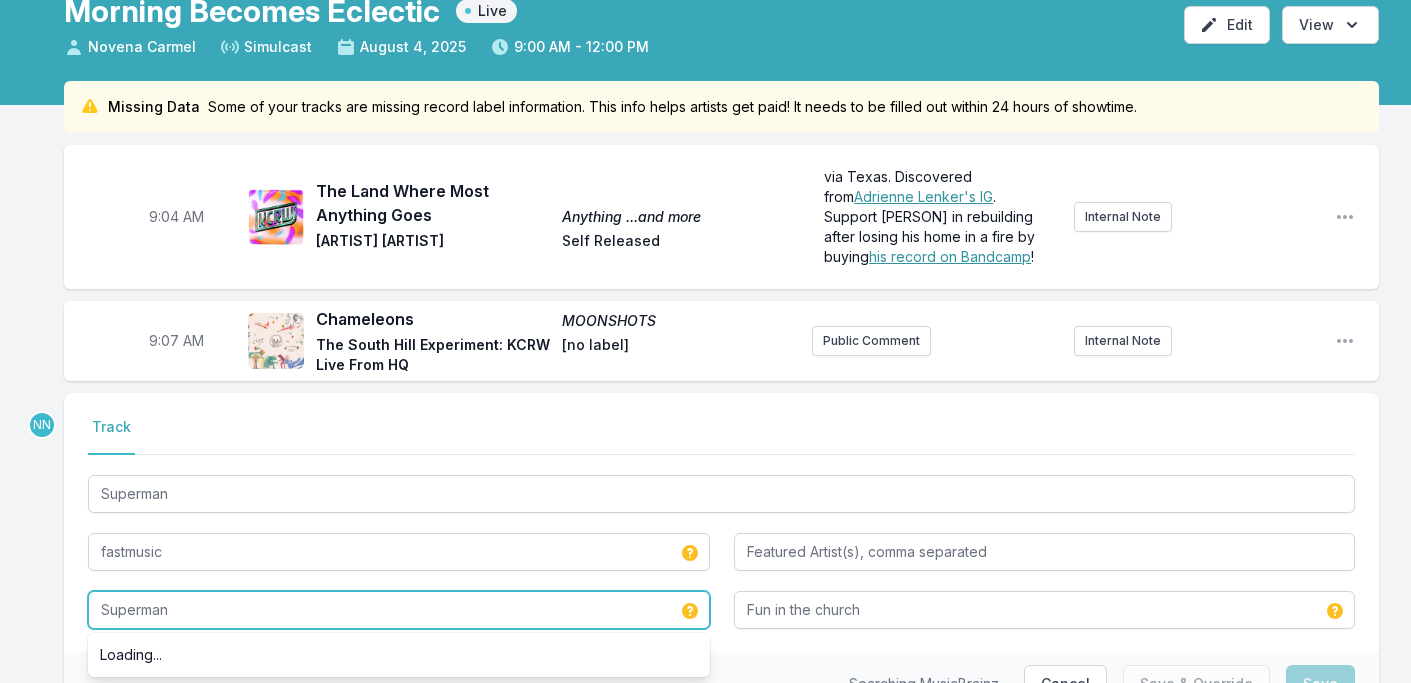 click on "Superman" at bounding box center [399, 610] 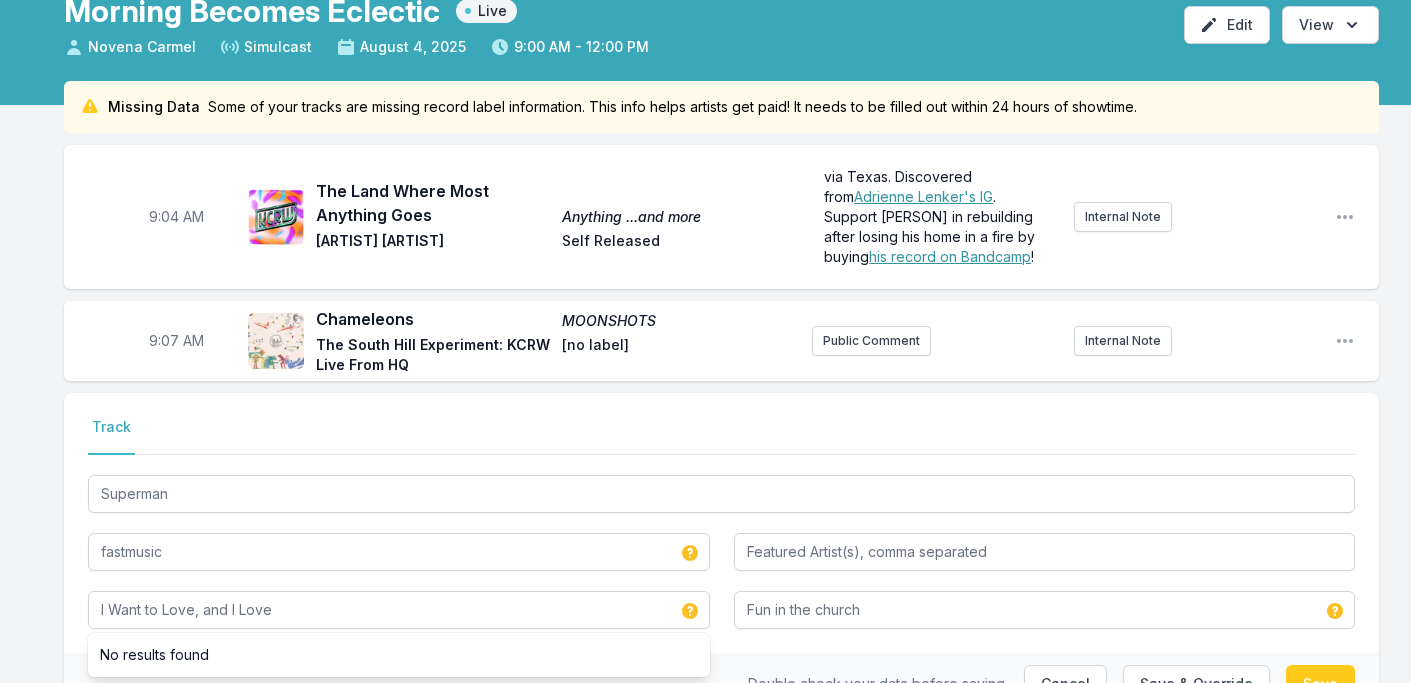 click on "Track" at bounding box center [721, 436] 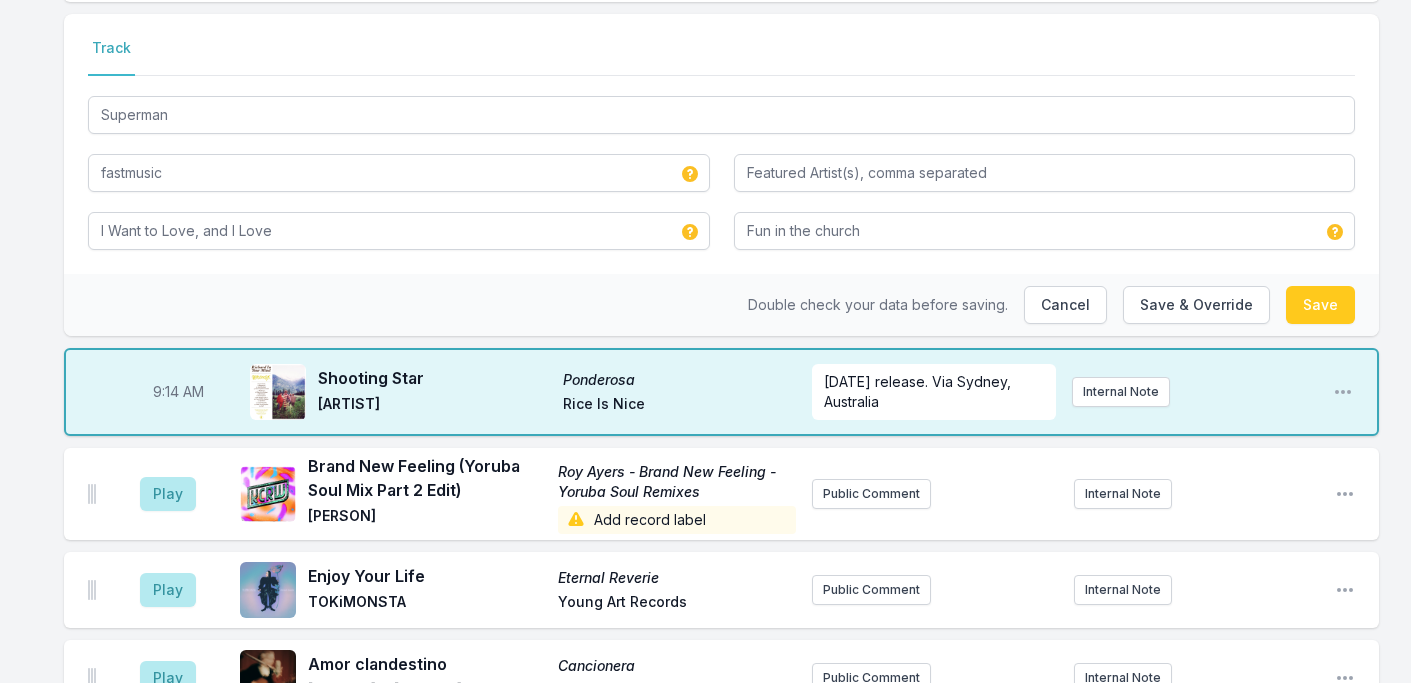 scroll, scrollTop: 585, scrollLeft: 0, axis: vertical 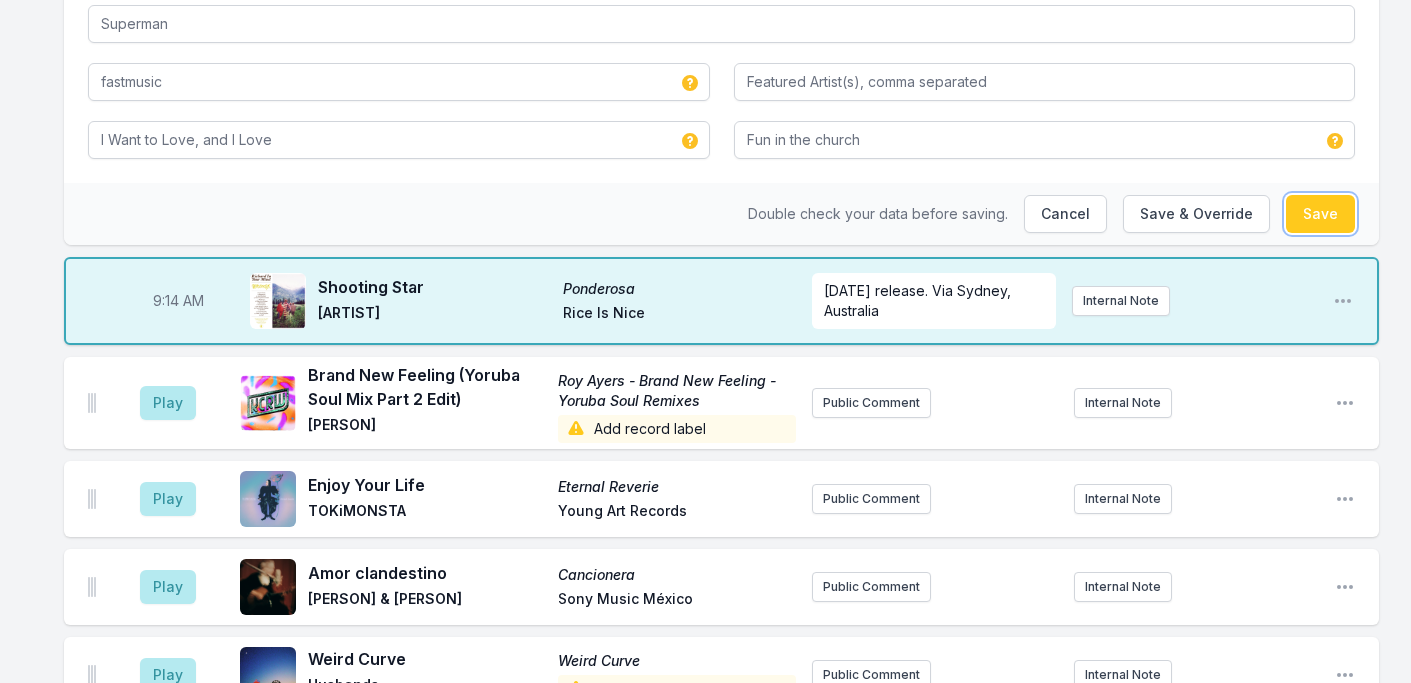 click on "Save" at bounding box center (1320, 214) 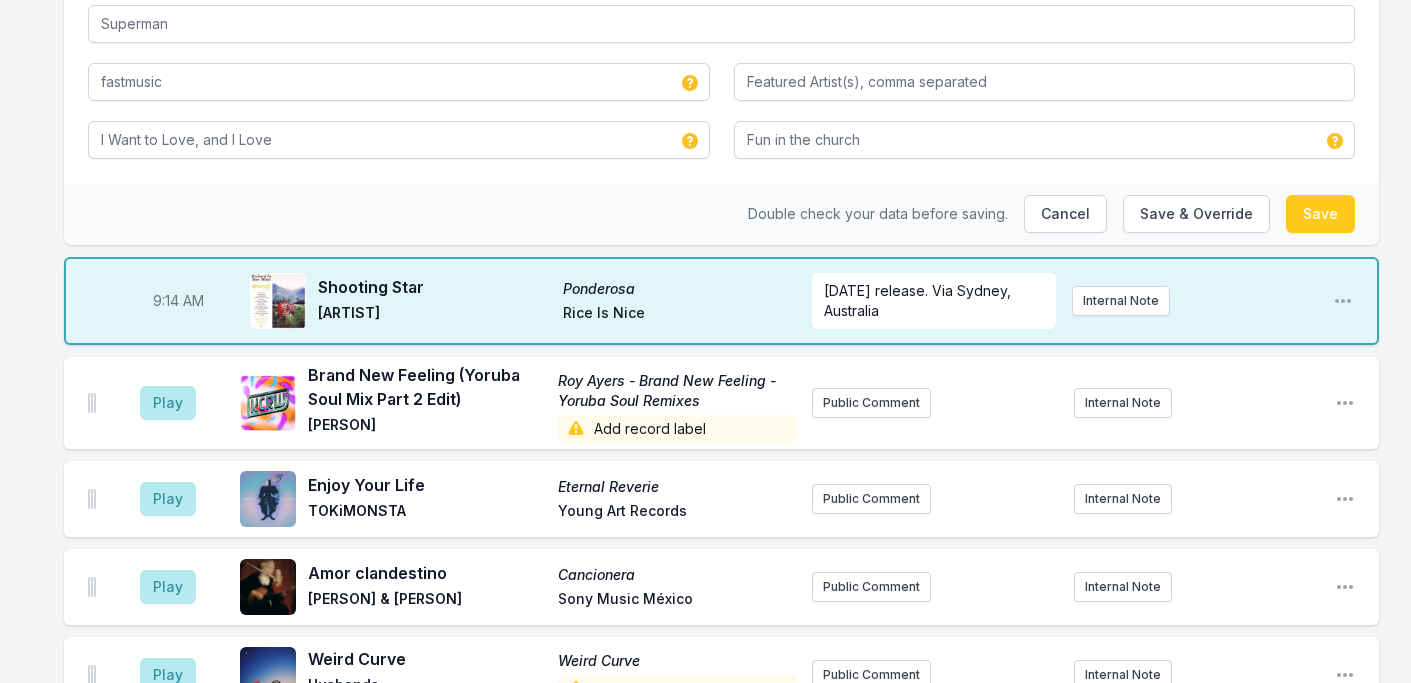 type on "Superman" 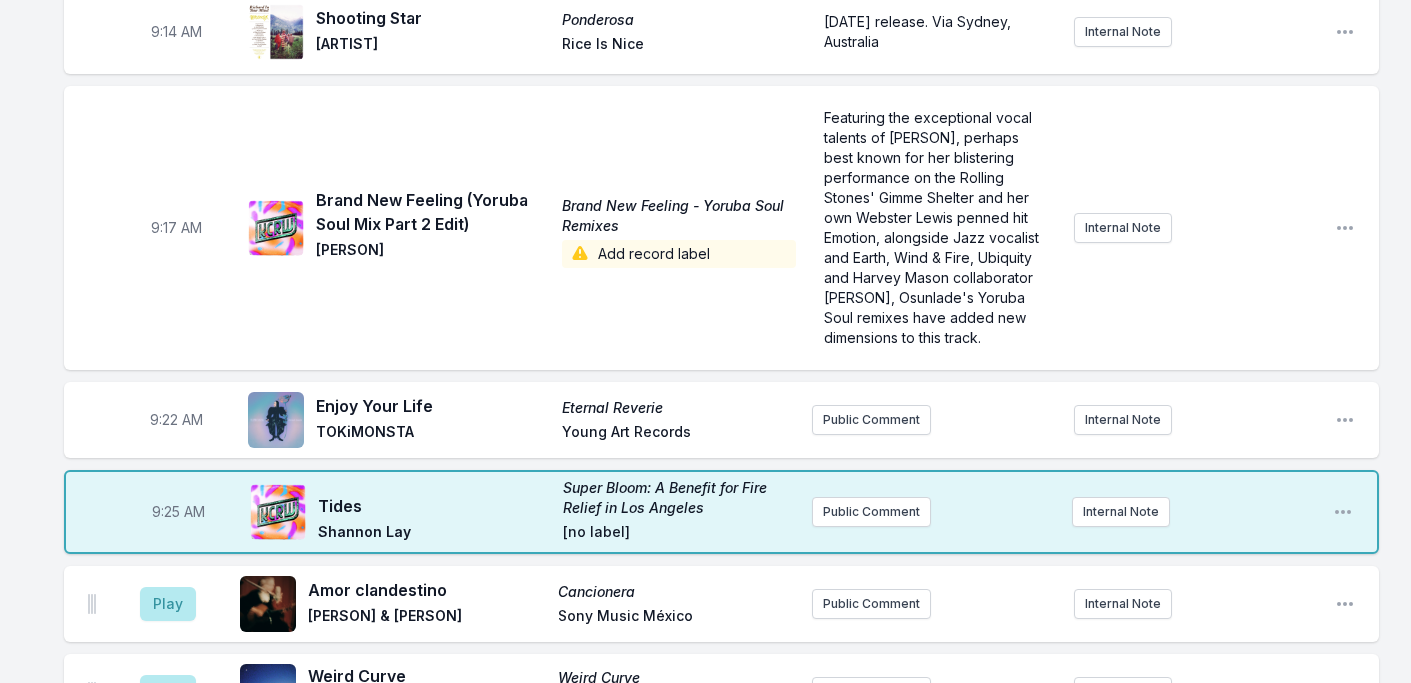 scroll, scrollTop: 657, scrollLeft: 0, axis: vertical 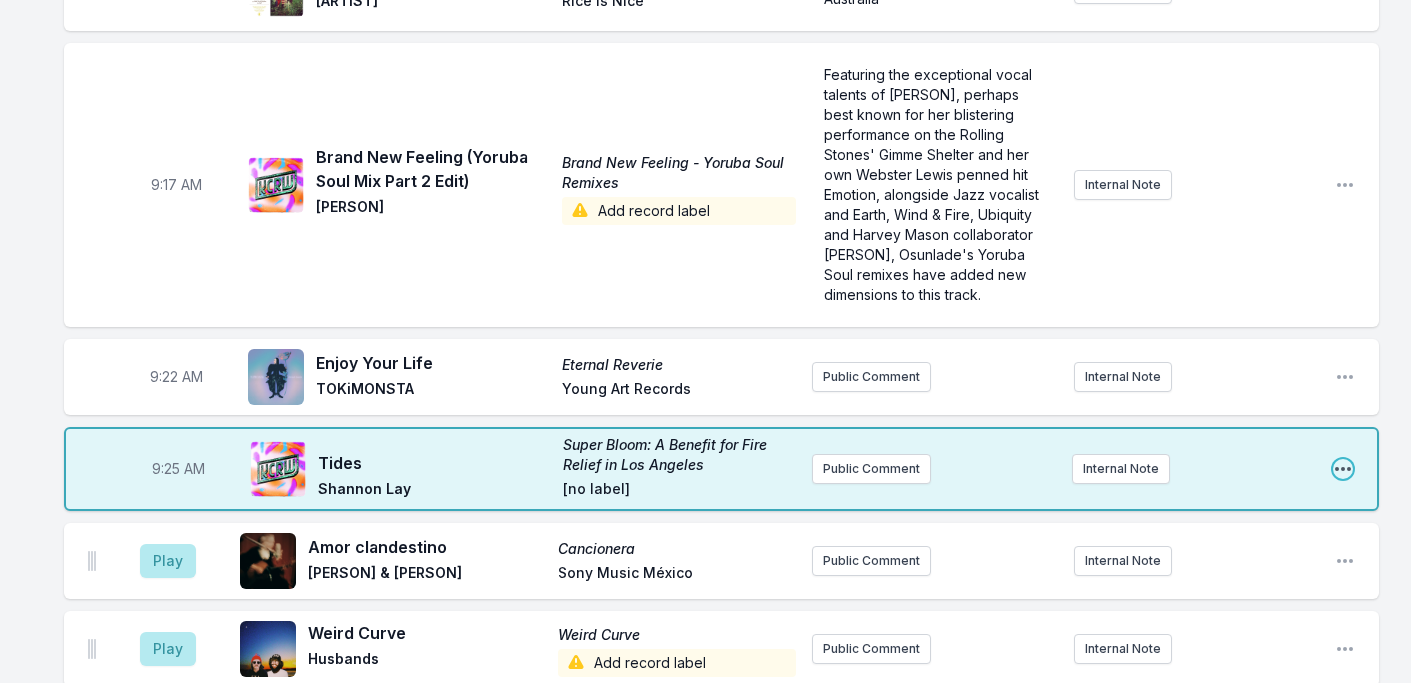 click 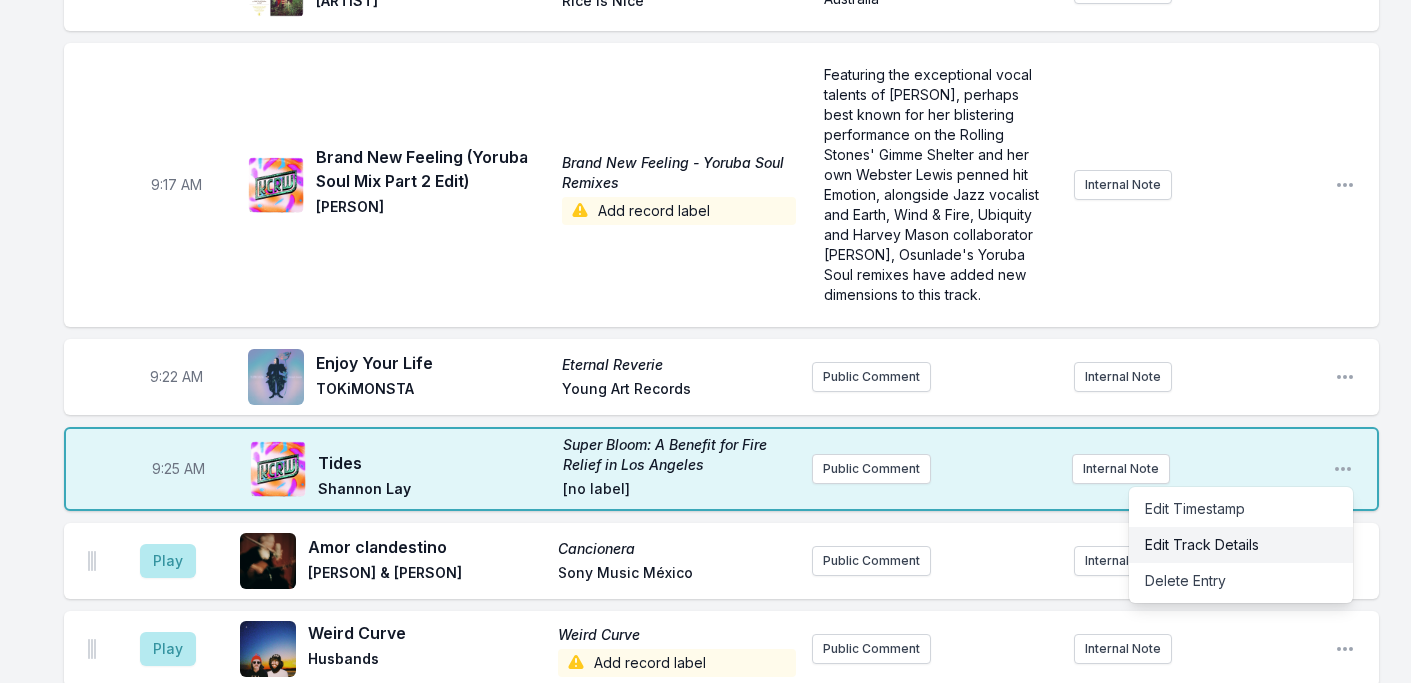 click on "Edit Track Details" at bounding box center [1241, 545] 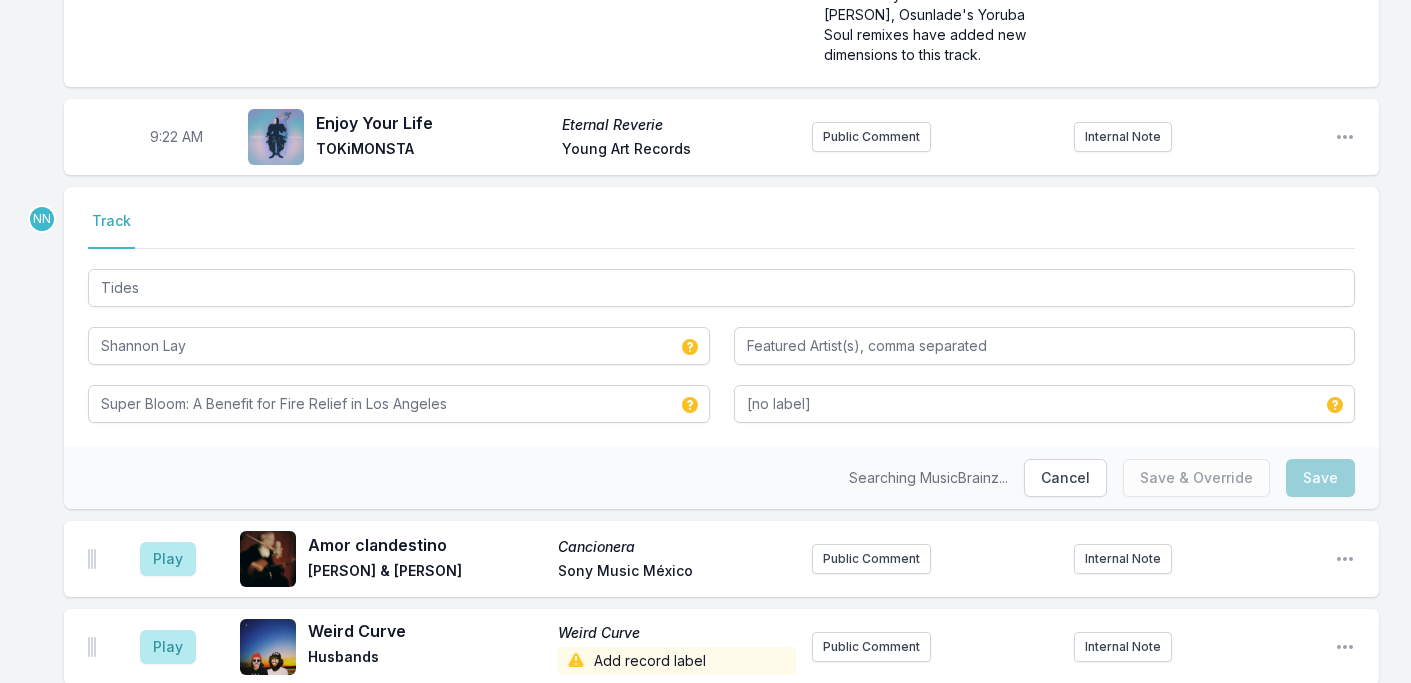 scroll, scrollTop: 943, scrollLeft: 0, axis: vertical 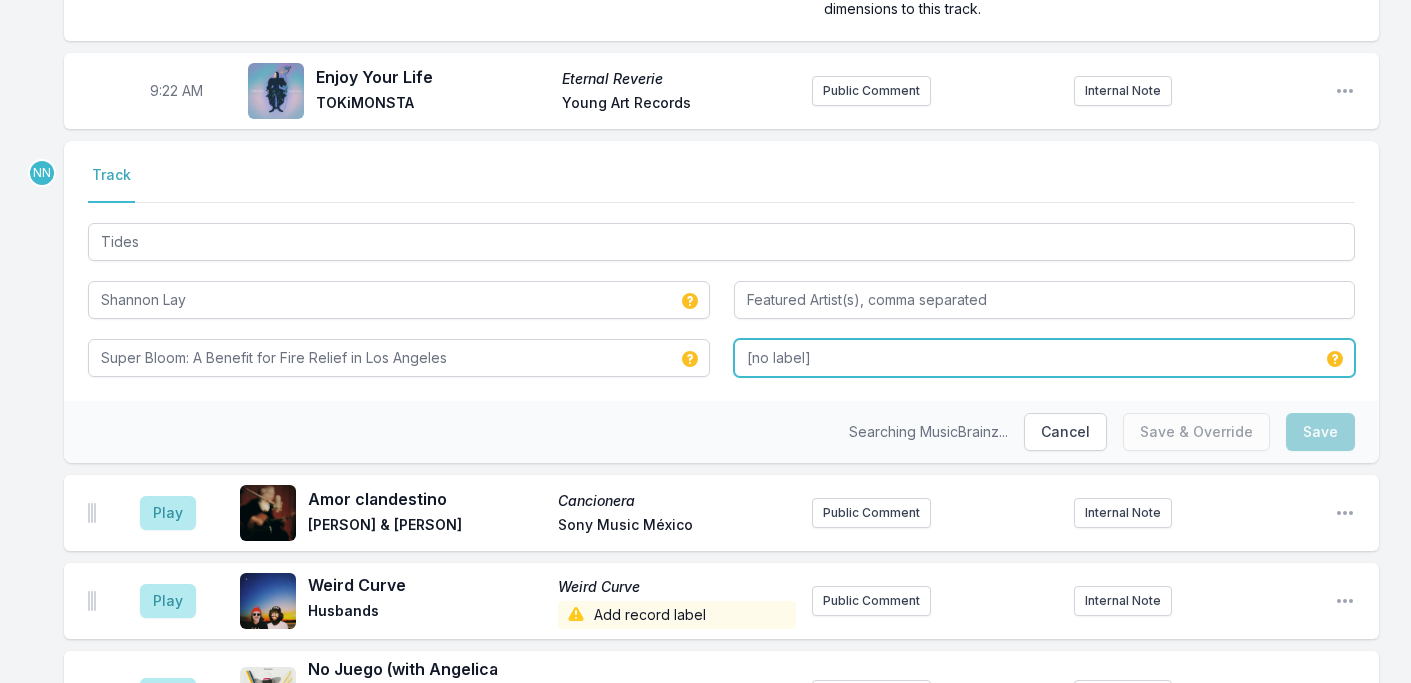 click on "[no label]" at bounding box center [1045, 358] 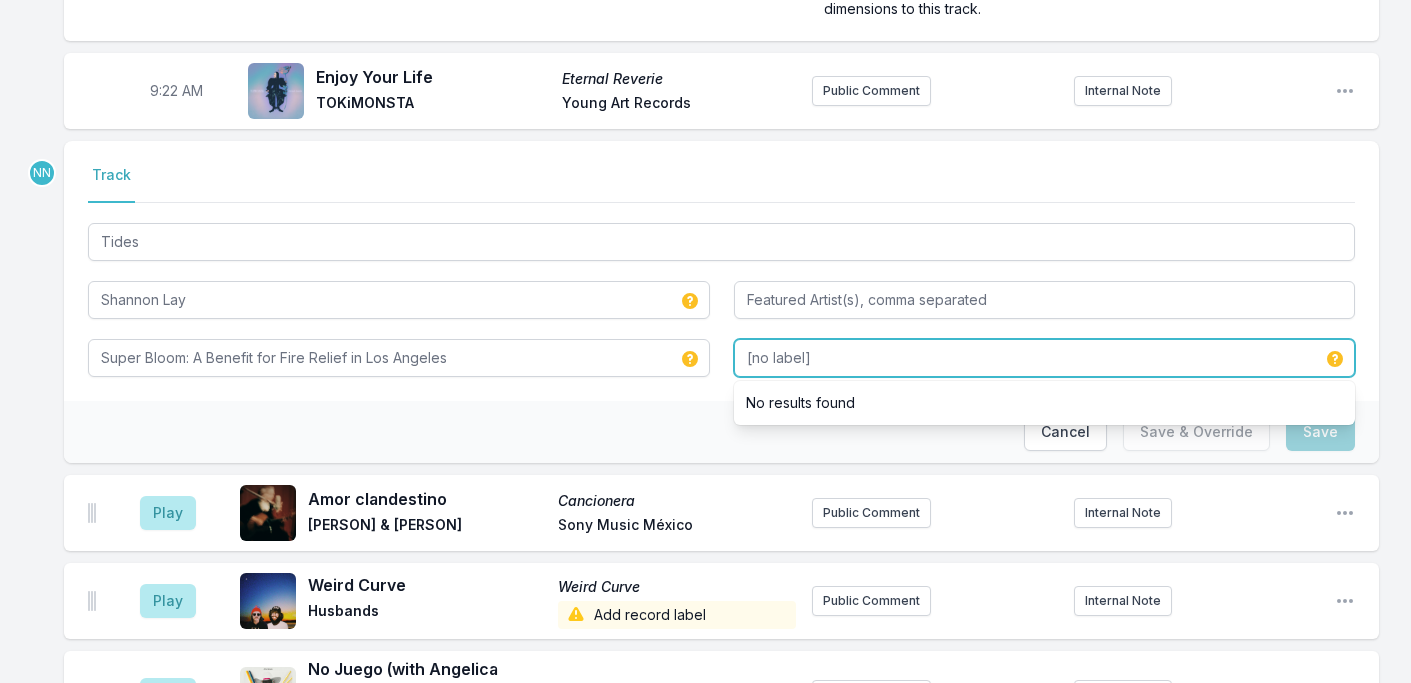 click on "[no label]" at bounding box center [1045, 358] 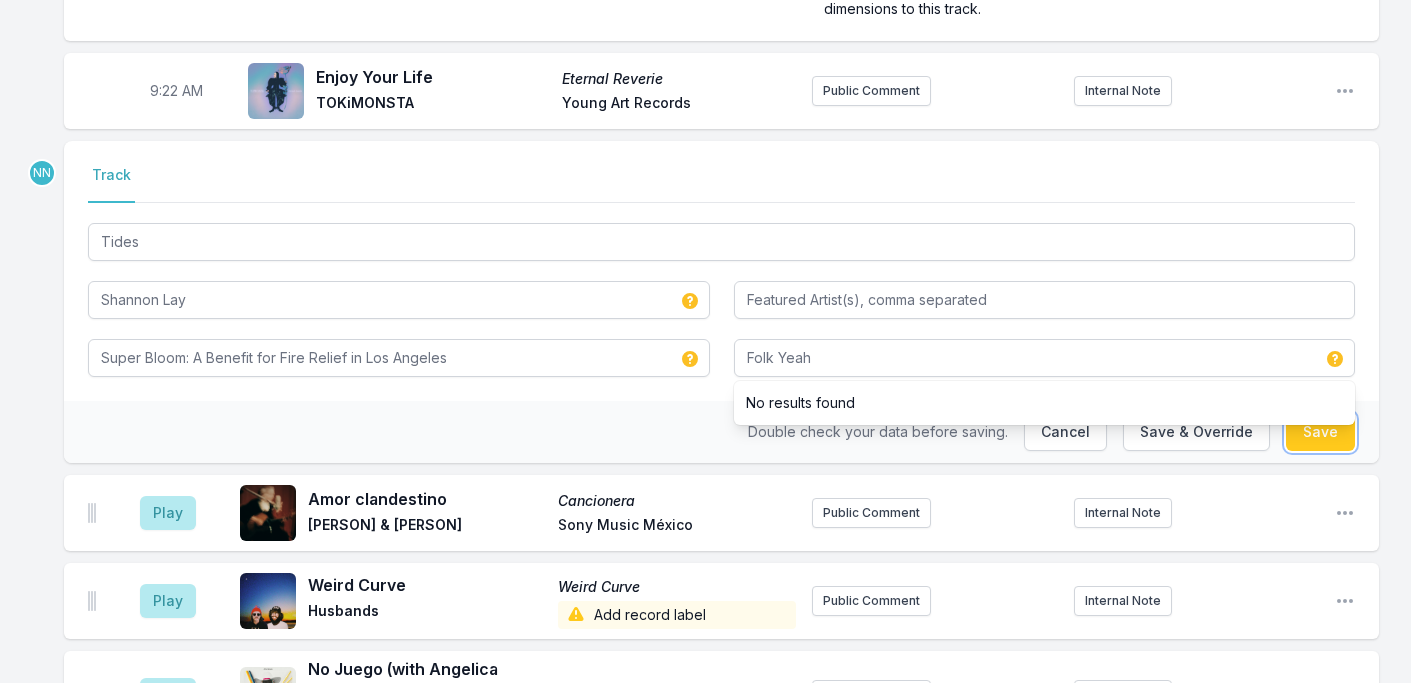 click on "Save" at bounding box center (1320, 432) 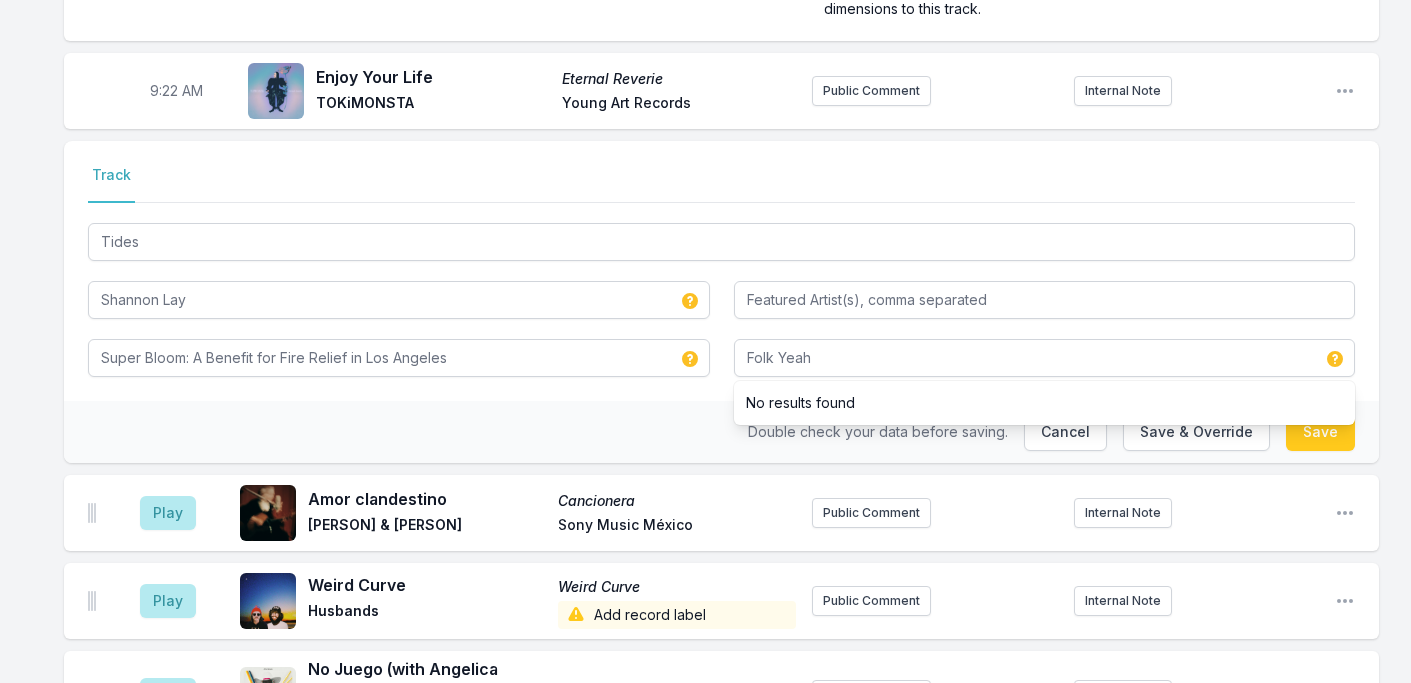 type on "[no label]" 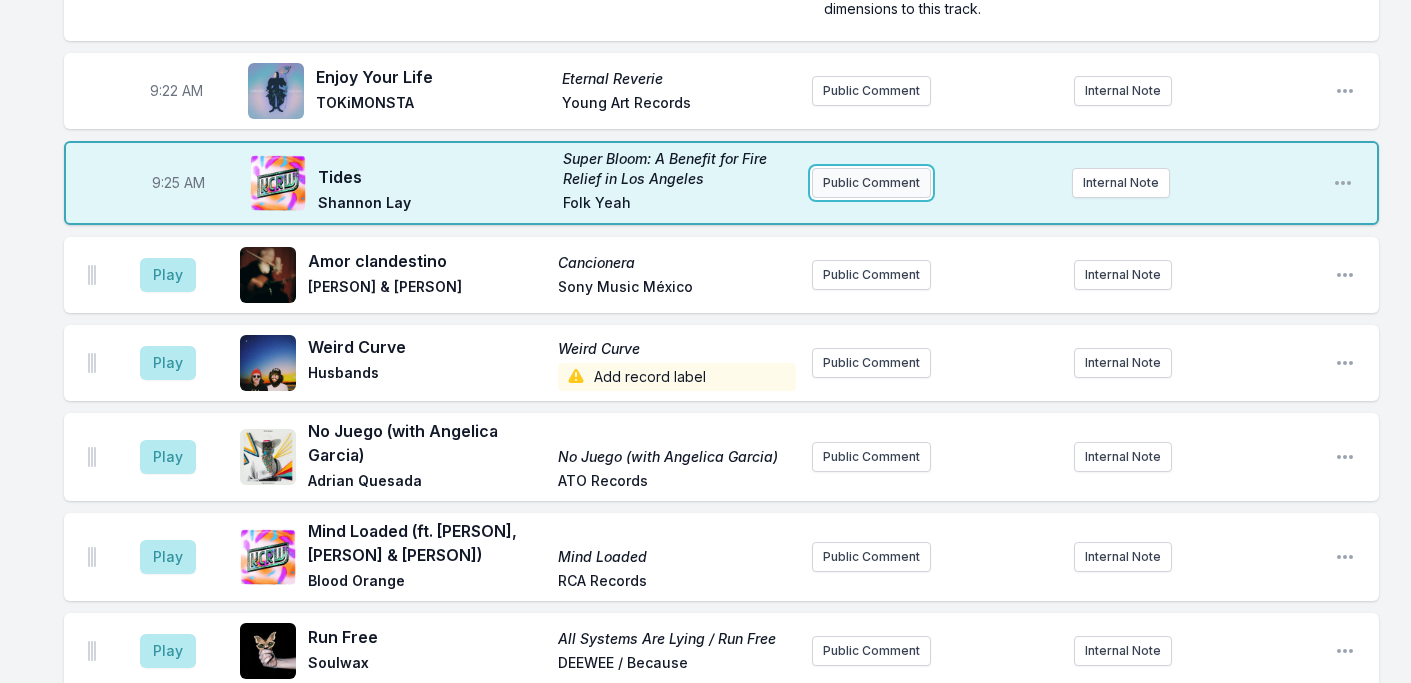 click on "Public Comment" at bounding box center (871, 183) 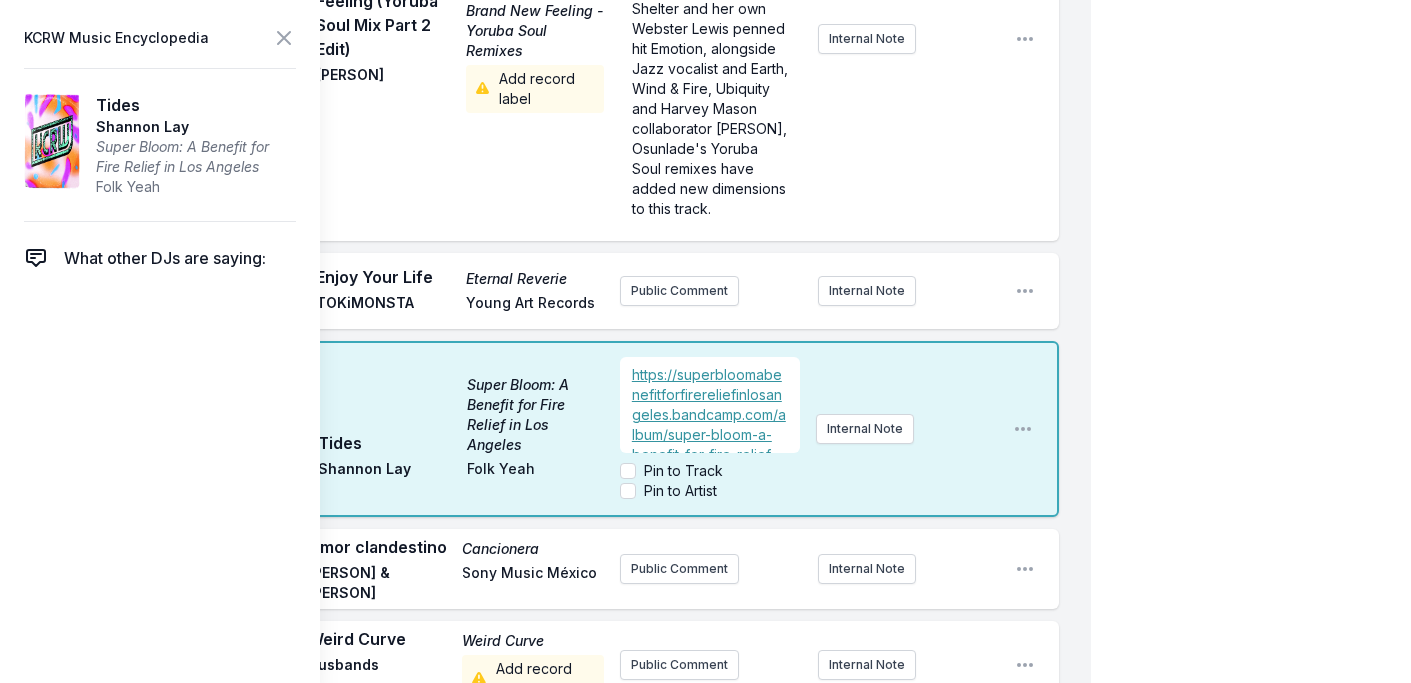 scroll, scrollTop: 40, scrollLeft: 0, axis: vertical 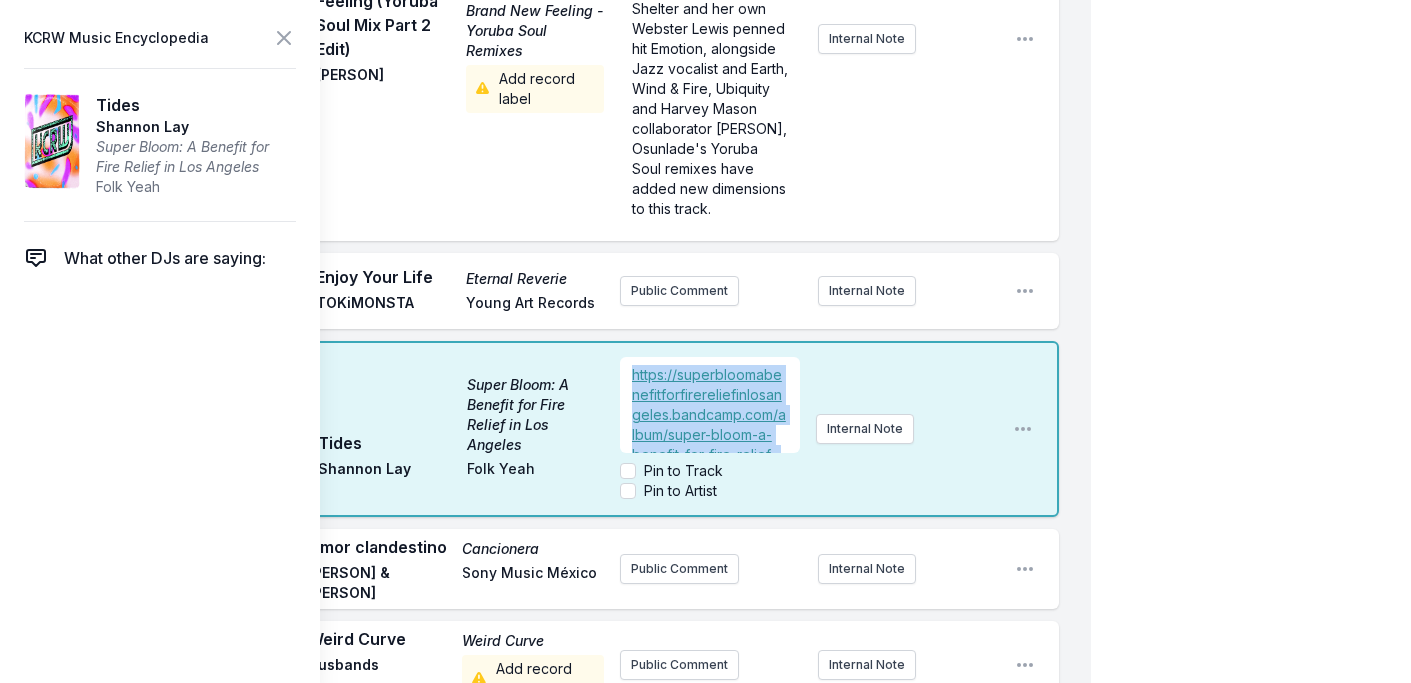 drag, startPoint x: 746, startPoint y: 433, endPoint x: 622, endPoint y: 361, distance: 143.38759 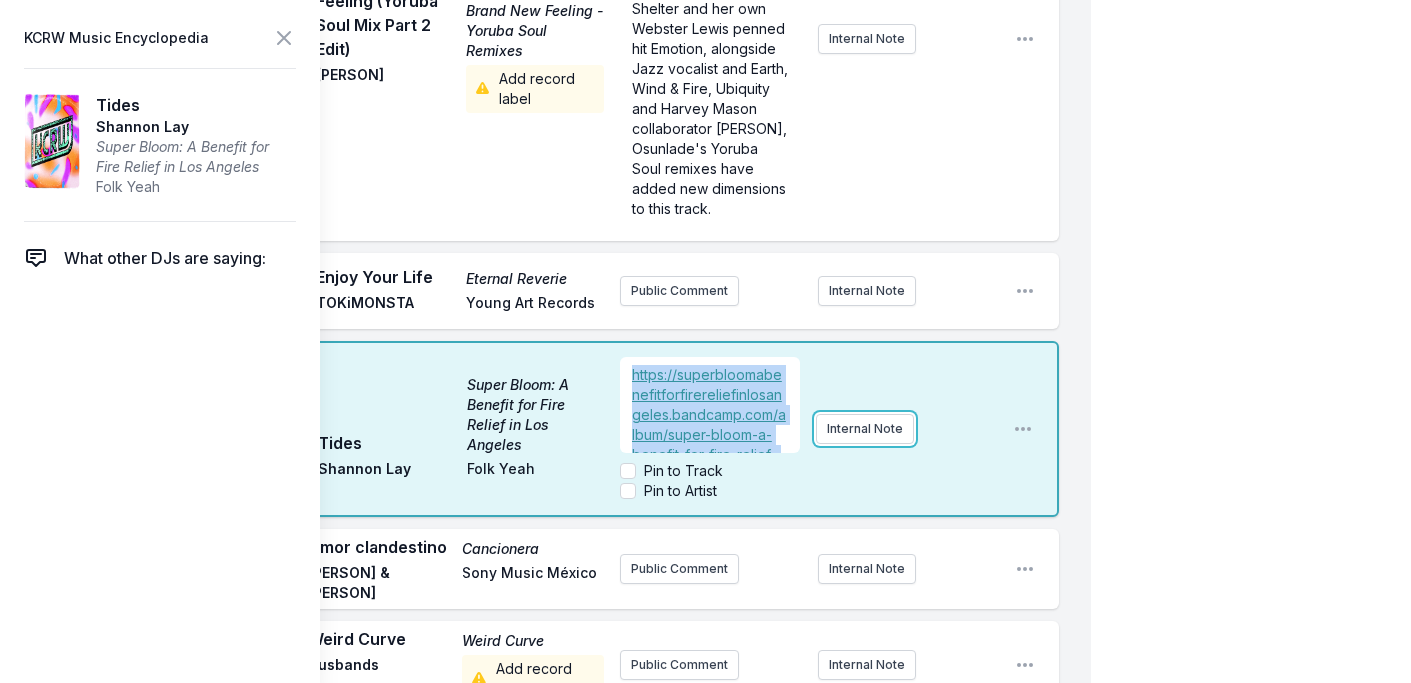 click on "Internal Note" at bounding box center (865, 429) 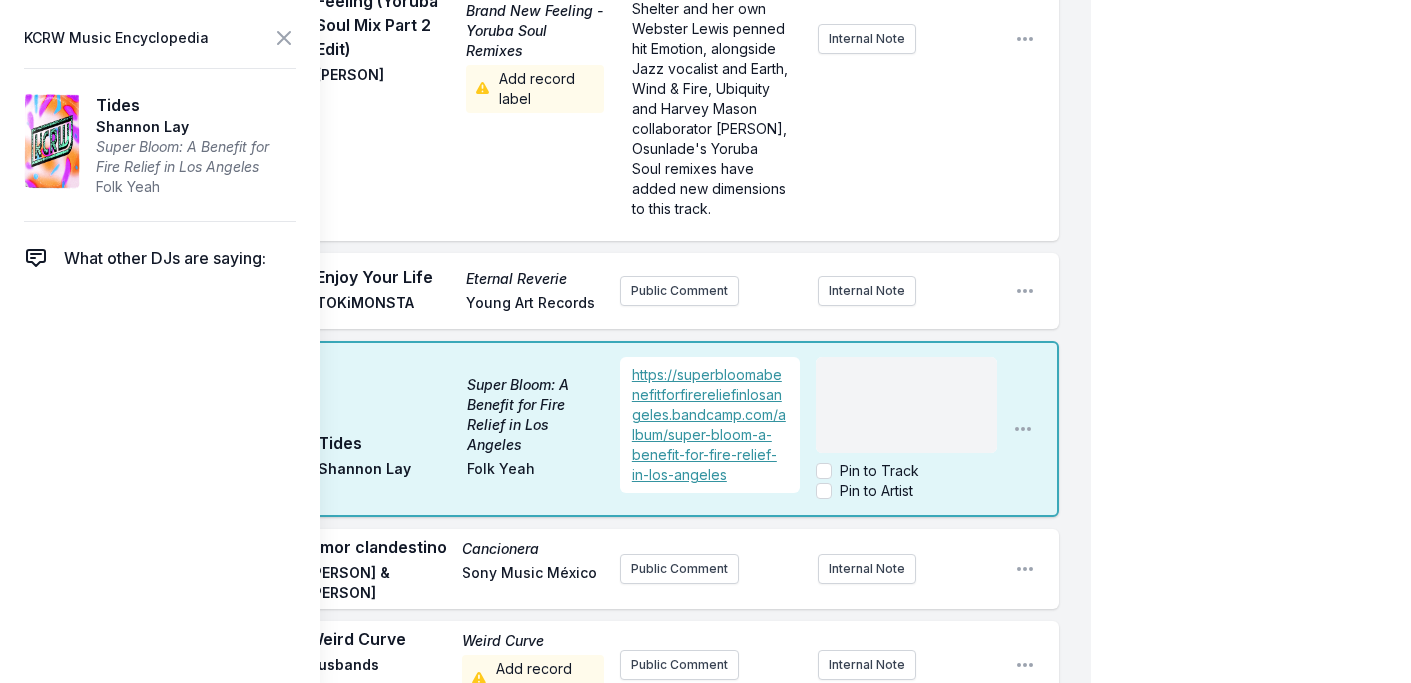 scroll, scrollTop: 40, scrollLeft: 0, axis: vertical 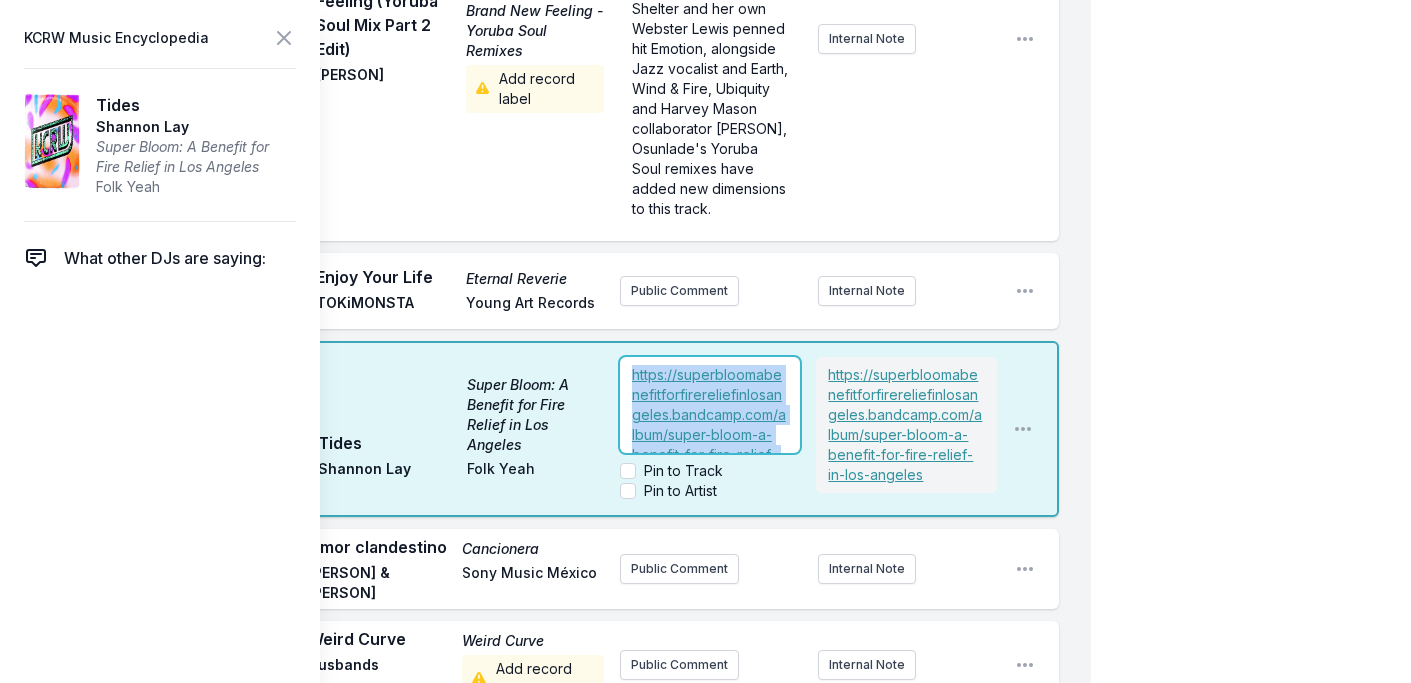 drag, startPoint x: 764, startPoint y: 481, endPoint x: 610, endPoint y: 366, distance: 192.20041 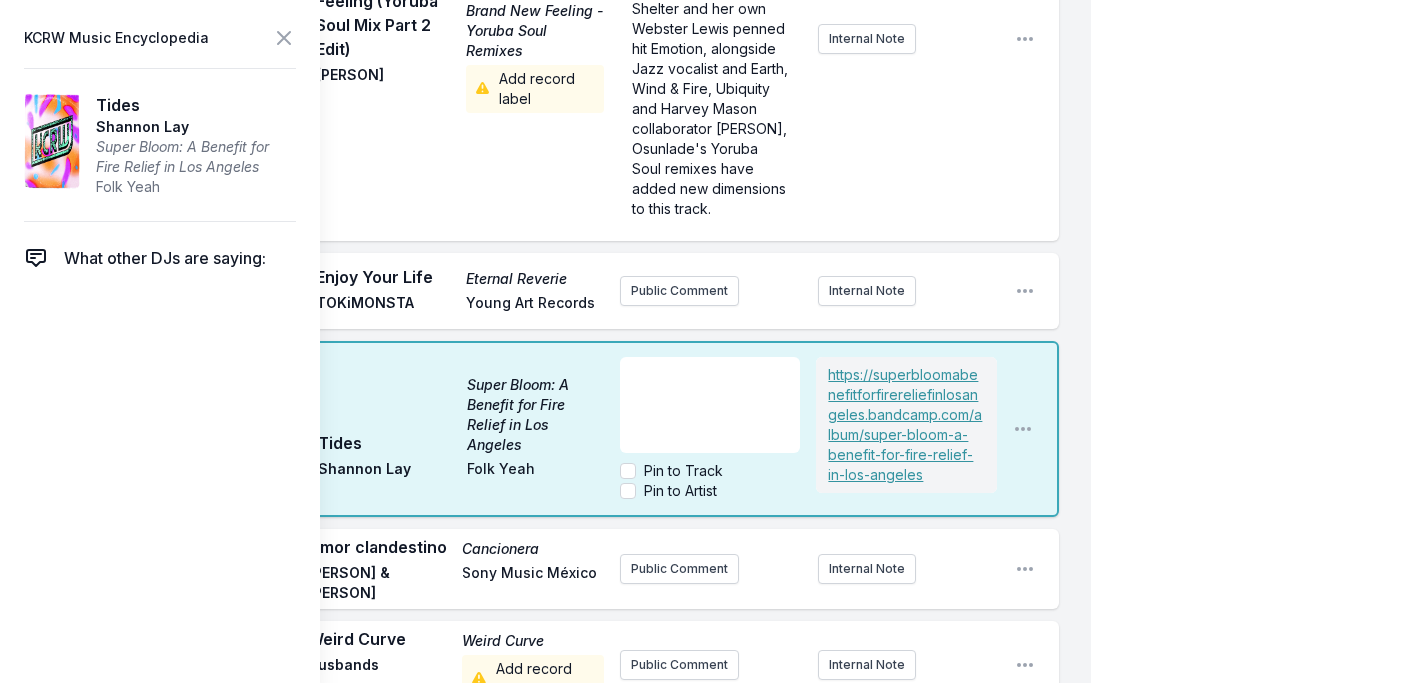 click on "My Playlist KCRW Playlist Directory Reports NN NC User Guide Report Bug Sign out Morning Becomes Eclectic Live Novena Carmel Simulcast August 4, 2025 9:00 AM - 12:00 PM Edit Open options View Missing Data Some of your tracks are missing record label information. This info helps artists get paid! It needs to be filled out within 24 hours of showtime. 9:04 AM The Land Where Most Anything Goes Anything ...and more [PERSON] Self Released via Texas. Discovered from [PERSON]'s IG . Support [PERSON] in rebuilding after losing his home in a fire by buying his record on Bandcamp ! Internal Note Open playlist item options via Texas. Discovered from [PERSON]'s IG . Support [PERSON] in rebuilding after losing his home in a fire by buying his record on Bandcamp ! 9:07 AM Chameleons MOONSHOTS The South Hill Experiment: KCRW Live From HQ [no label] Public Comment Internal Note Open playlist item options 9:10 AM Superman I Want to Love, and I Love fastmusic Fun in the church Internal Note 9:14 AM Ponderosa" at bounding box center (705, 2036) 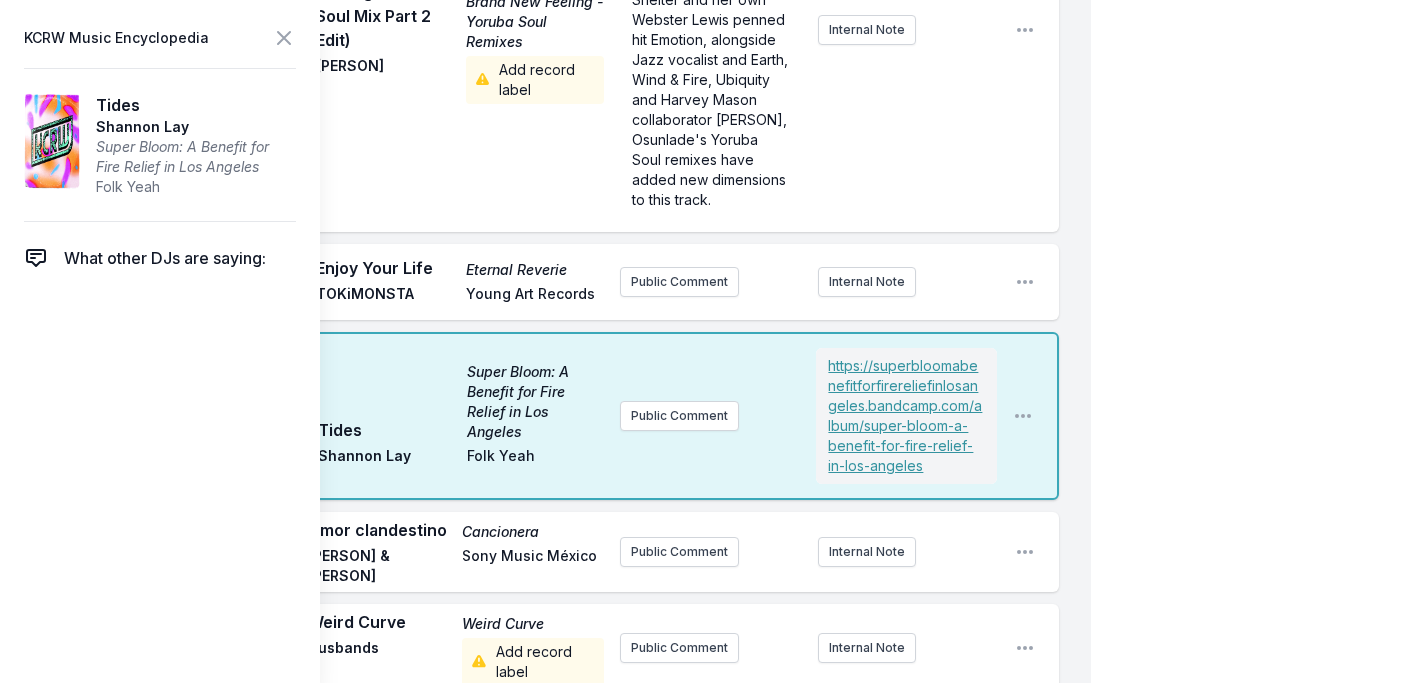 scroll, scrollTop: 955, scrollLeft: 0, axis: vertical 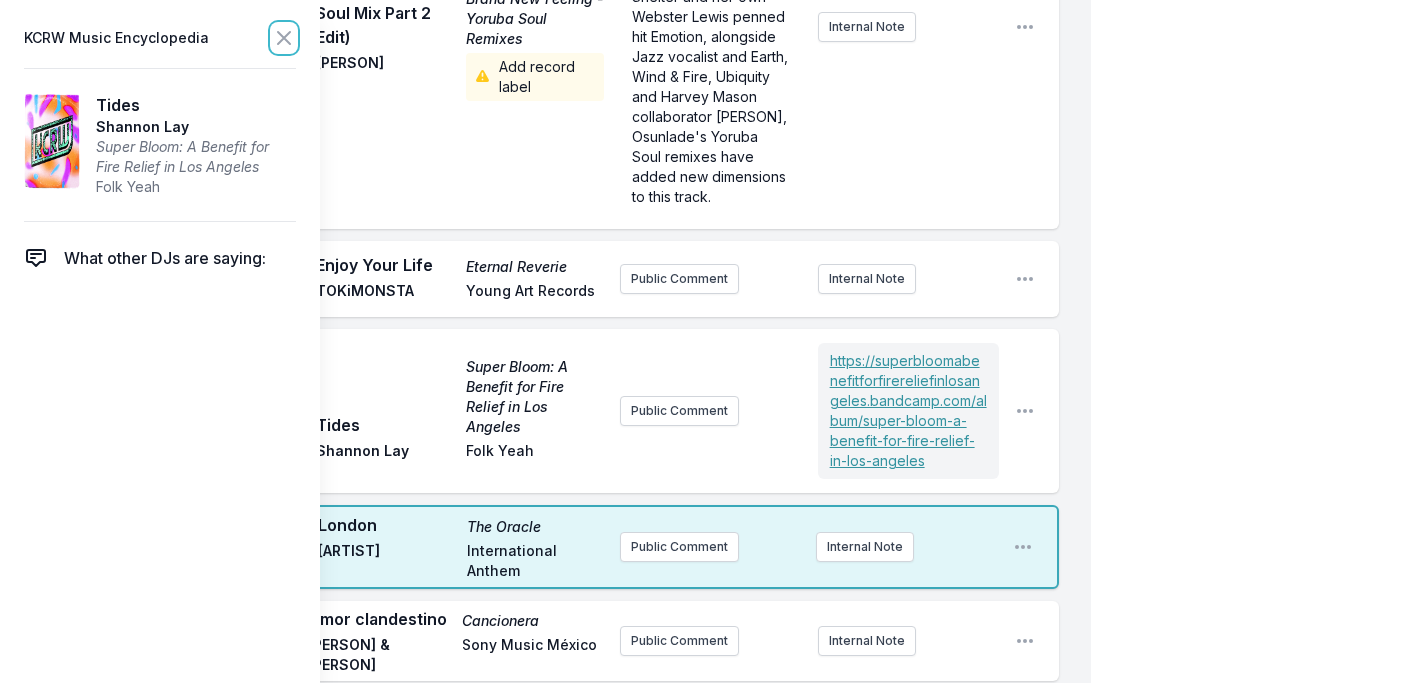 click 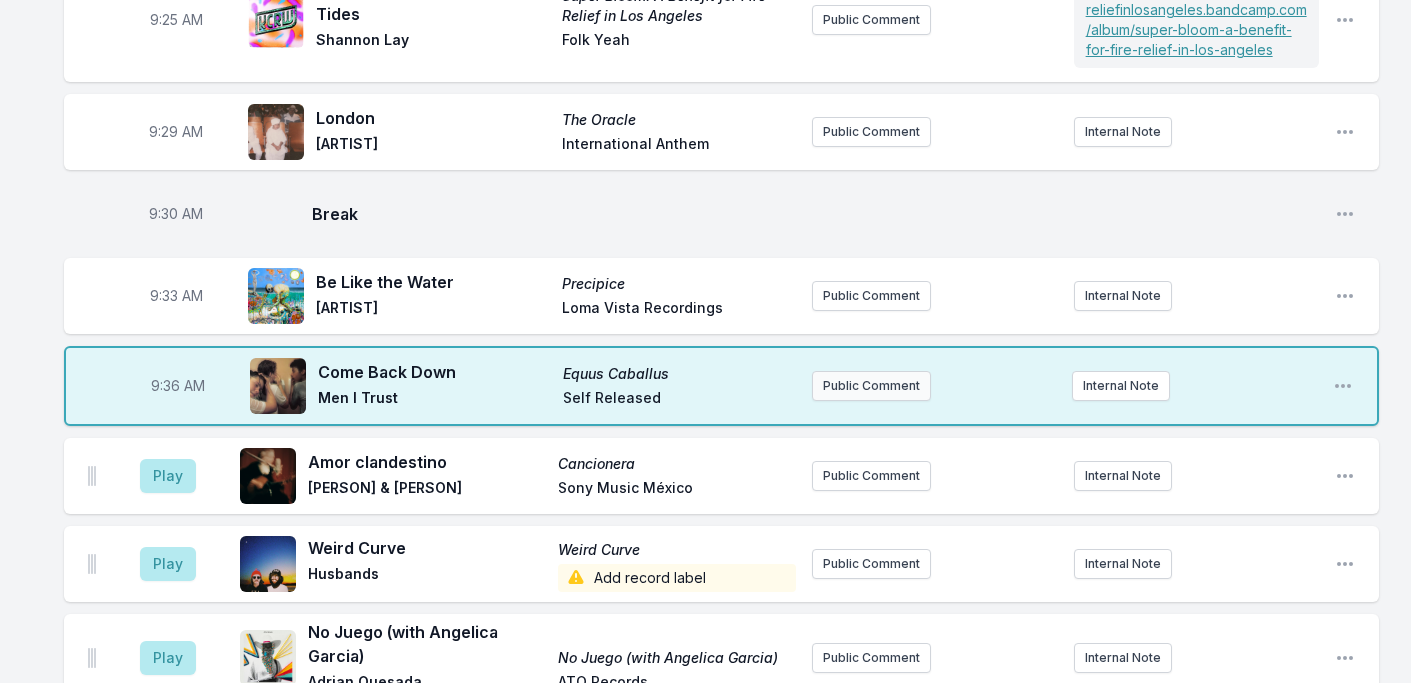 scroll, scrollTop: 1125, scrollLeft: 0, axis: vertical 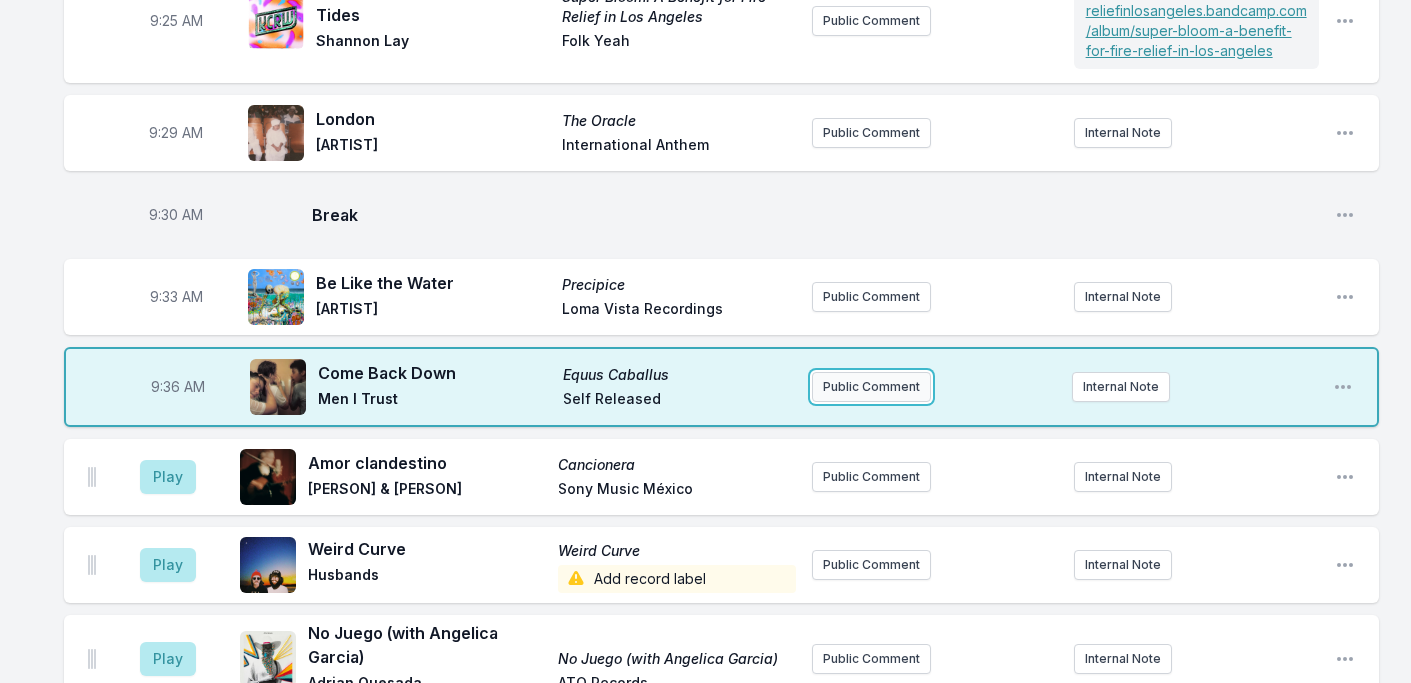 click on "Public Comment" at bounding box center (871, 387) 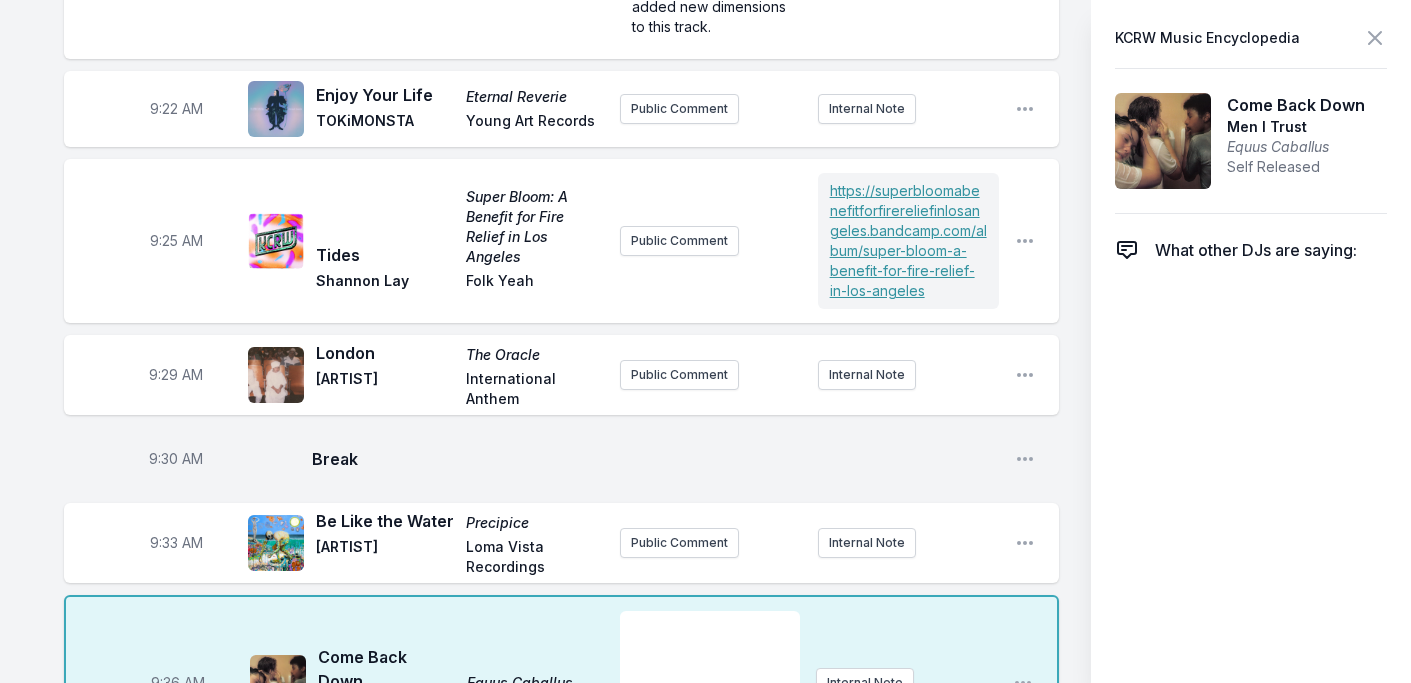 click on "﻿" at bounding box center (710, 659) 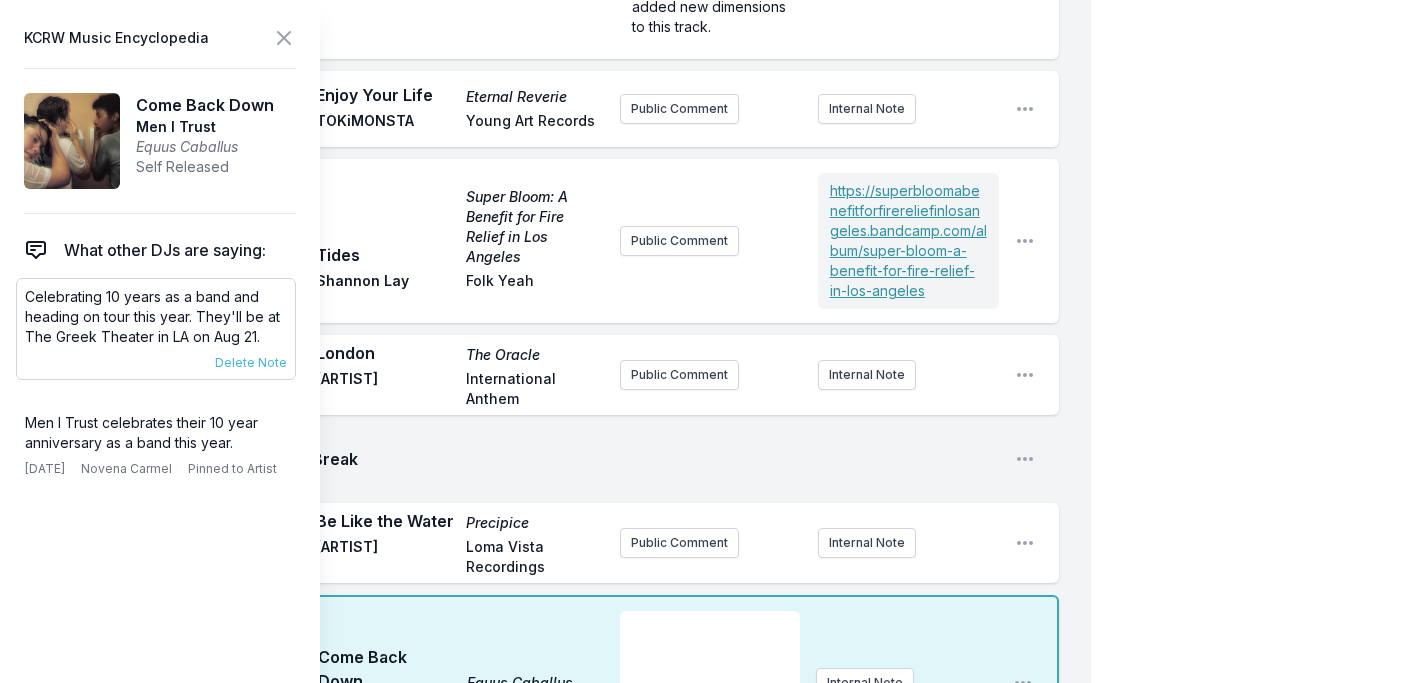 click on "Celebrating 10 years as a band and heading on tour this year. They'll be at The Greek Theater in LA on Aug 21." at bounding box center (156, 317) 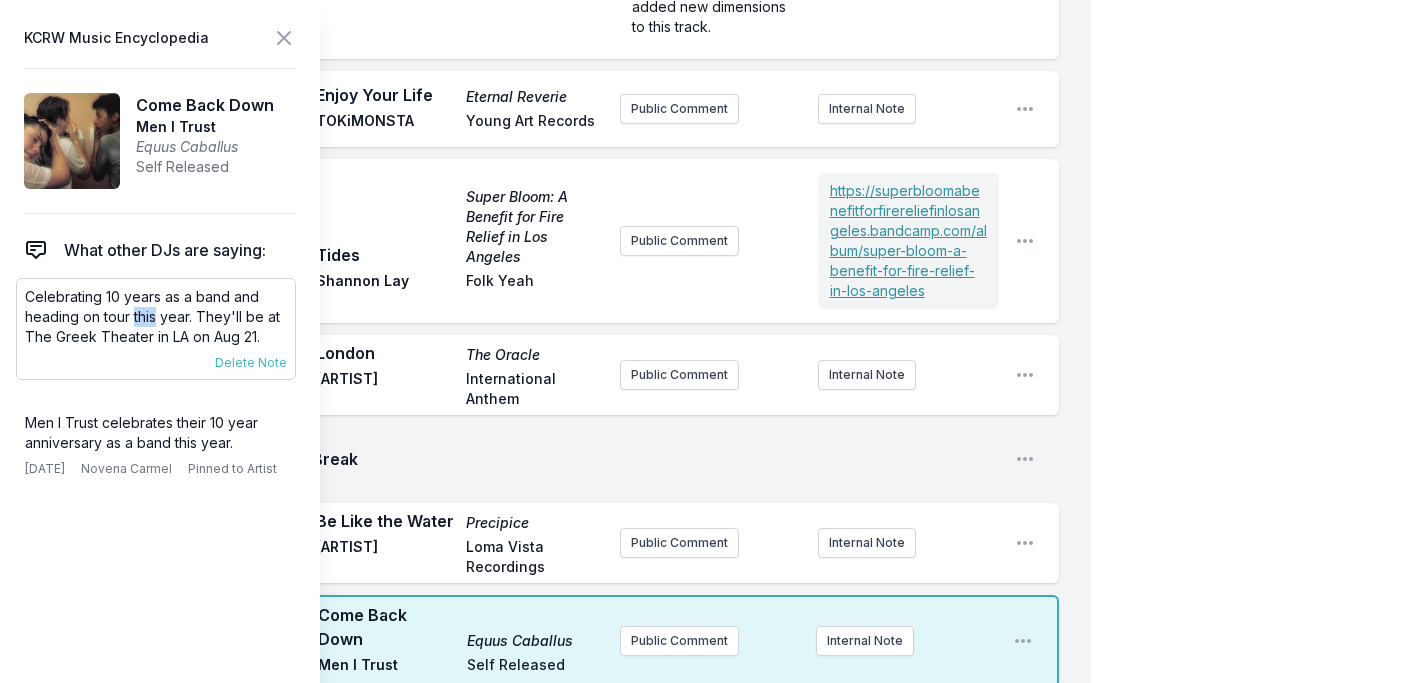 click on "Celebrating 10 years as a band and heading on tour this year. They'll be at The Greek Theater in LA on Aug 21." at bounding box center (156, 317) 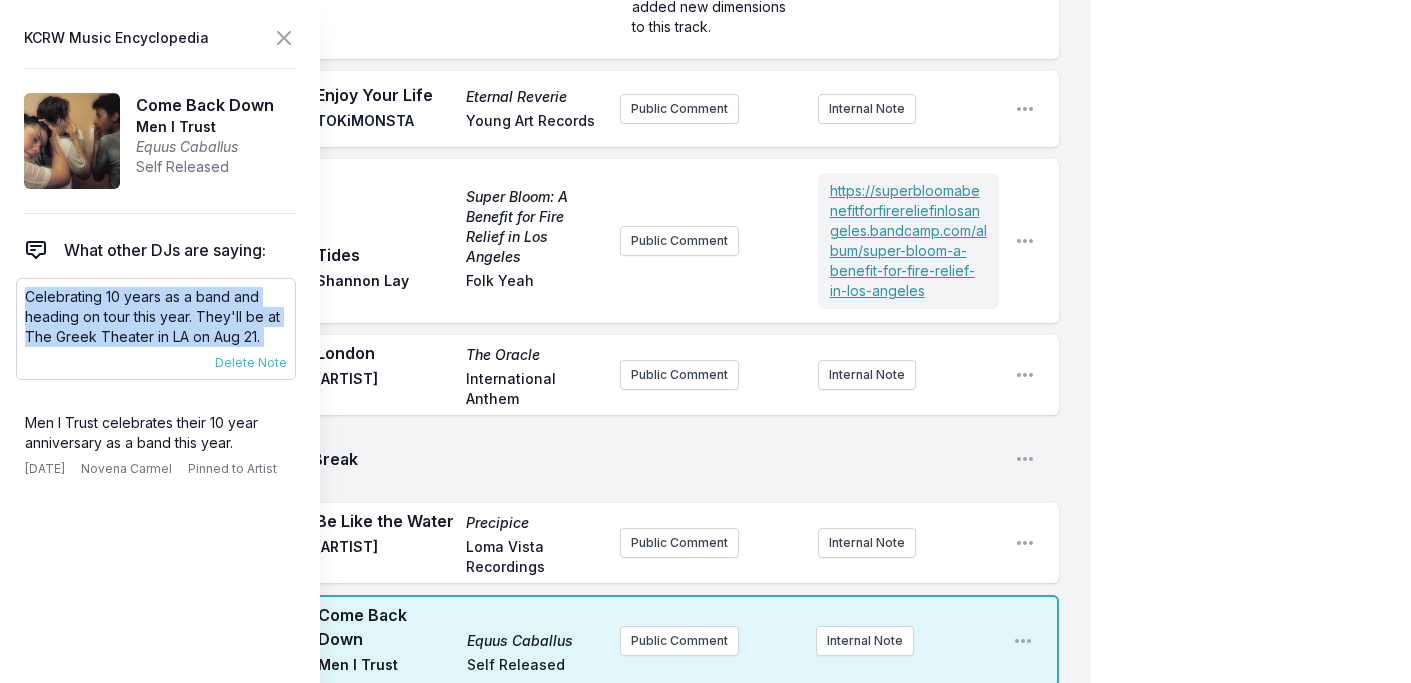 click on "Celebrating 10 years as a band and heading on tour this year. They'll be at The Greek Theater in LA on Aug 21." at bounding box center [156, 317] 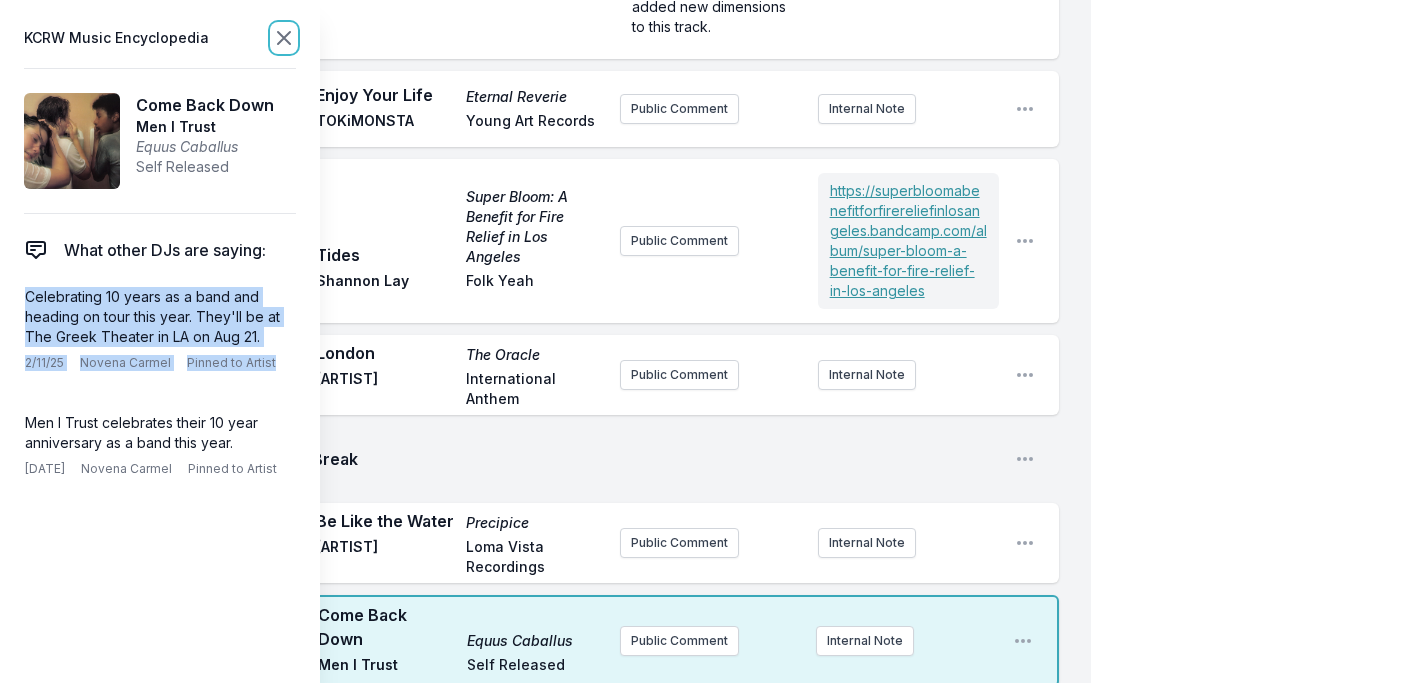 click 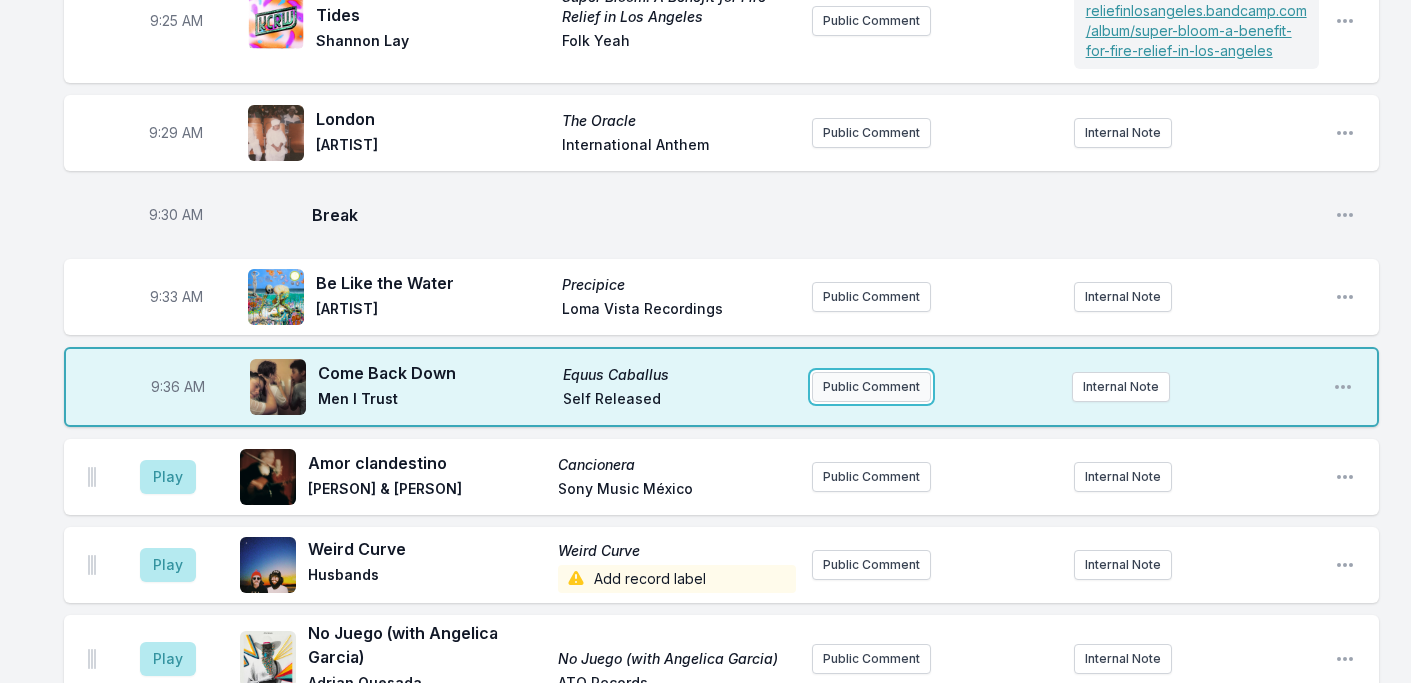 click on "Public Comment" at bounding box center [871, 387] 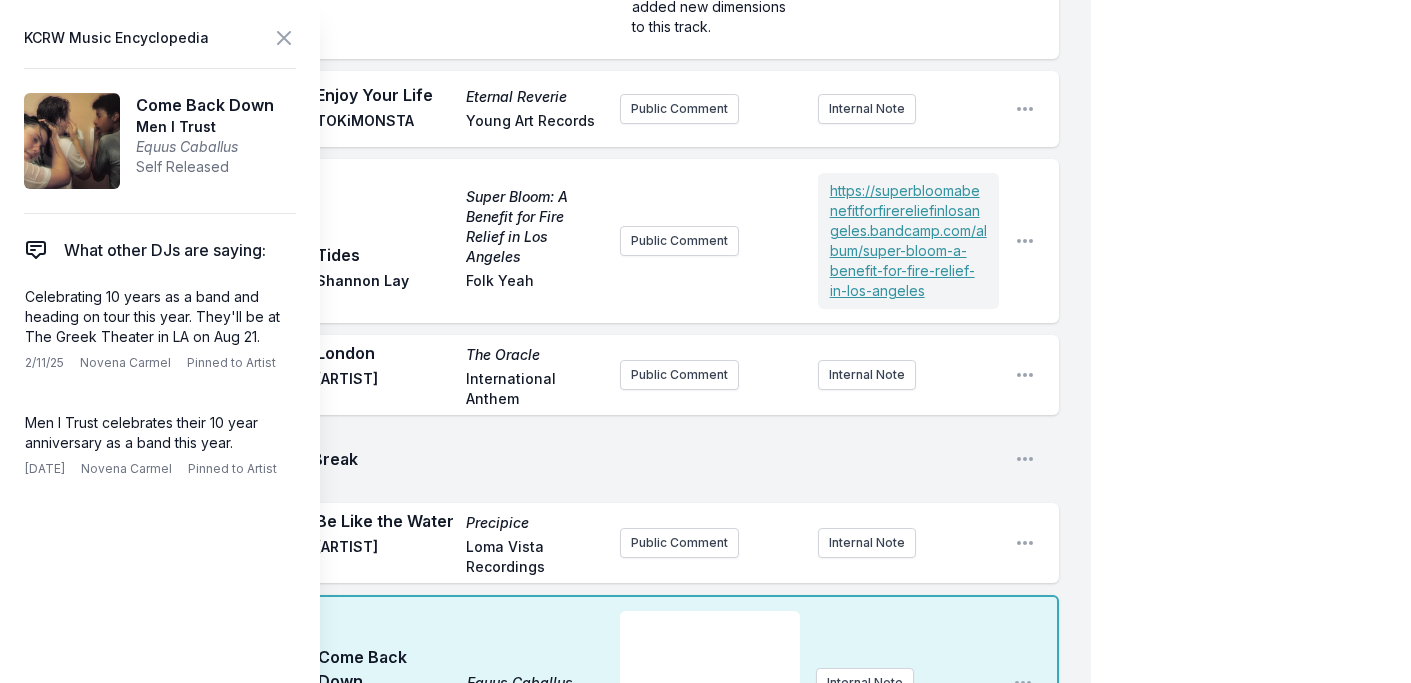 scroll, scrollTop: 1185, scrollLeft: 0, axis: vertical 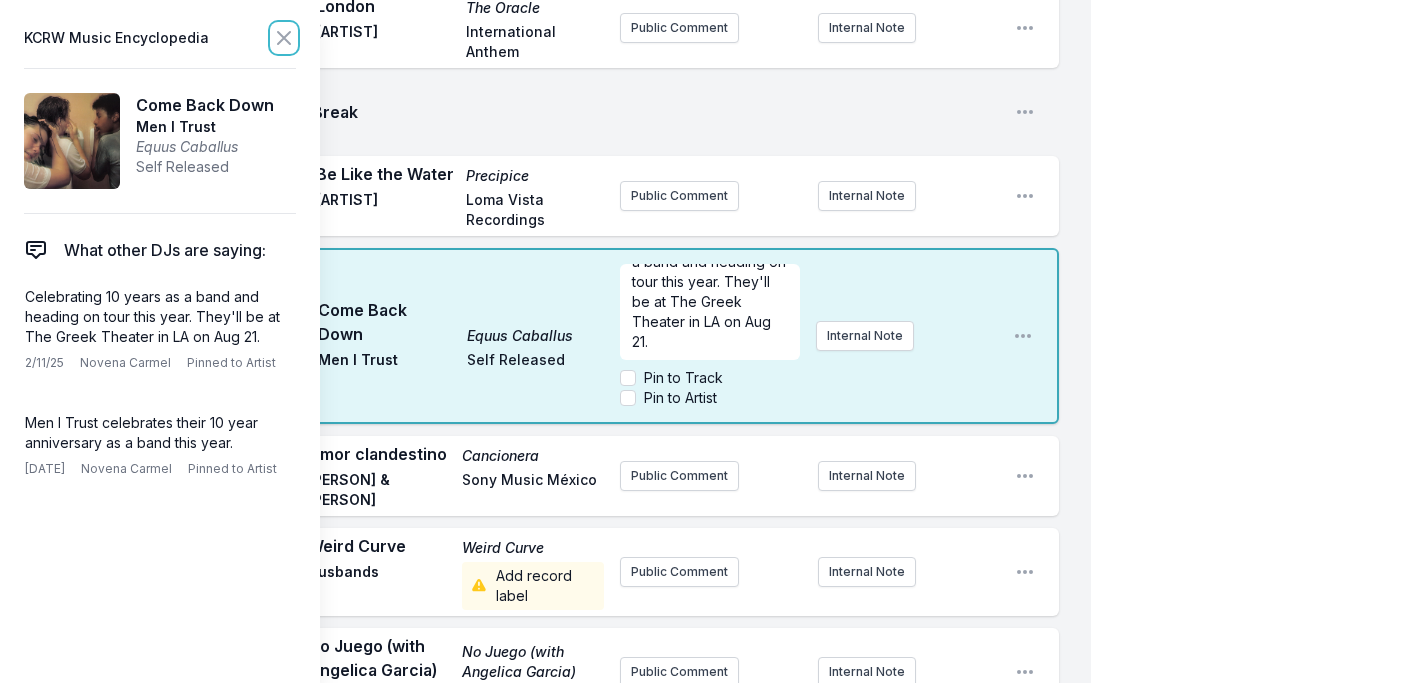 click 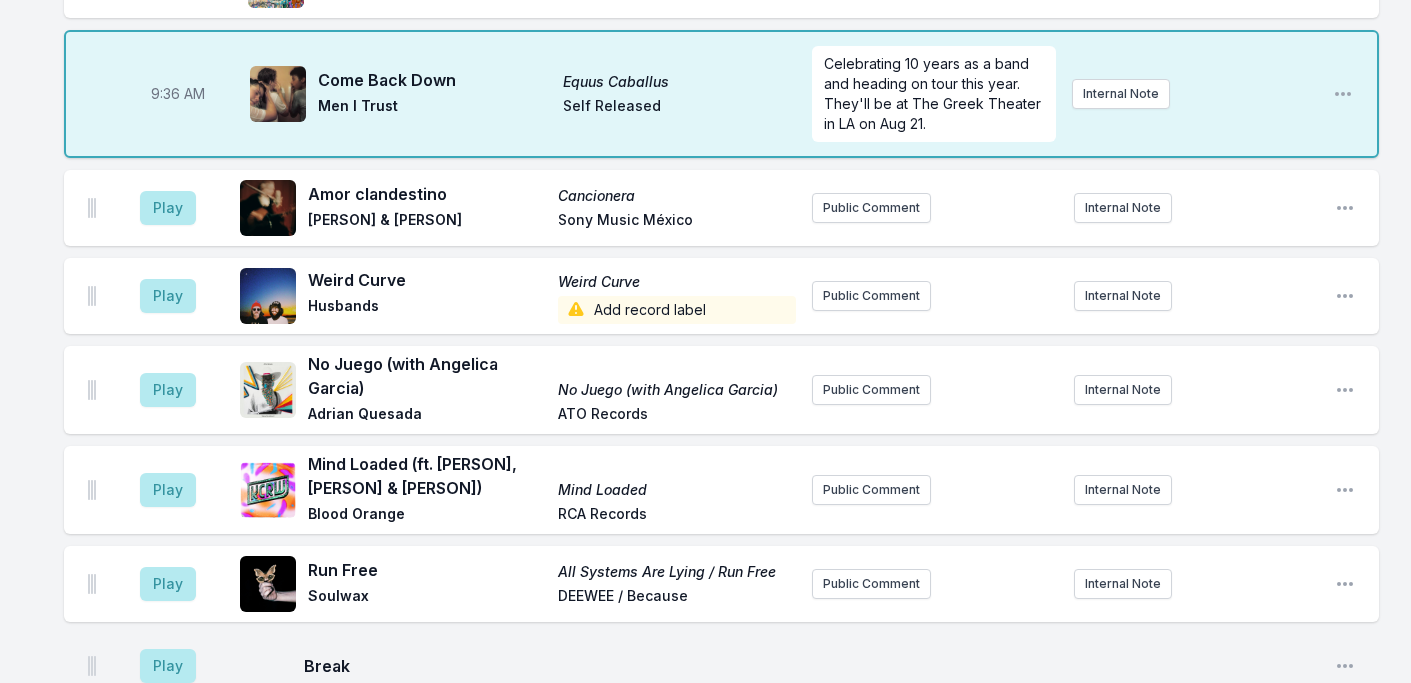 scroll, scrollTop: 1428, scrollLeft: 0, axis: vertical 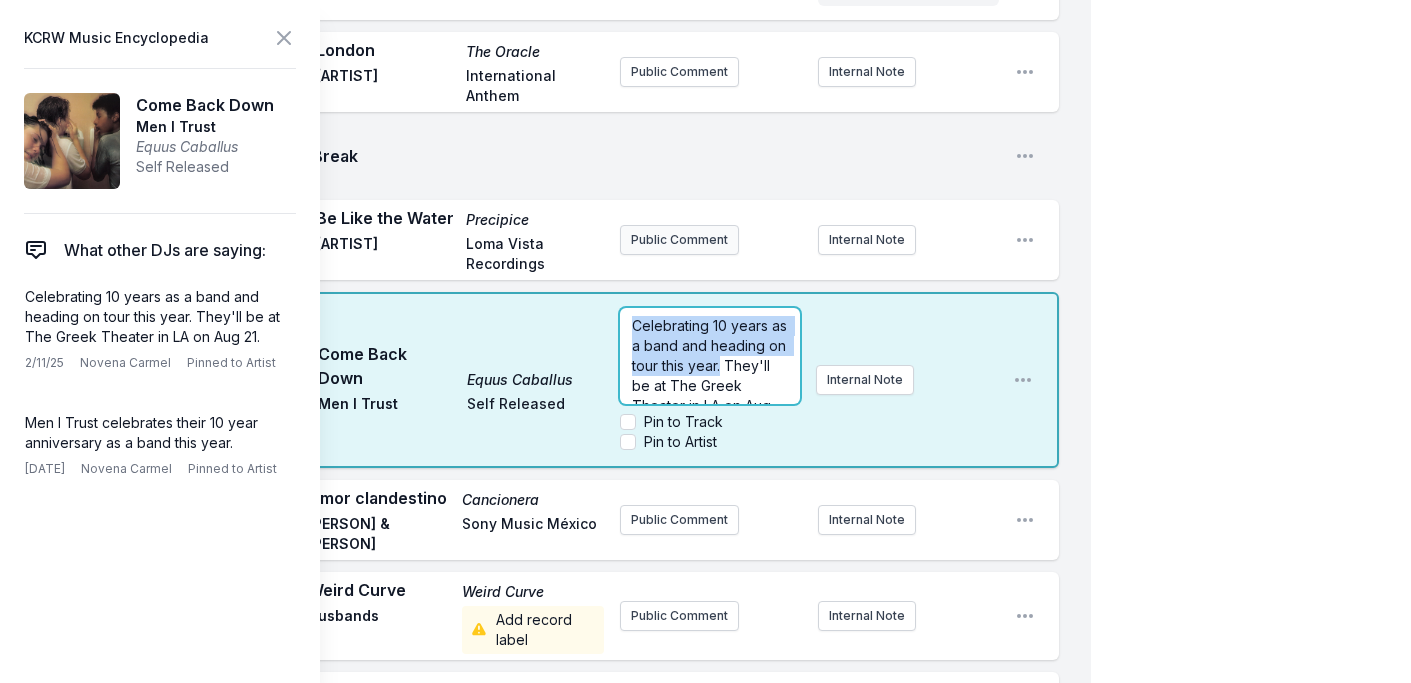 drag, startPoint x: 899, startPoint y: 106, endPoint x: 635, endPoint y: 254, distance: 302.6549 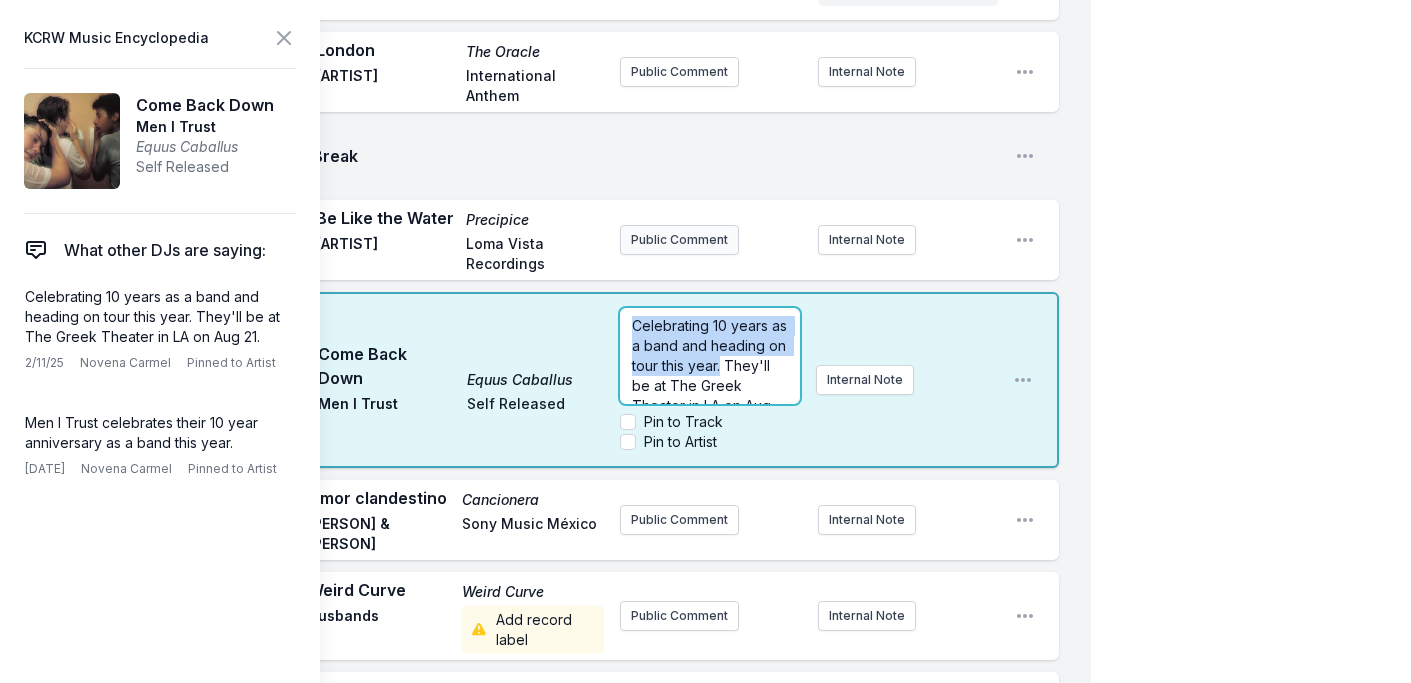 click on "[TIME] The Land Where Most Anything Goes Anything ...and more [PERSON] Self Released via Texas. Discovered from [PERSON]'s IG . Support [PERSON] in rebuilding after losing his home in a fire by buying his record on Bandcamp ! Internal Note Open playlist item options via Texas. Discovered from [PERSON]'s IG . Support [PERSON] in rebuilding after losing his home in a fire by buying his record on Bandcamp ! [TIME] Chameleons MOONSHOTS The South Hill Experiment: KCRW Live From HQ [no label] Public Comment Internal Note Open playlist item options outernational music for interplanetary people [TIME] Superman I Want to Love, and I Love fastmusic Fun in the church outernational music for interplanetary people Internal Note Open playlist item options outernational music for interplanetary people [TIME] Shooting Star Ponderosa [PERSON] [PERSON] Nice [DATE] release. Via Sydney, Australia Internal Note Open playlist item options [DATE] release. Via Sydney, Australia [TIME] Brand New Feeling (Yoruba Soul Mix Part 2 Edit) [PERSON] [PERSON]" at bounding box center [561, -340] 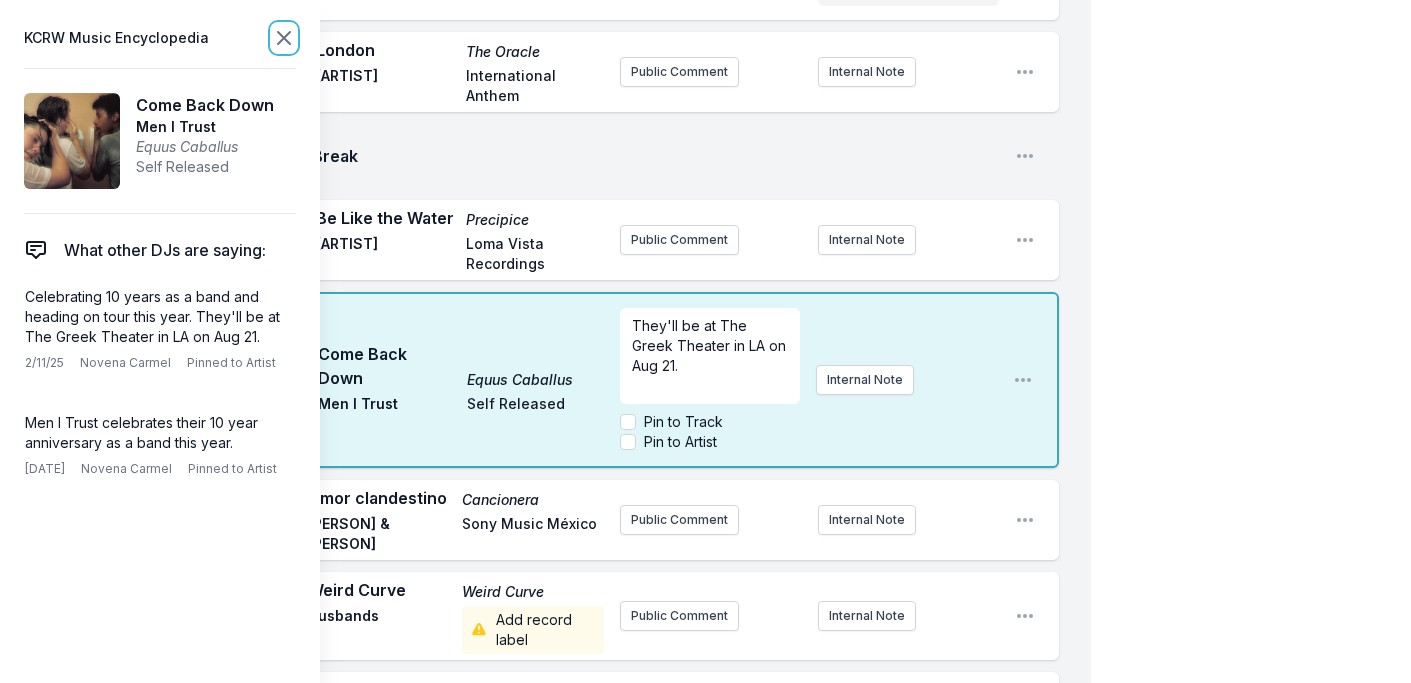 click 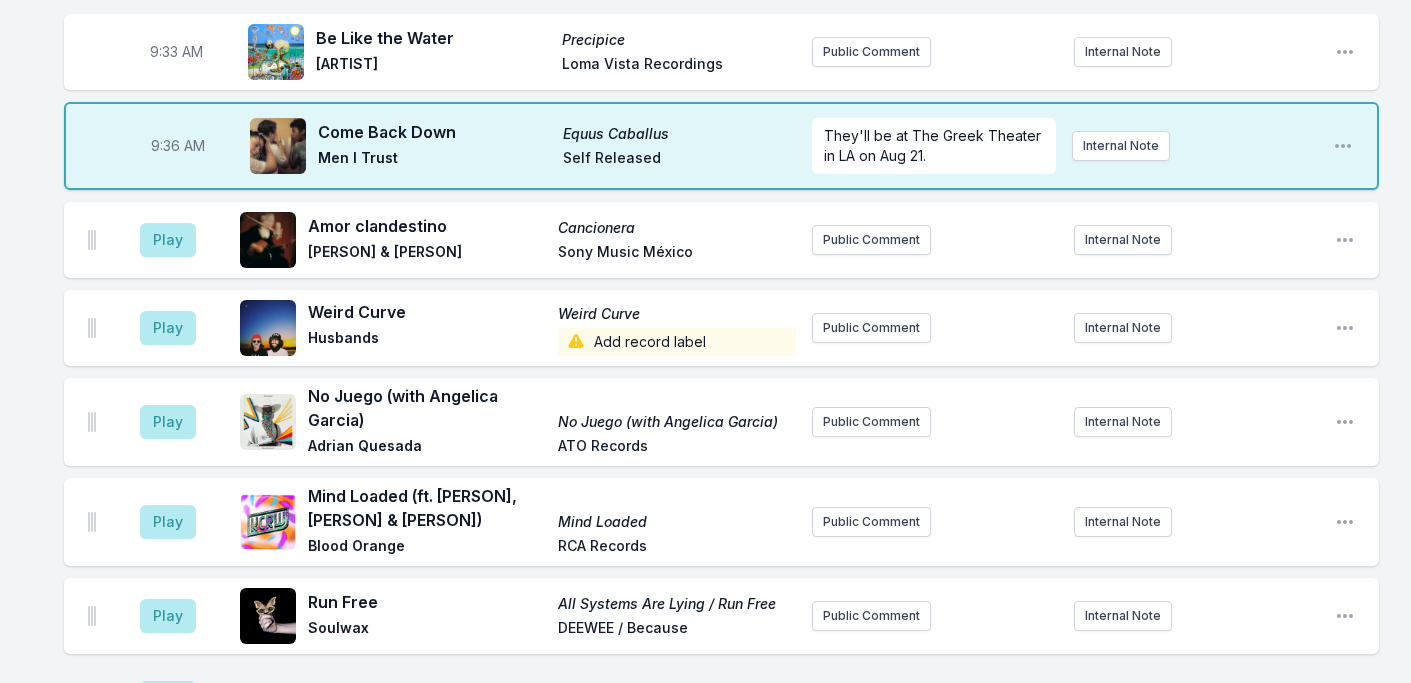 scroll, scrollTop: 1371, scrollLeft: 0, axis: vertical 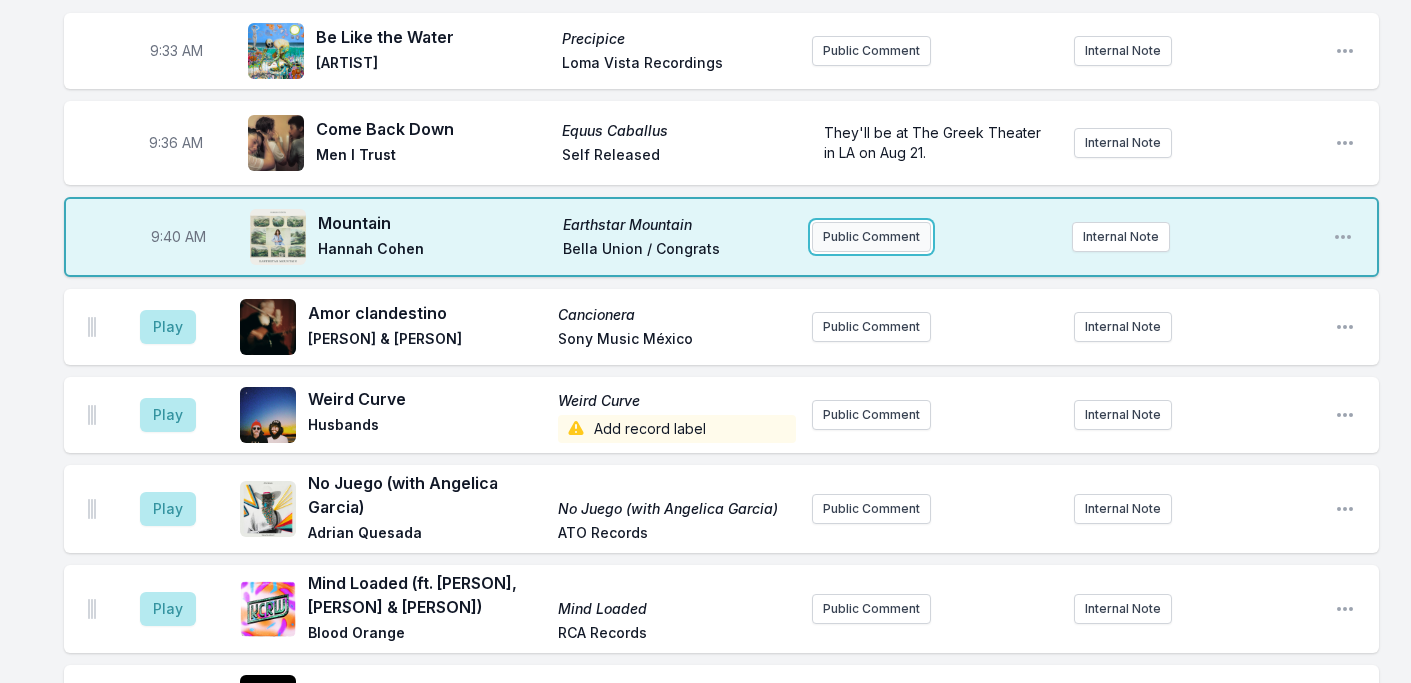 click on "Public Comment" at bounding box center [871, 237] 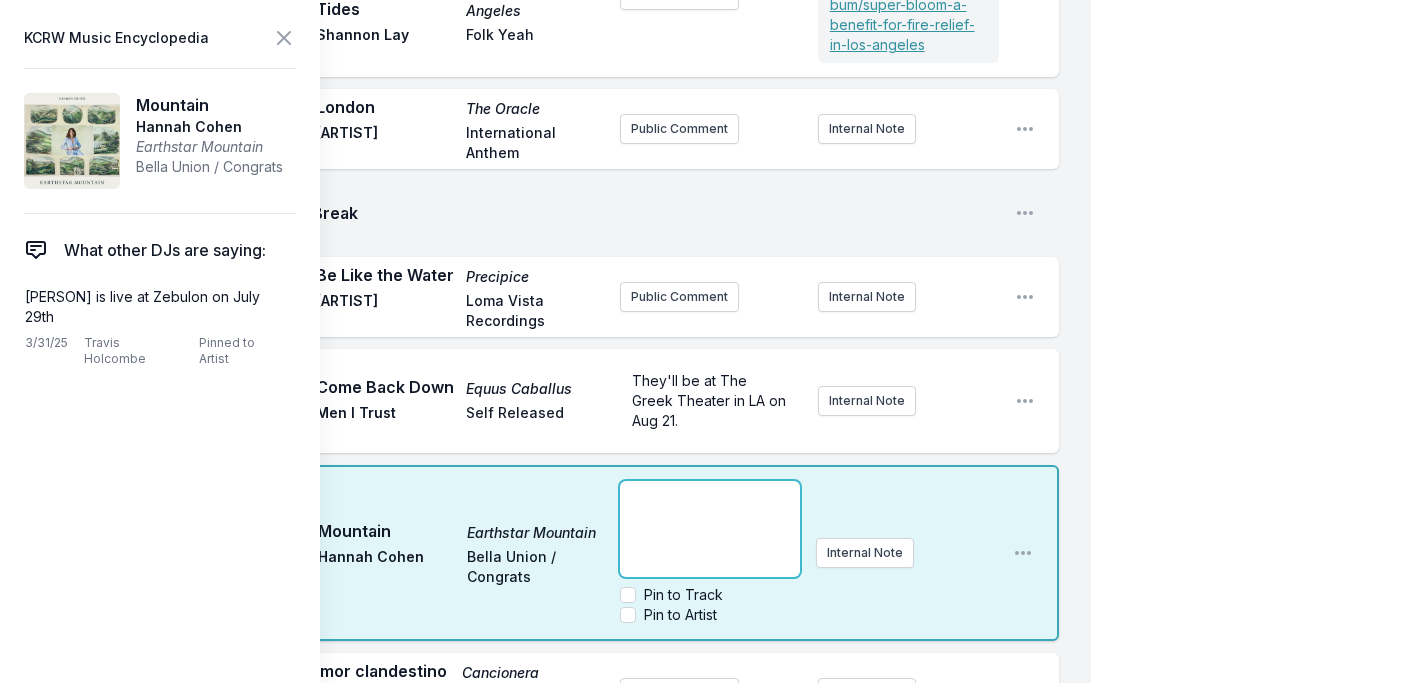 click on "﻿" at bounding box center (710, 499) 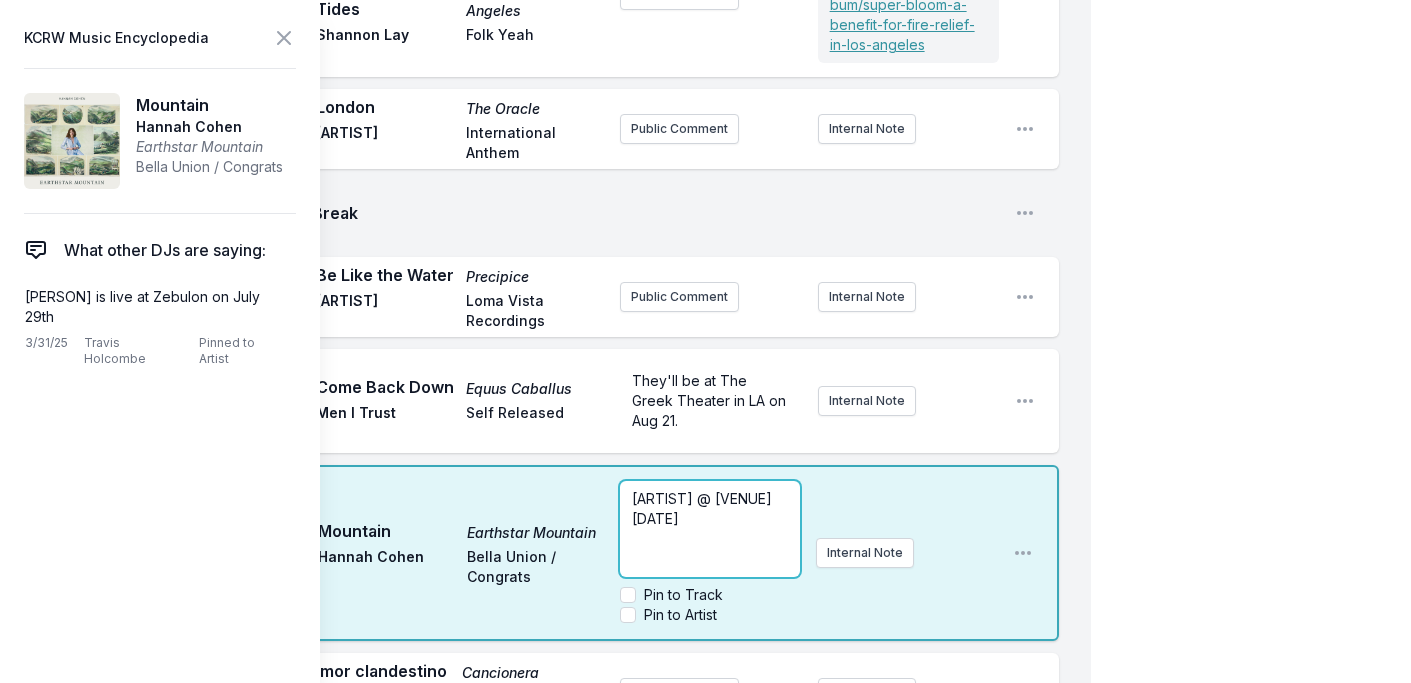 click on "[ARTIST] @ [VENUE] [DATE]" at bounding box center (704, 508) 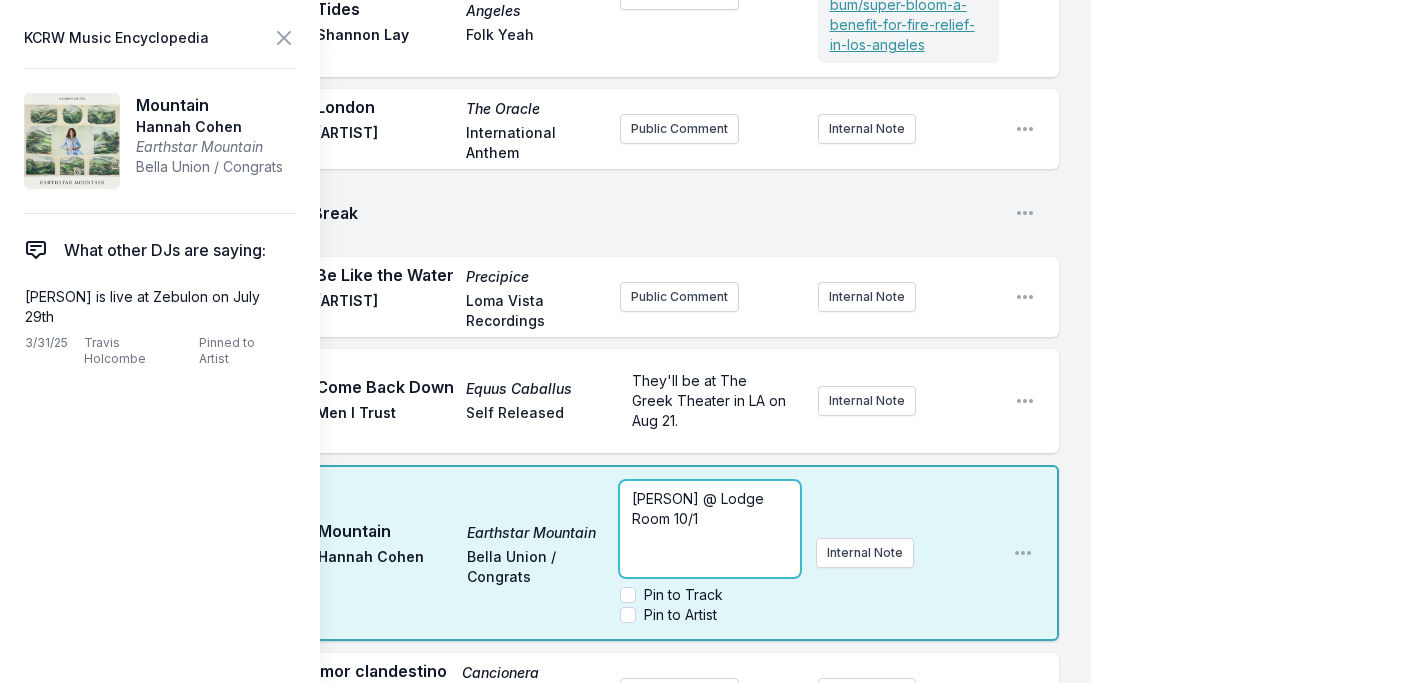 type 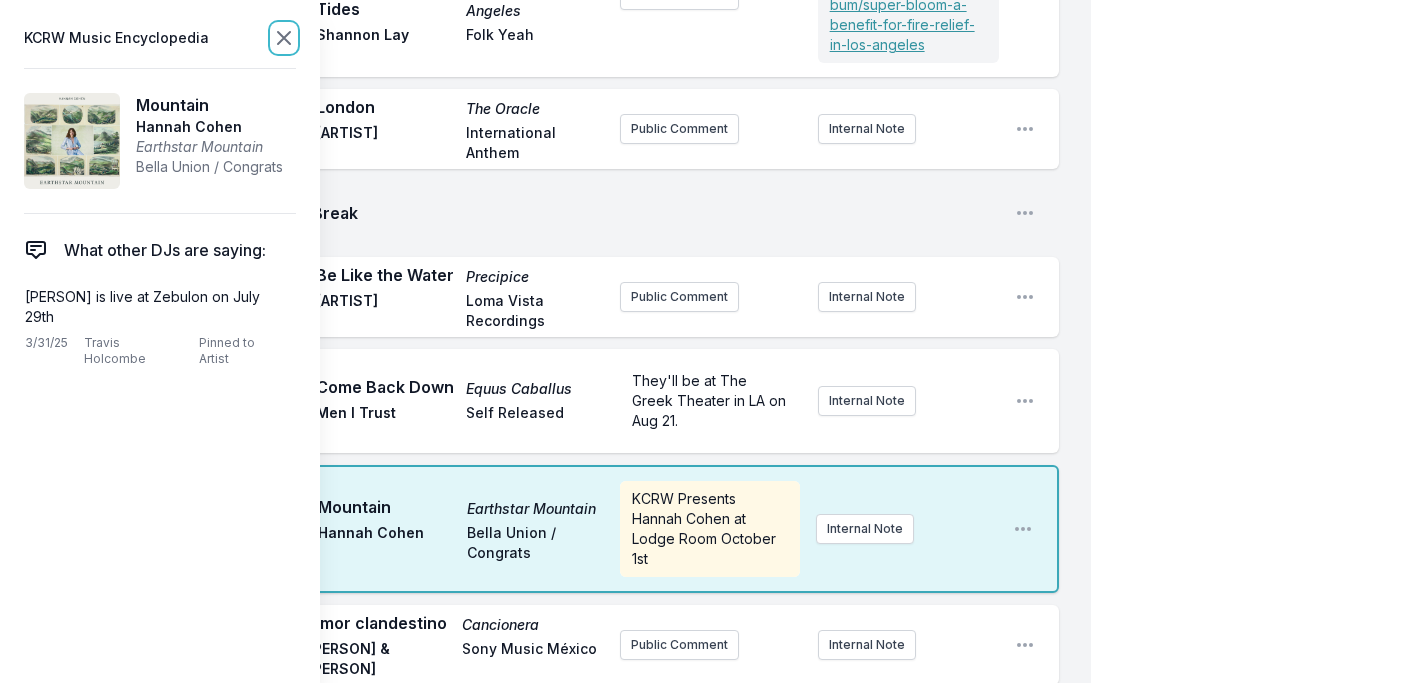 drag, startPoint x: 285, startPoint y: 39, endPoint x: 296, endPoint y: 60, distance: 23.70654 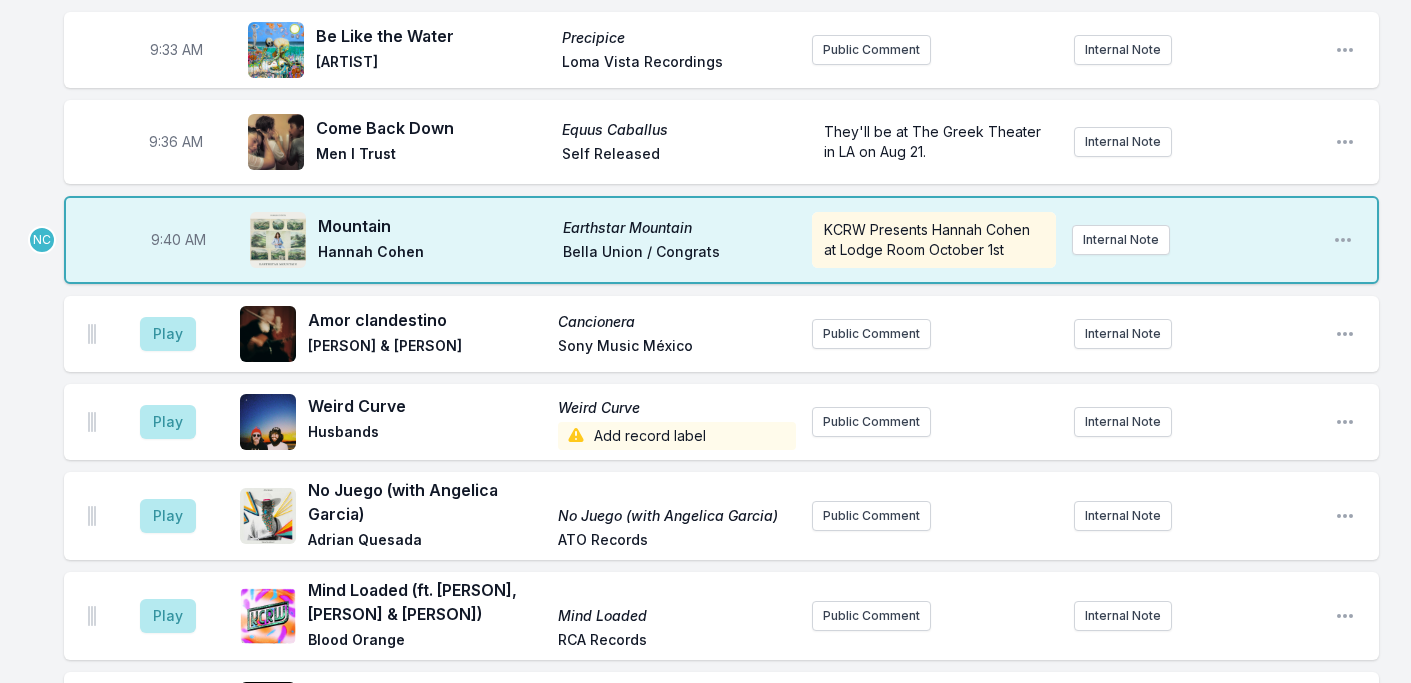 click on "Missing Data Some of your tracks are missing record label information. This info helps artists get paid! It needs to be filled out within 24 hours of showtime. 9:04 AM The Land Where Most Anything Goes Anything ...and more [PERSON] Self Released via Texas. Discovered from [PERSON]'s IG . Support [PERSON] in rebuilding after losing his home in a fire by buying his record on Bandcamp ! Internal Note Open playlist item options via Texas. Discovered from [PERSON]'s IG . Support [PERSON] in rebuilding after losing his home in a fire by buying his record on Bandcamp ! 9:07 AM Chameleons MOONSHOTS The South Hill Experiment: KCRW Live From HQ [no label] Public Comment Internal Note Open playlist item options 9:10 AM Superman I Want to Love, and I Love fastmusic Fun in the church outernational music for interplanetary people Internal Note Open playlist item options outernational music for interplanetary people 9:14 AM Shooting Star Ponderosa [PERSON] in Your Mind Rice Is Nice Internal Note 9:17 AM" at bounding box center (705, 1573) 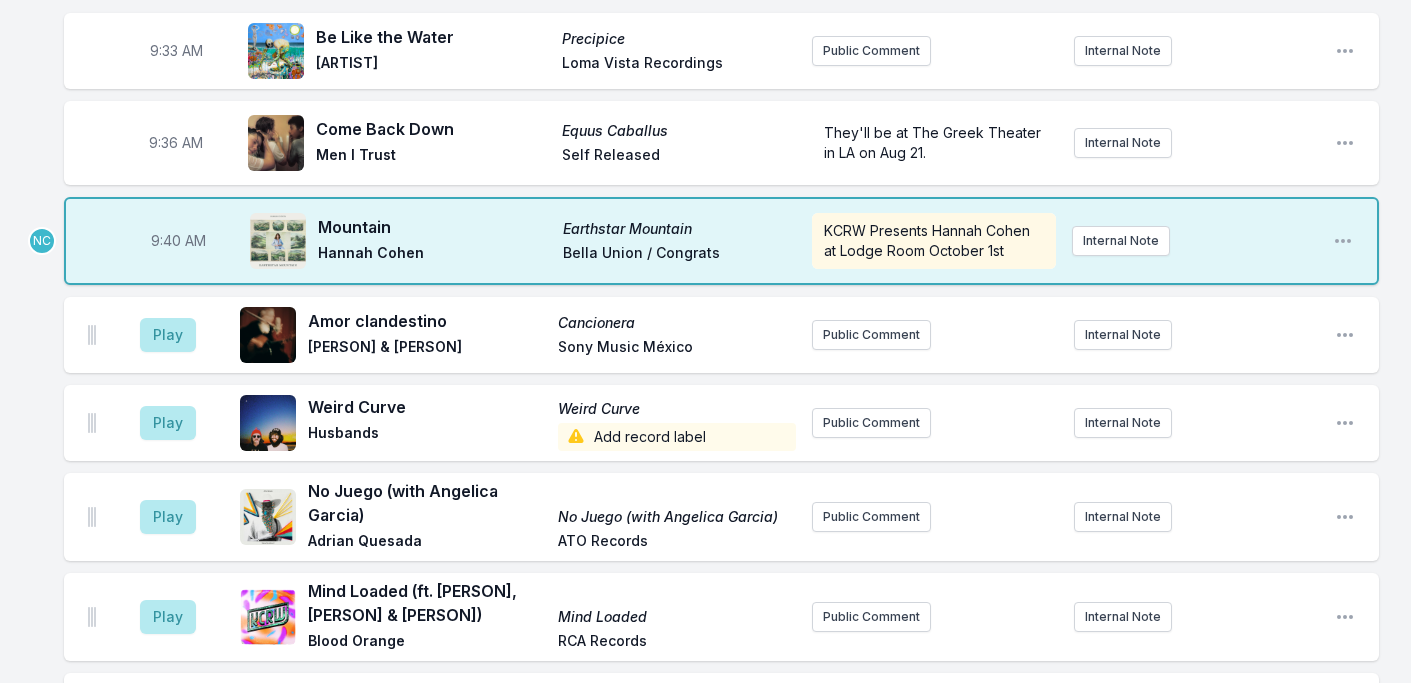 scroll, scrollTop: 1367, scrollLeft: 0, axis: vertical 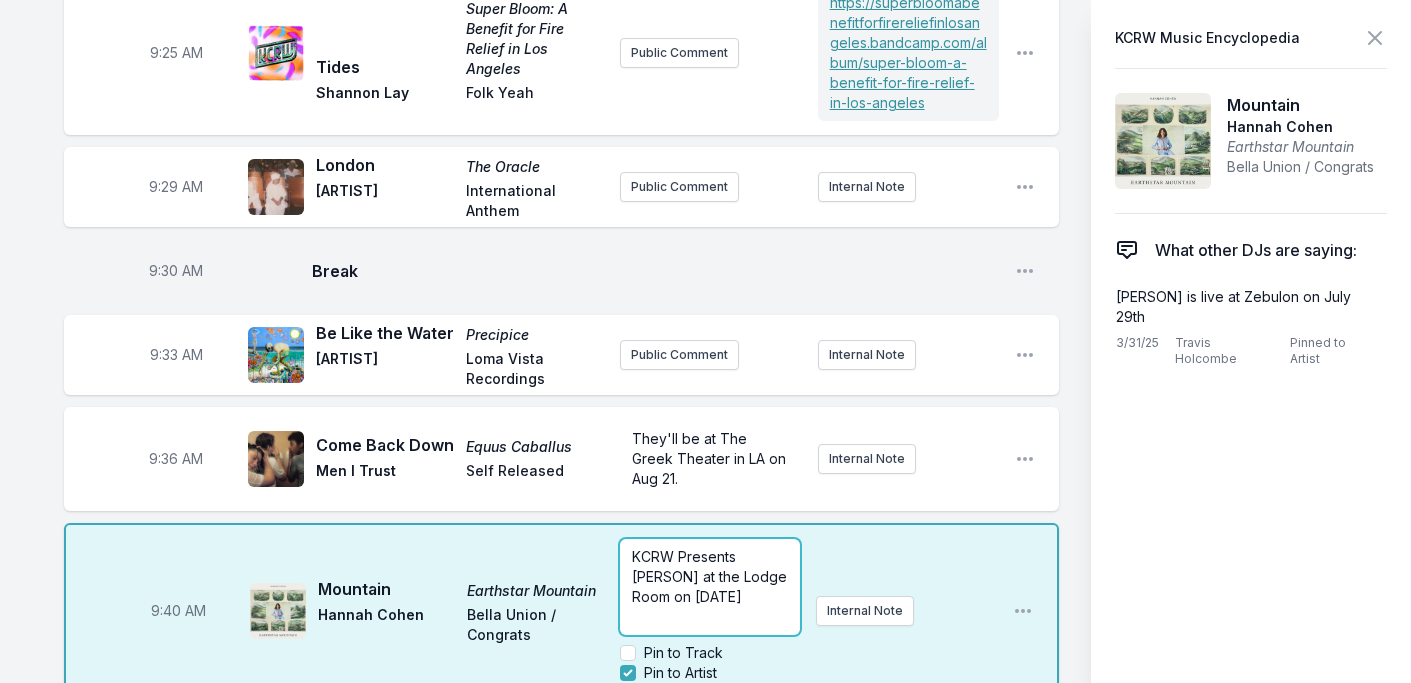 click on "KCRW Presents [PERSON] at the Lodge Room on [DATE]" at bounding box center (710, 577) 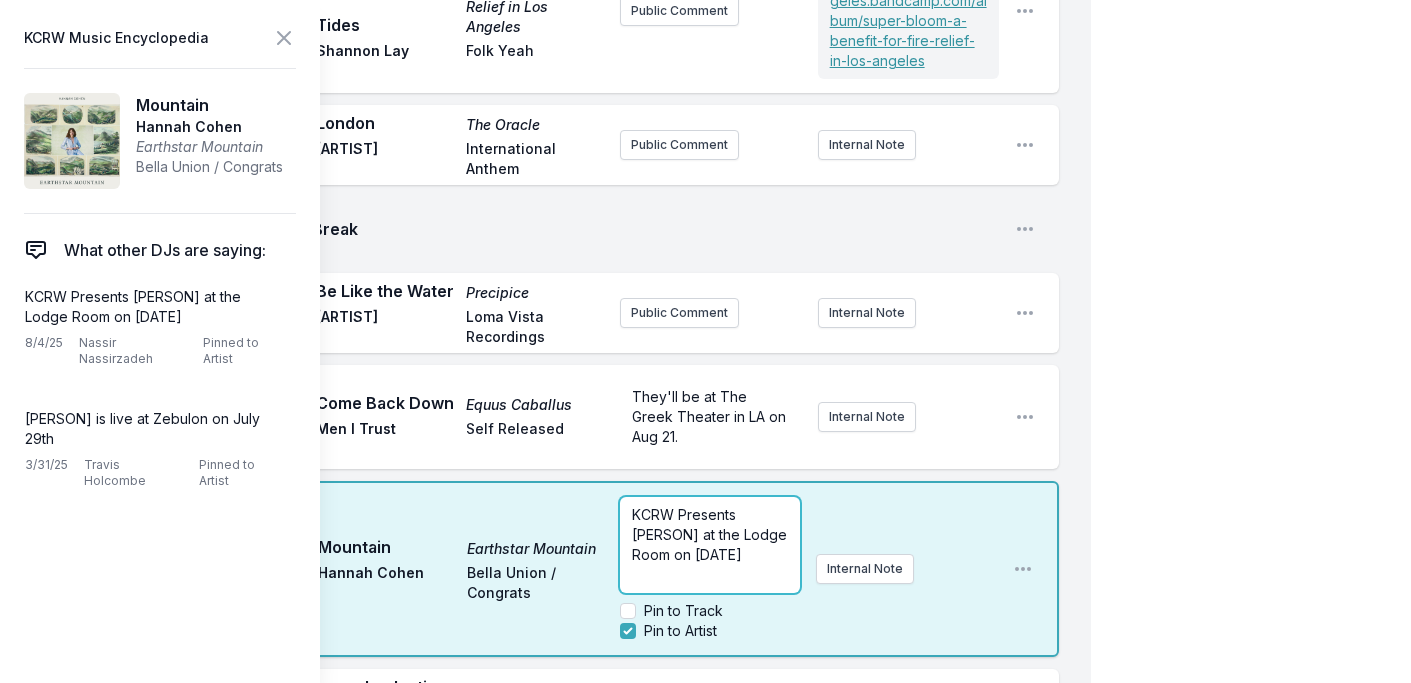 scroll, scrollTop: 1358, scrollLeft: 0, axis: vertical 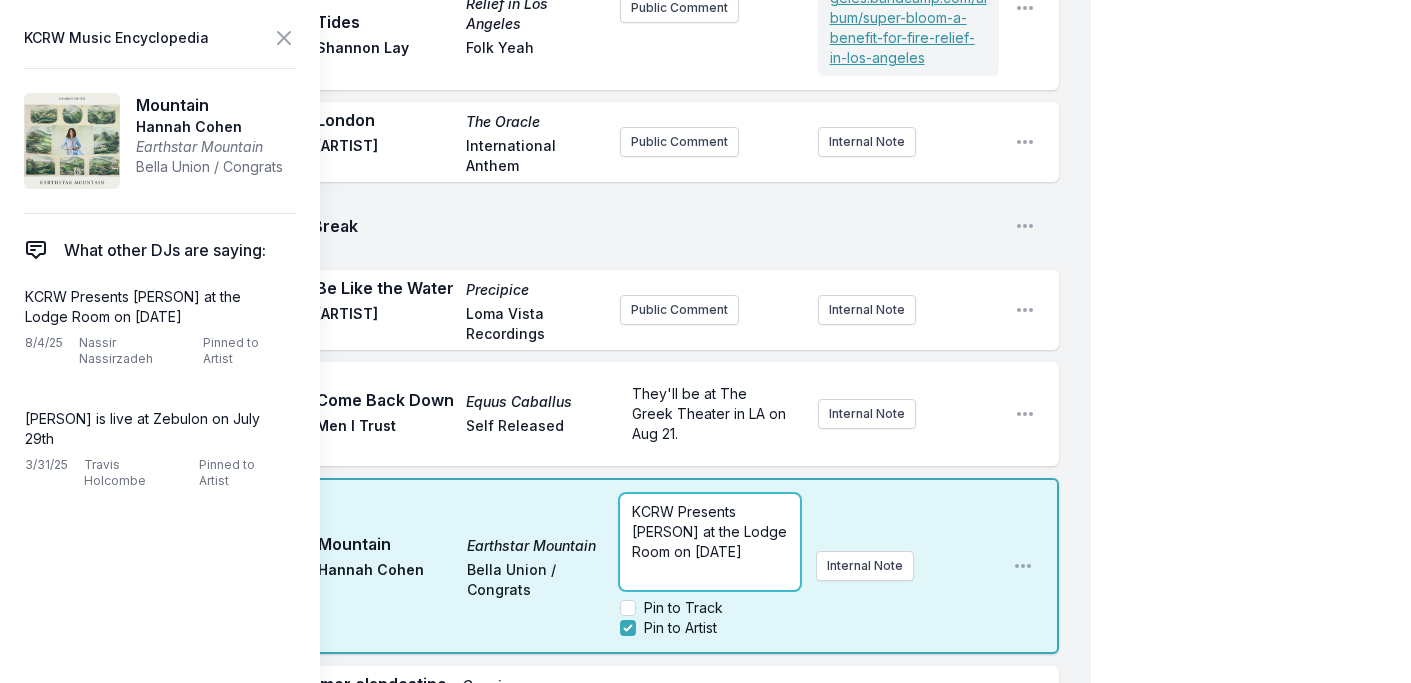 click on "KCRW Presents [PERSON] at the Lodge Room on [DATE]" at bounding box center [710, 532] 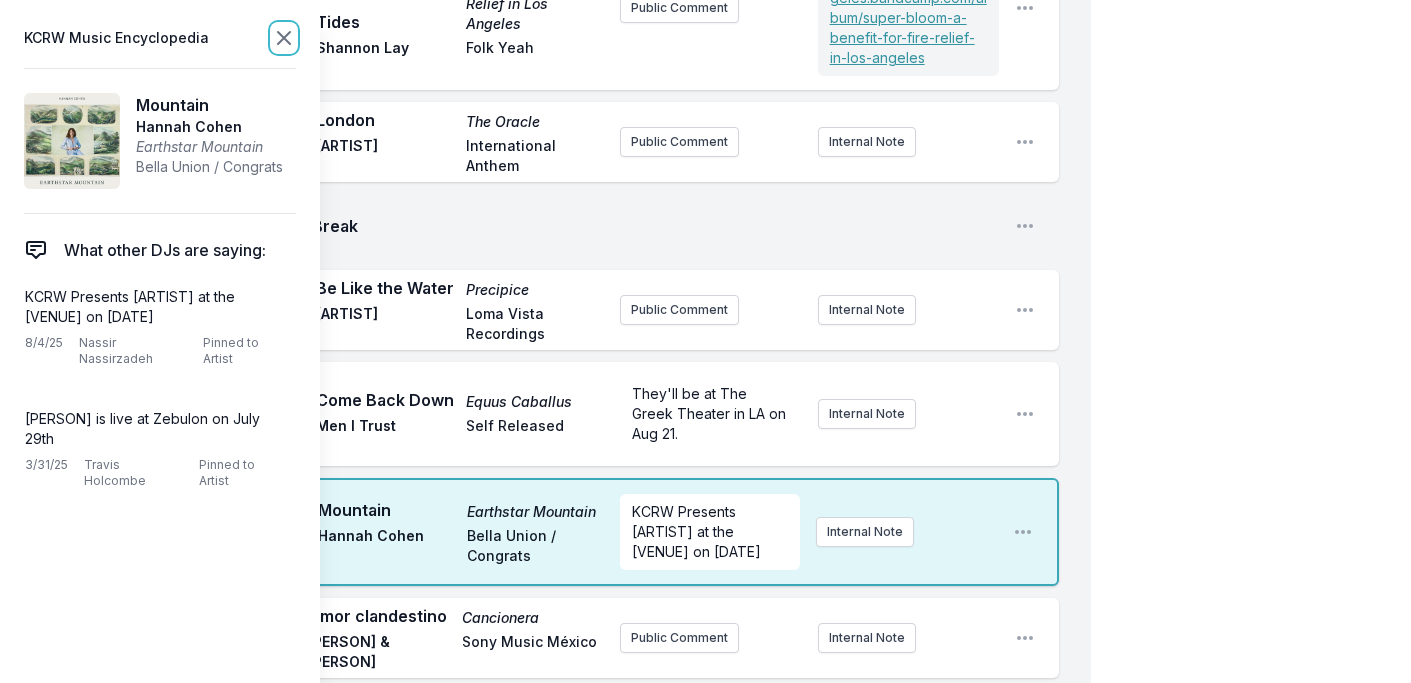 click 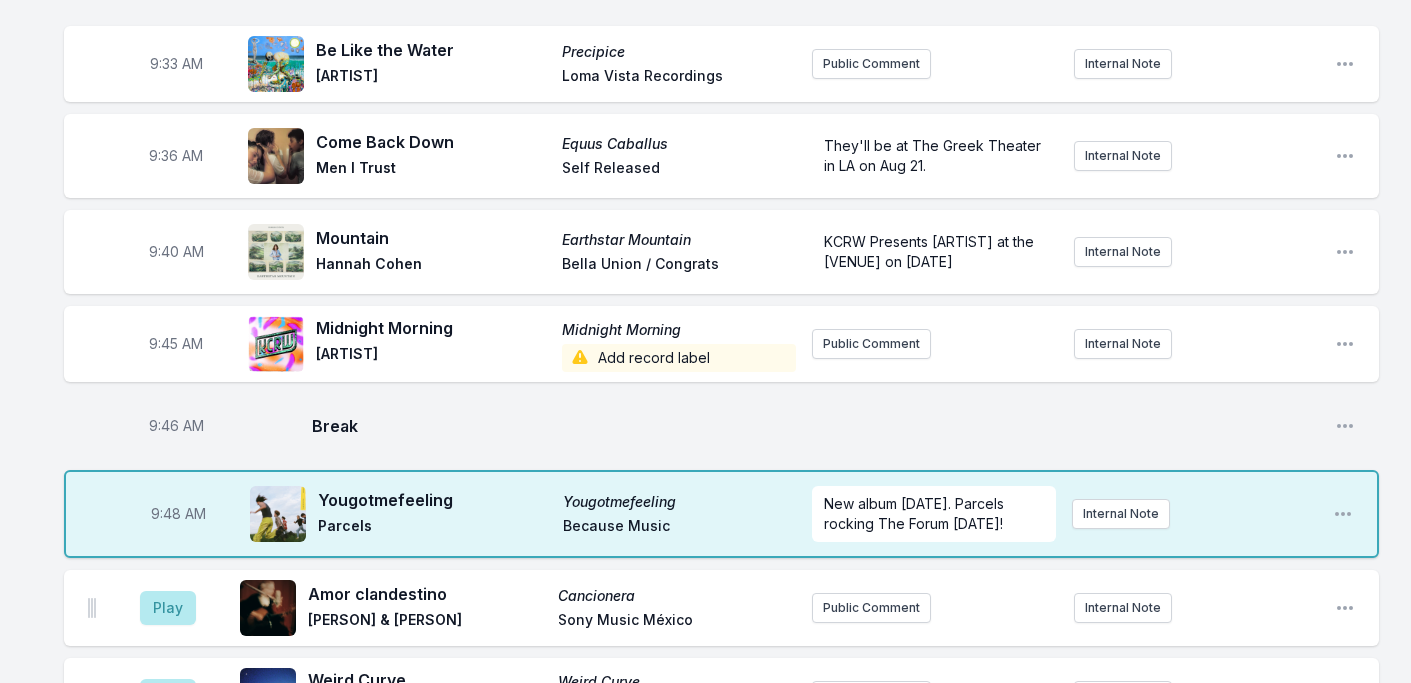 click on "Yougotmefeeling" at bounding box center [679, 502] 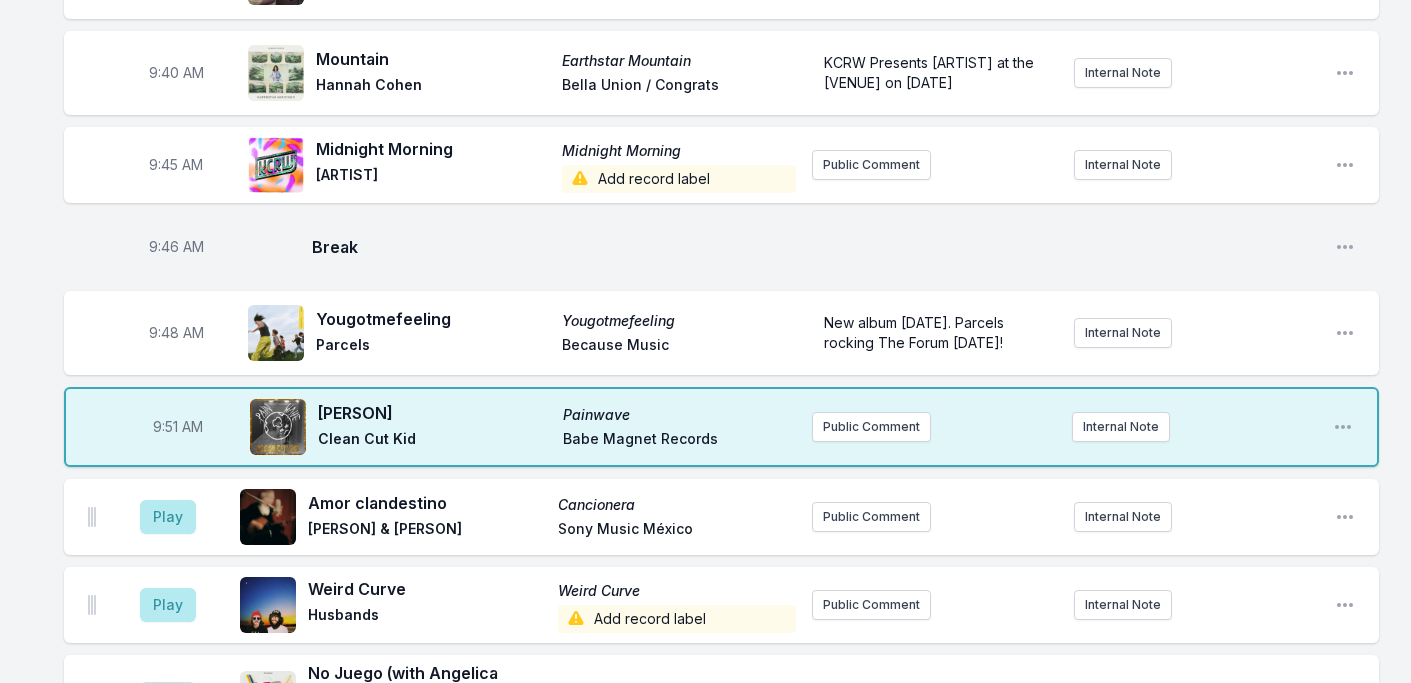 scroll, scrollTop: 1547, scrollLeft: 0, axis: vertical 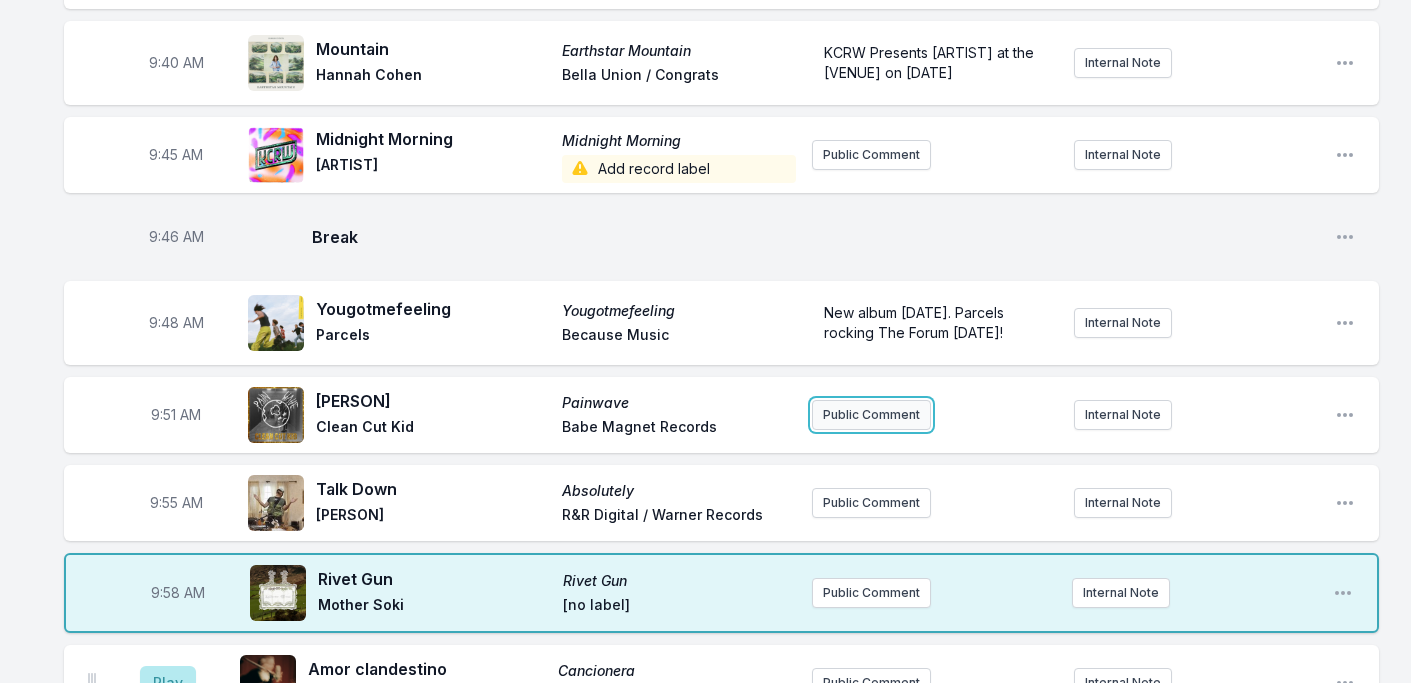 click on "Public Comment" at bounding box center [871, 415] 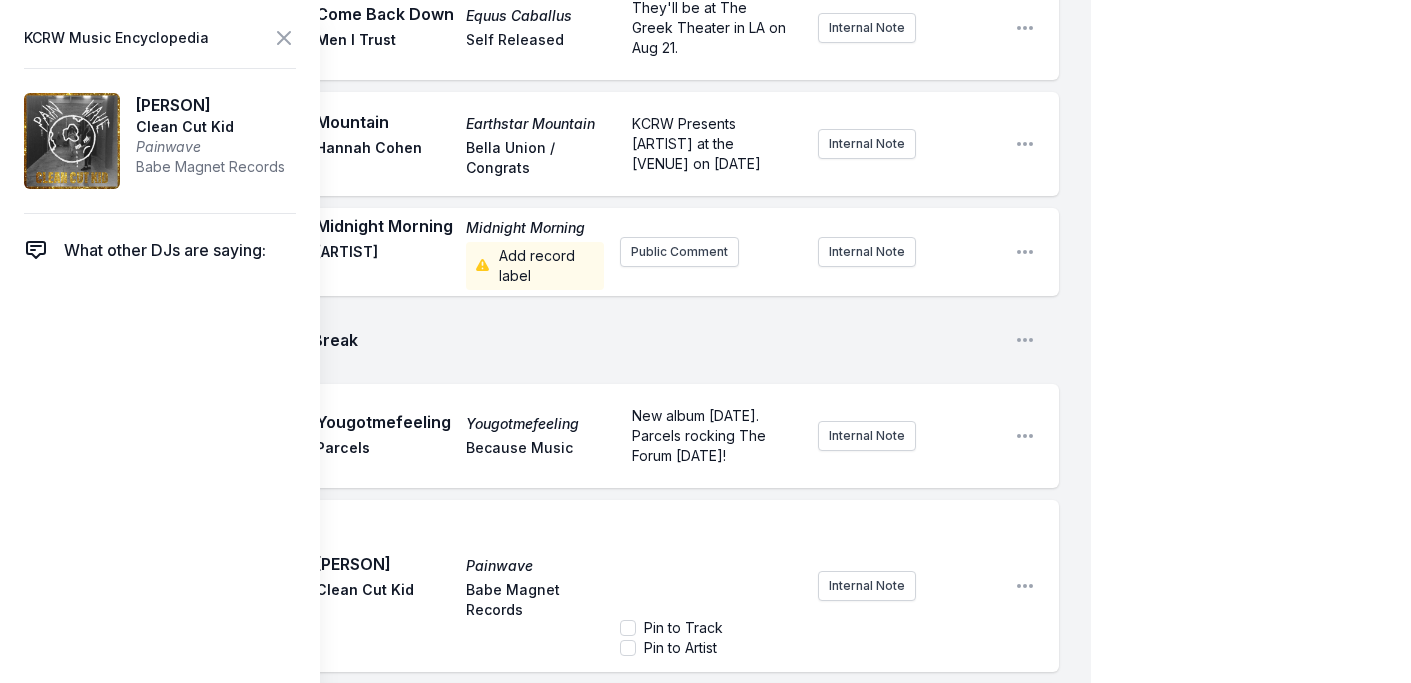 scroll, scrollTop: 1807, scrollLeft: 0, axis: vertical 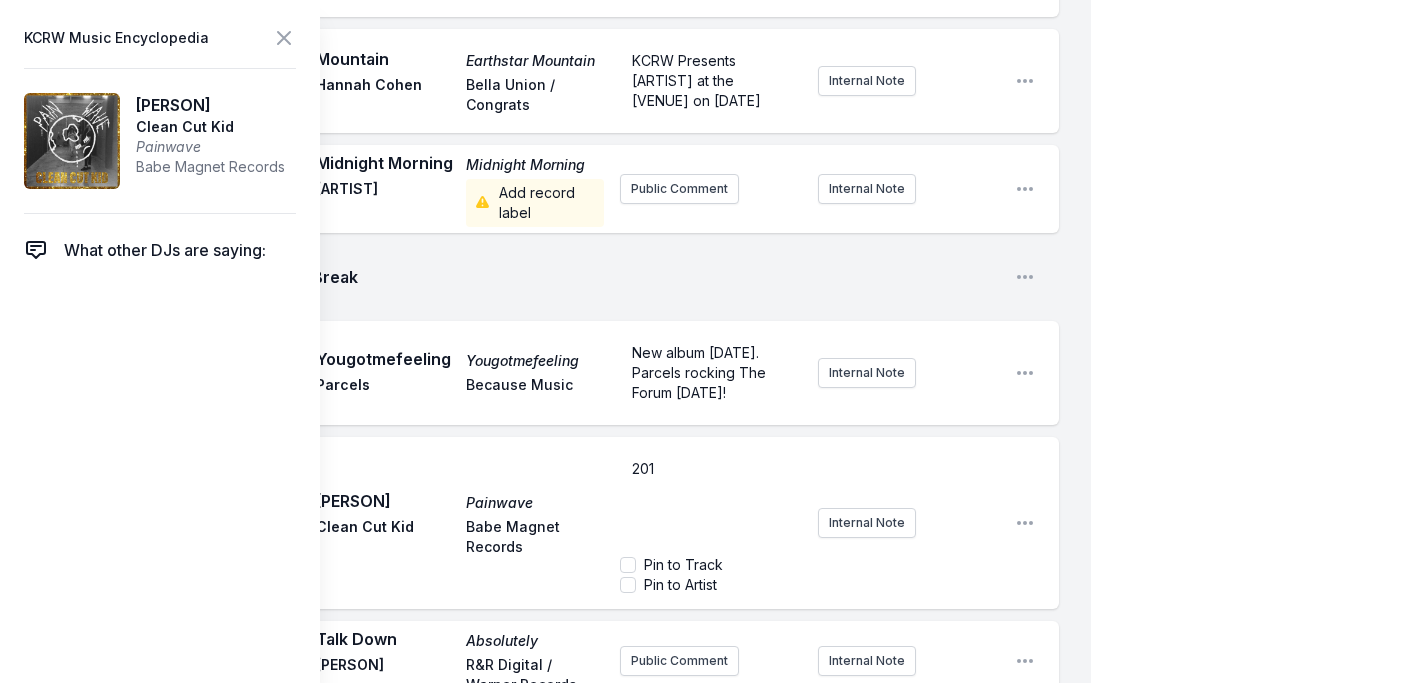 type 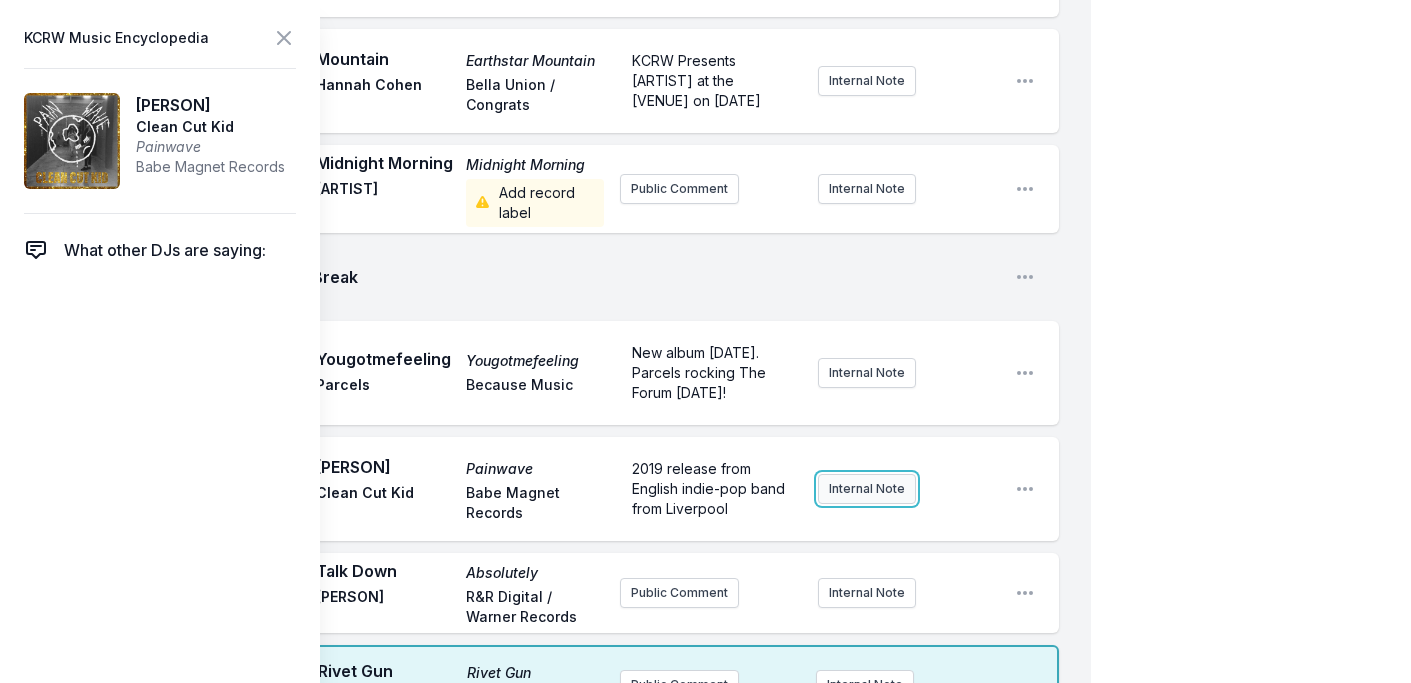 click on "2019 release from English indie-pop band from Liverpool Internal Note" at bounding box center (809, 489) 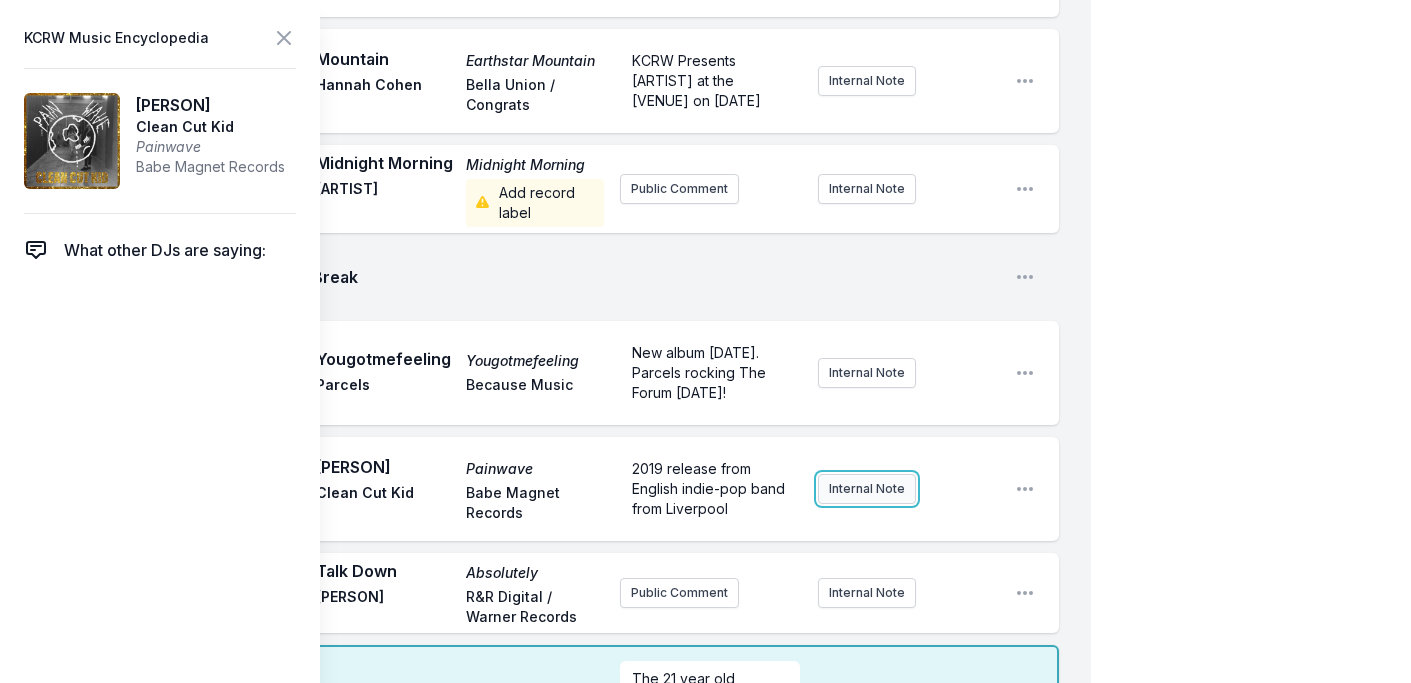 click on "Internal Note" at bounding box center (867, 489) 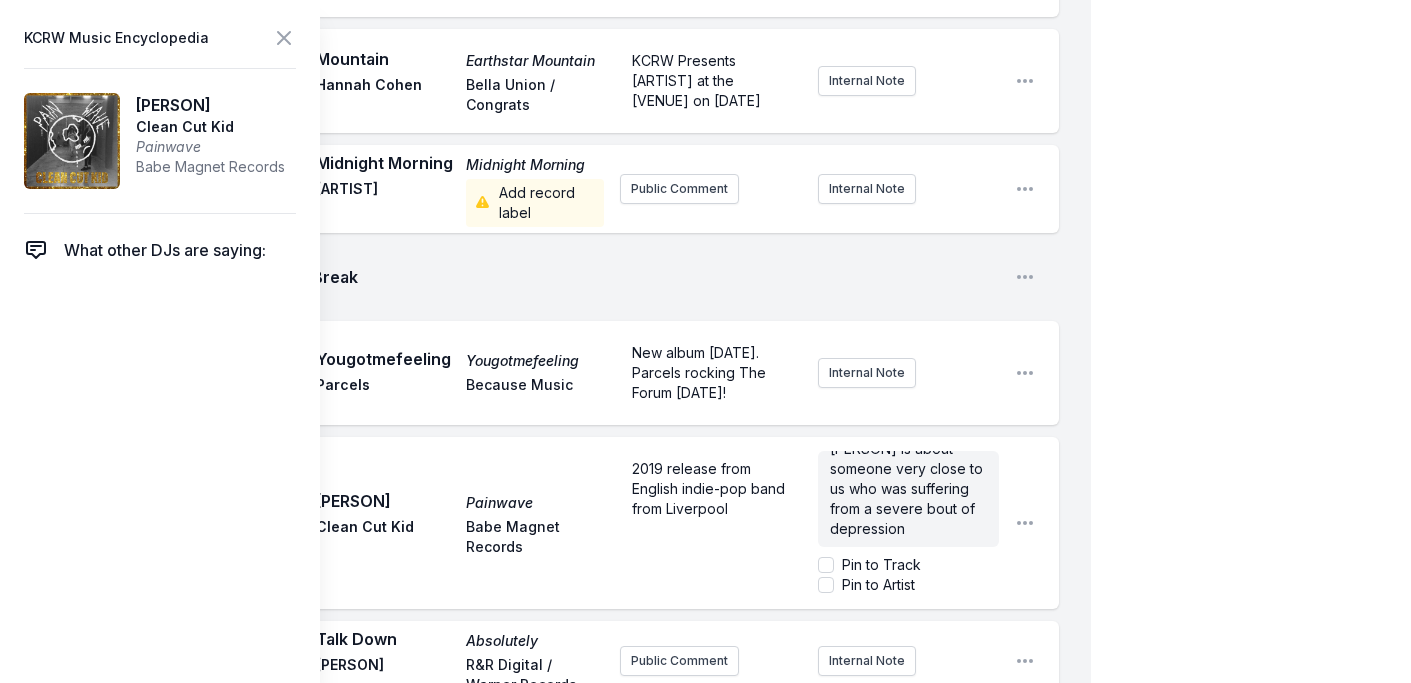 scroll, scrollTop: 0, scrollLeft: 0, axis: both 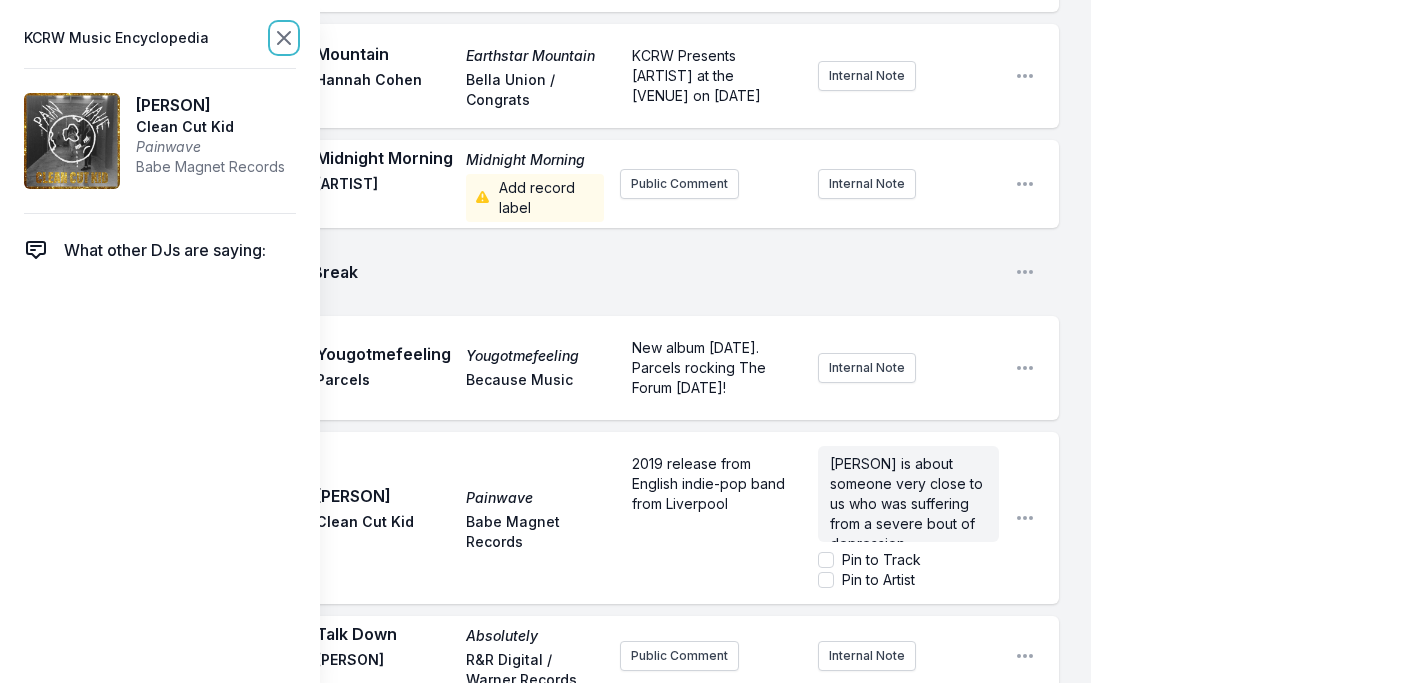 click 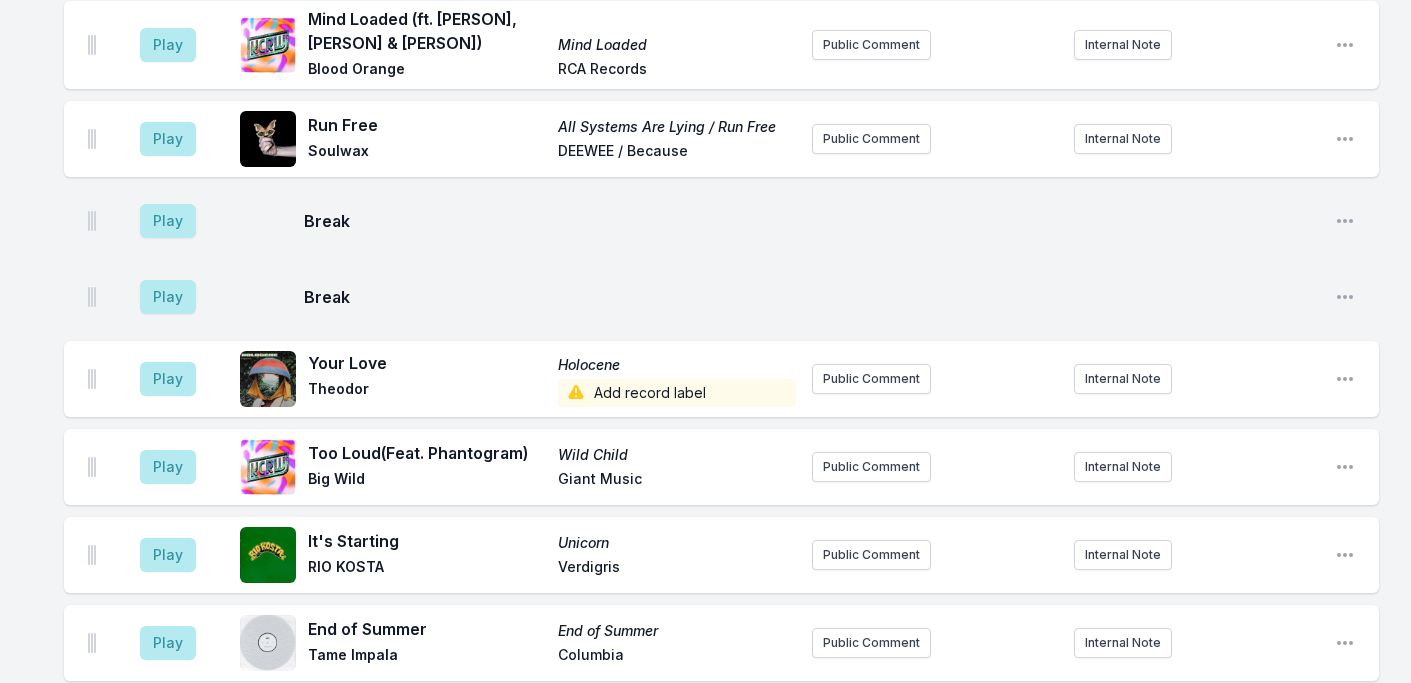 scroll, scrollTop: 2577, scrollLeft: 0, axis: vertical 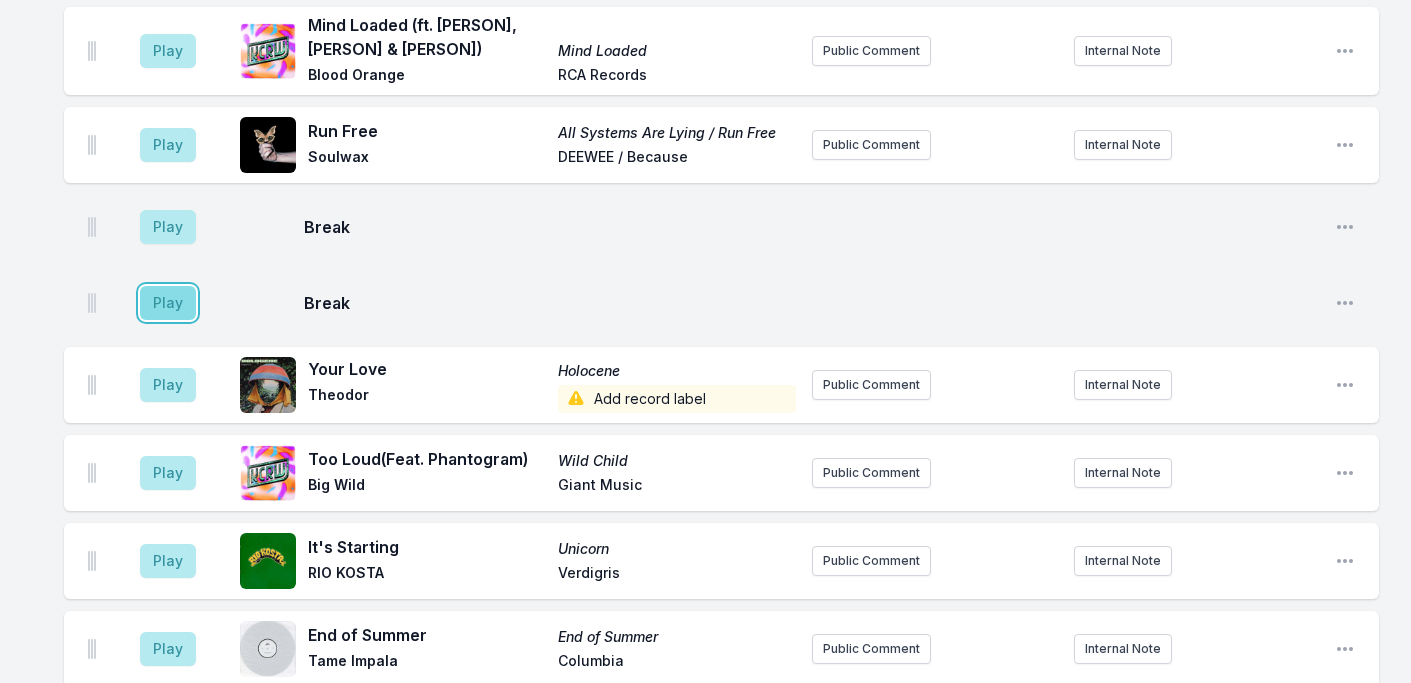 click on "Play" at bounding box center (168, 303) 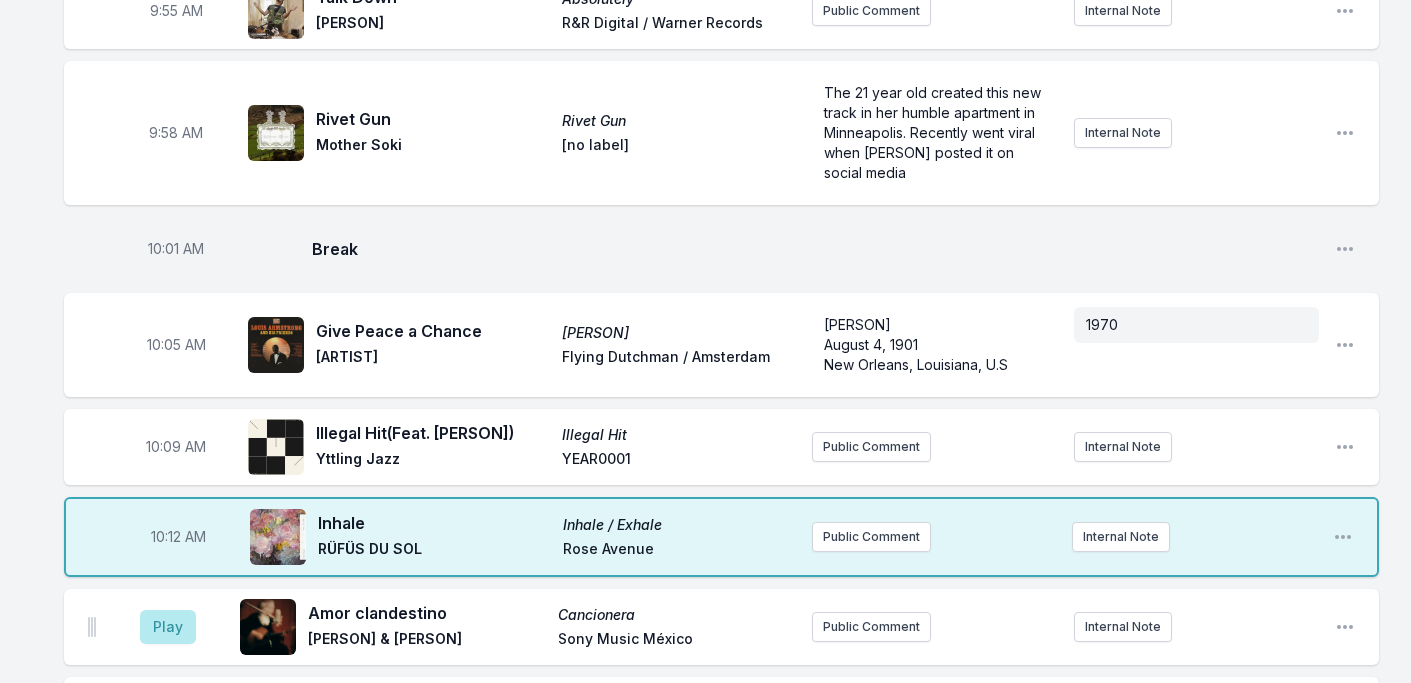 scroll, scrollTop: 2112, scrollLeft: 0, axis: vertical 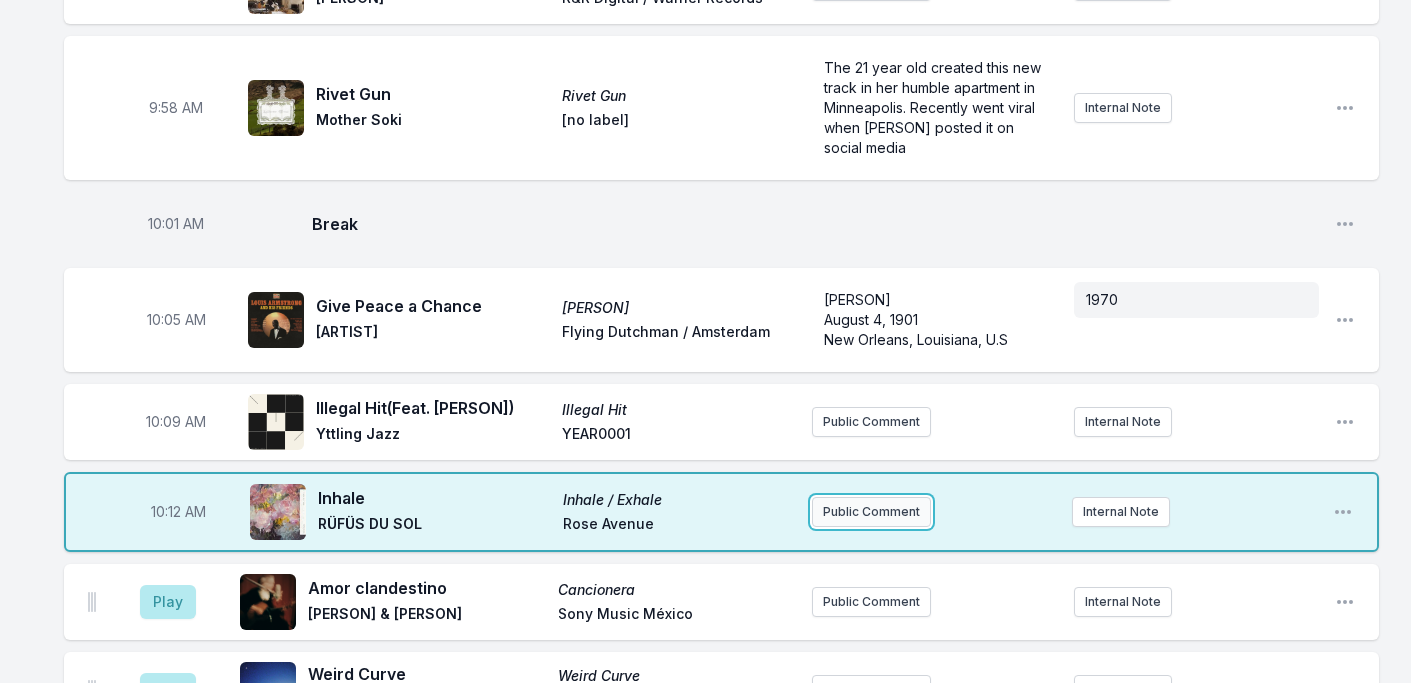 click on "Public Comment" at bounding box center [871, 512] 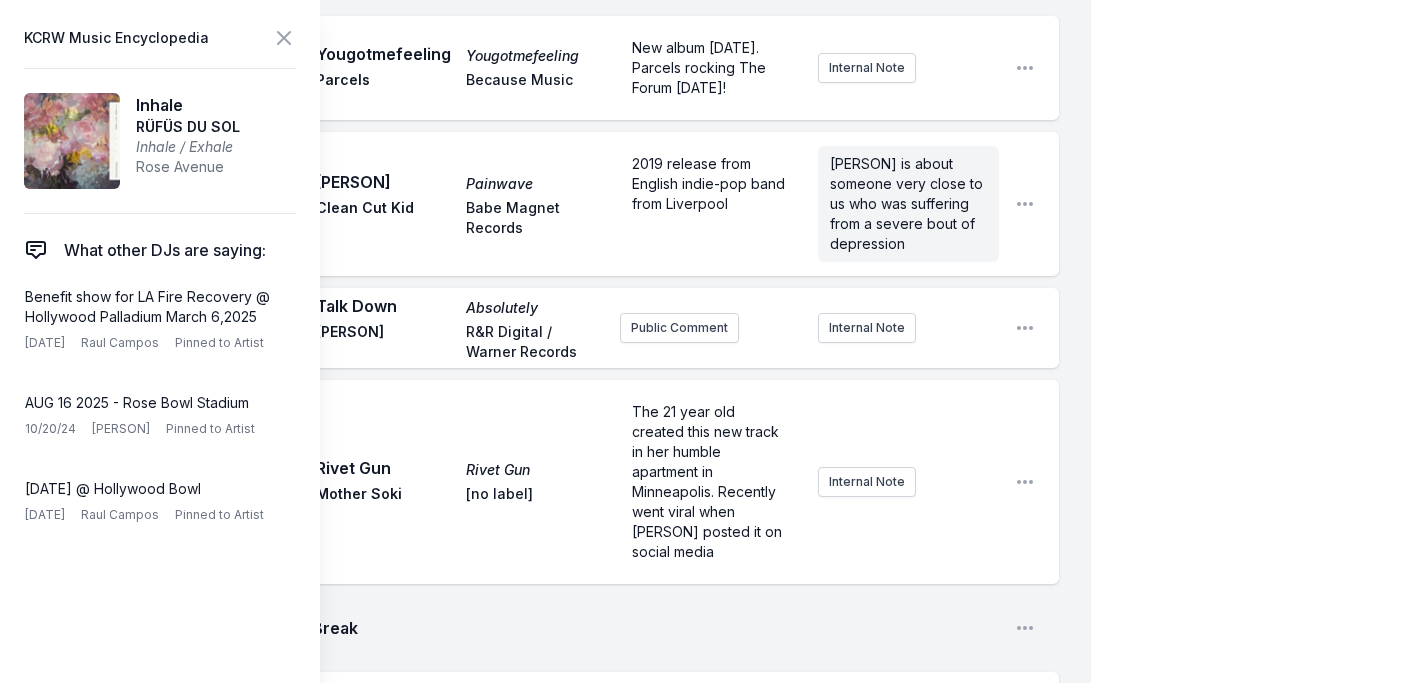 scroll, scrollTop: 2120, scrollLeft: 0, axis: vertical 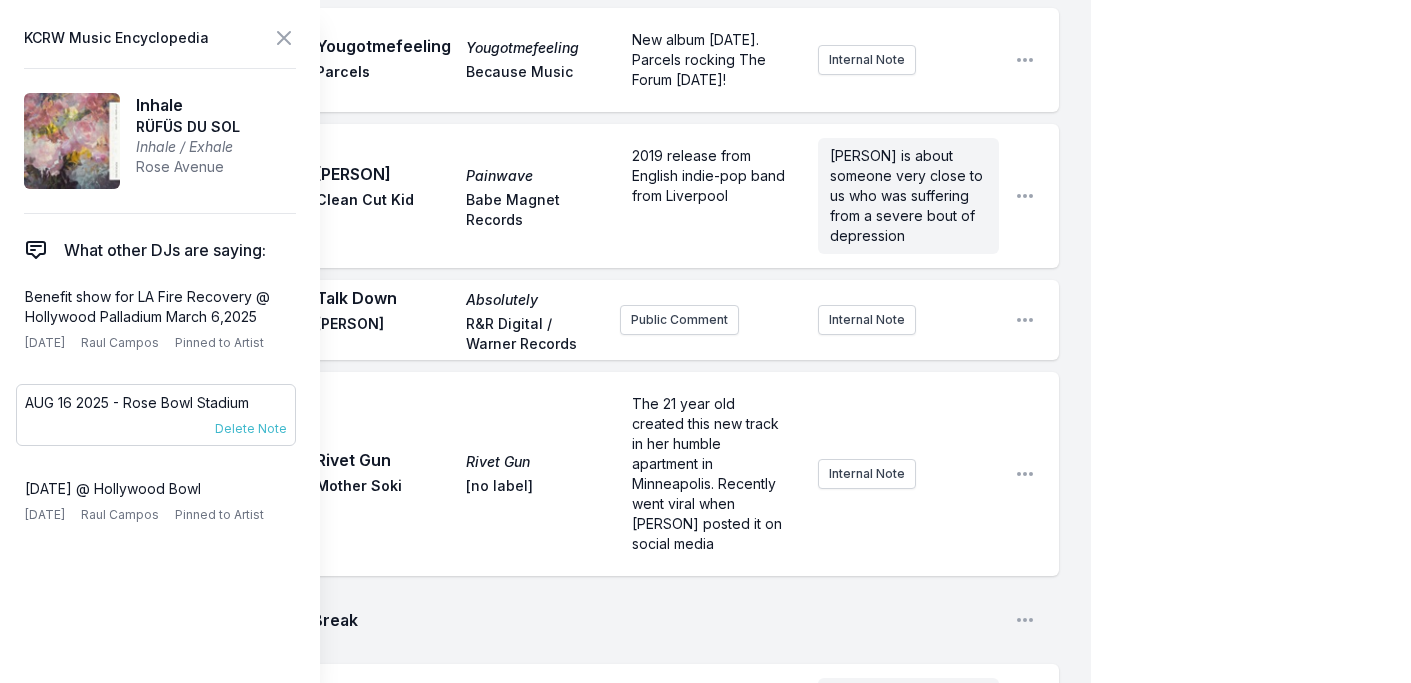 click on "AUG 16 2025 - Rose Bowl Stadium" at bounding box center (156, 403) 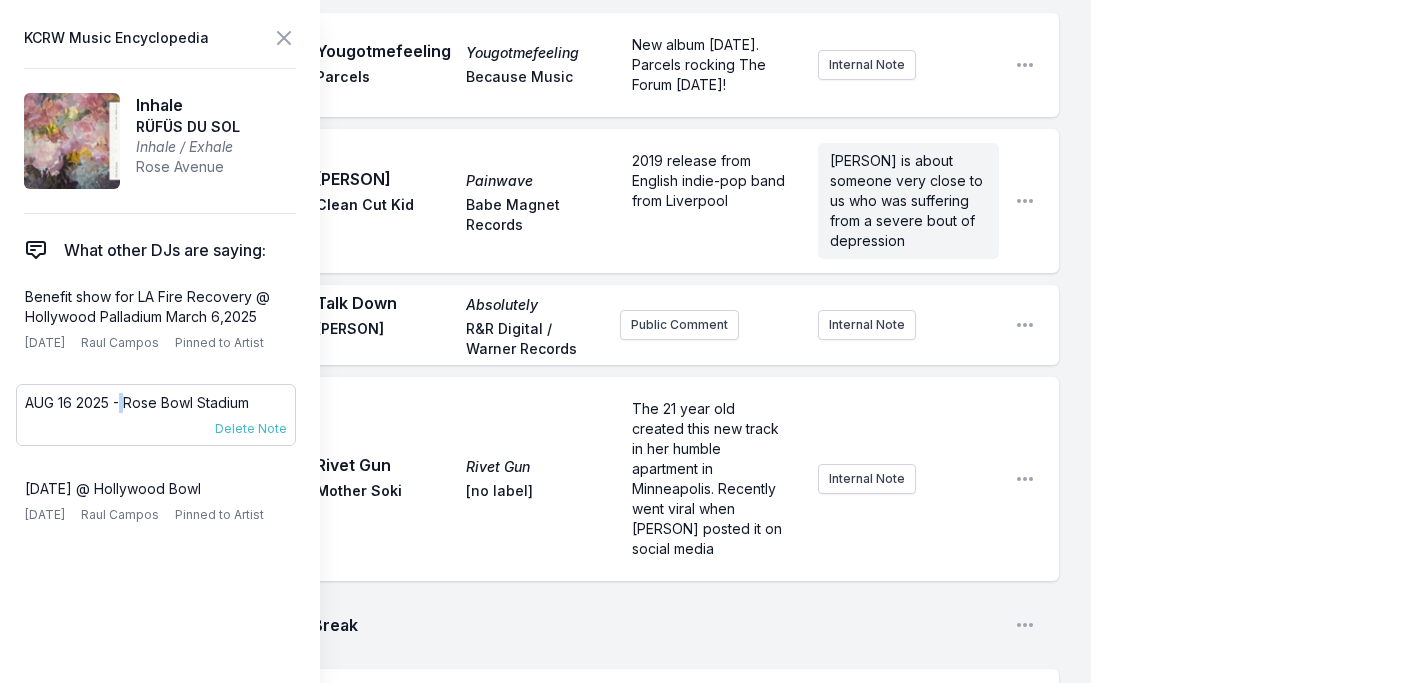 click on "AUG 16 2025 - Rose Bowl Stadium" at bounding box center (156, 403) 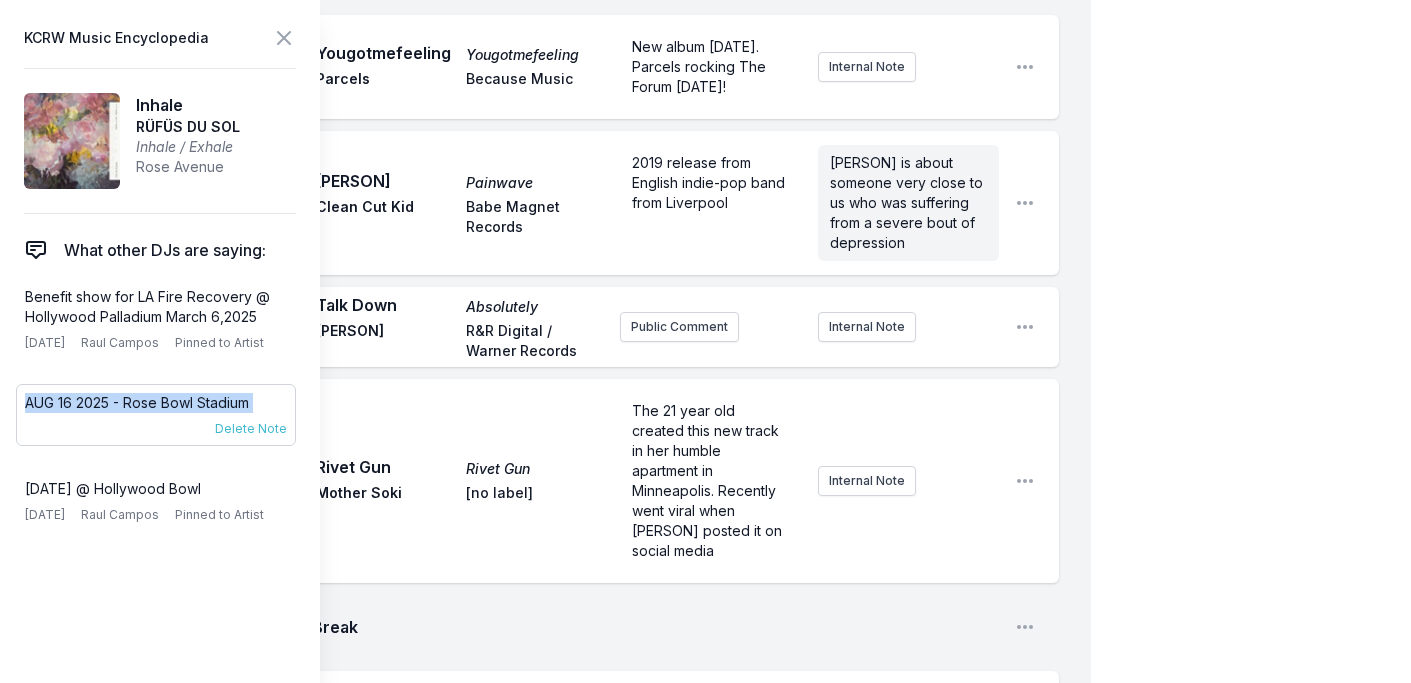 click on "AUG 16 2025 - Rose Bowl Stadium" at bounding box center [156, 403] 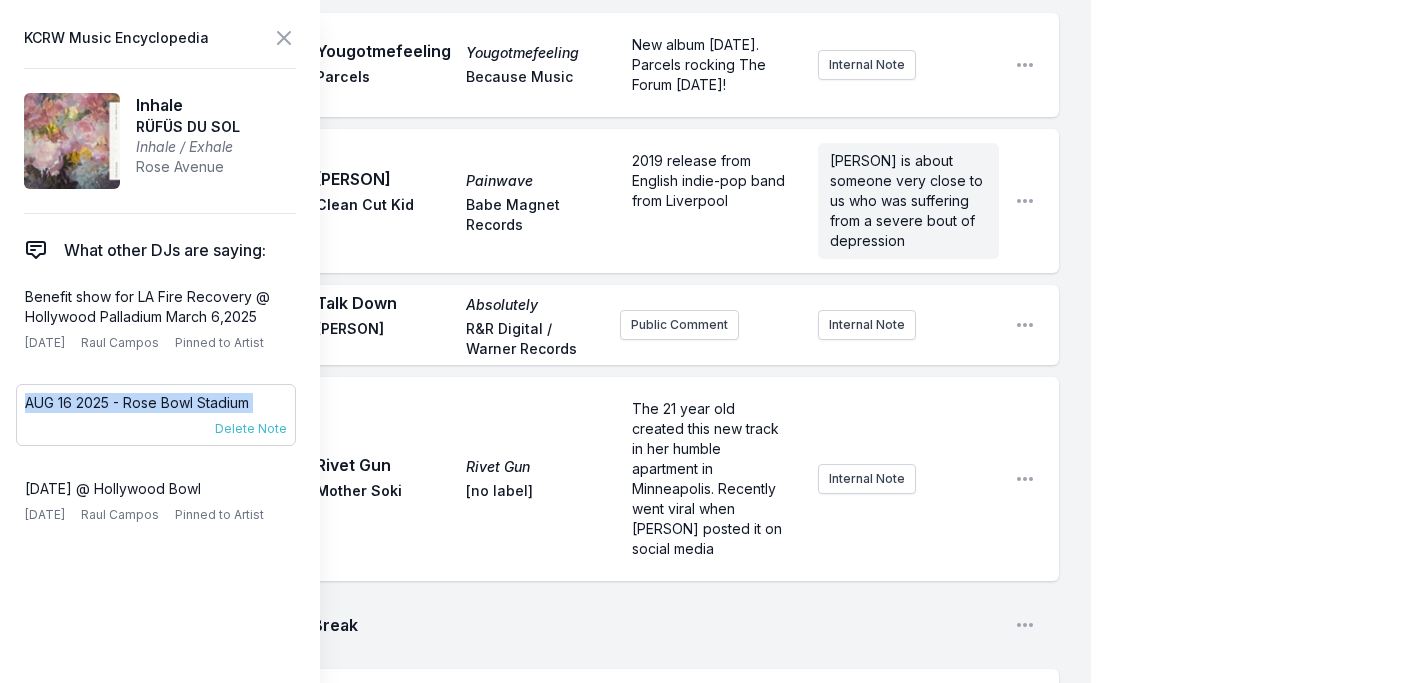 copy on "August 16th [YEAR] [DATE] [ARTIST] Pinned to Artist" 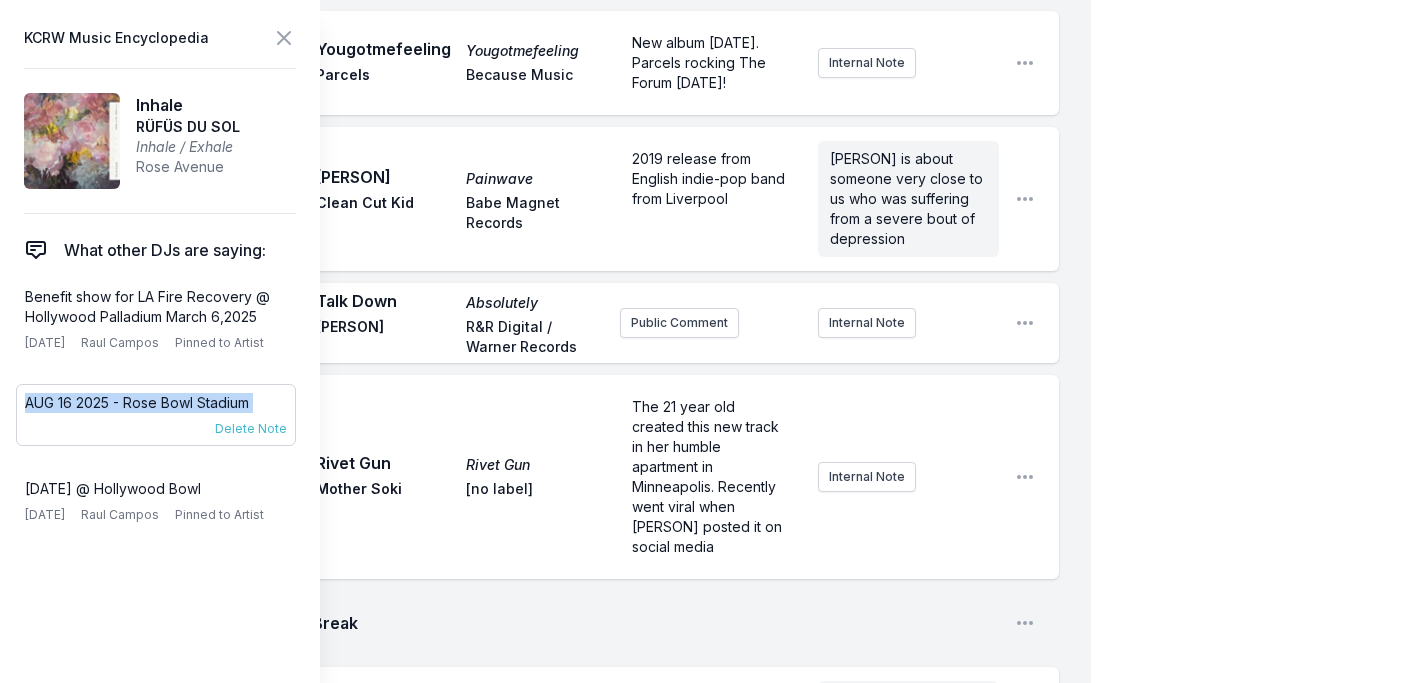 scroll, scrollTop: 2118, scrollLeft: 0, axis: vertical 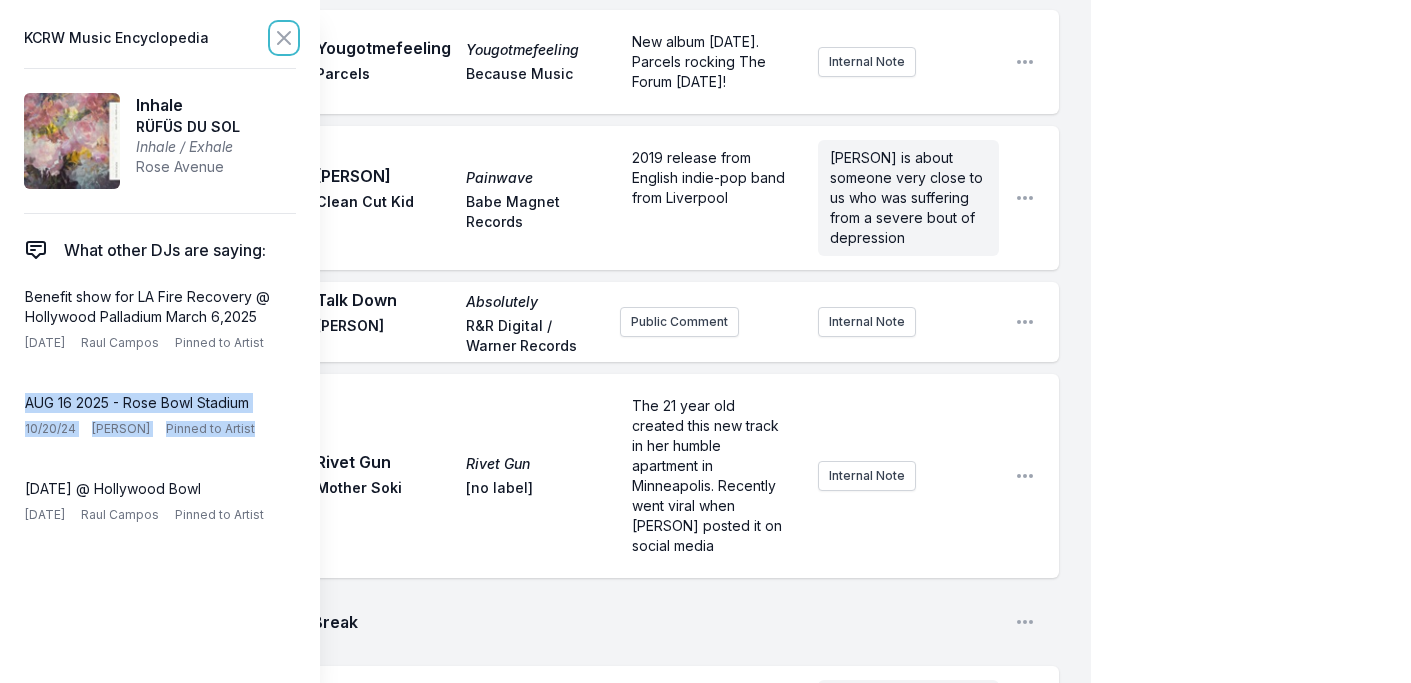 click 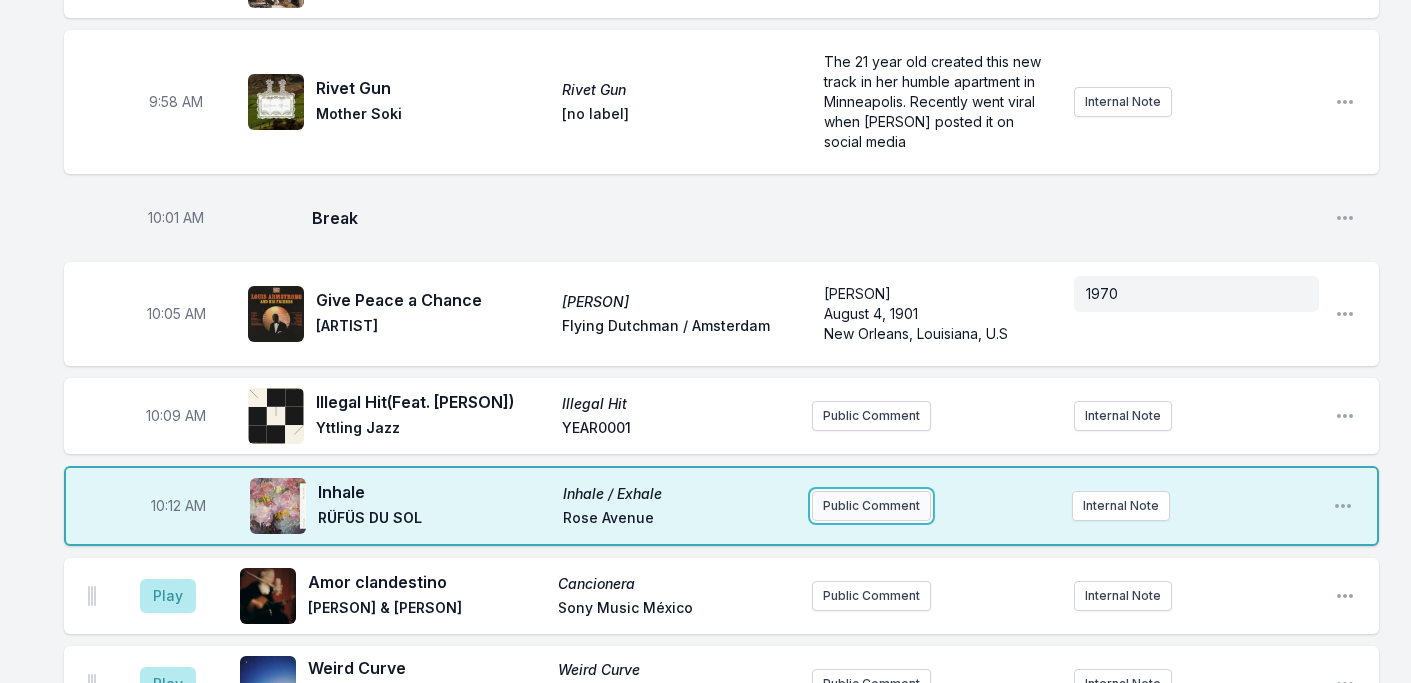 click on "Public Comment" at bounding box center [871, 506] 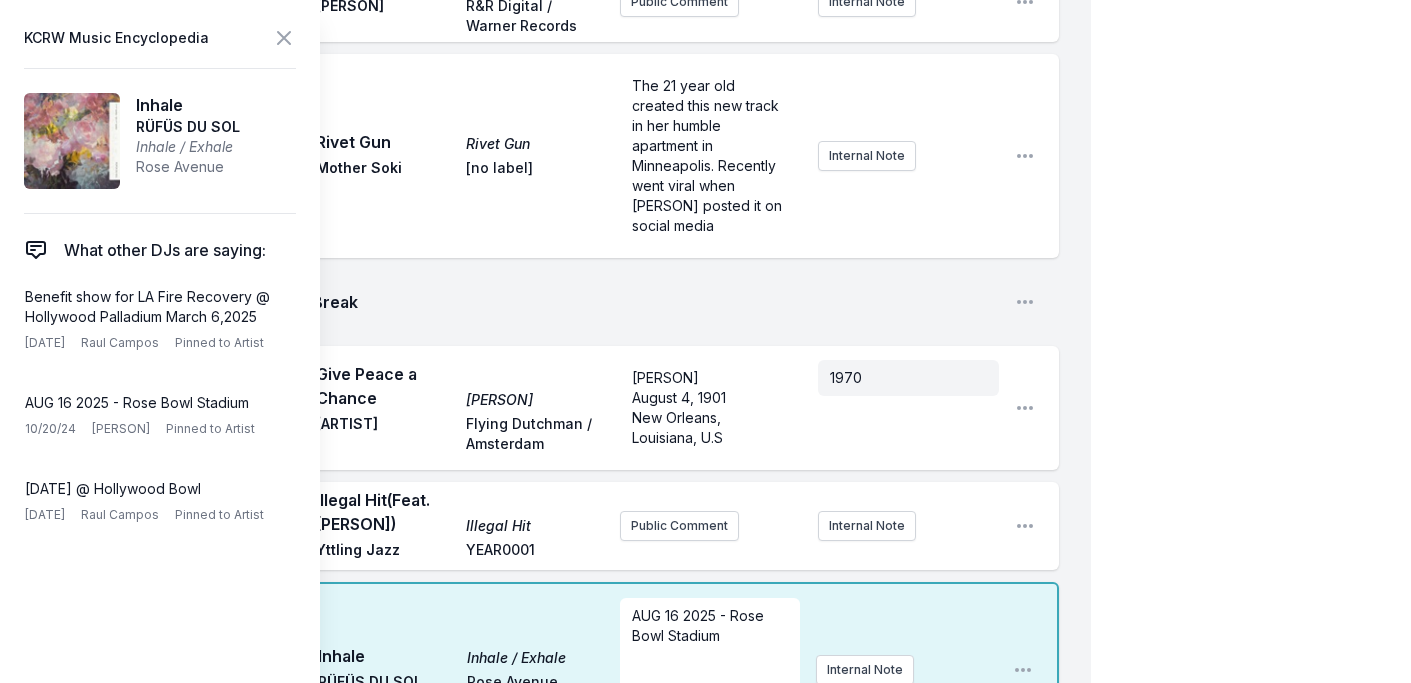 scroll, scrollTop: 2752, scrollLeft: 0, axis: vertical 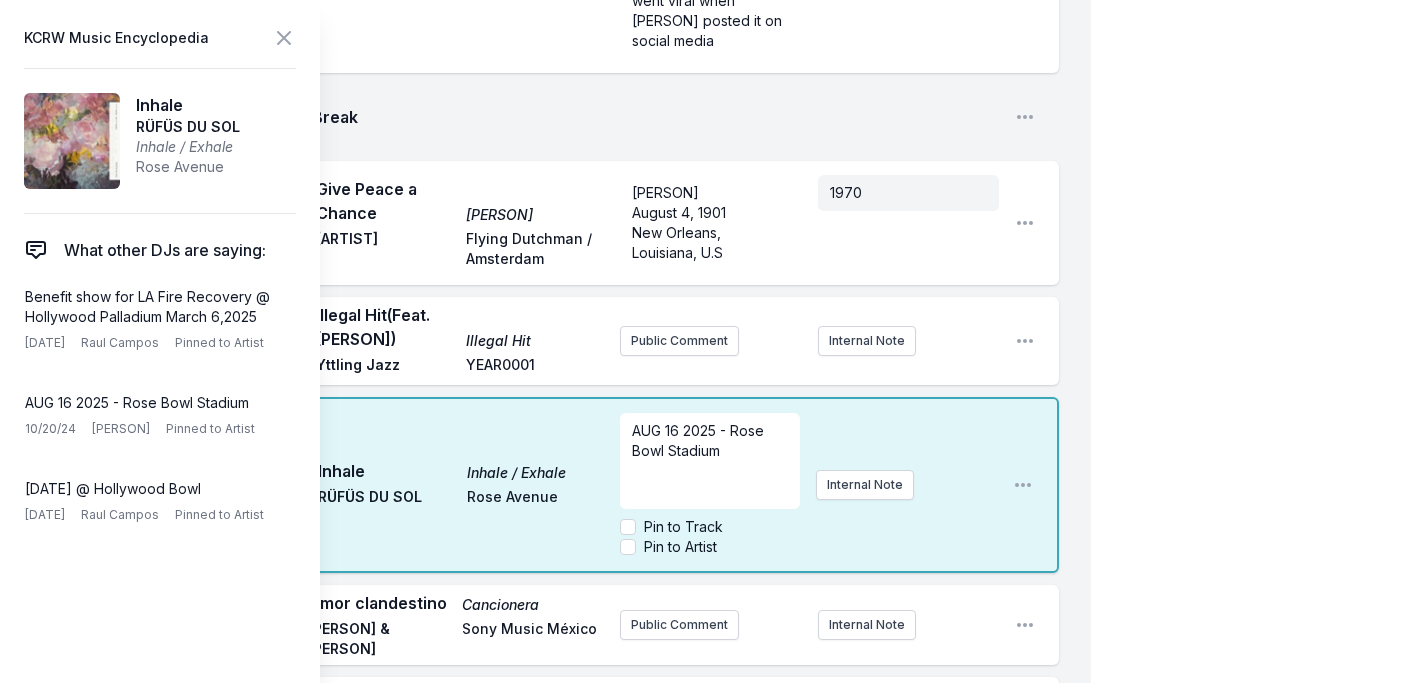 click on "AUG 16 2025 - Rose Bowl Stadium" at bounding box center [700, 440] 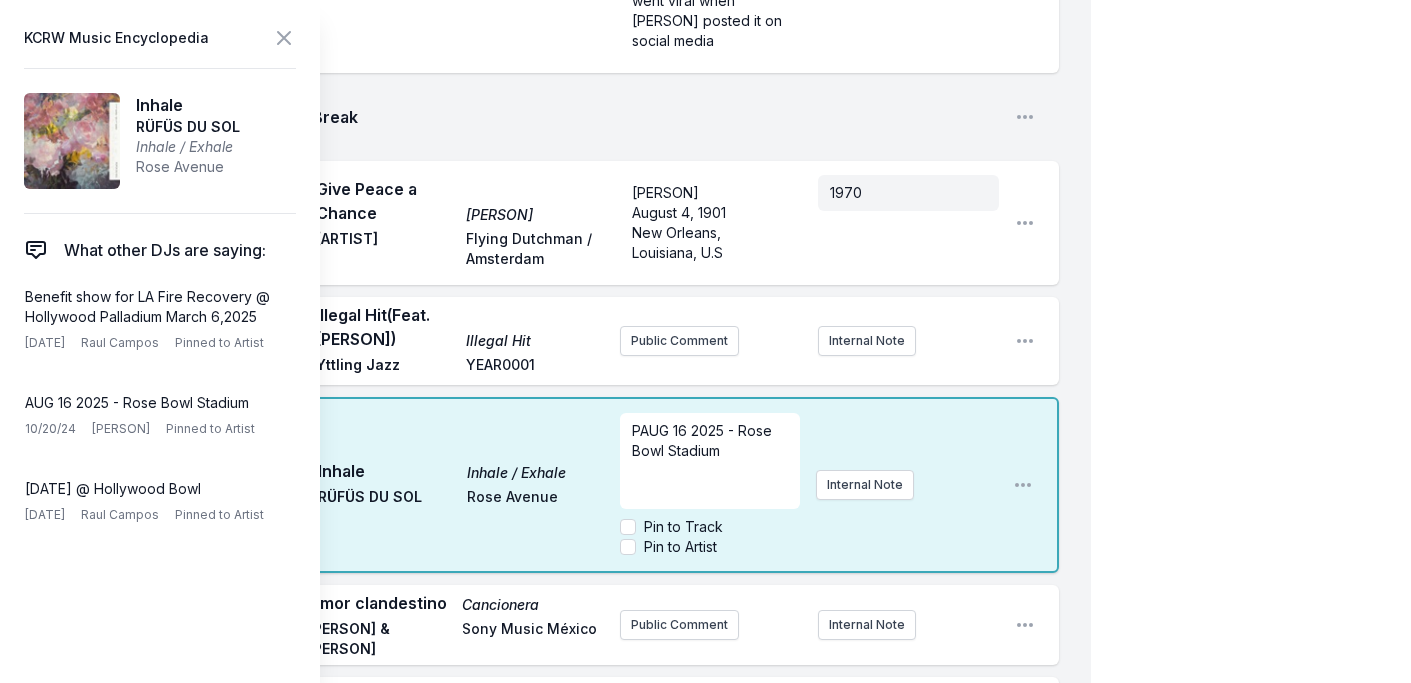 type 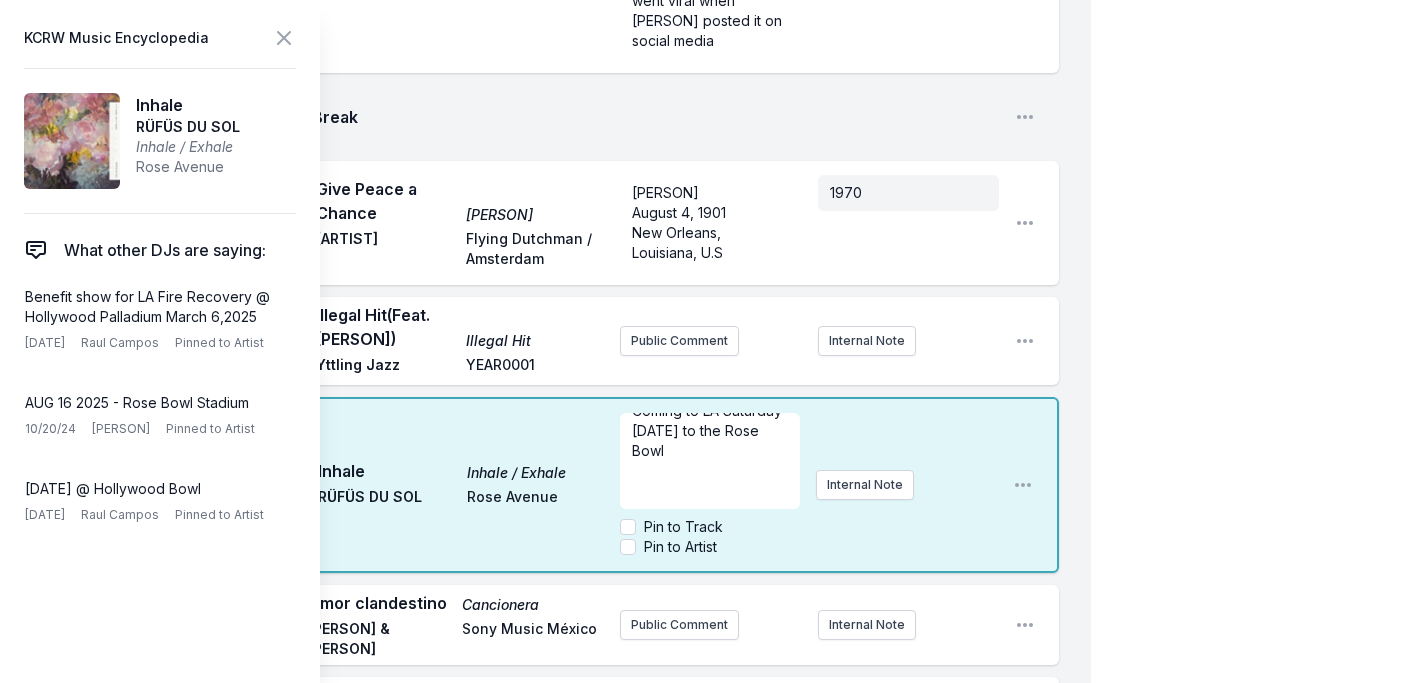 scroll, scrollTop: 0, scrollLeft: 0, axis: both 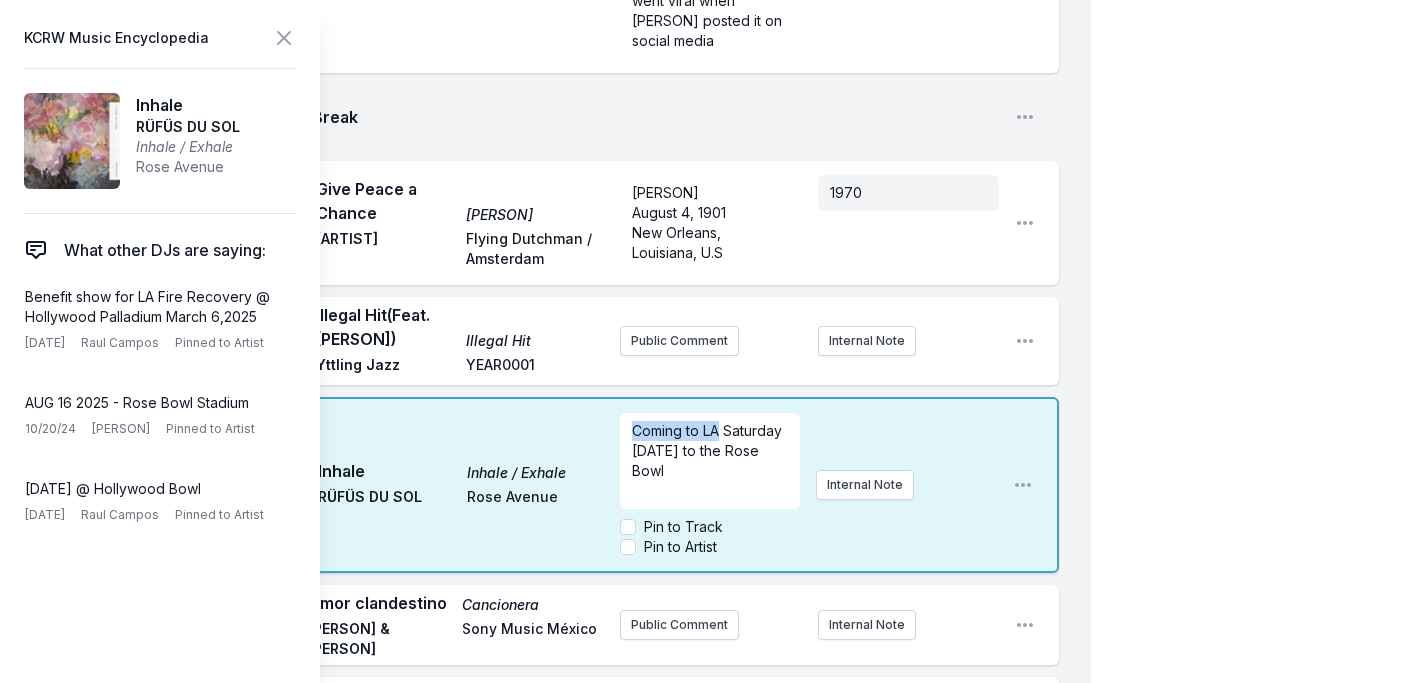 drag, startPoint x: 721, startPoint y: 413, endPoint x: 537, endPoint y: 408, distance: 184.06792 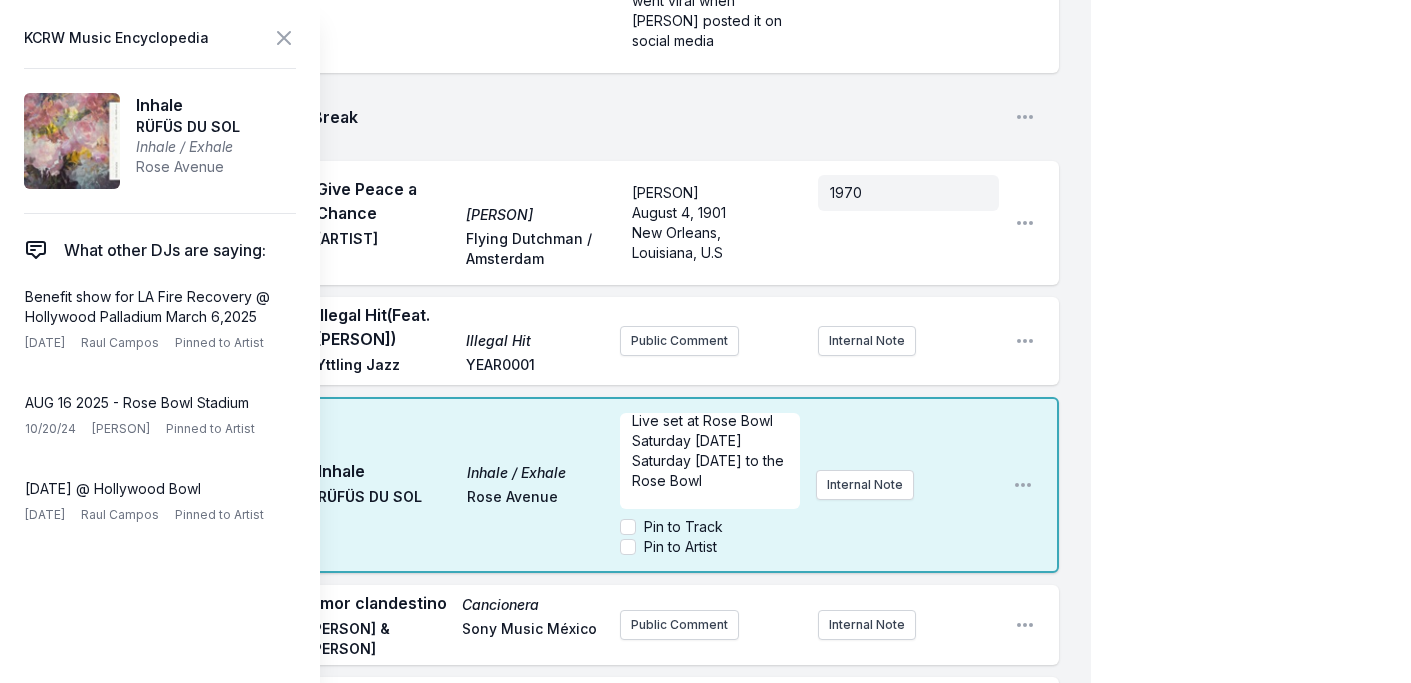 scroll, scrollTop: 0, scrollLeft: 0, axis: both 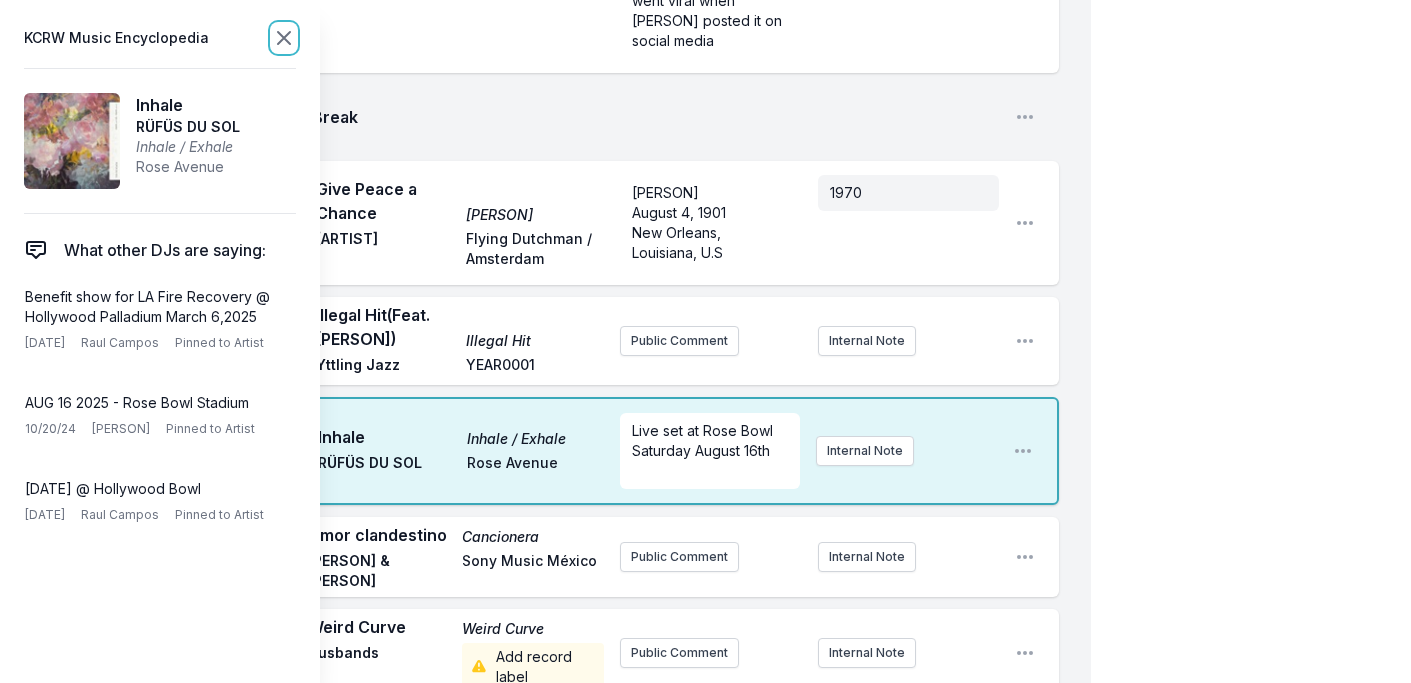 click 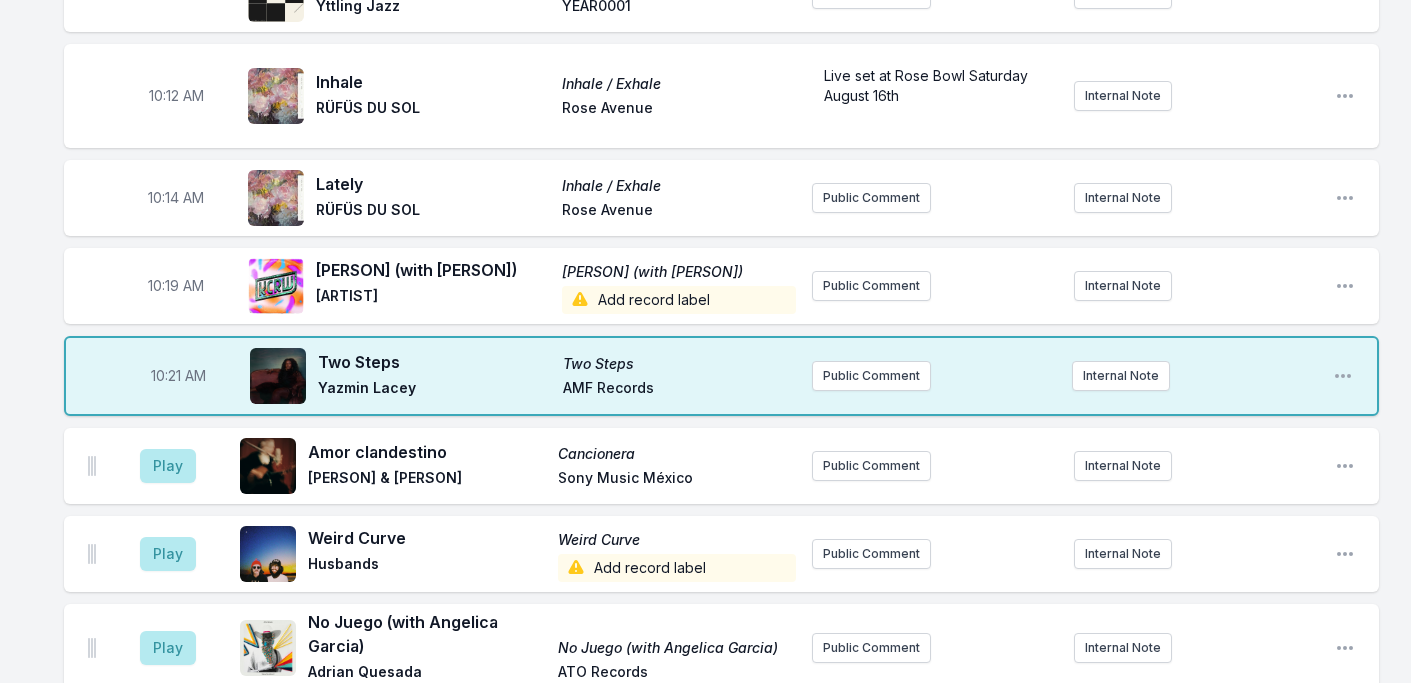 scroll, scrollTop: 2542, scrollLeft: 0, axis: vertical 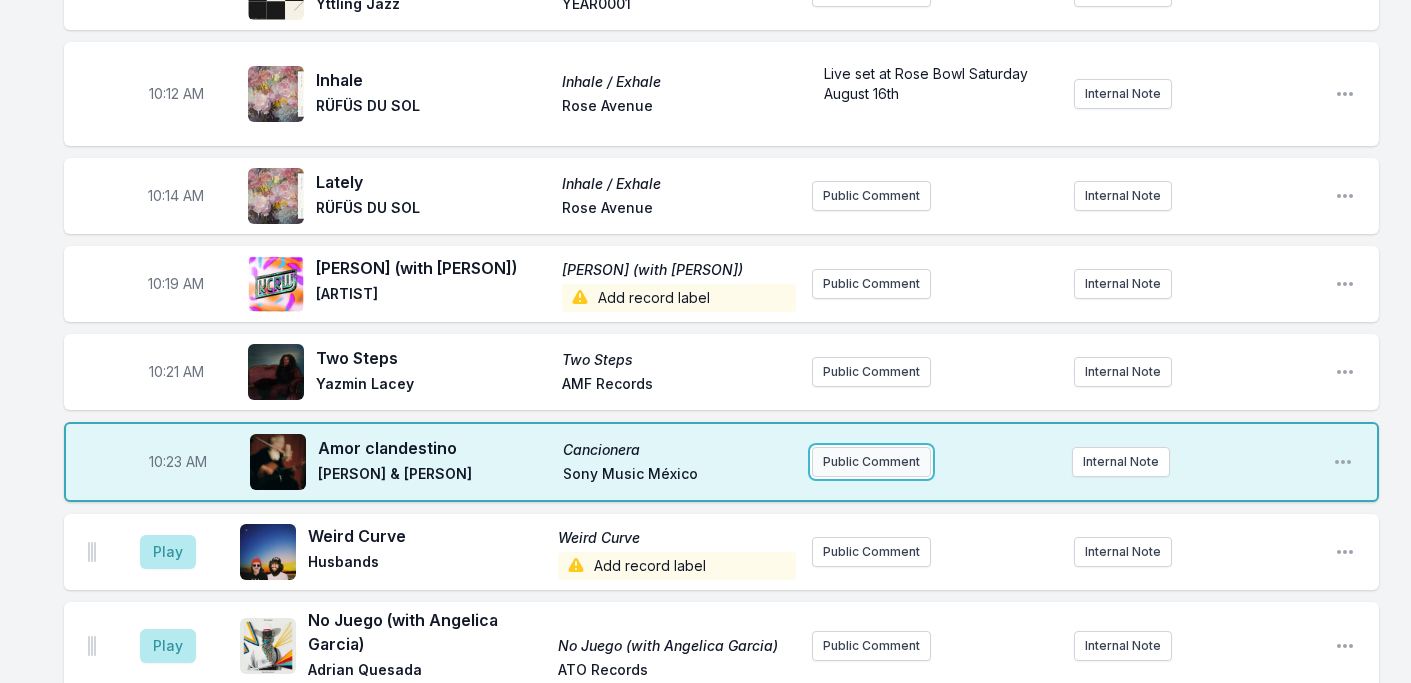 click on "Public Comment" at bounding box center (871, 462) 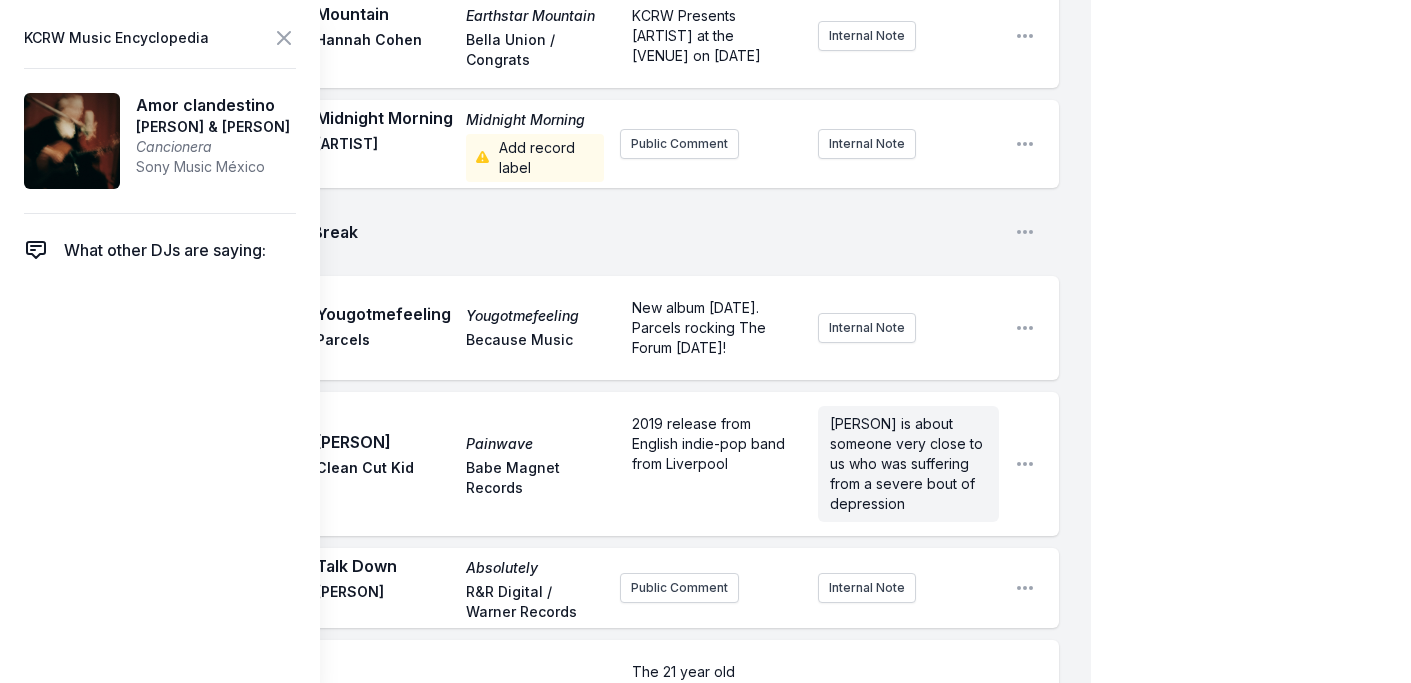 scroll, scrollTop: 1848, scrollLeft: 0, axis: vertical 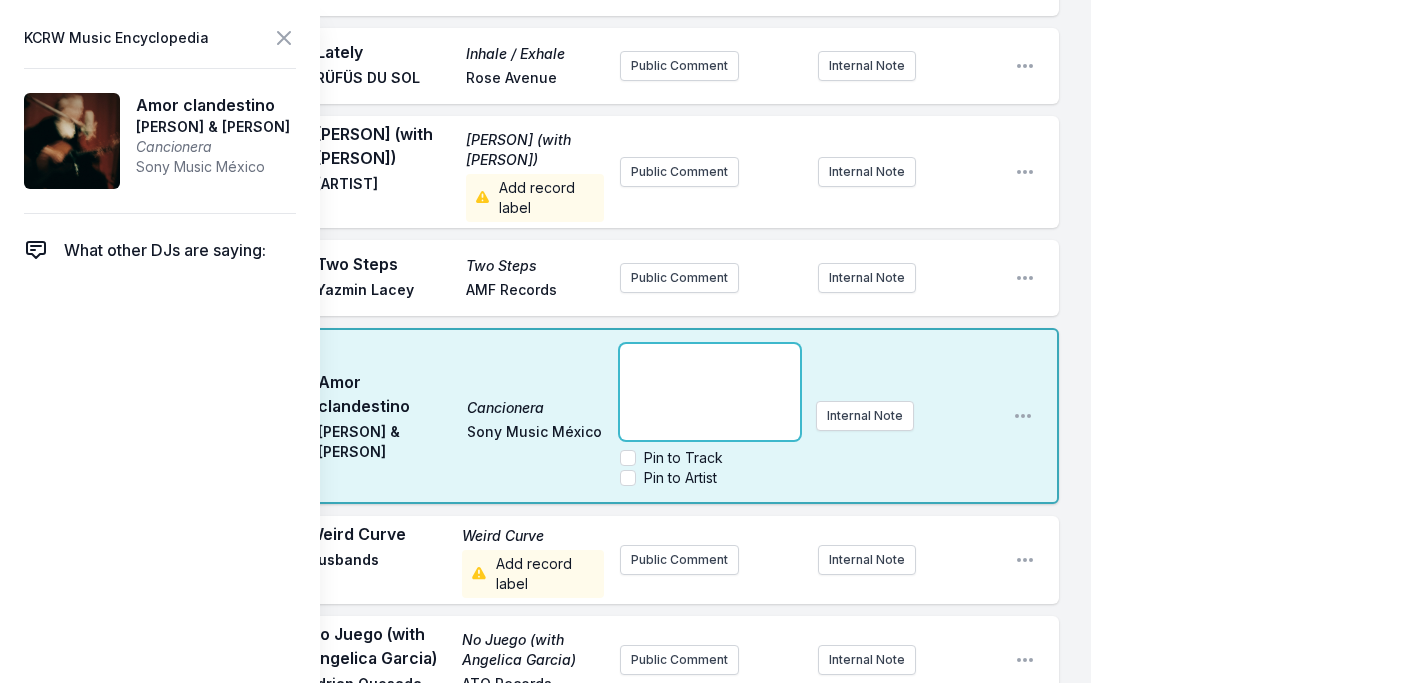 click on "﻿" at bounding box center [710, 392] 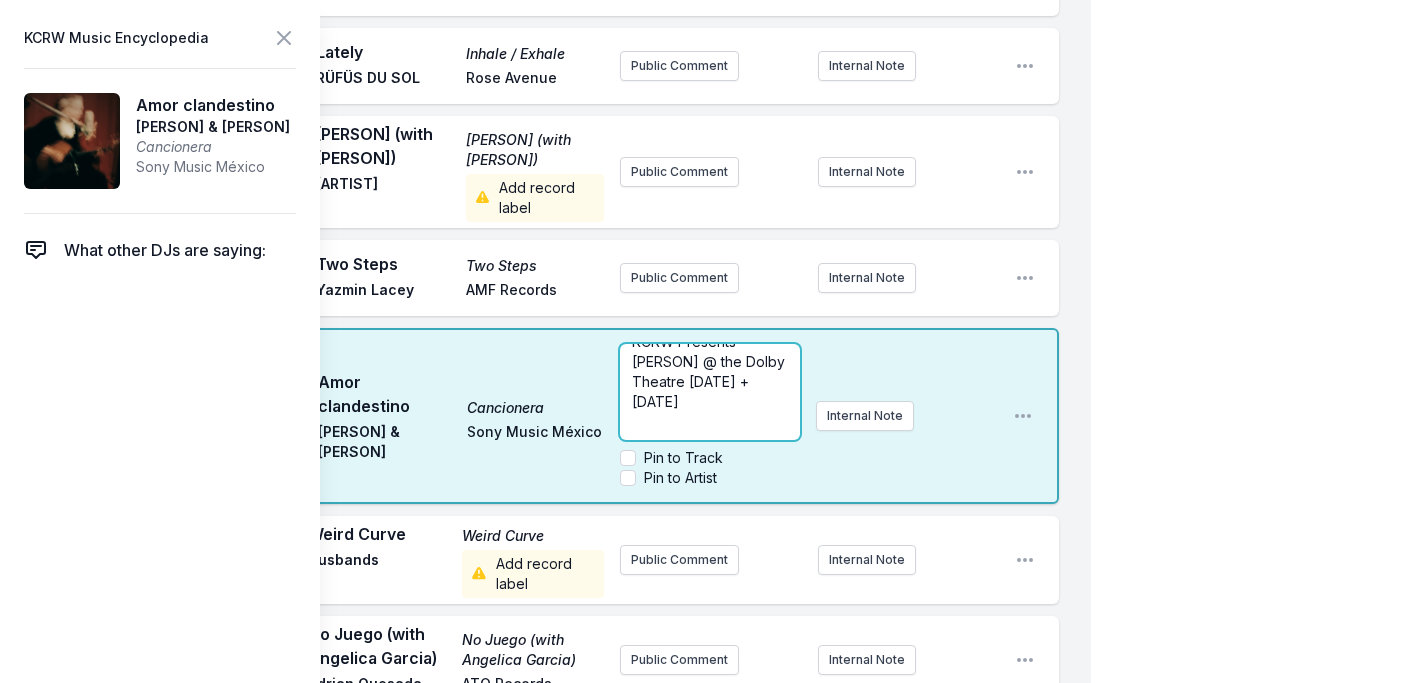 scroll, scrollTop: 0, scrollLeft: 0, axis: both 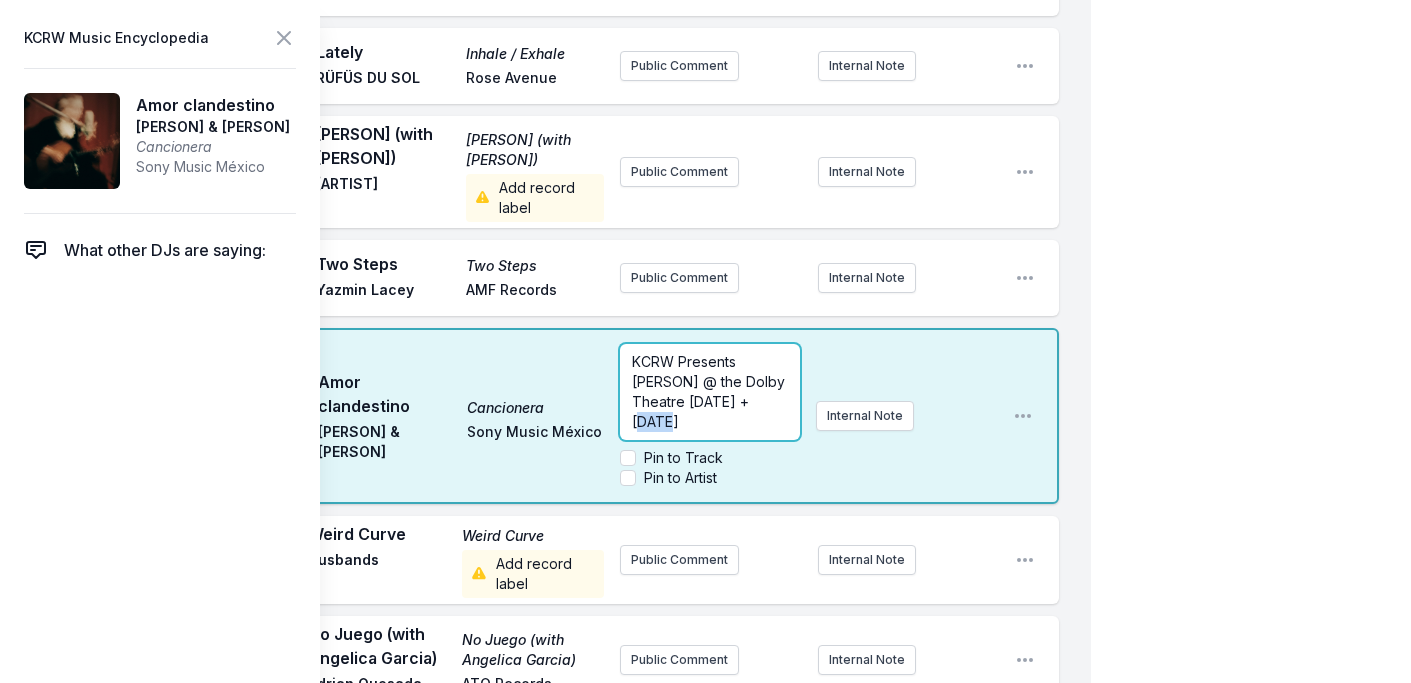drag, startPoint x: 728, startPoint y: 382, endPoint x: 754, endPoint y: 381, distance: 26.019224 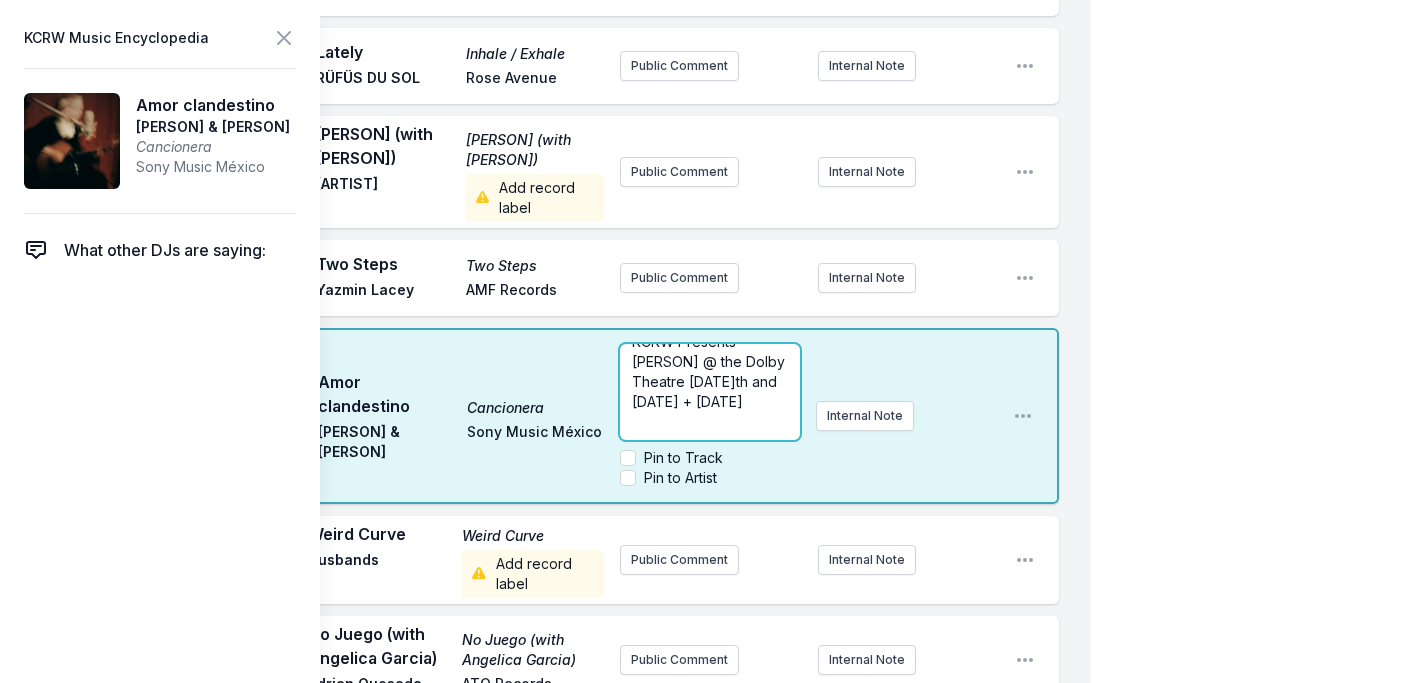 scroll, scrollTop: 20, scrollLeft: 0, axis: vertical 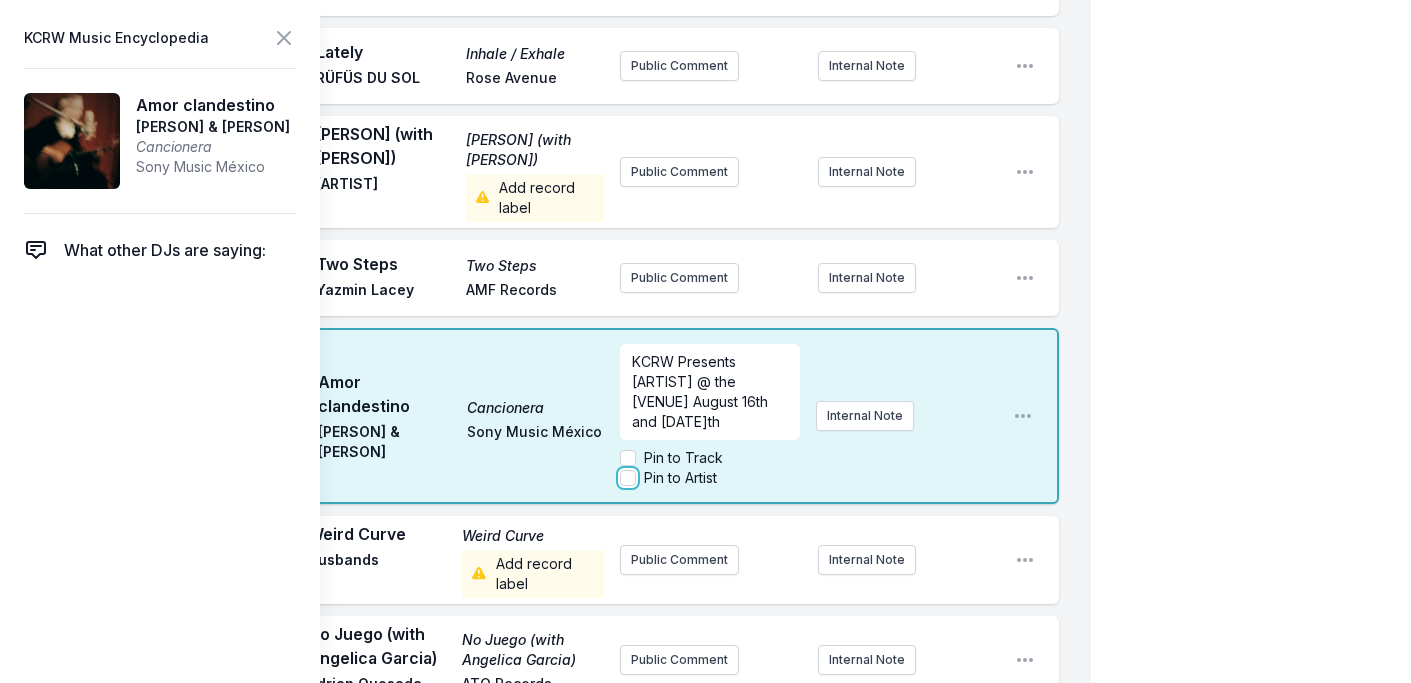 click on "Pin to Artist" at bounding box center (628, 478) 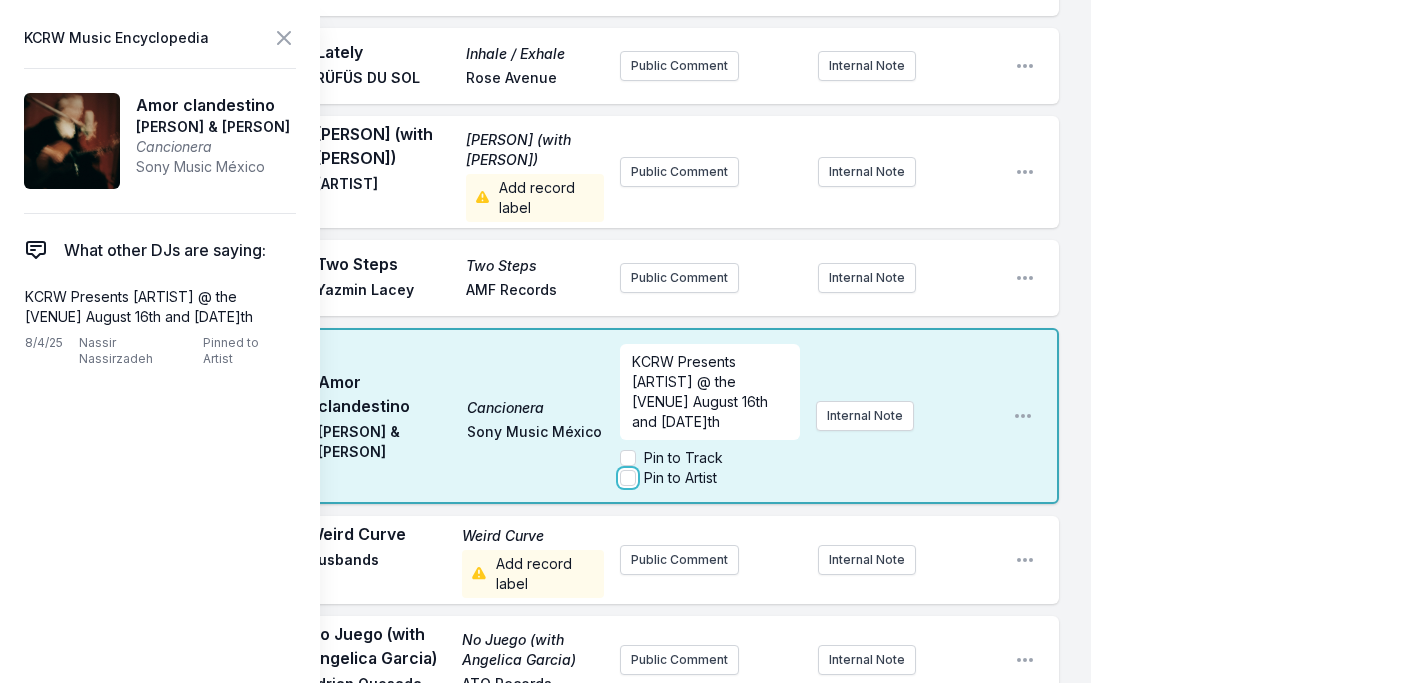 checkbox on "true" 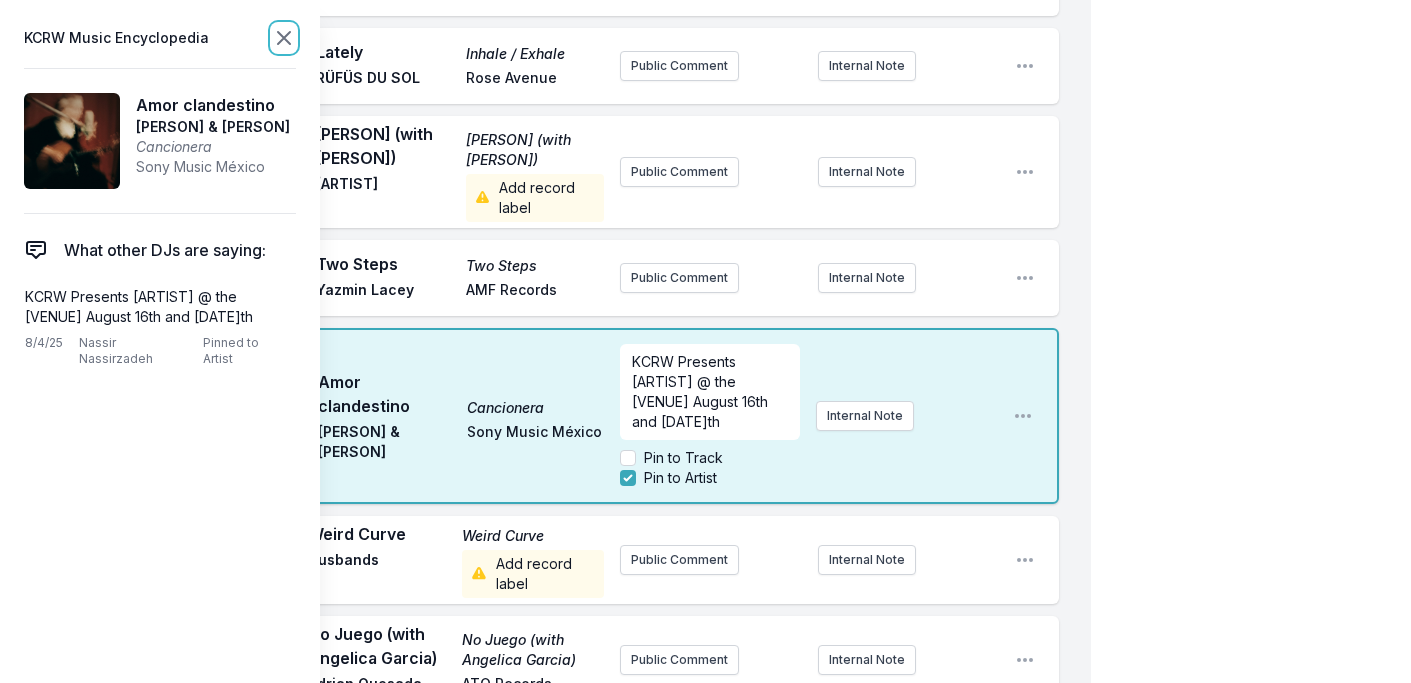 scroll, scrollTop: 0, scrollLeft: 0, axis: both 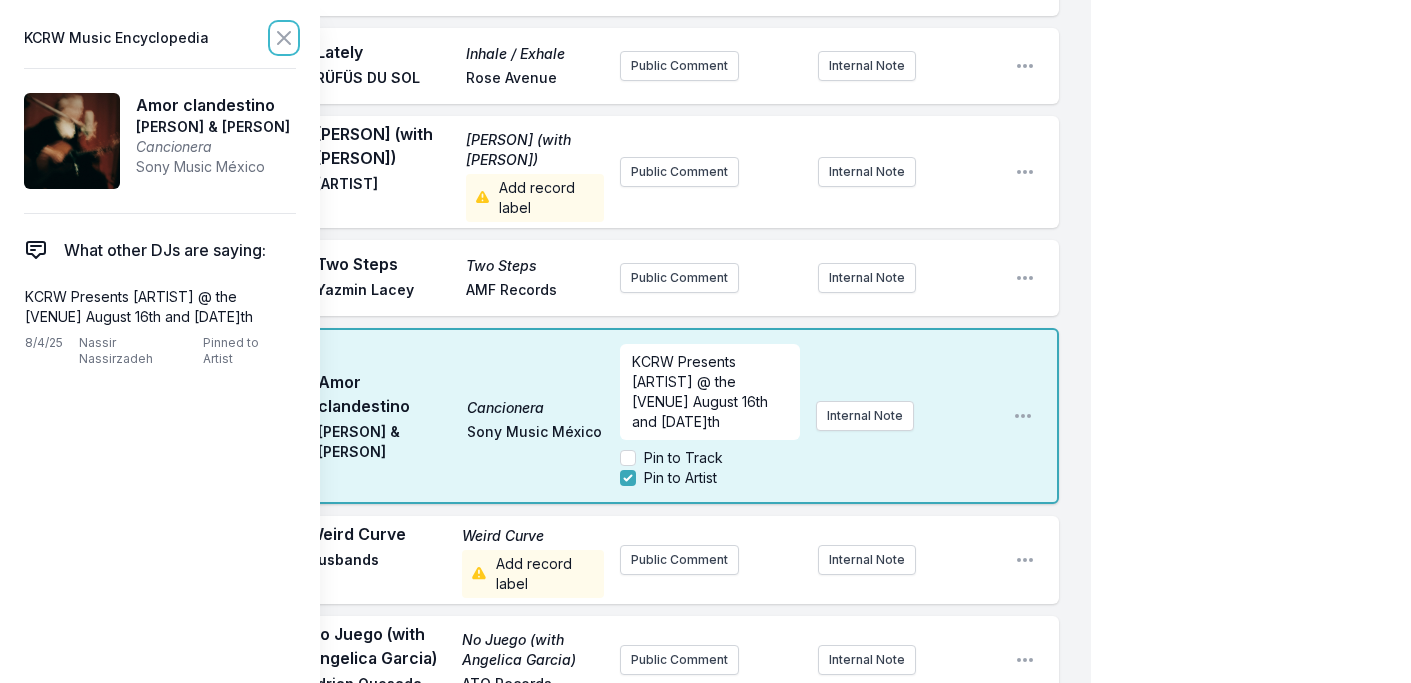 click 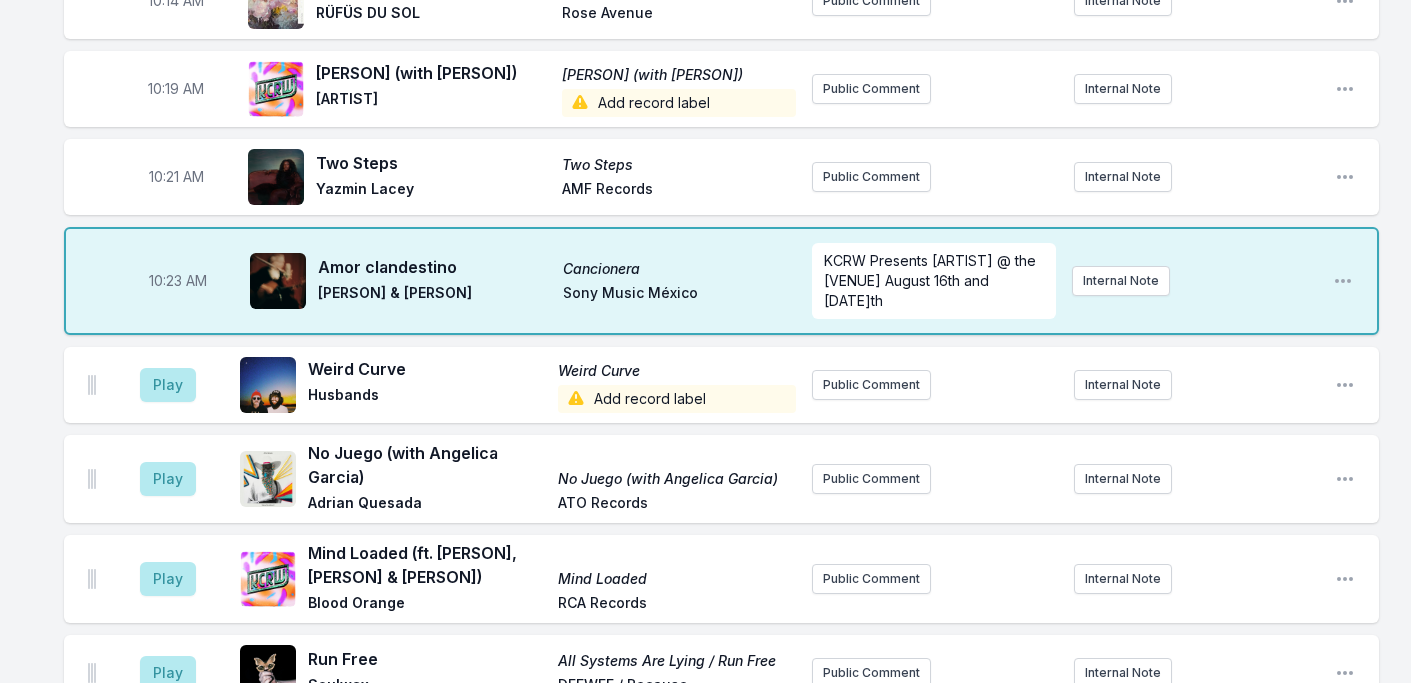 scroll, scrollTop: 2718, scrollLeft: 0, axis: vertical 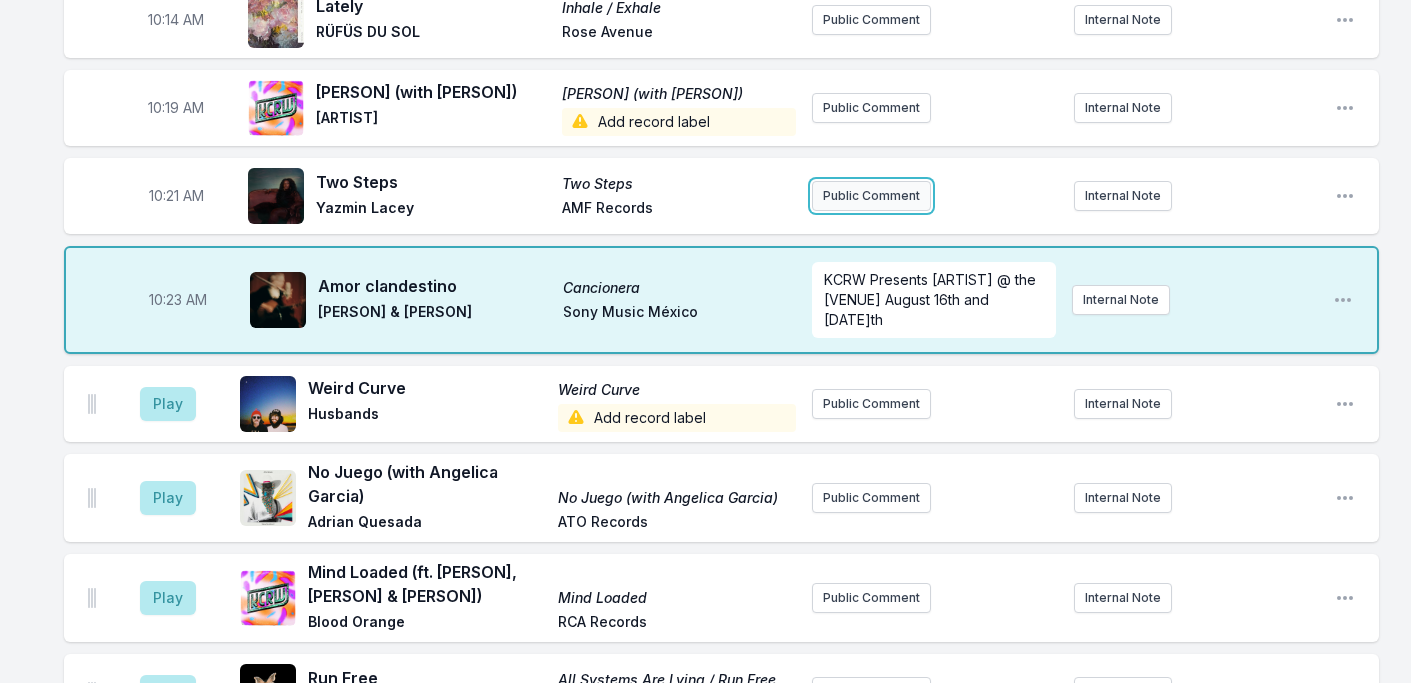 click on "Public Comment" at bounding box center [871, 196] 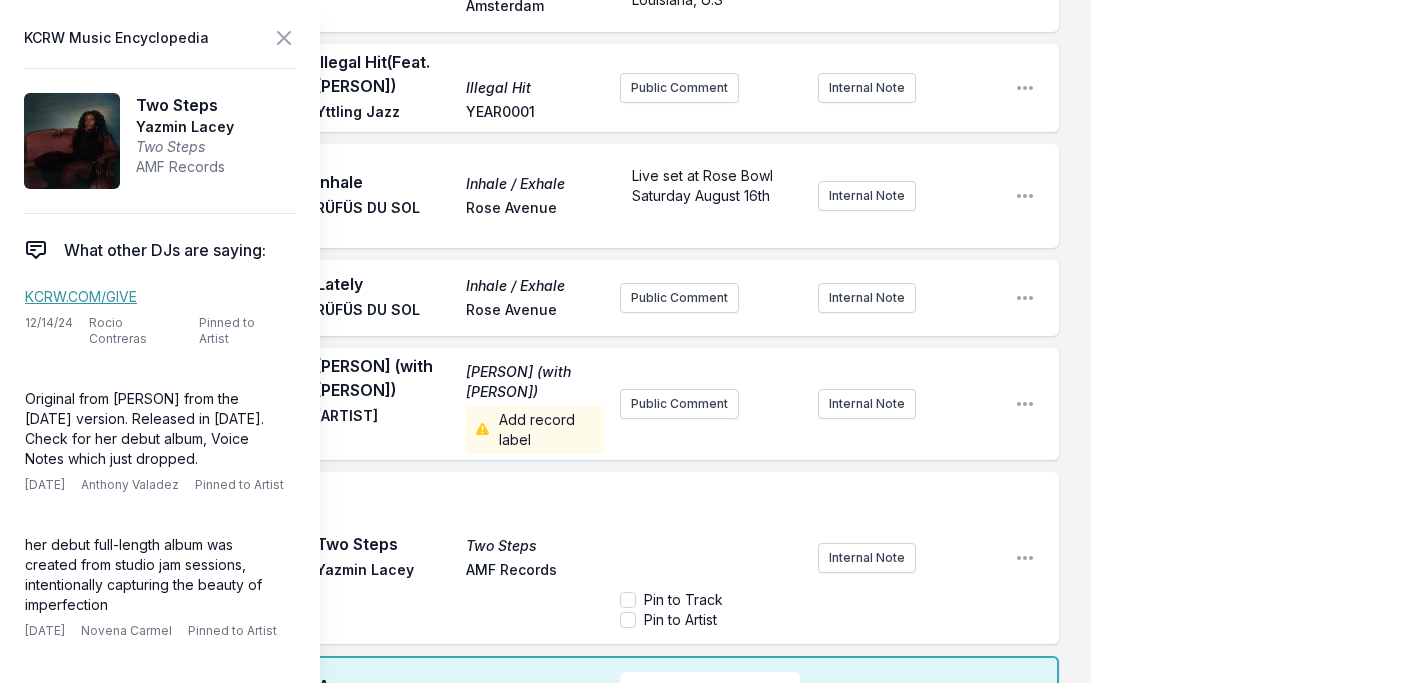 scroll, scrollTop: 2881, scrollLeft: 0, axis: vertical 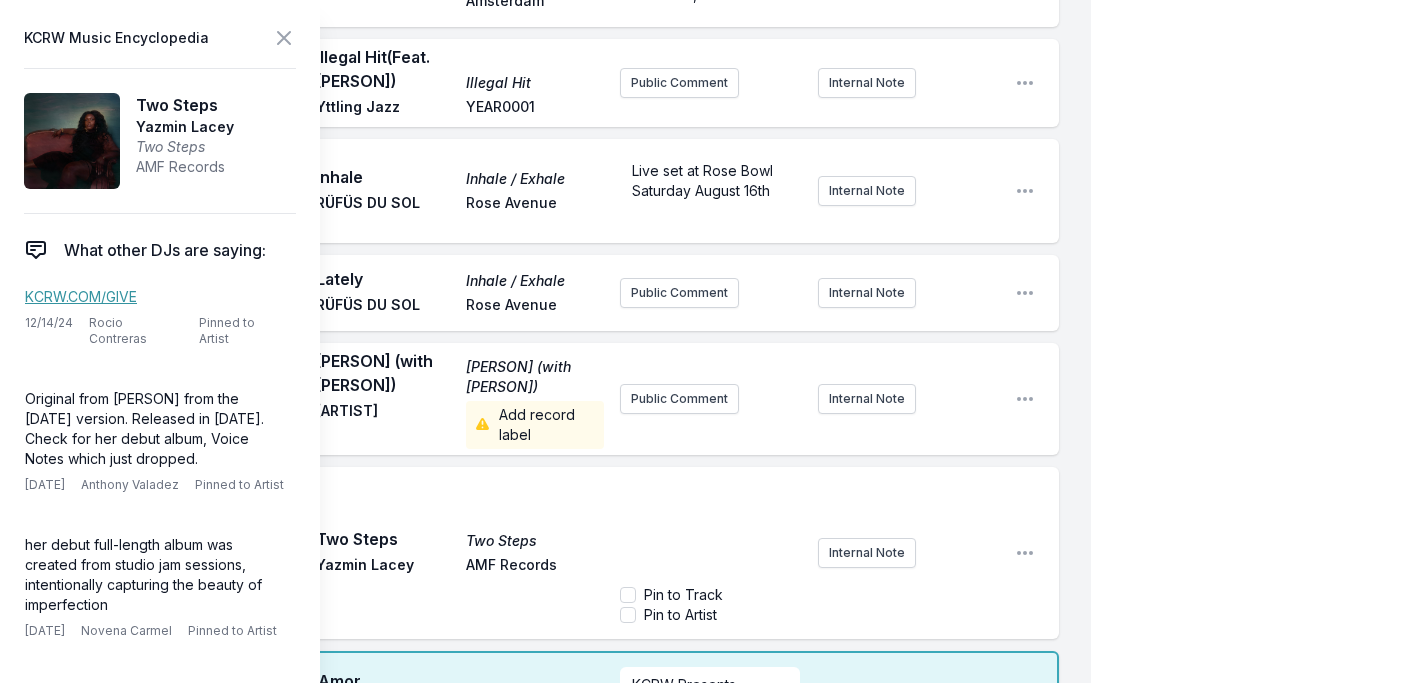 click on "﻿" at bounding box center [710, 529] 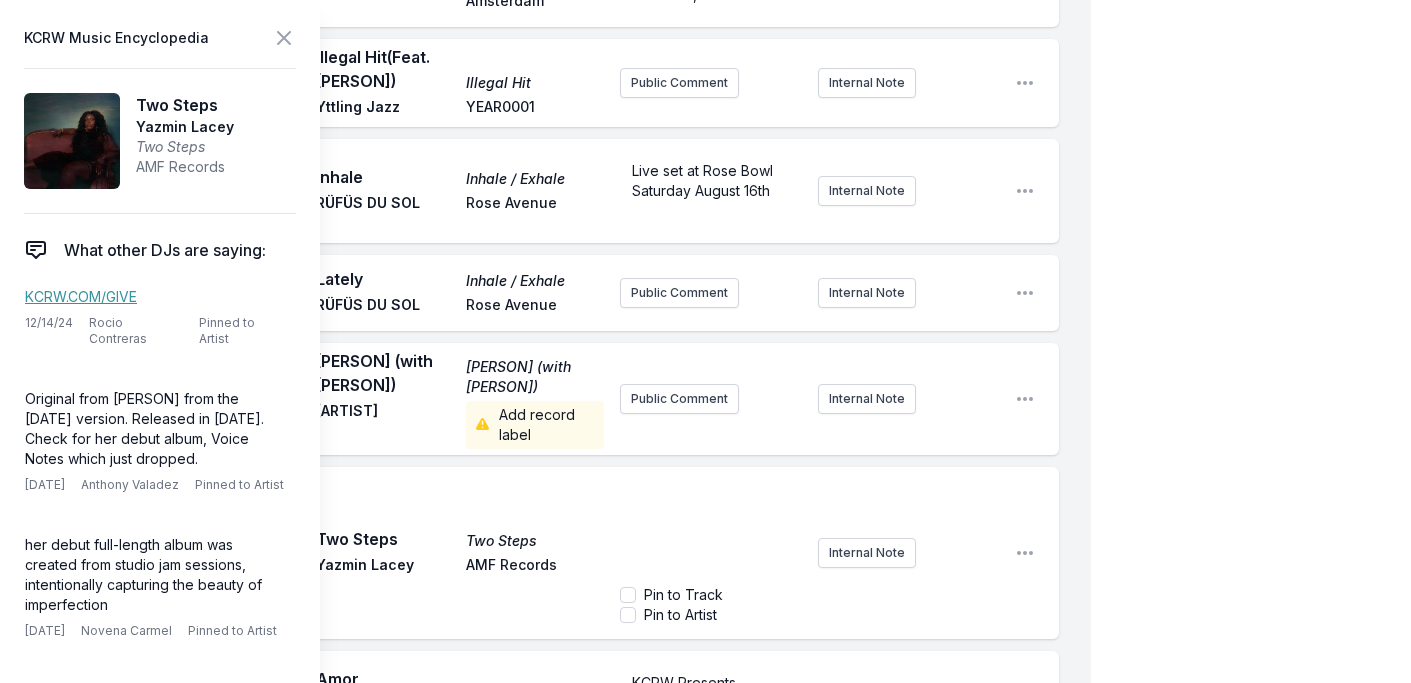 scroll, scrollTop: 120, scrollLeft: 0, axis: vertical 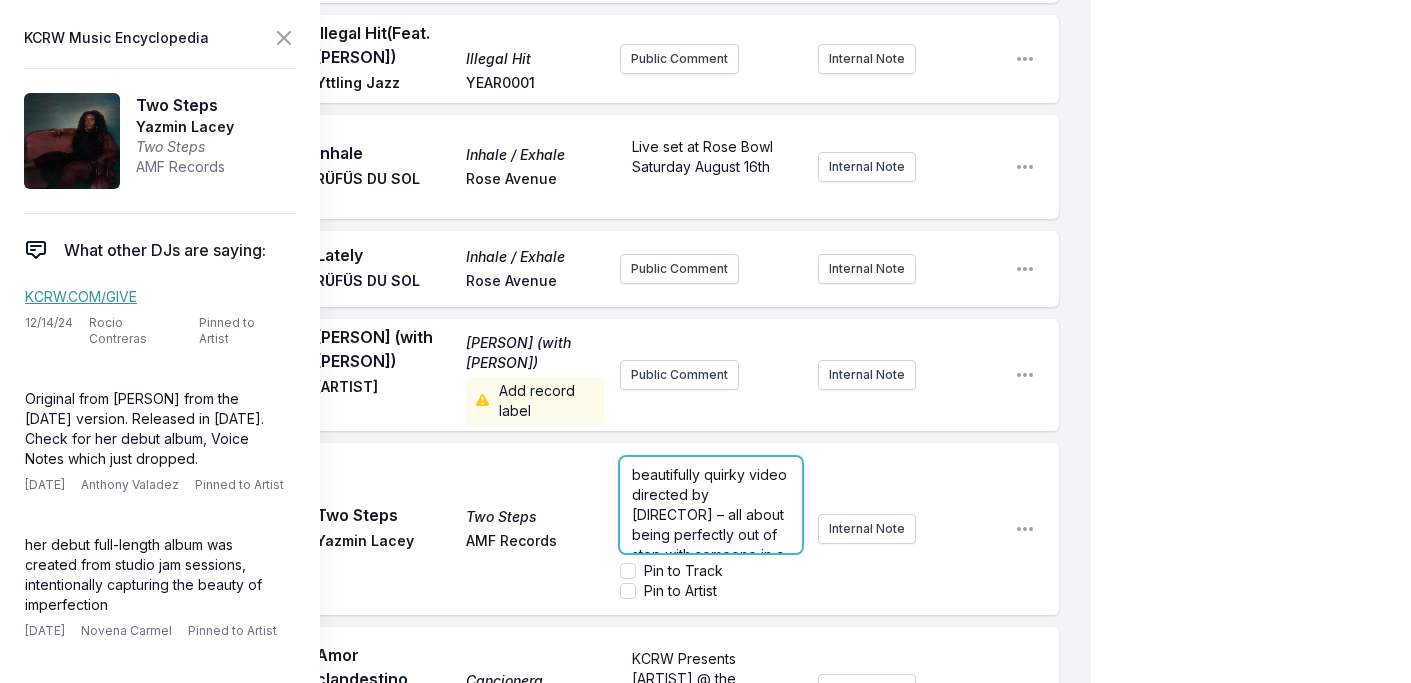 type 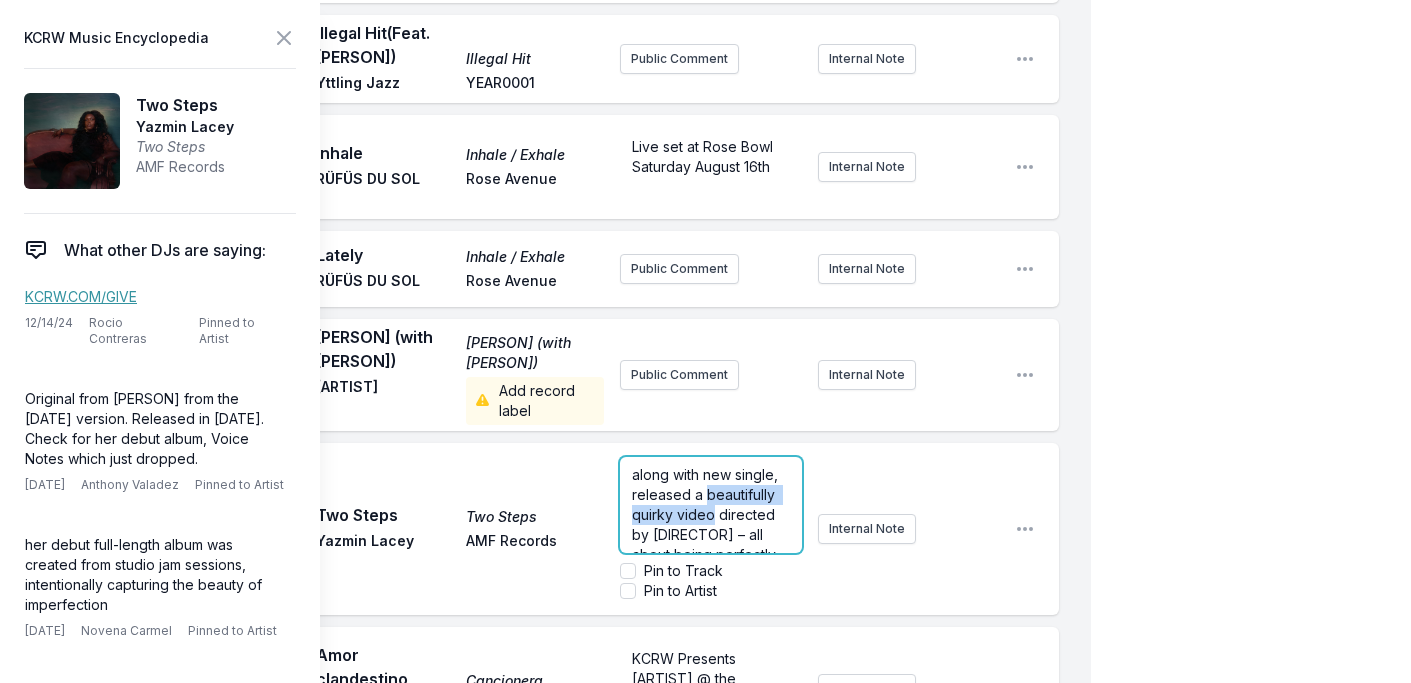 drag, startPoint x: 706, startPoint y: 476, endPoint x: 711, endPoint y: 493, distance: 17.720045 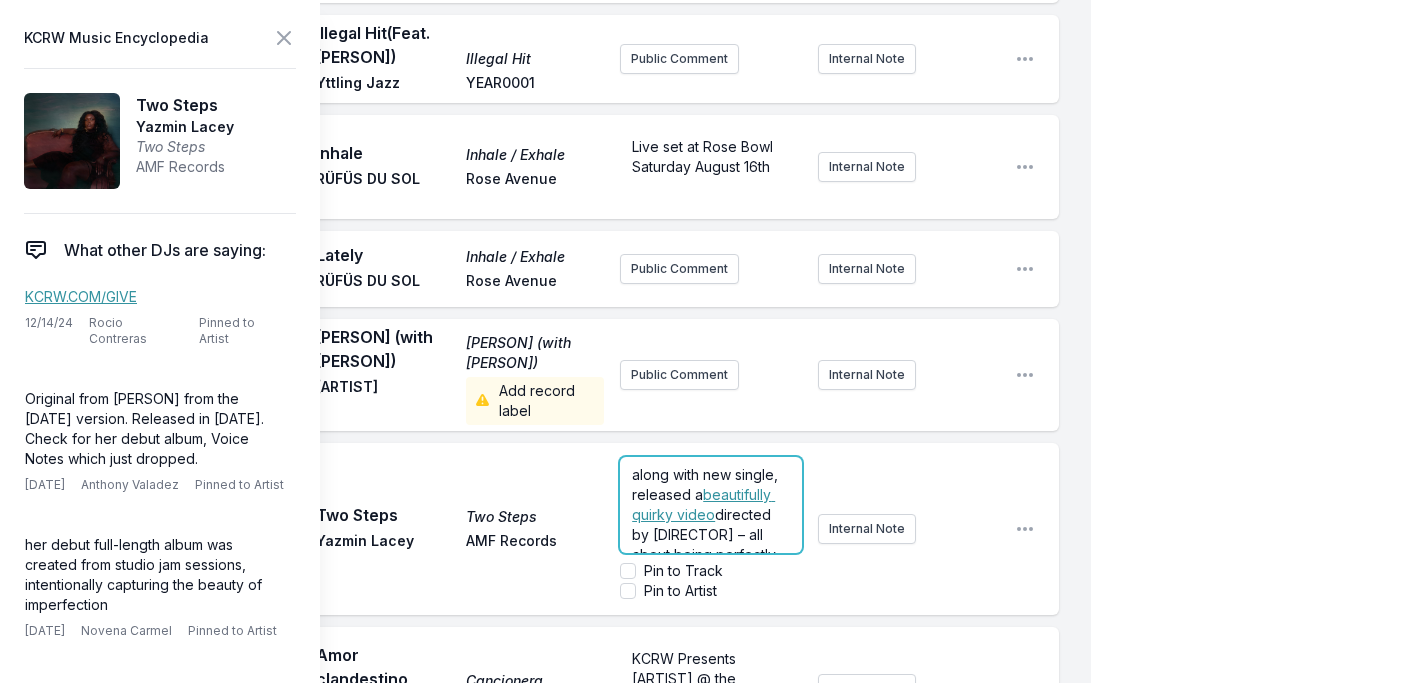 drag, startPoint x: 763, startPoint y: 495, endPoint x: 731, endPoint y: 498, distance: 32.140316 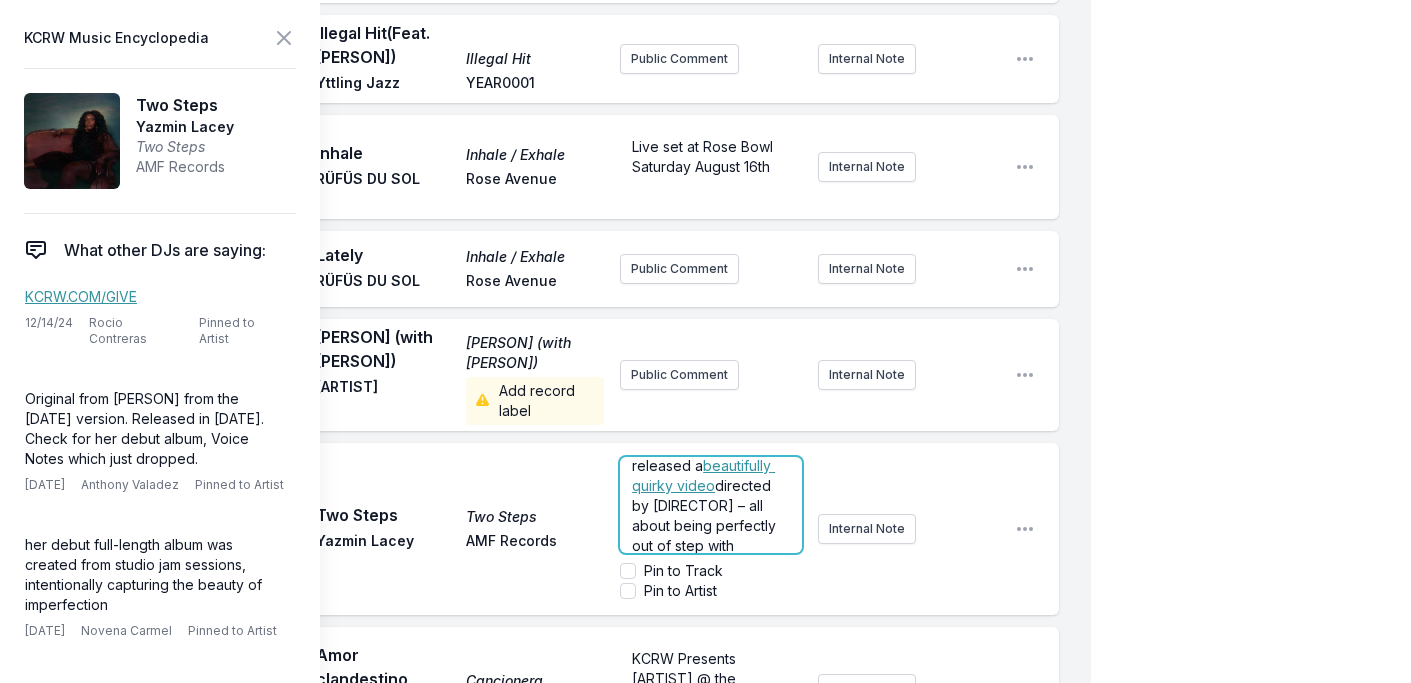 scroll, scrollTop: 39, scrollLeft: 0, axis: vertical 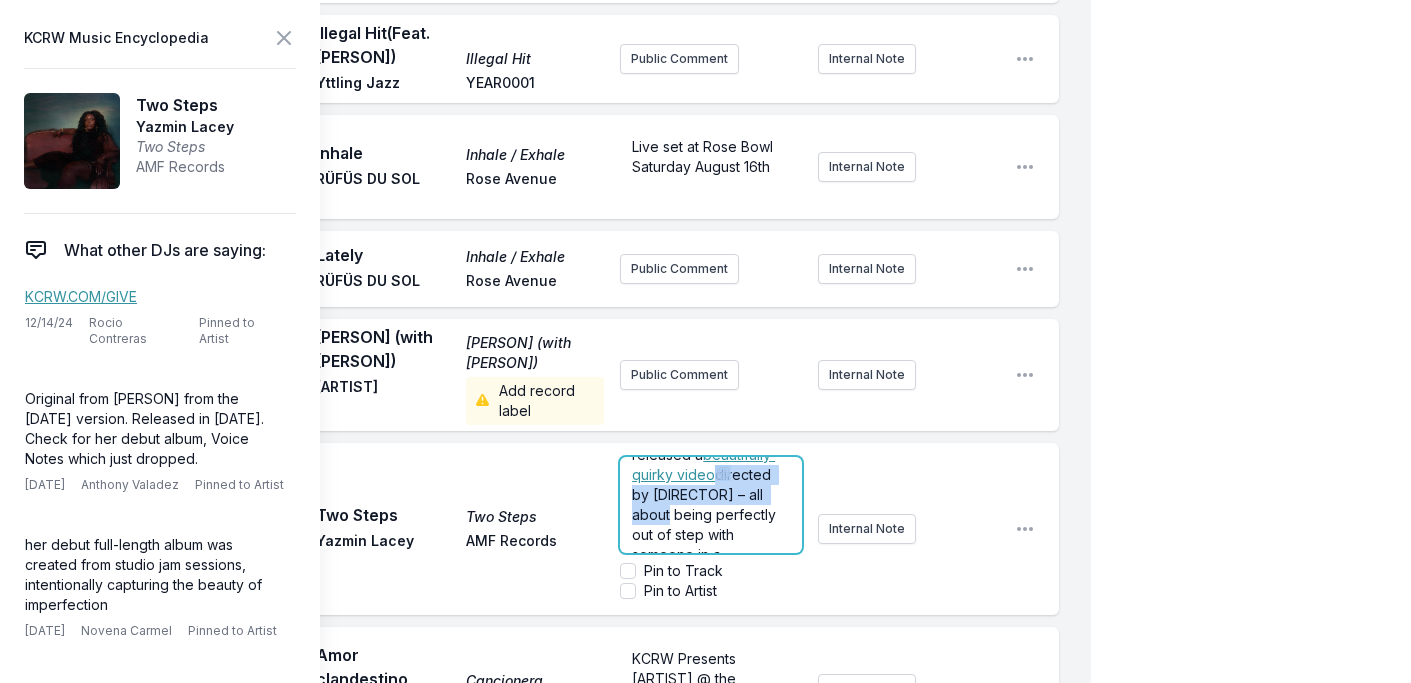 drag, startPoint x: 630, startPoint y: 492, endPoint x: 721, endPoint y: 452, distance: 99.40322 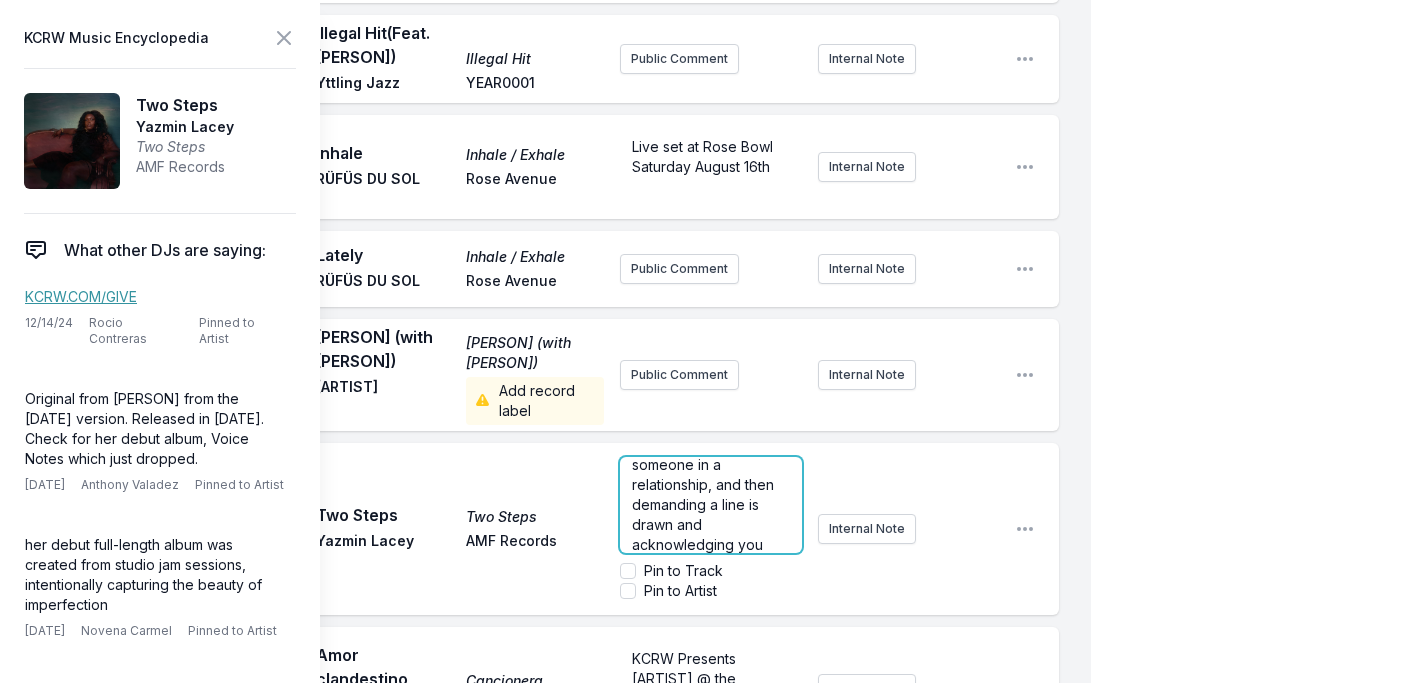 scroll, scrollTop: 110, scrollLeft: 0, axis: vertical 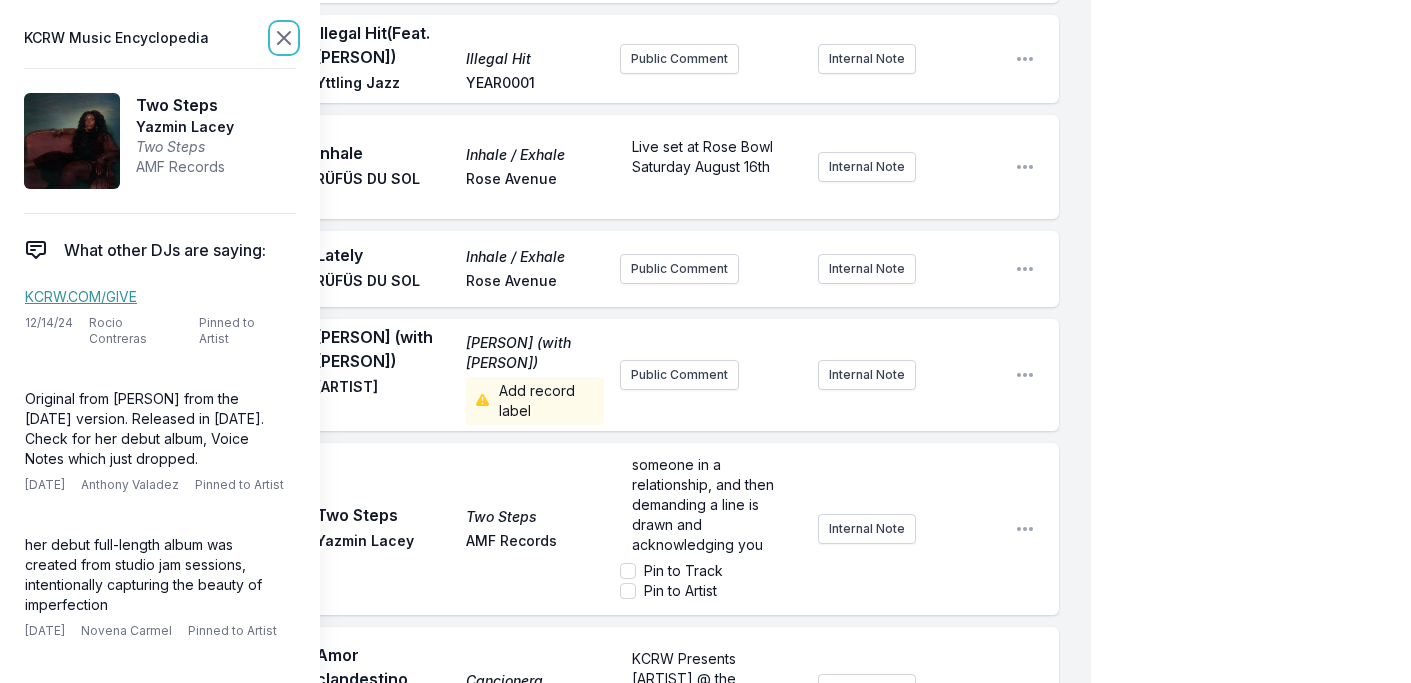 click 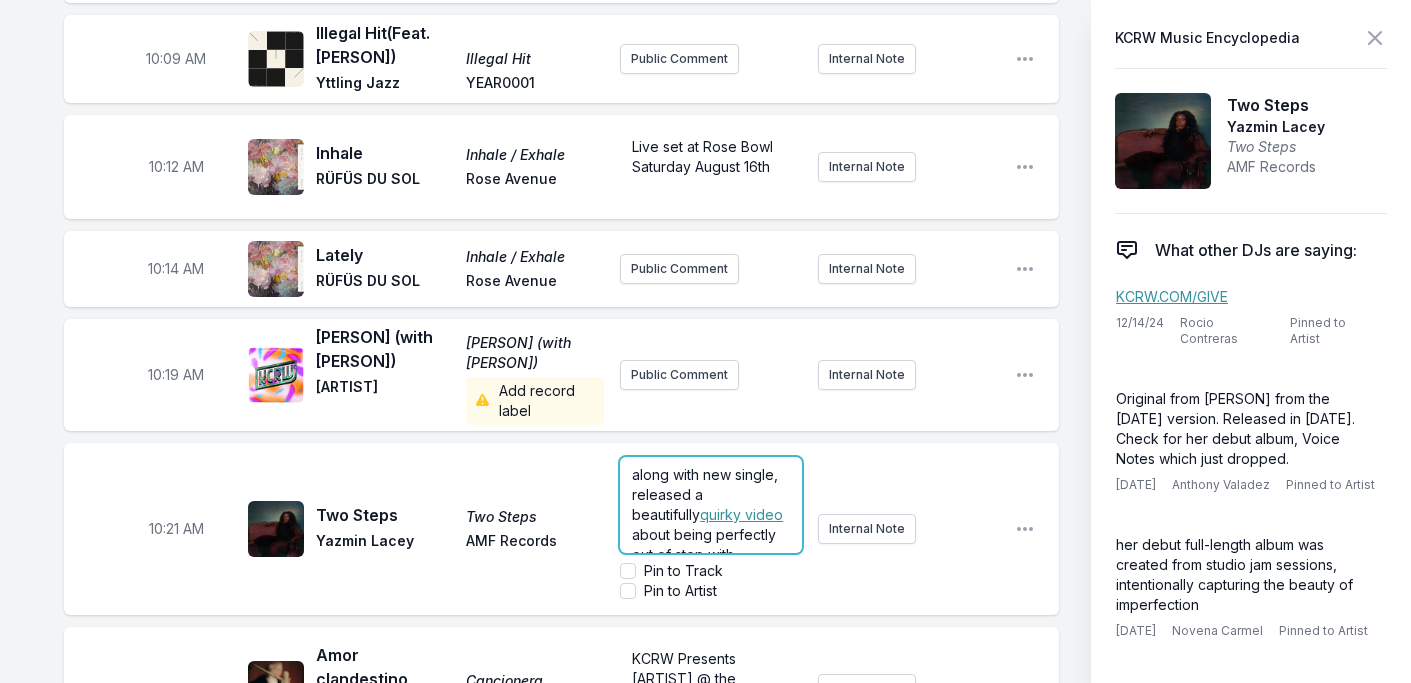 drag, startPoint x: 937, startPoint y: 115, endPoint x: 919, endPoint y: 121, distance: 18.973665 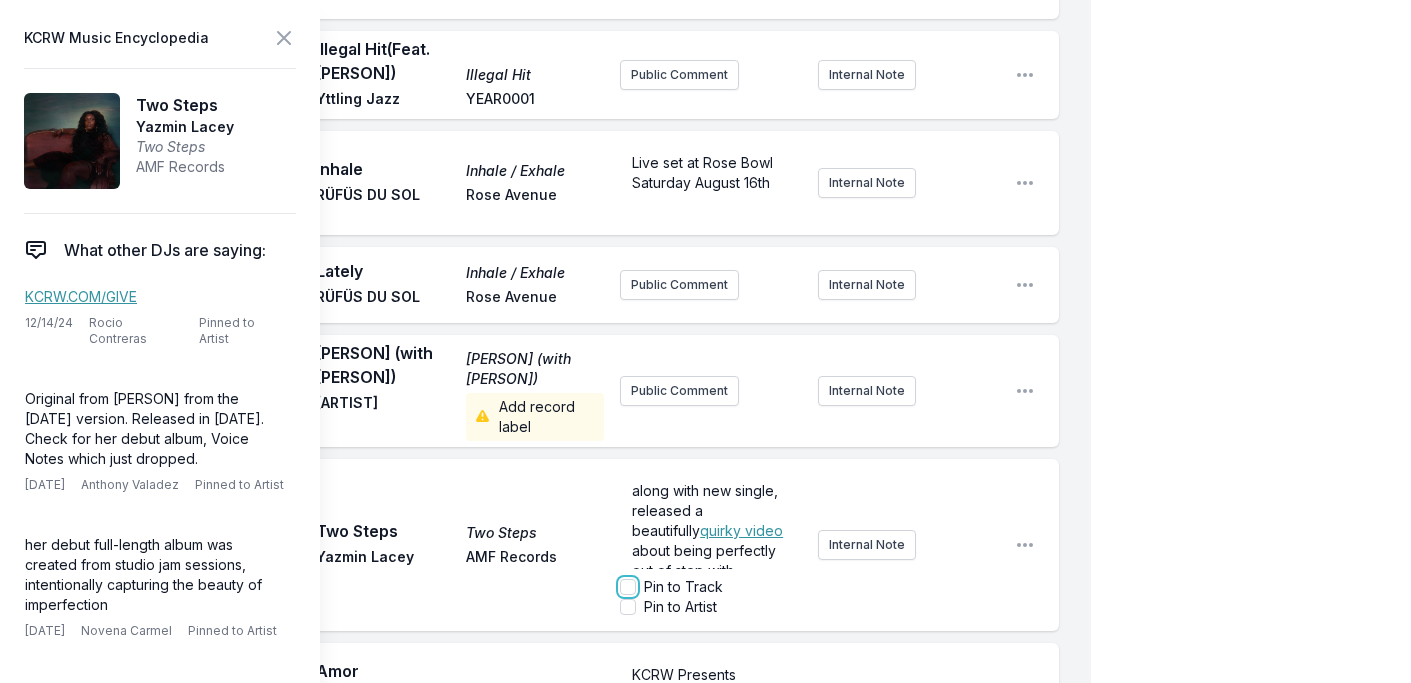 click on "Pin to Track" at bounding box center (628, 587) 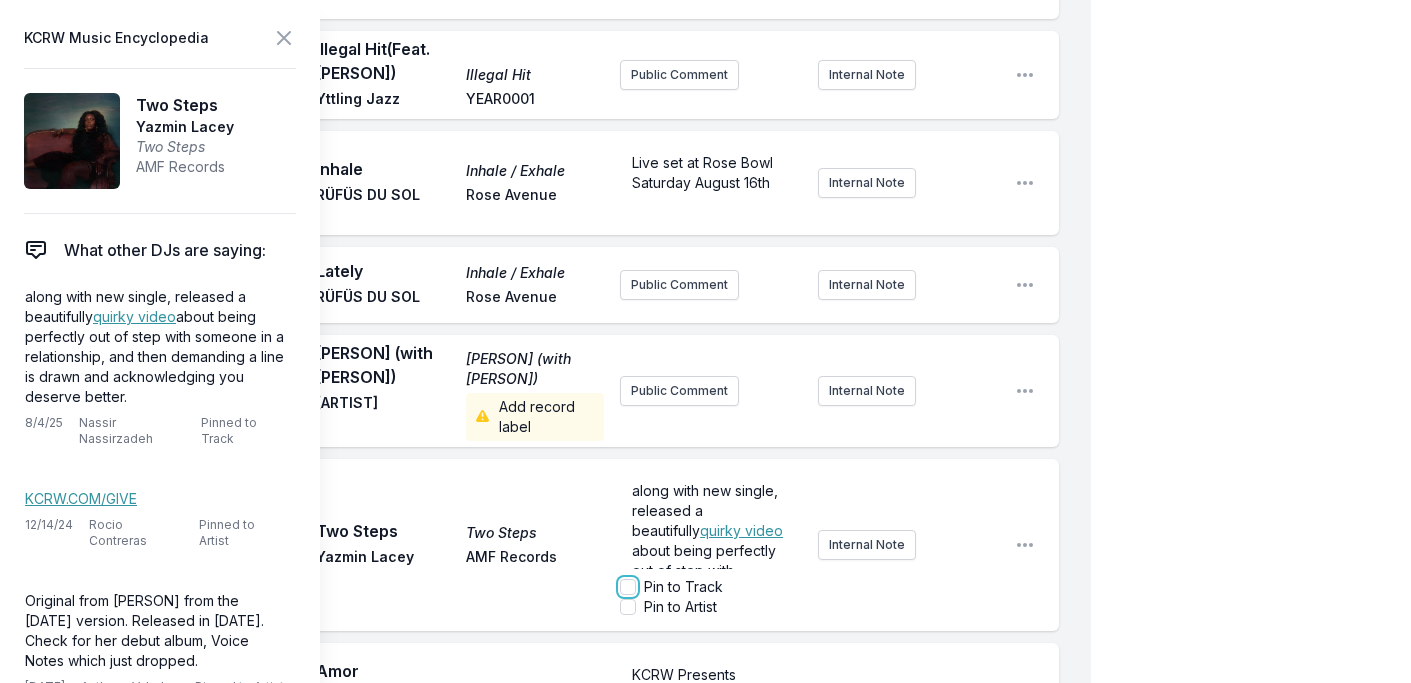 checkbox on "true" 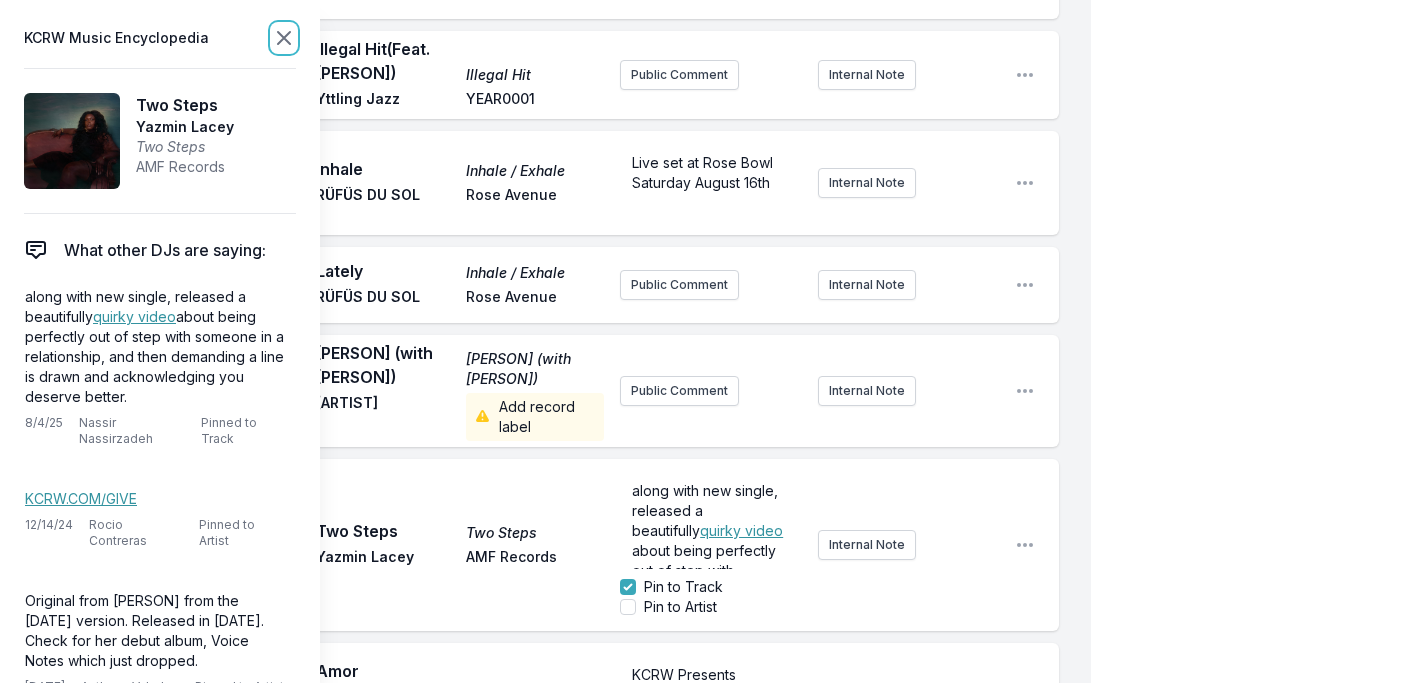 click 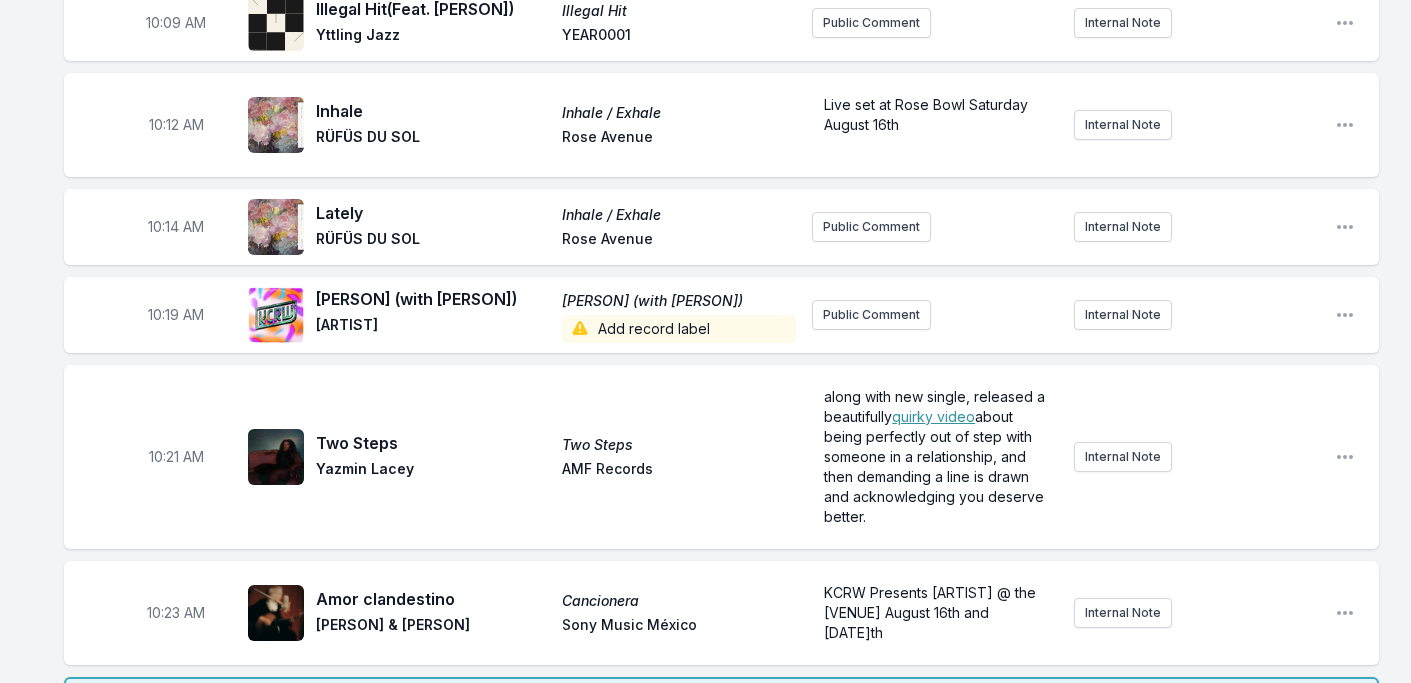 scroll, scrollTop: 2513, scrollLeft: 0, axis: vertical 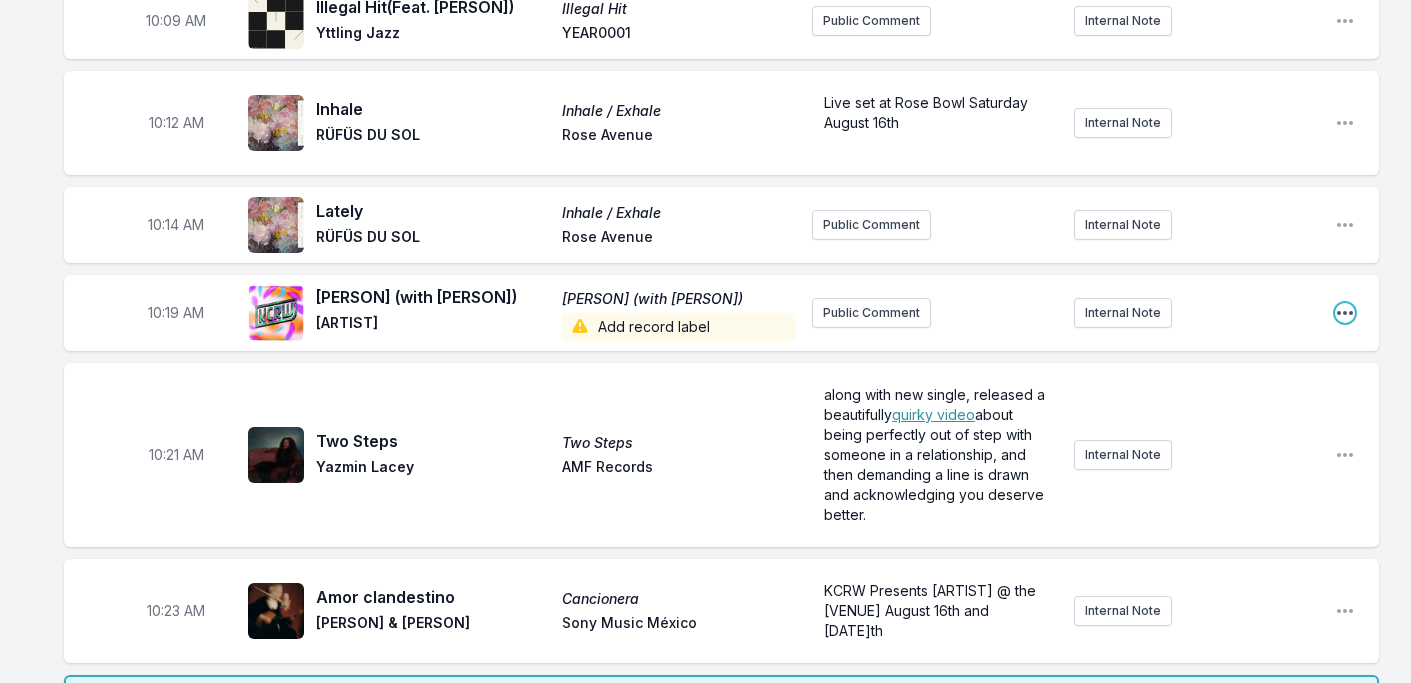 click 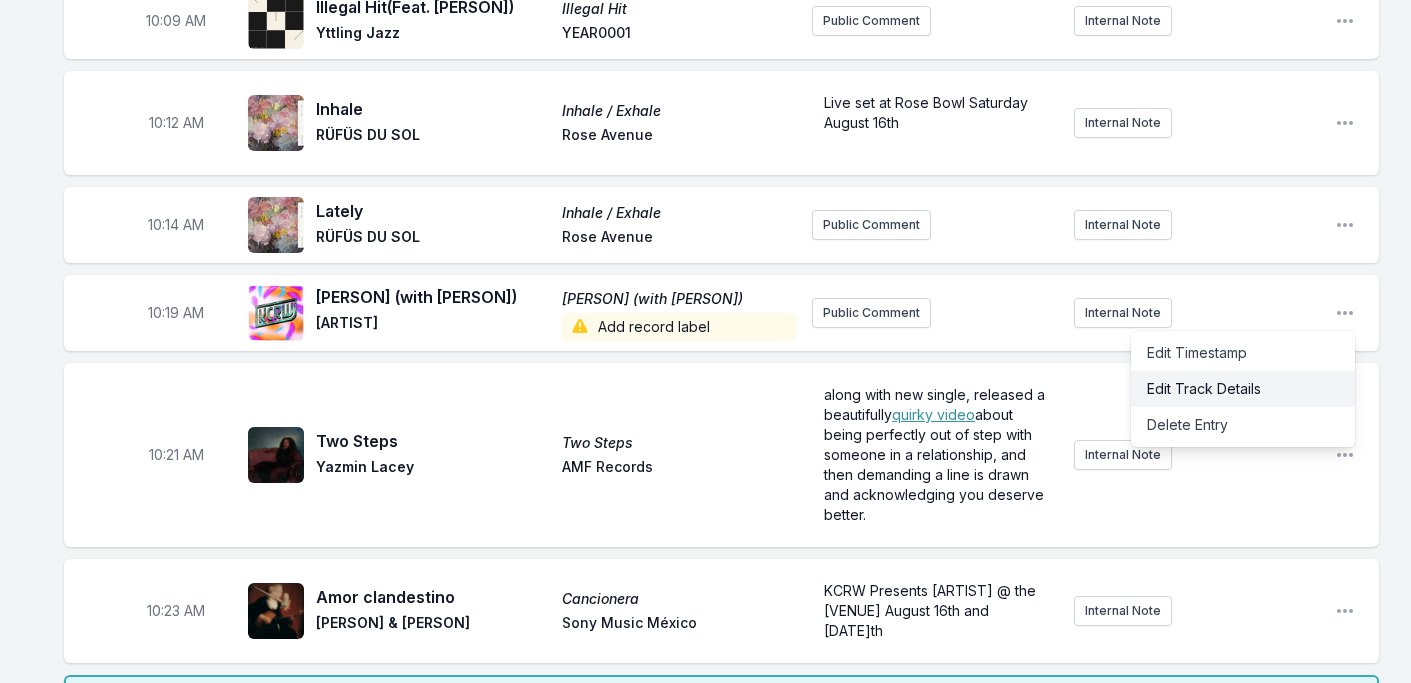 click on "Edit Track Details" at bounding box center (1243, 389) 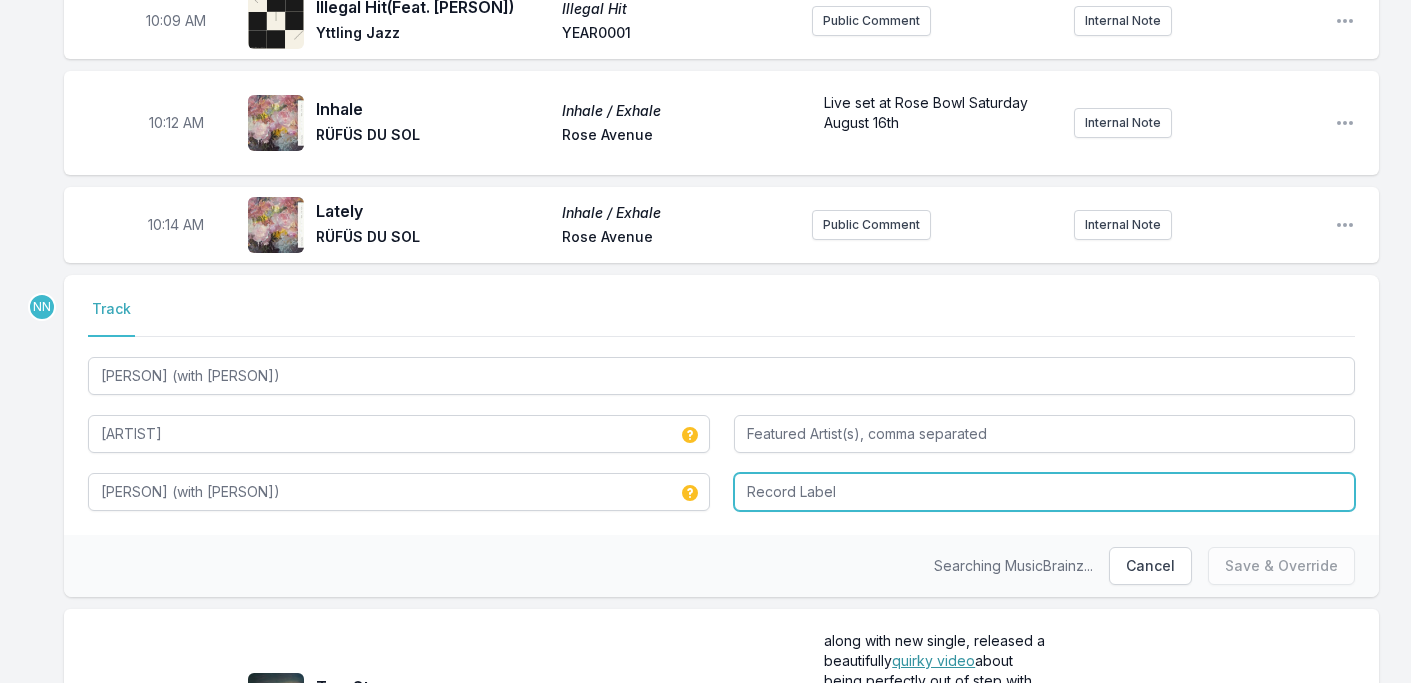 click at bounding box center [1045, 492] 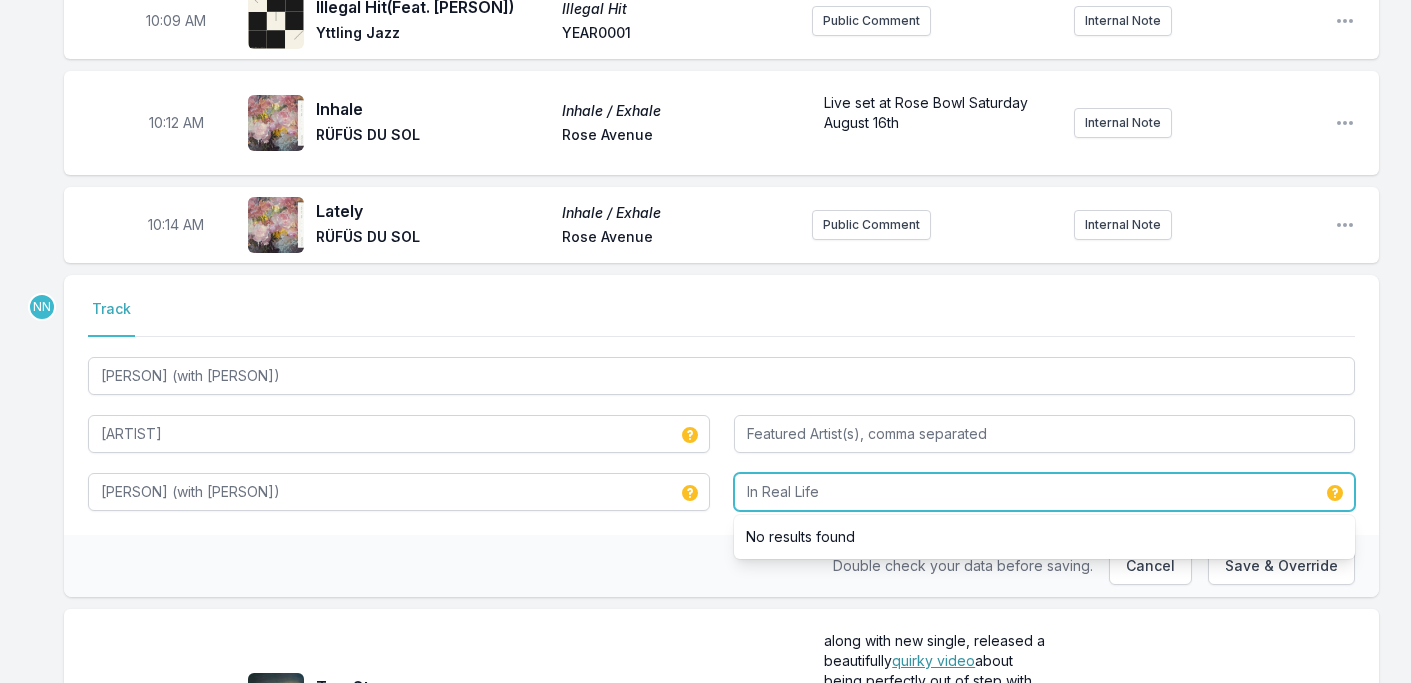 type on "In Real Life" 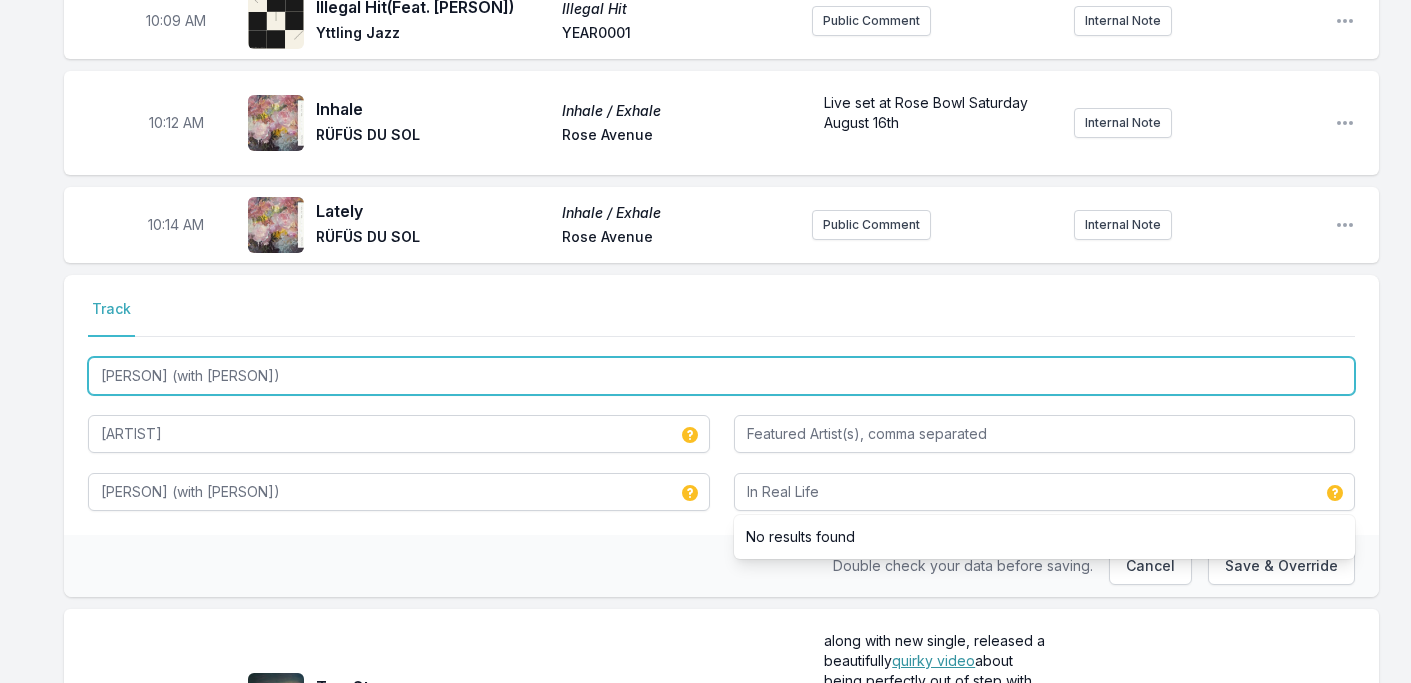 drag, startPoint x: 153, startPoint y: 393, endPoint x: 359, endPoint y: 392, distance: 206.00243 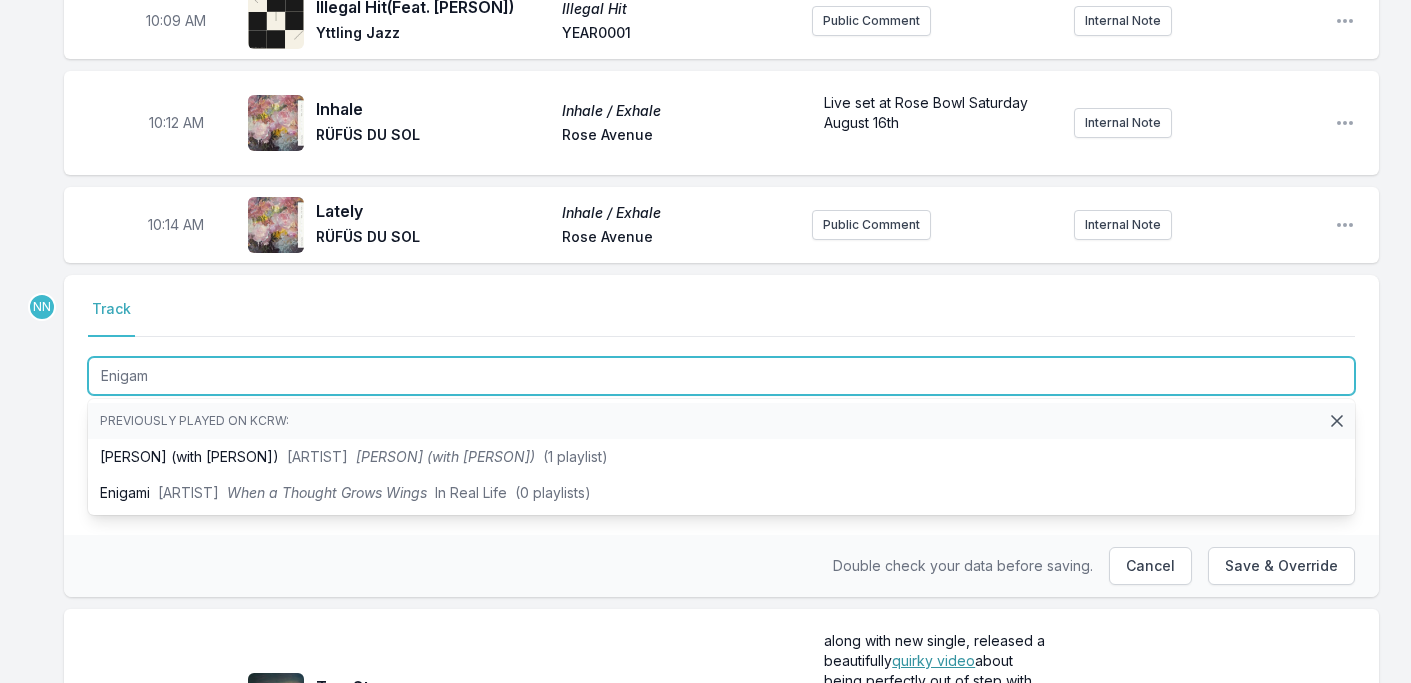 type on "Enigam" 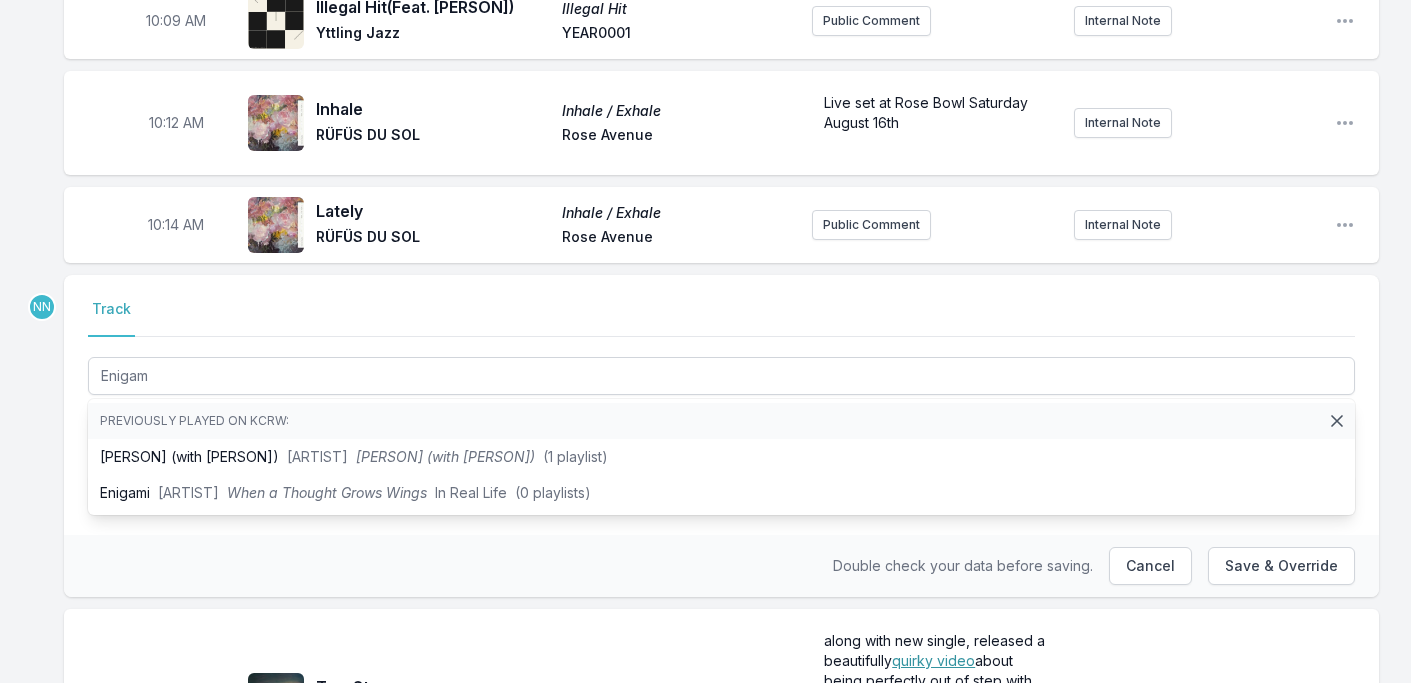 drag, startPoint x: 781, startPoint y: 333, endPoint x: 787, endPoint y: 344, distance: 12.529964 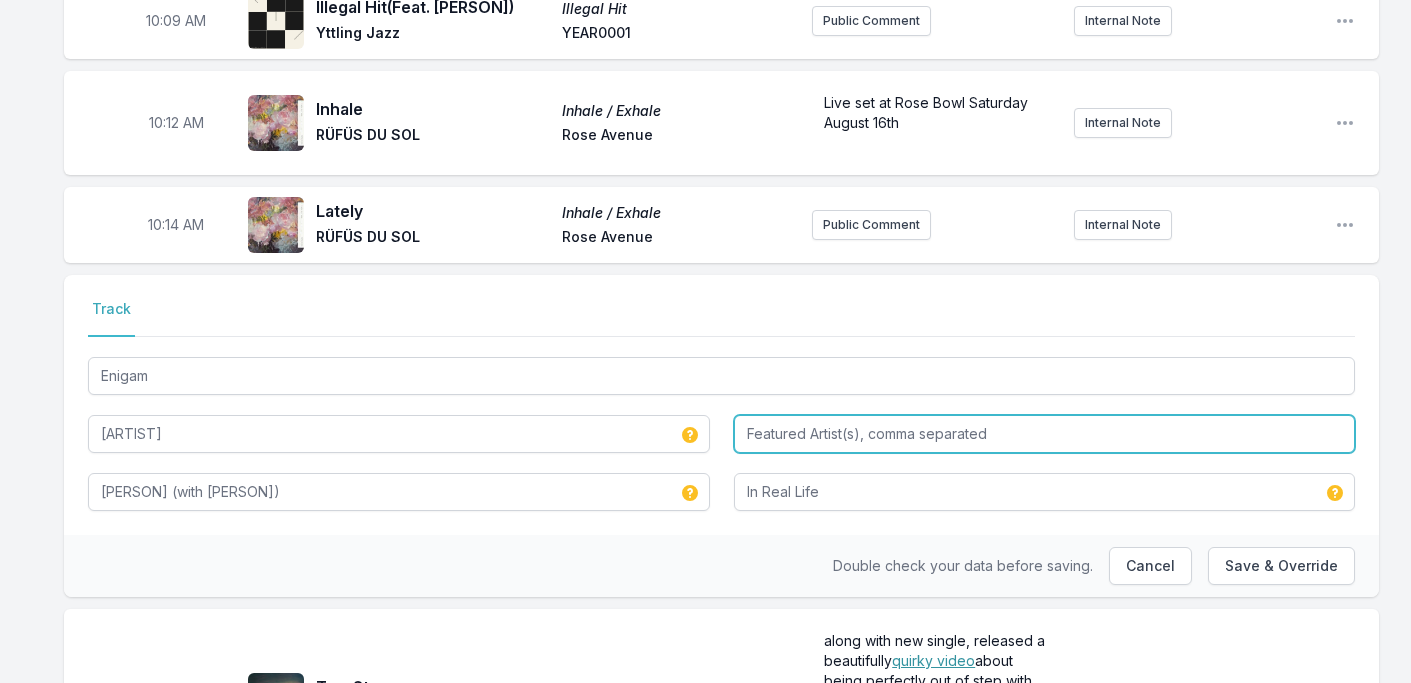 click at bounding box center (1045, 434) 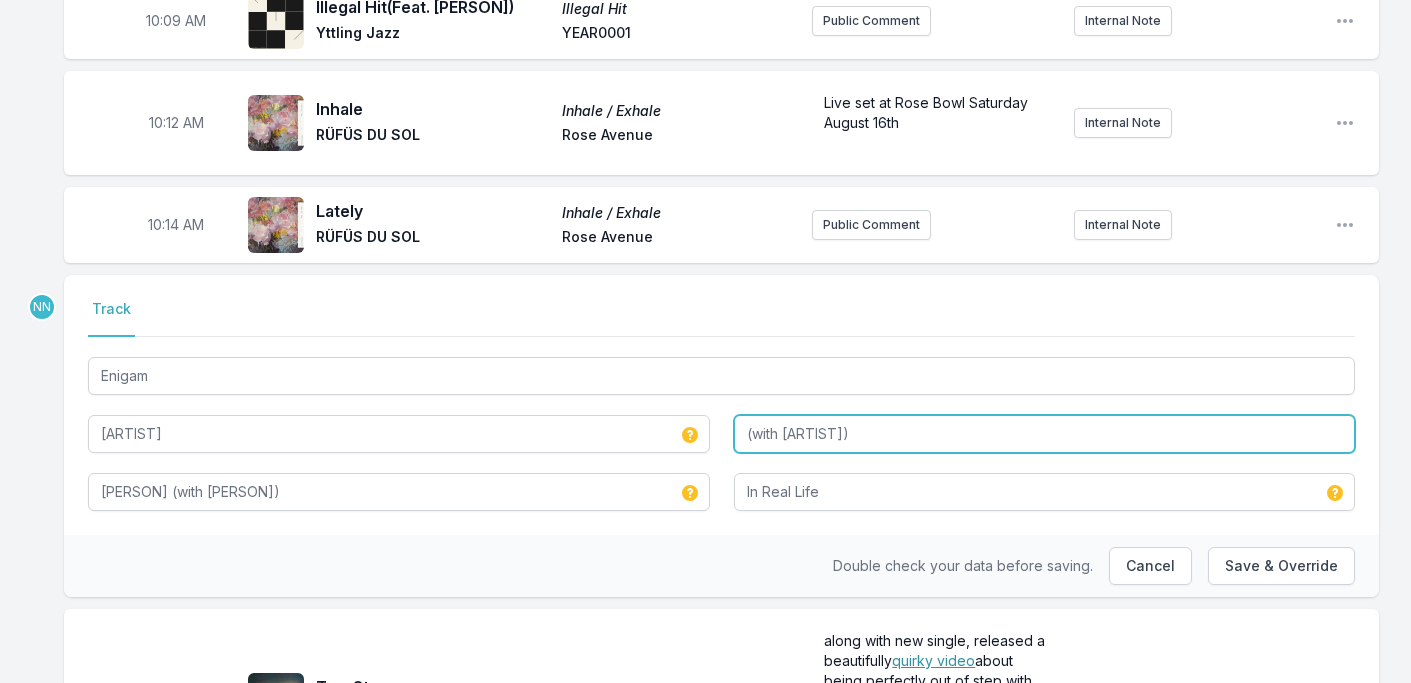 drag, startPoint x: 784, startPoint y: 447, endPoint x: 661, endPoint y: 443, distance: 123.065025 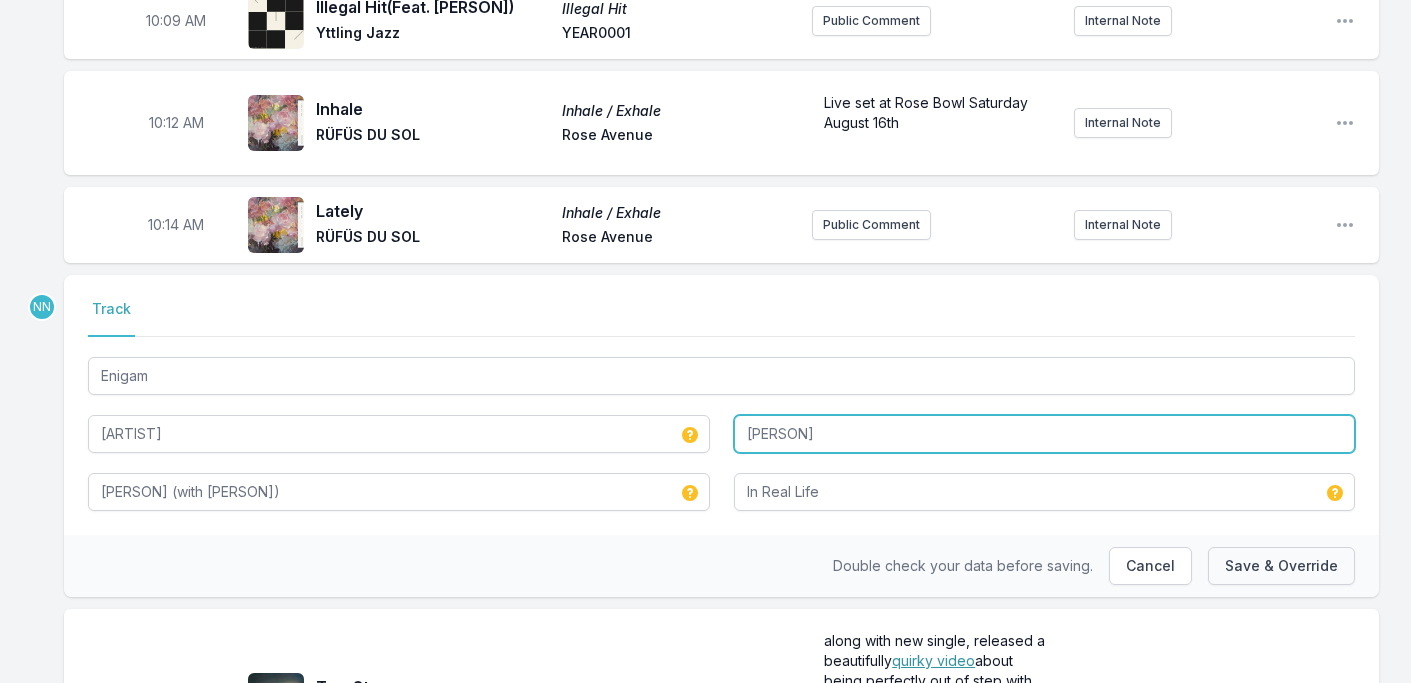 type on "[PERSON]" 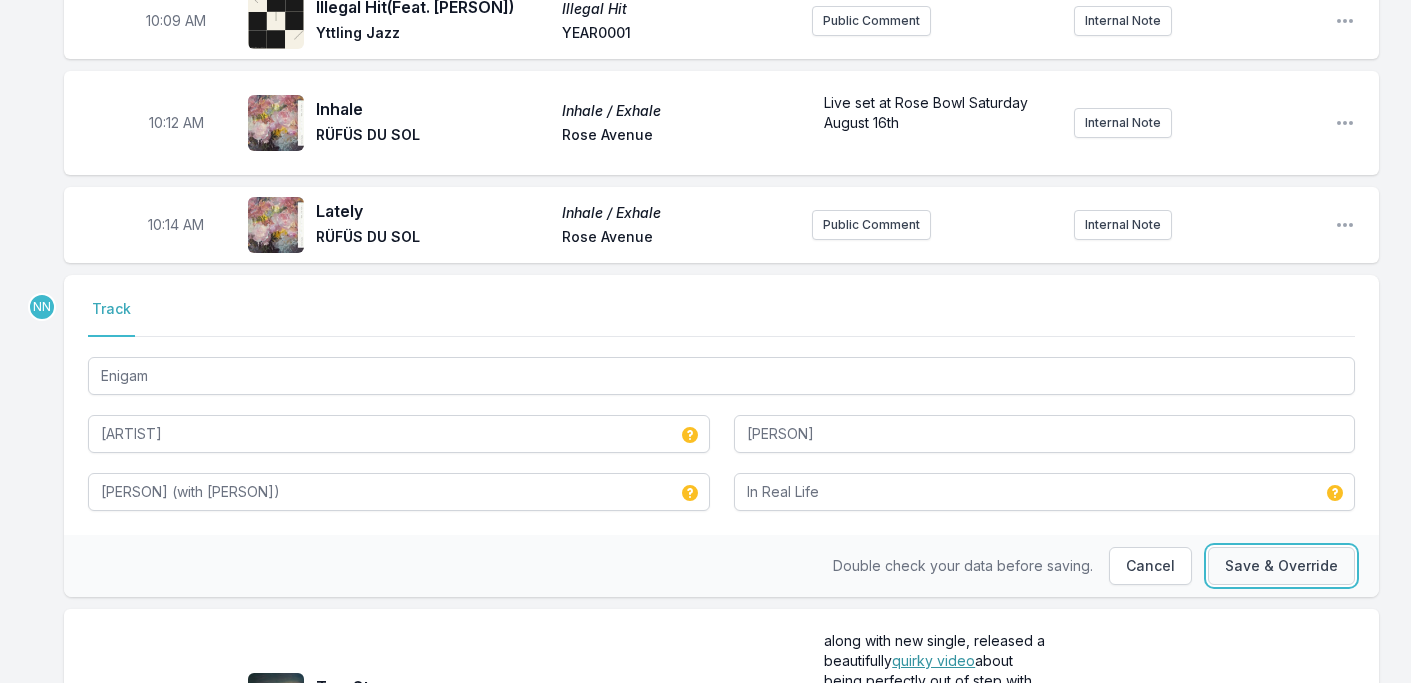click on "Save & Override" at bounding box center (1281, 566) 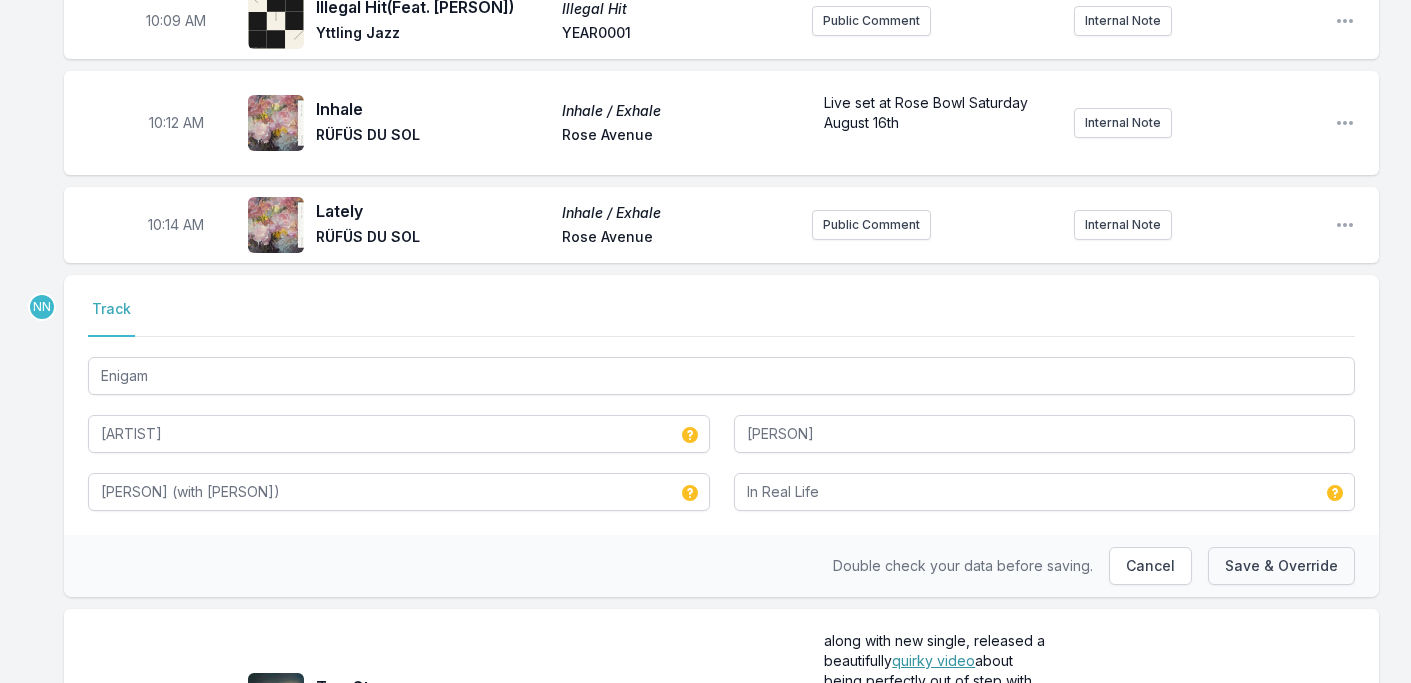 type on "[PERSON] (with [PERSON])" 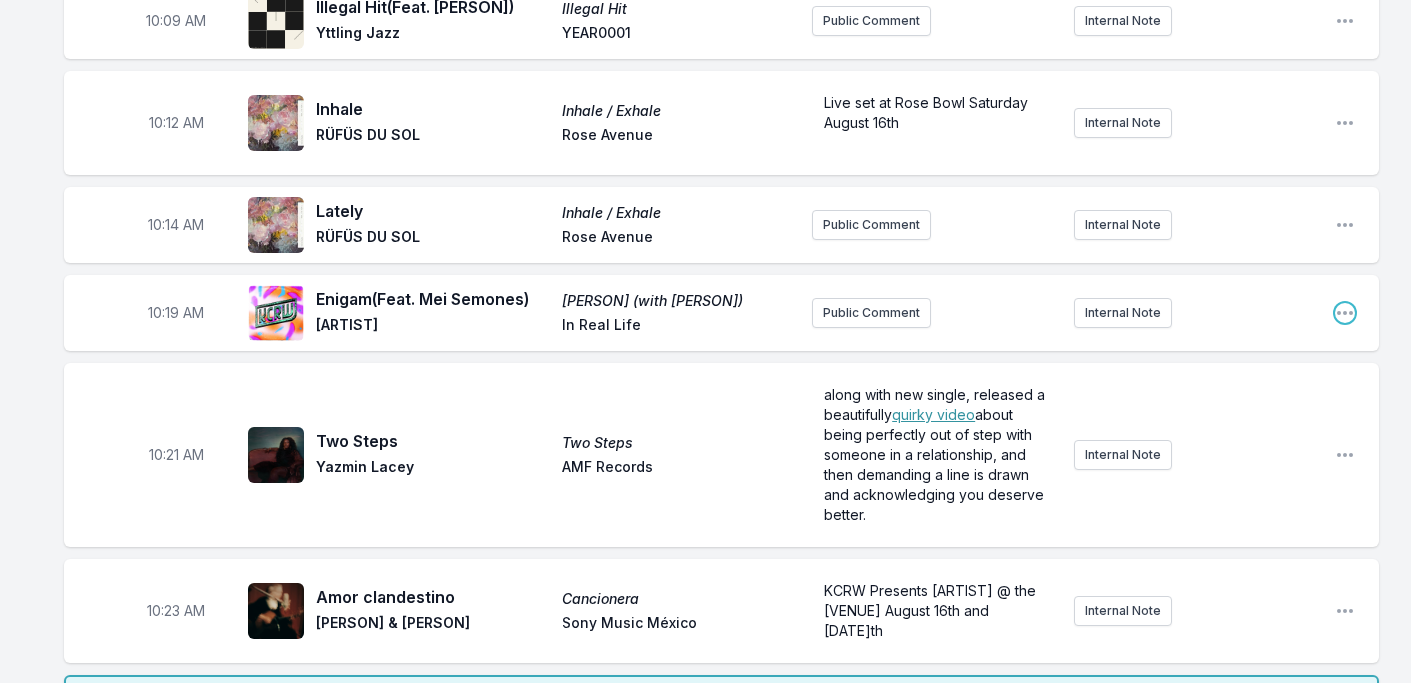drag, startPoint x: 1338, startPoint y: 325, endPoint x: 1325, endPoint y: 340, distance: 19.849434 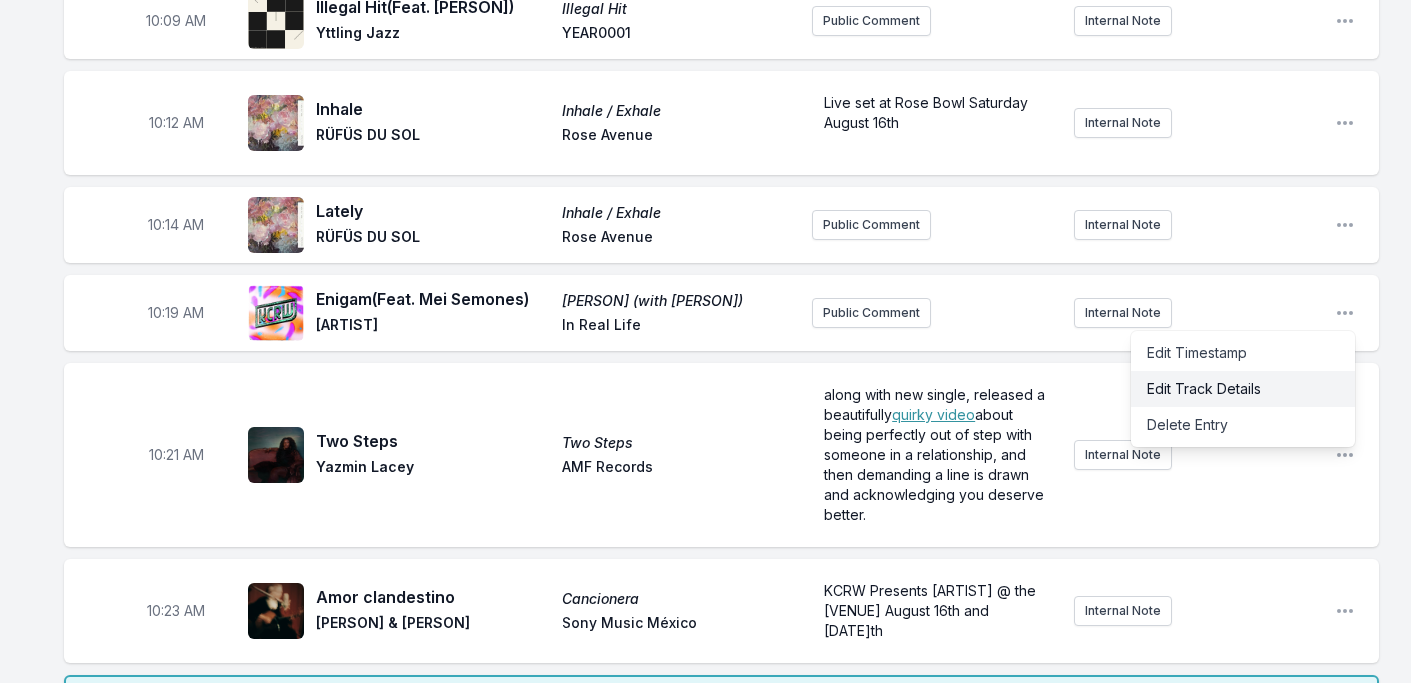 click on "Edit Track Details" at bounding box center (1243, 389) 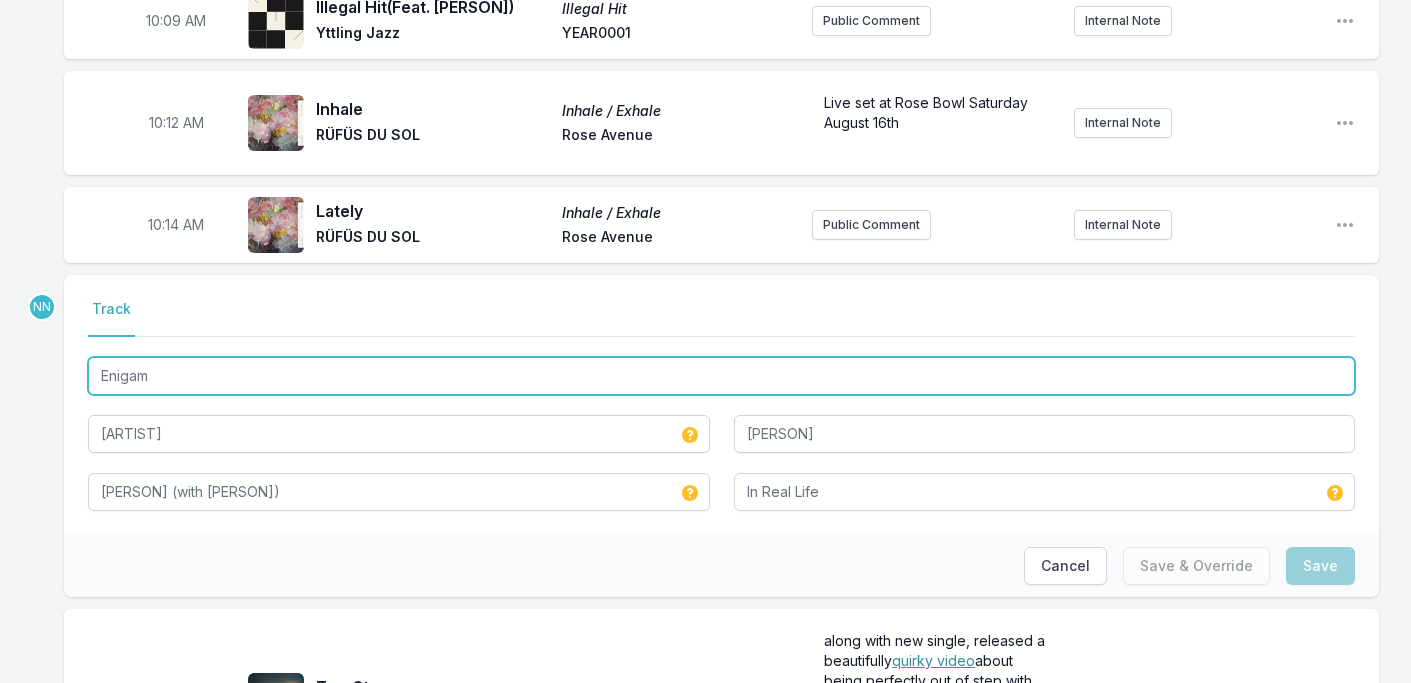 click on "Enigam" at bounding box center (721, 376) 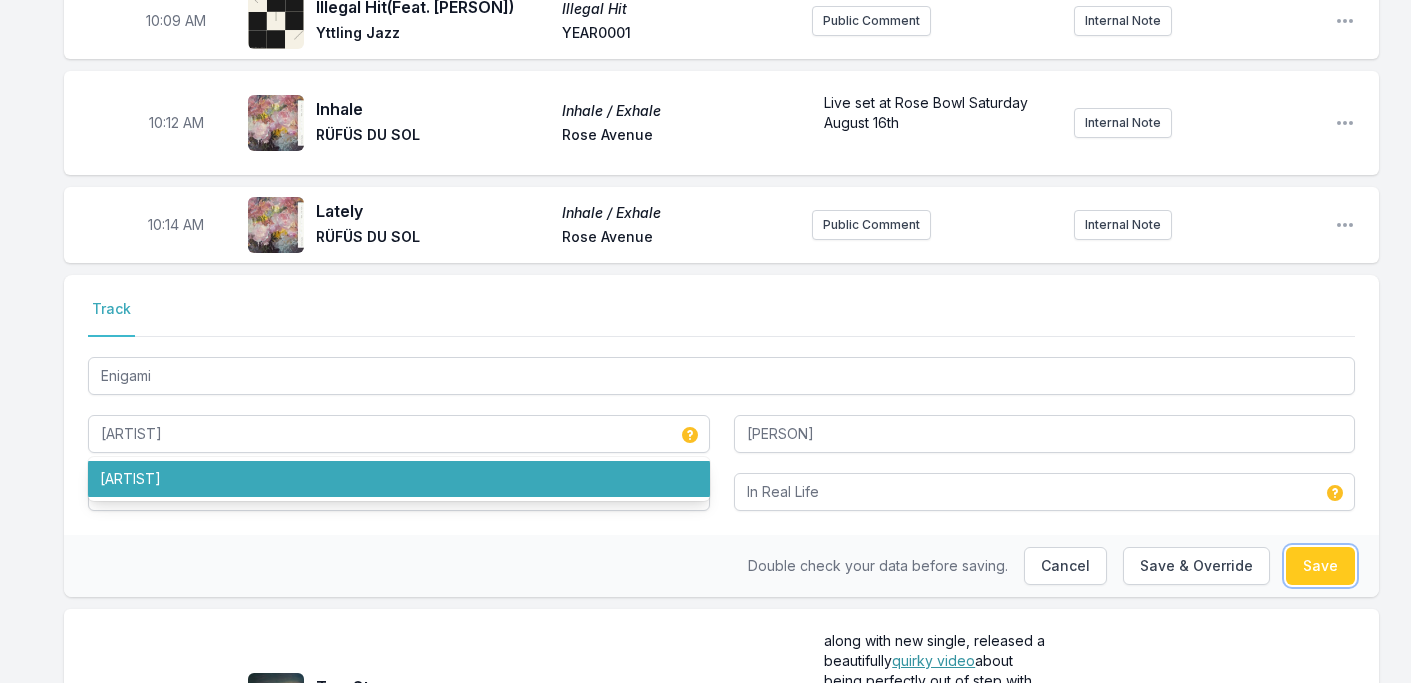 click on "Save" at bounding box center [1320, 566] 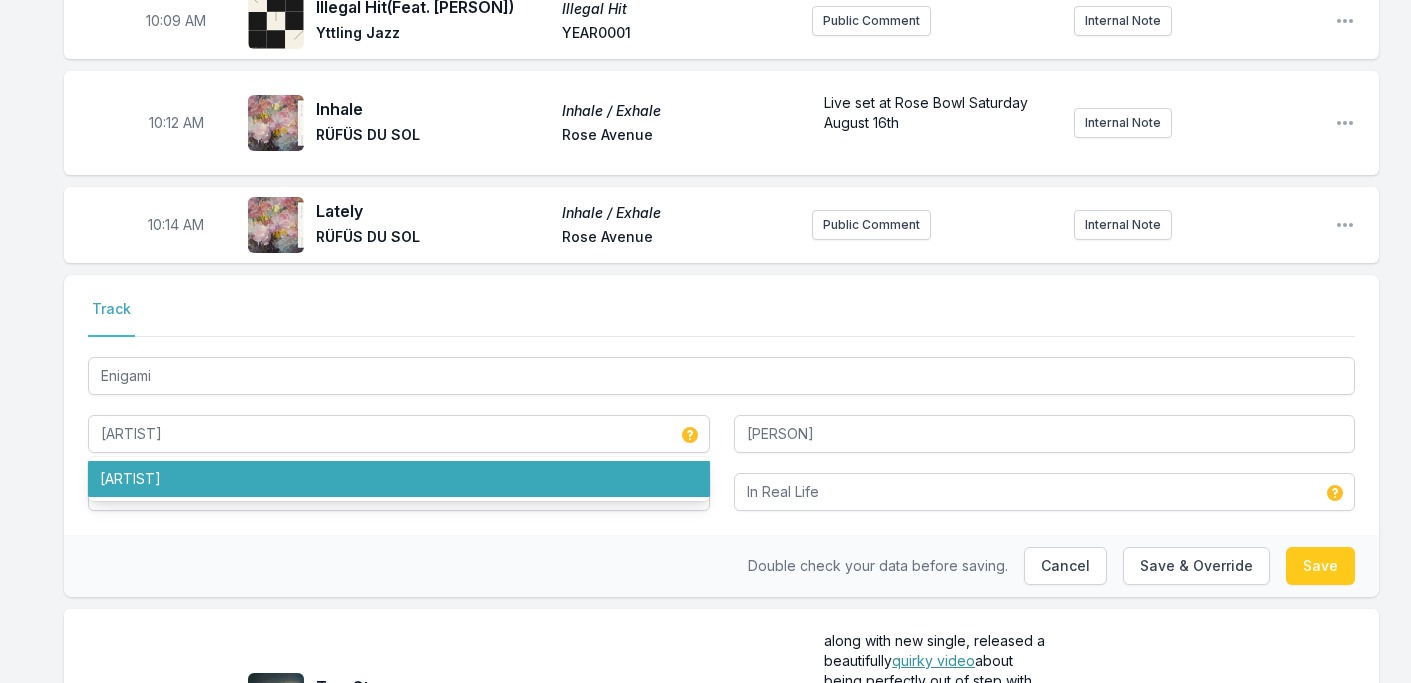 type on "Enigam" 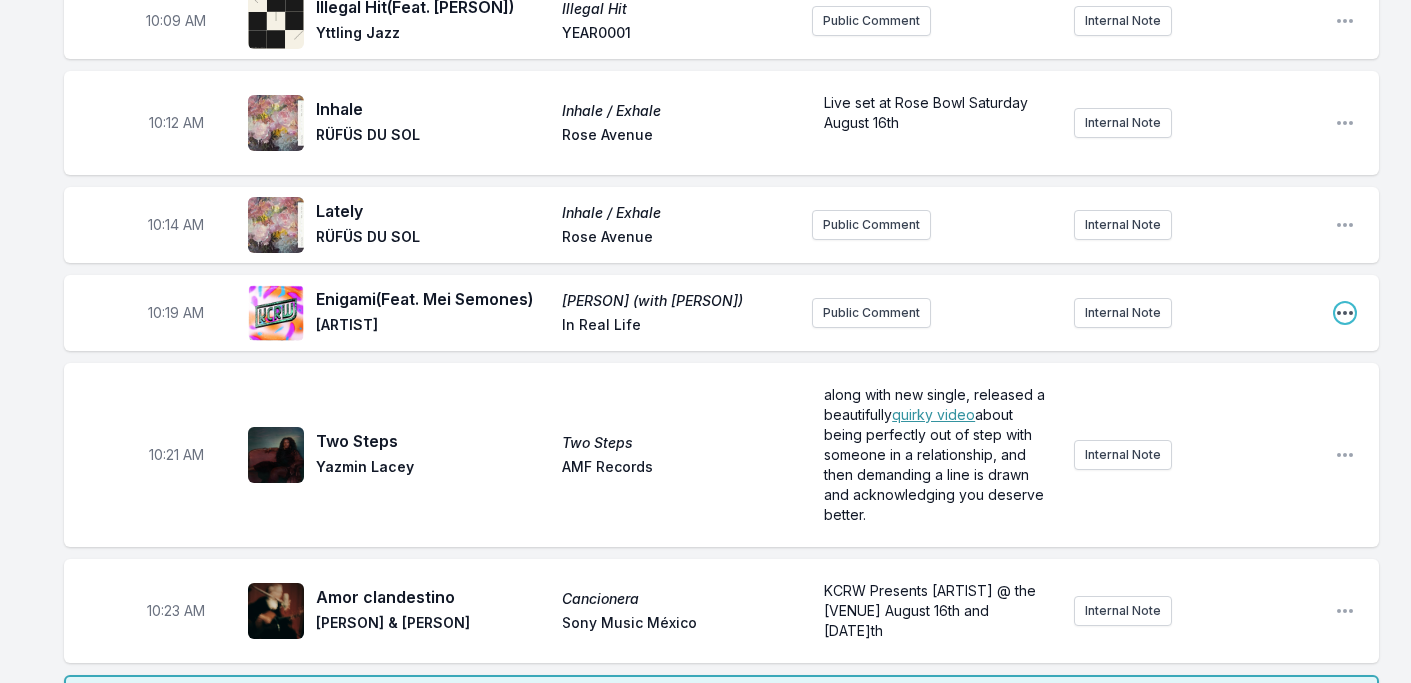 click 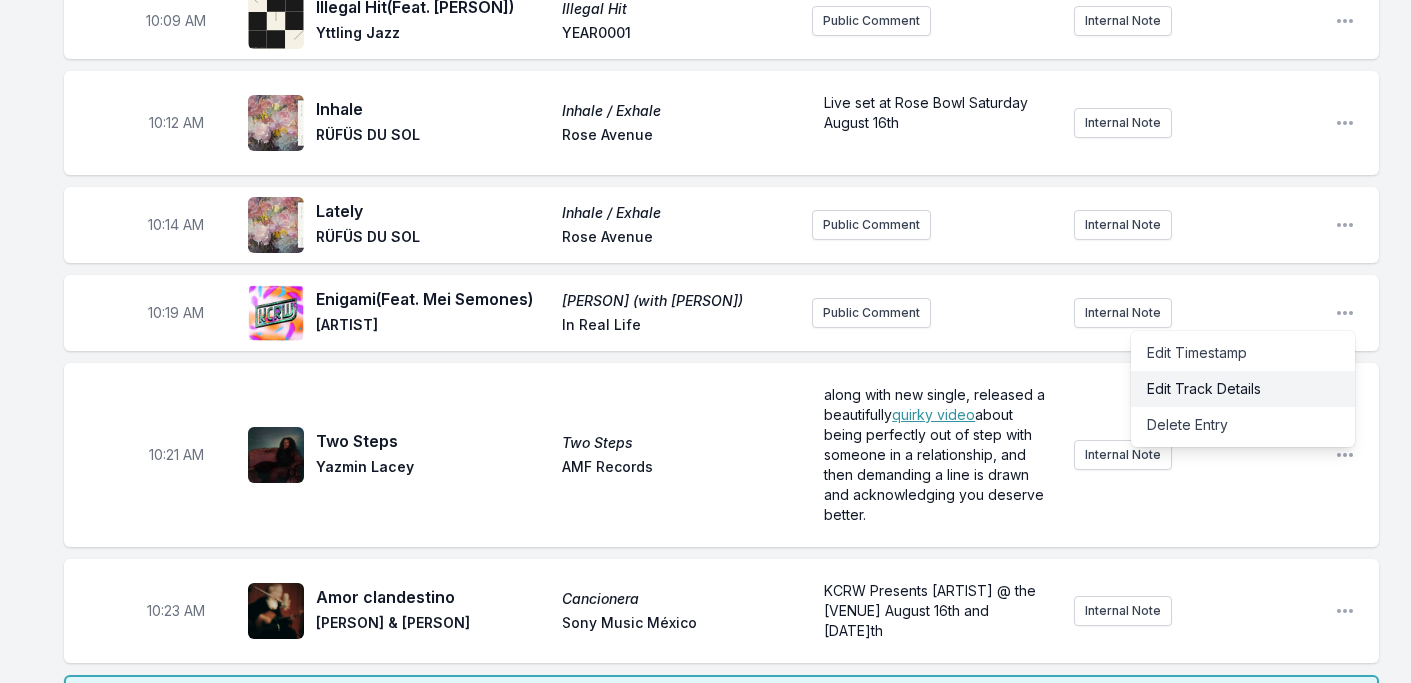 click on "Edit Track Details" at bounding box center (1243, 389) 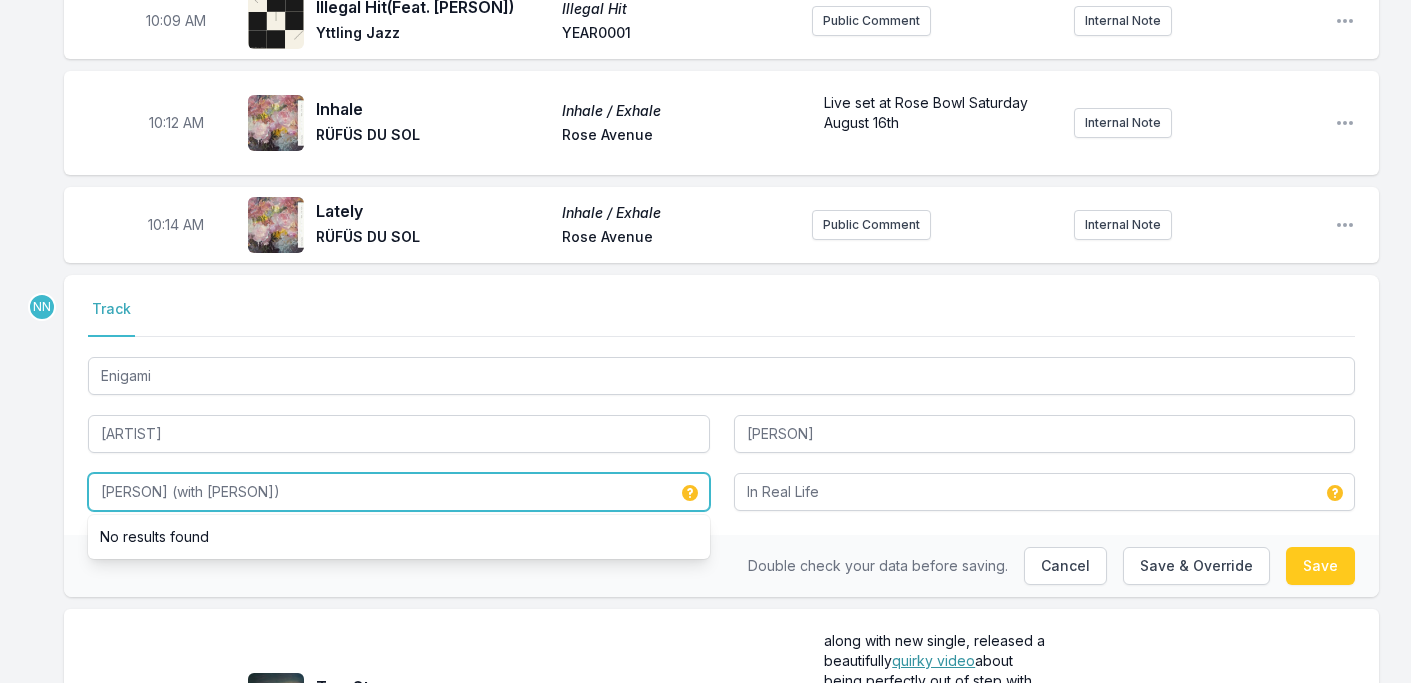 click on "[PERSON] (with [PERSON])" at bounding box center (399, 492) 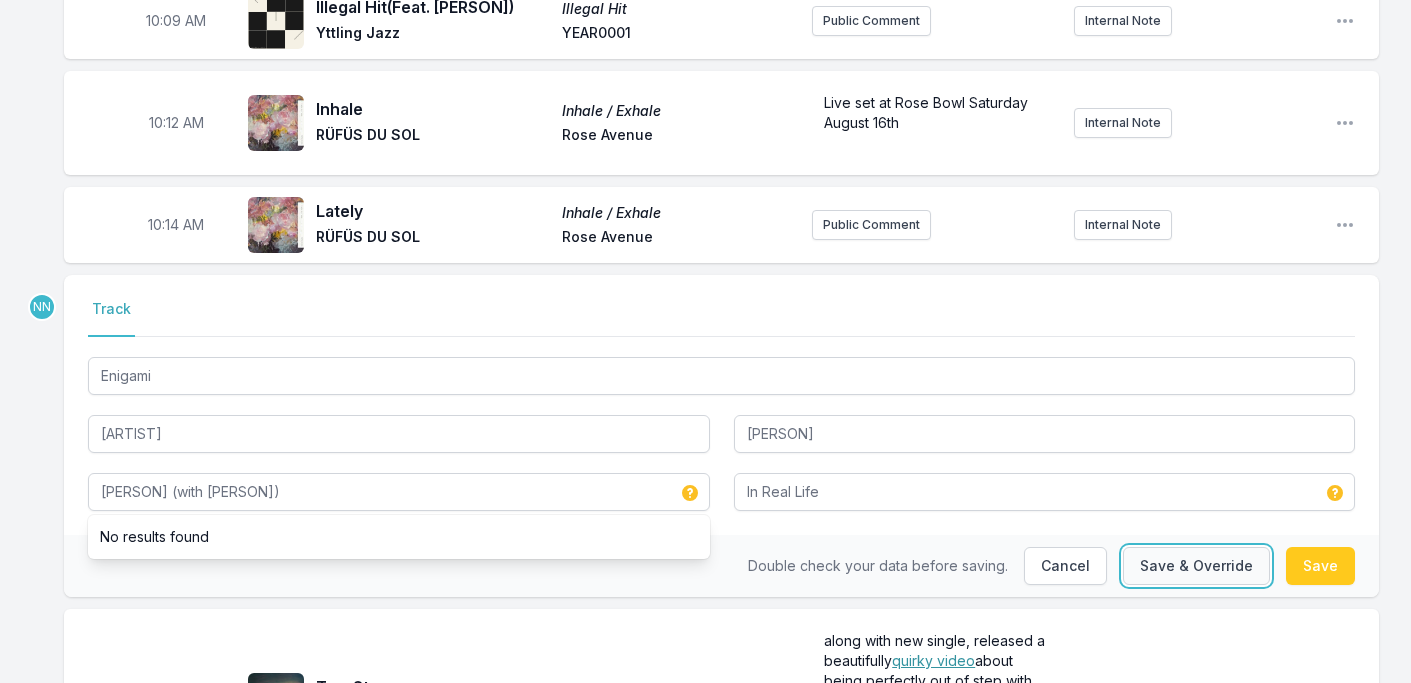 click on "Save & Override" at bounding box center (1196, 566) 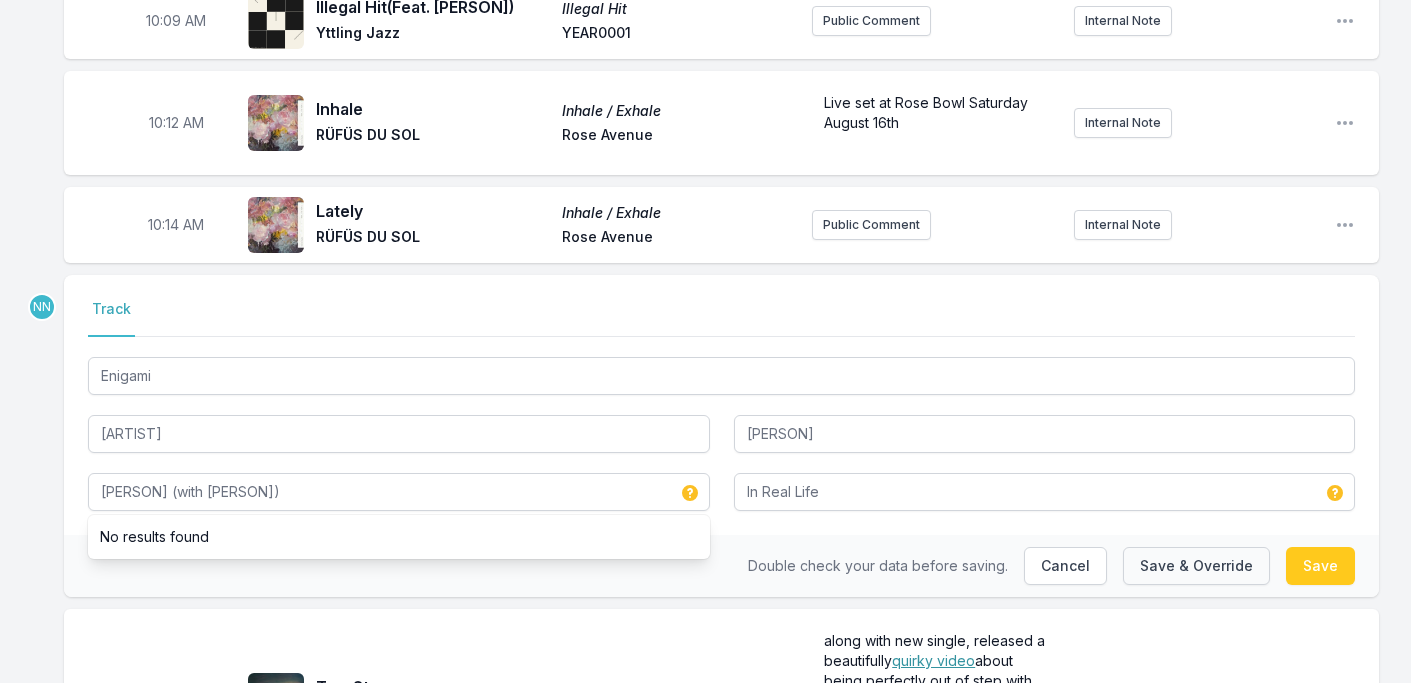 type on "[PERSON] (with [PERSON])" 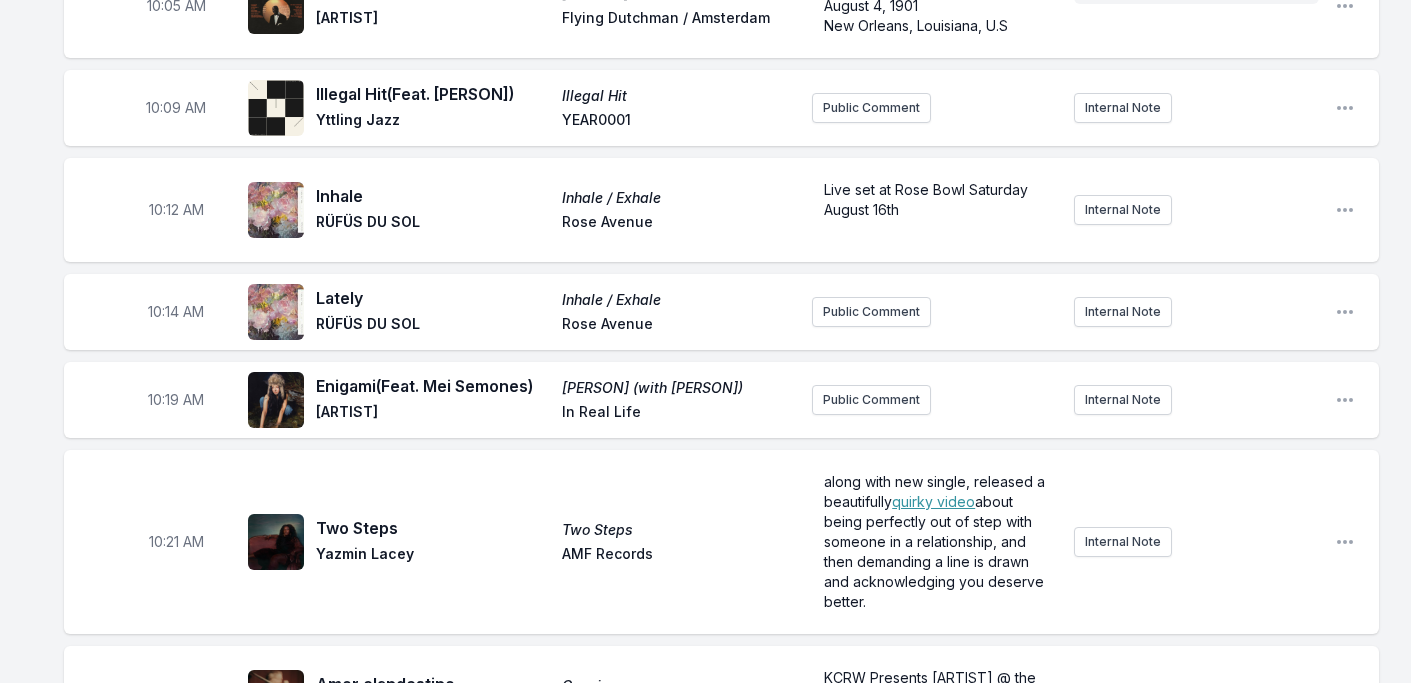 scroll, scrollTop: 2420, scrollLeft: 0, axis: vertical 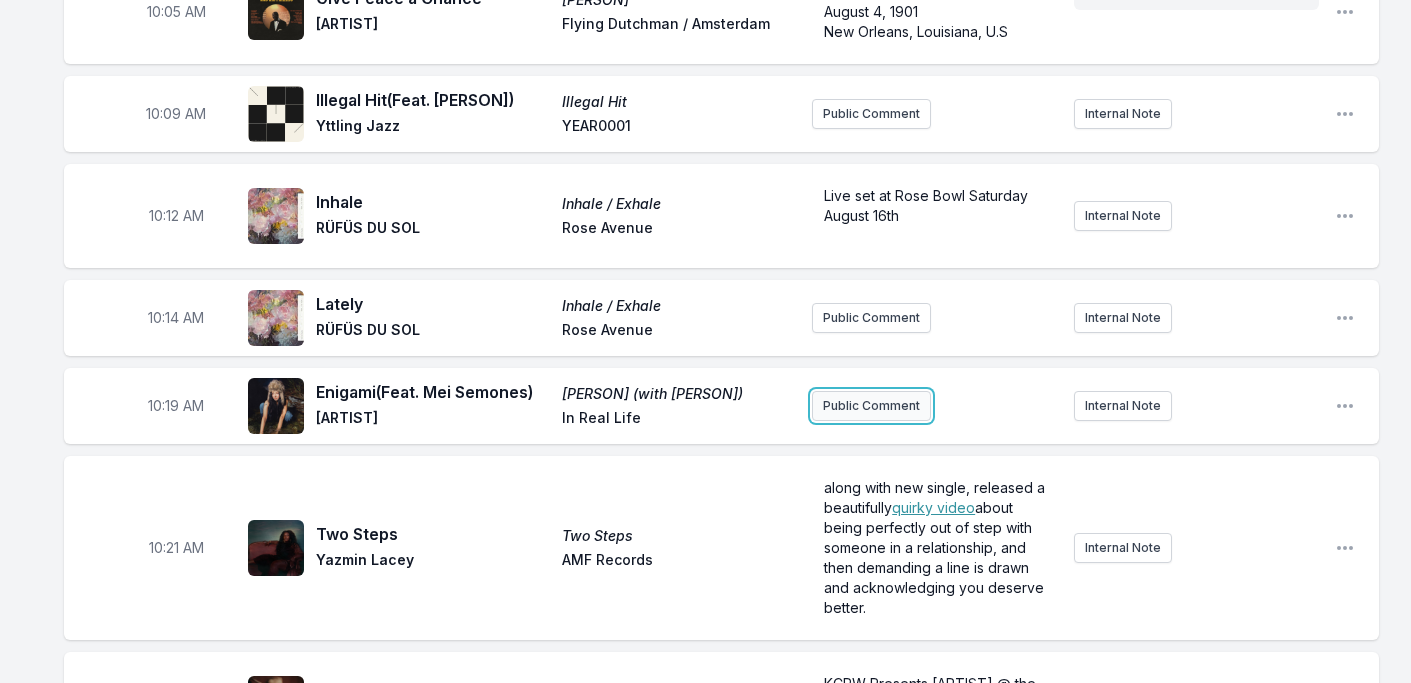 click on "Public Comment" at bounding box center [871, 406] 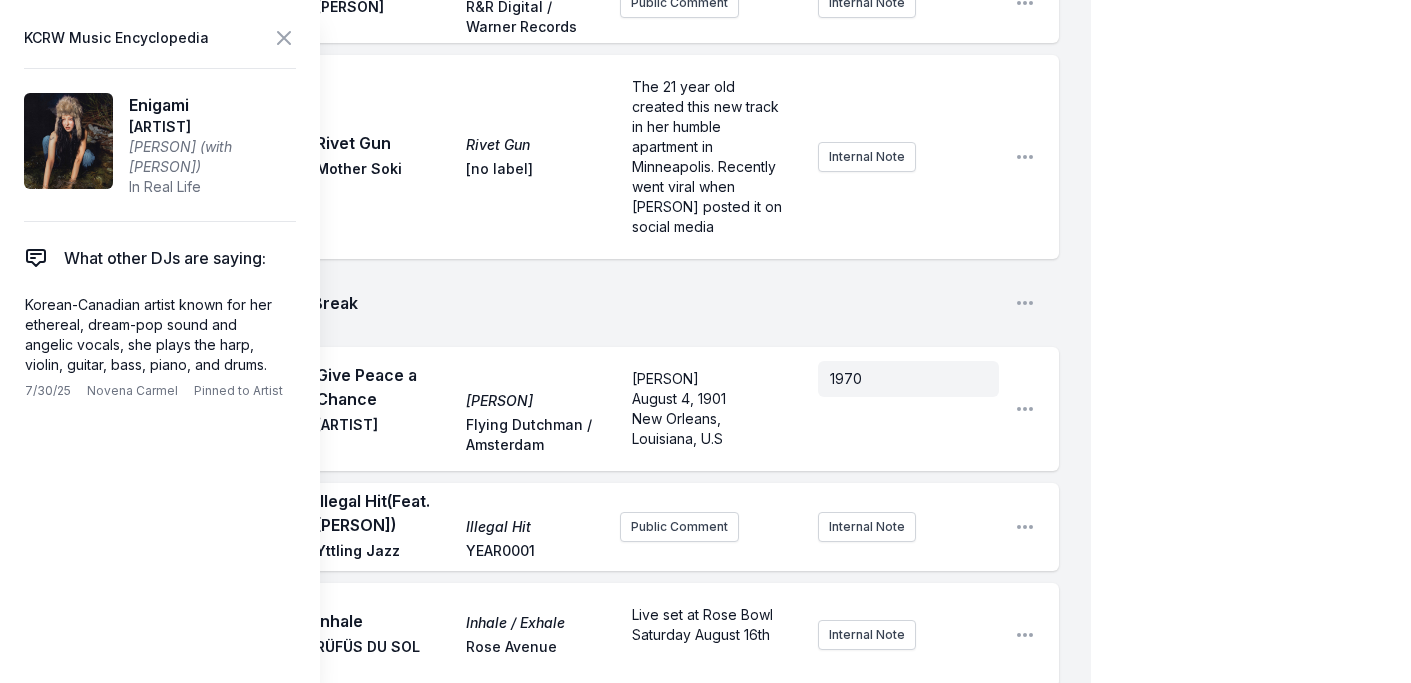 scroll, scrollTop: 2443, scrollLeft: 0, axis: vertical 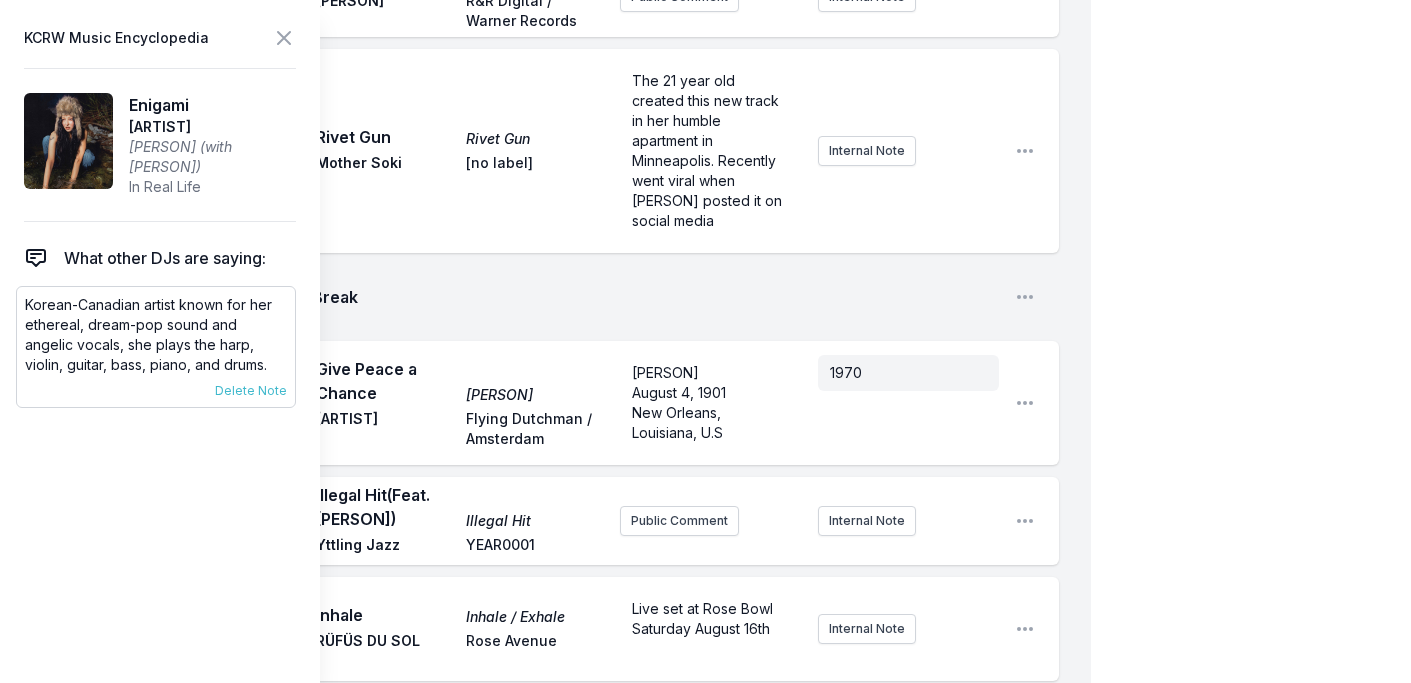 click on "Korean-Canadian artist known for her ethereal, dream-pop sound and angelic vocals, she plays the harp, violin, guitar, bass, piano, and drums." at bounding box center [156, 335] 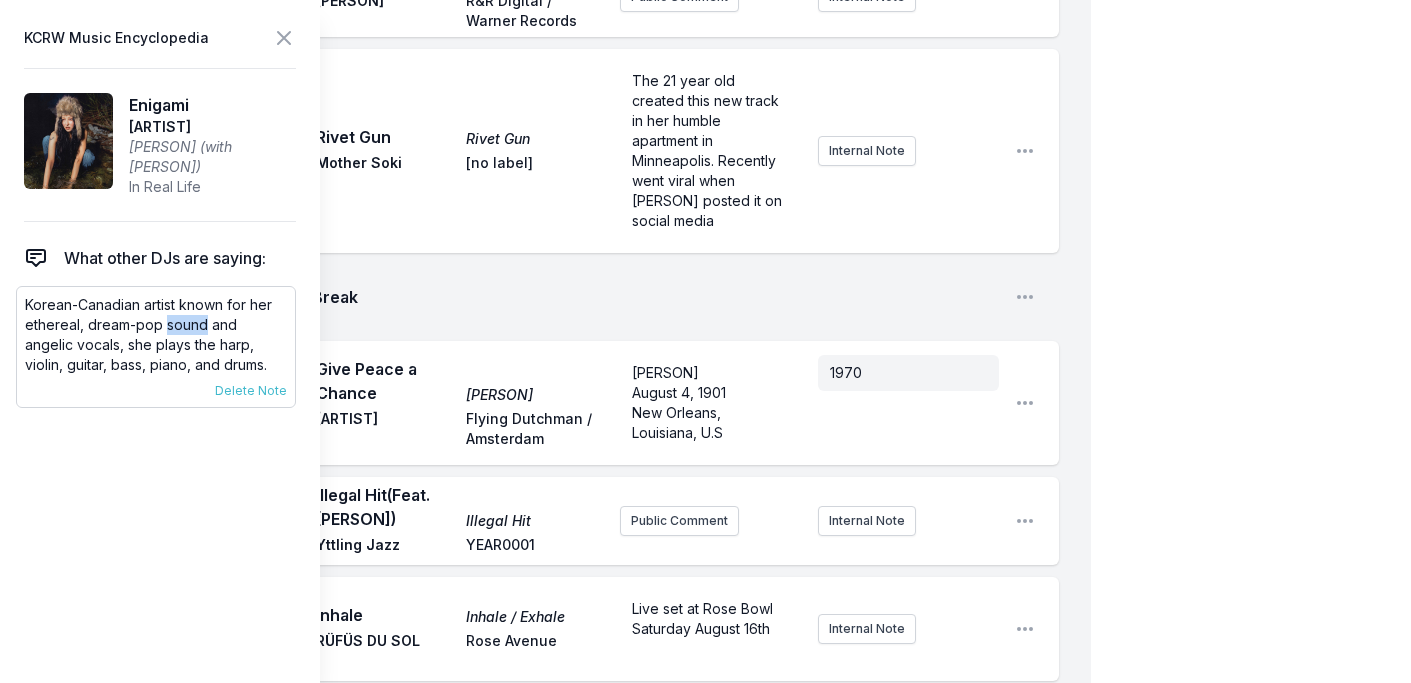 click on "Korean-Canadian artist known for her ethereal, dream-pop sound and angelic vocals, she plays the harp, violin, guitar, bass, piano, and drums." at bounding box center (156, 335) 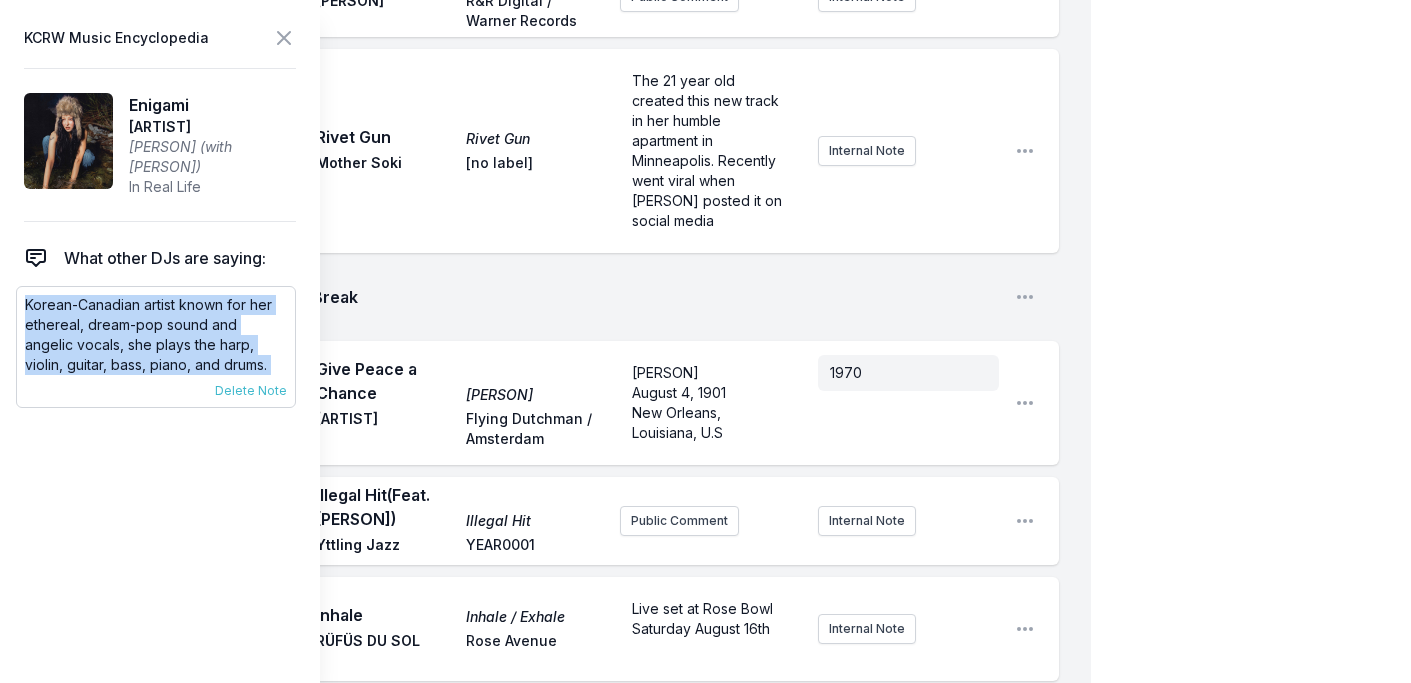 click on "Korean-Canadian artist known for her ethereal, dream-pop sound and angelic vocals, she plays the harp, violin, guitar, bass, piano, and drums." at bounding box center (156, 335) 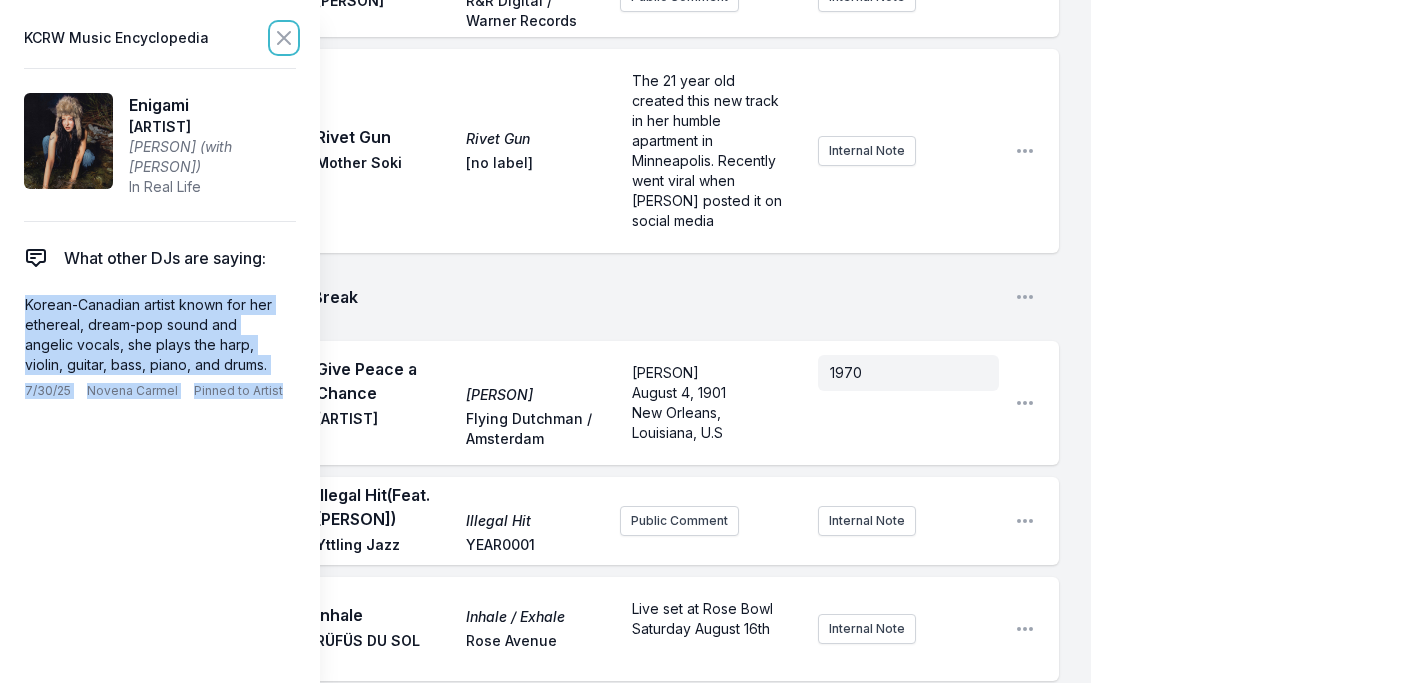 click 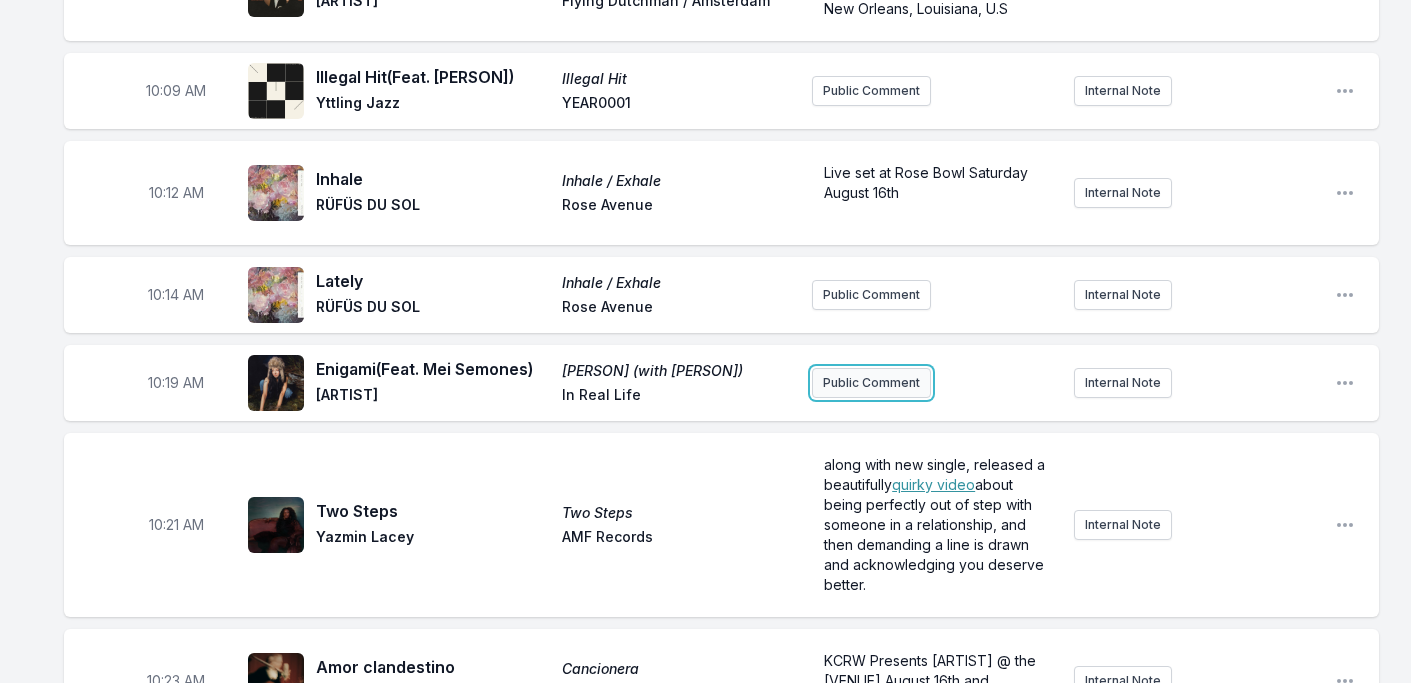 click on "Public Comment" at bounding box center (871, 383) 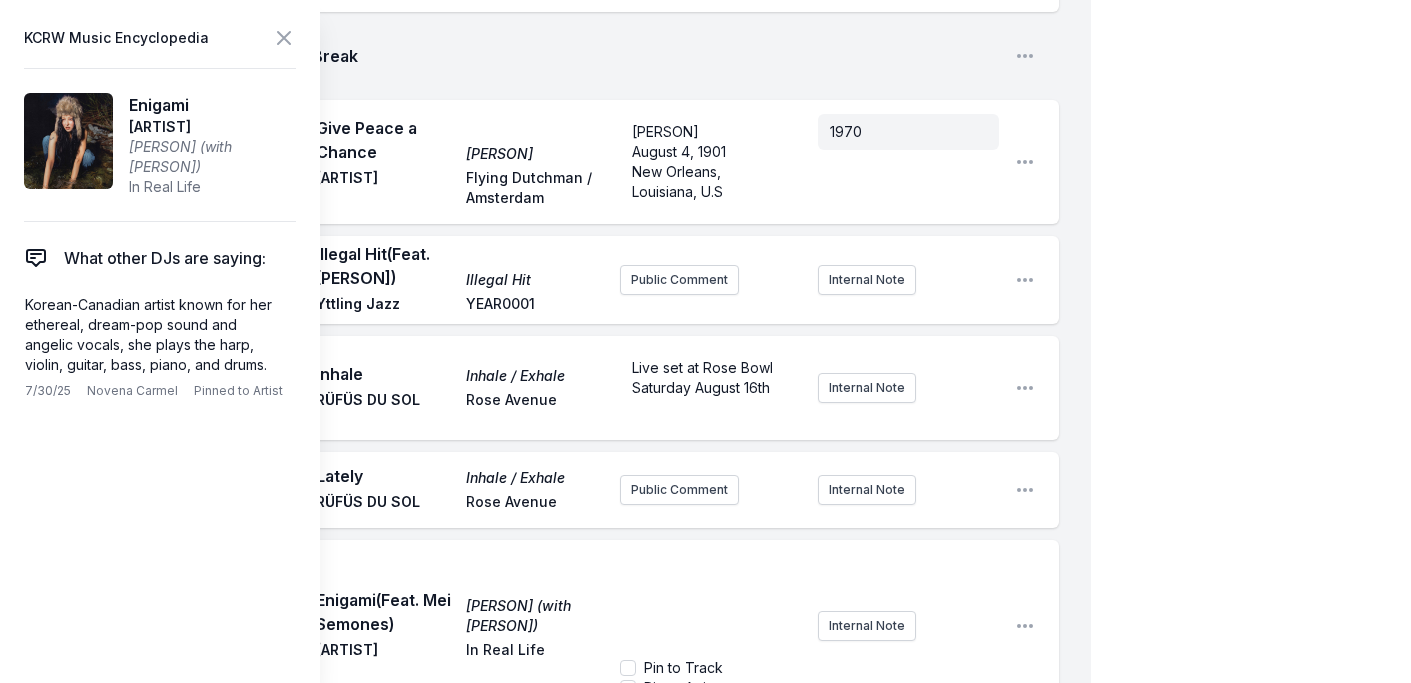 scroll, scrollTop: 2954, scrollLeft: 0, axis: vertical 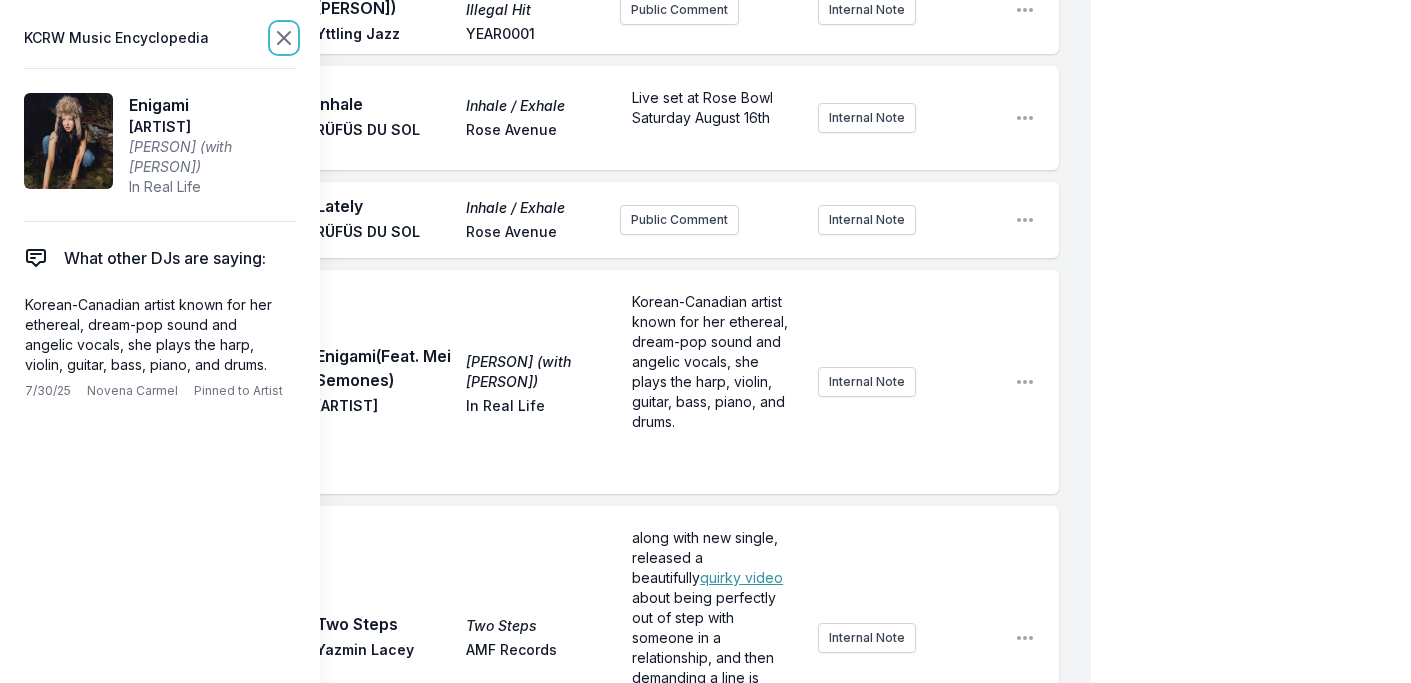 click 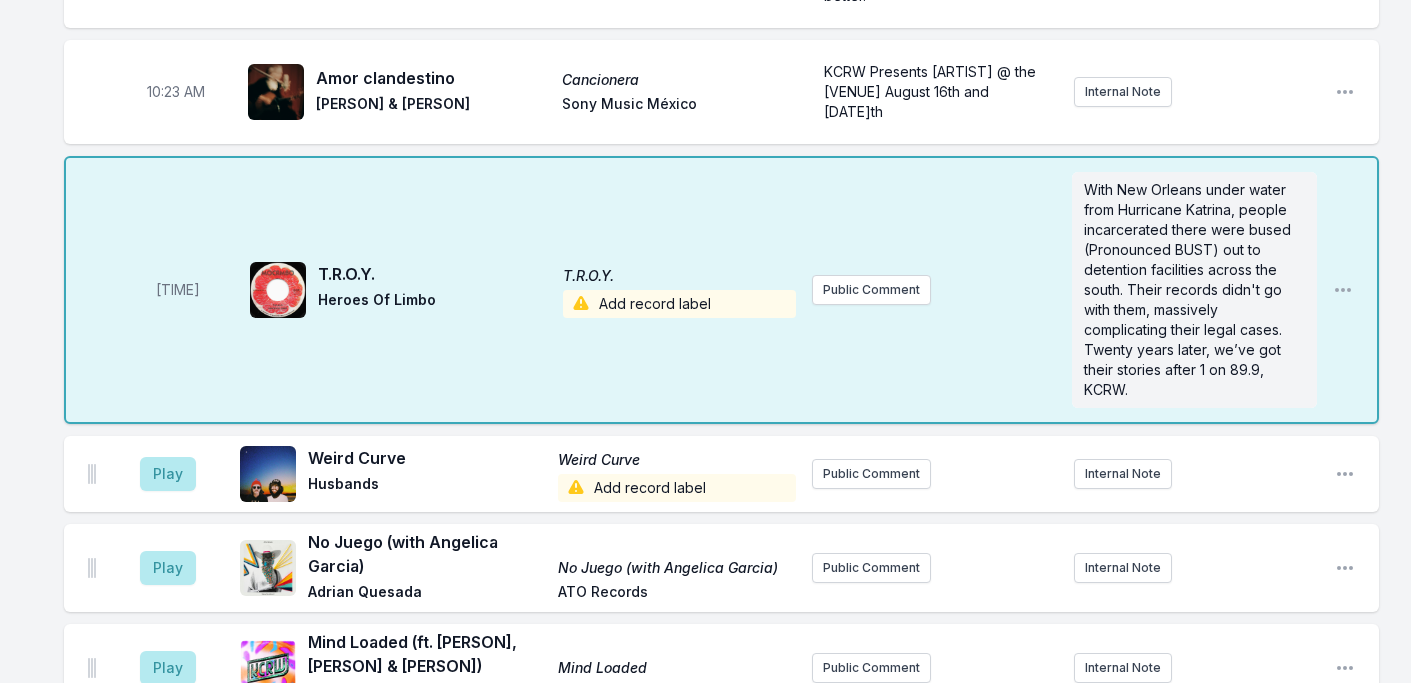 scroll, scrollTop: 3137, scrollLeft: 0, axis: vertical 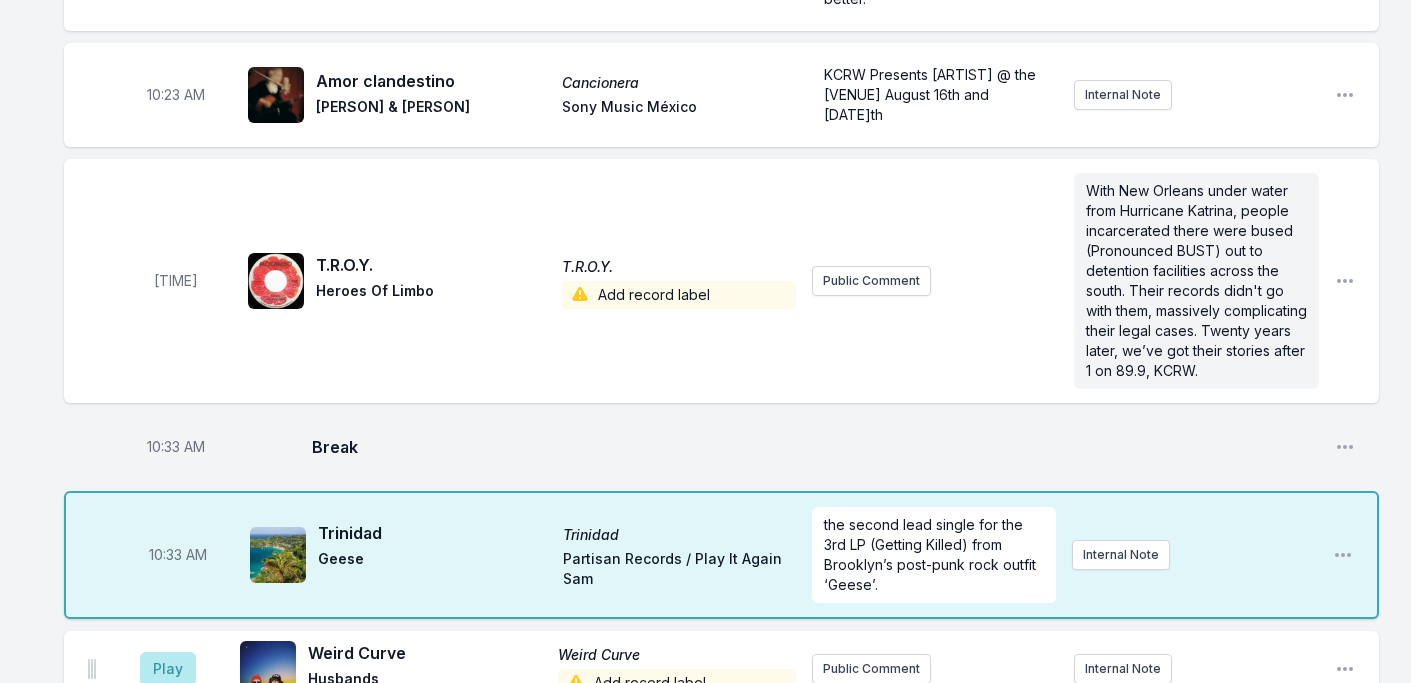 click on "Add record label" at bounding box center [679, 295] 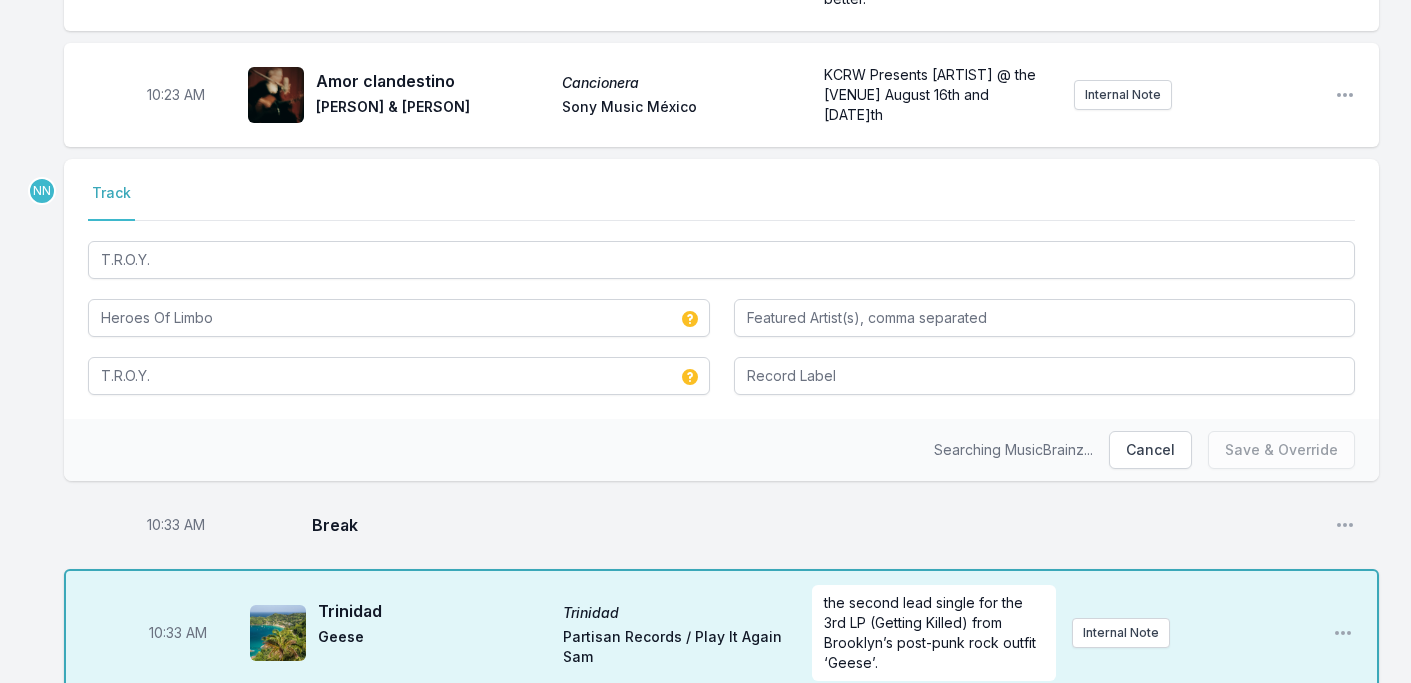 scroll, scrollTop: 3152, scrollLeft: 0, axis: vertical 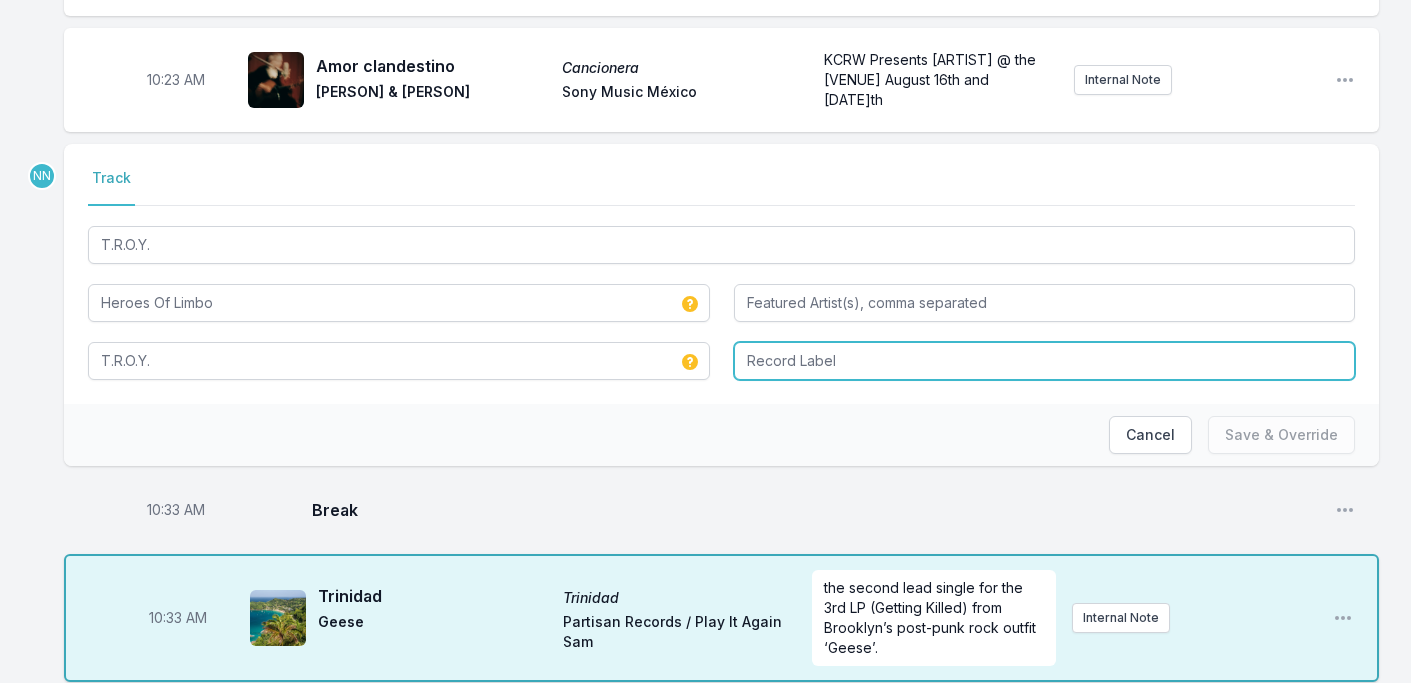 click at bounding box center [1045, 361] 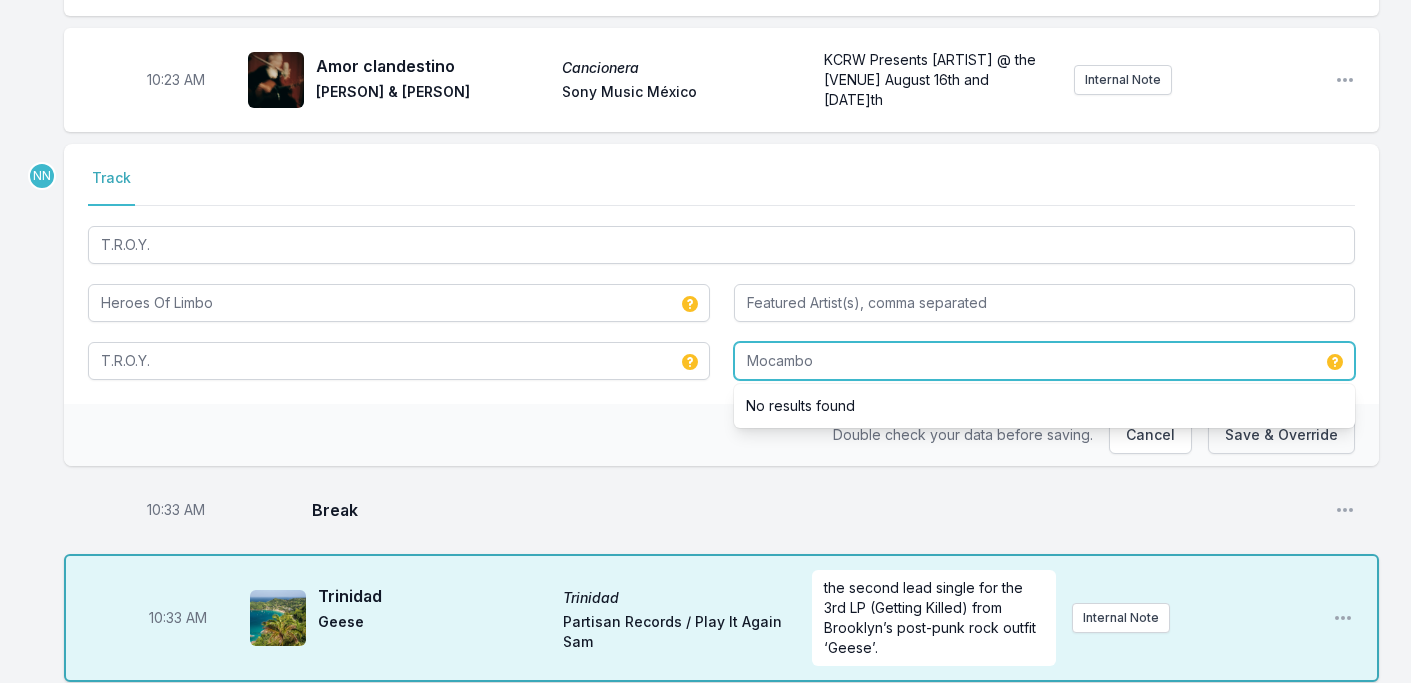 type on "Mocambo" 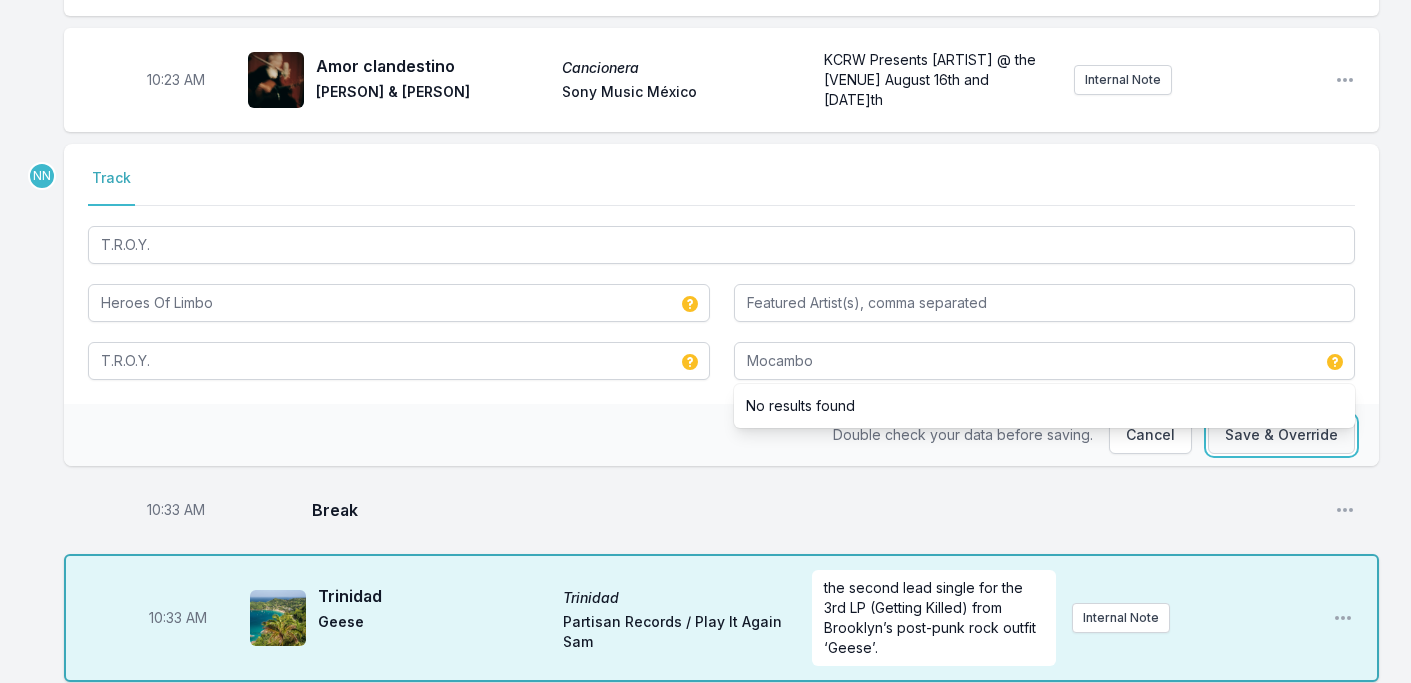 click on "Save & Override" at bounding box center (1281, 435) 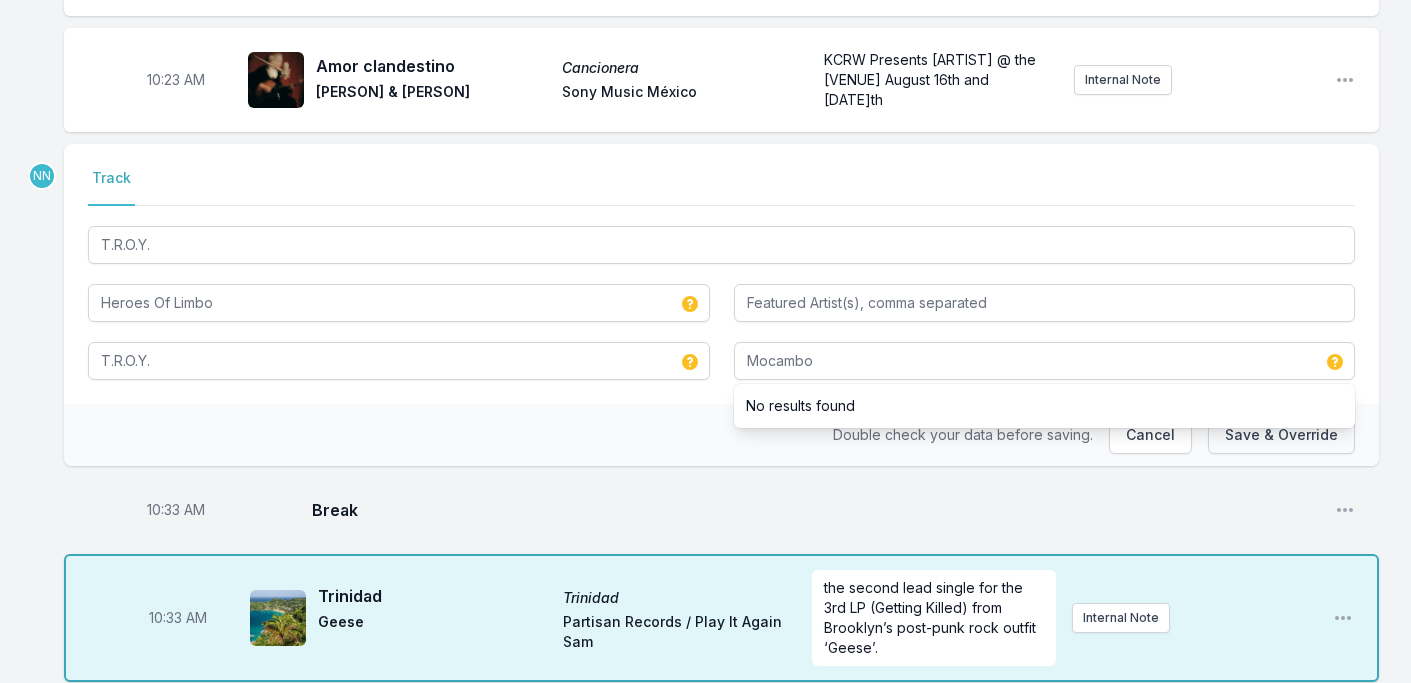 type 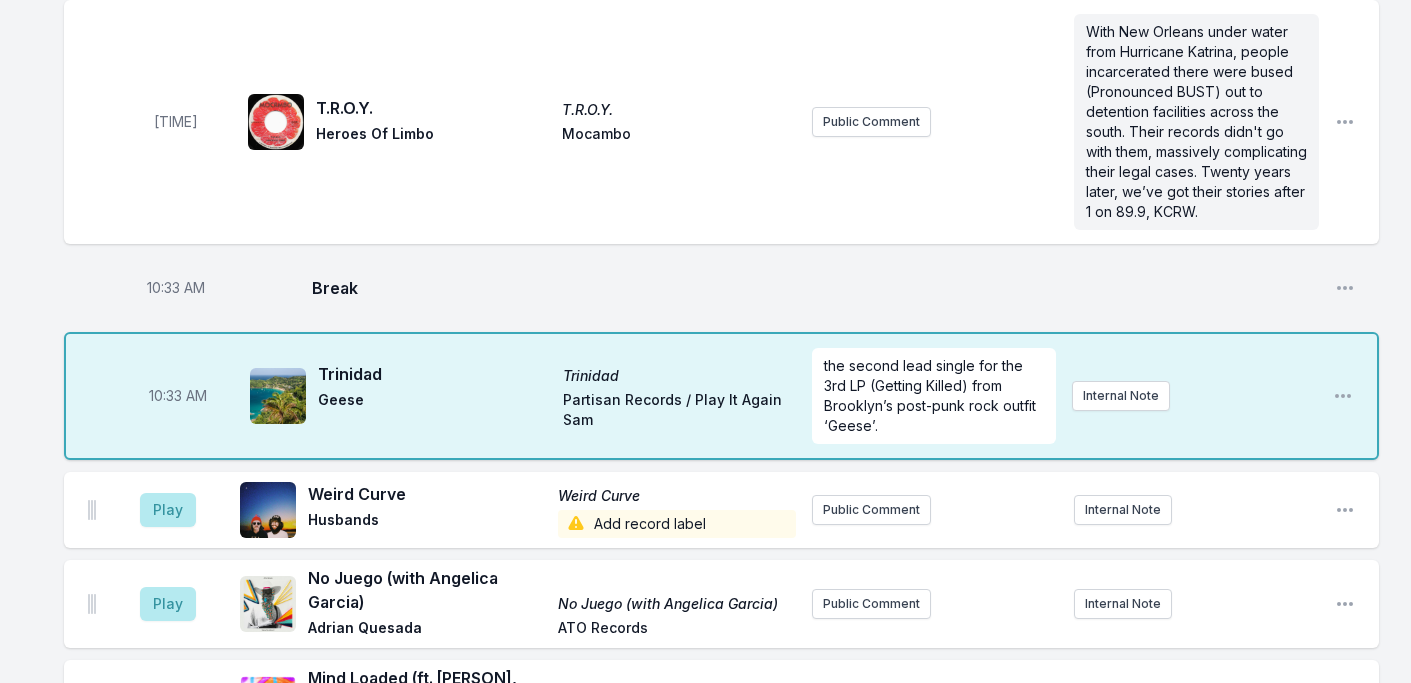 scroll, scrollTop: 3306, scrollLeft: 0, axis: vertical 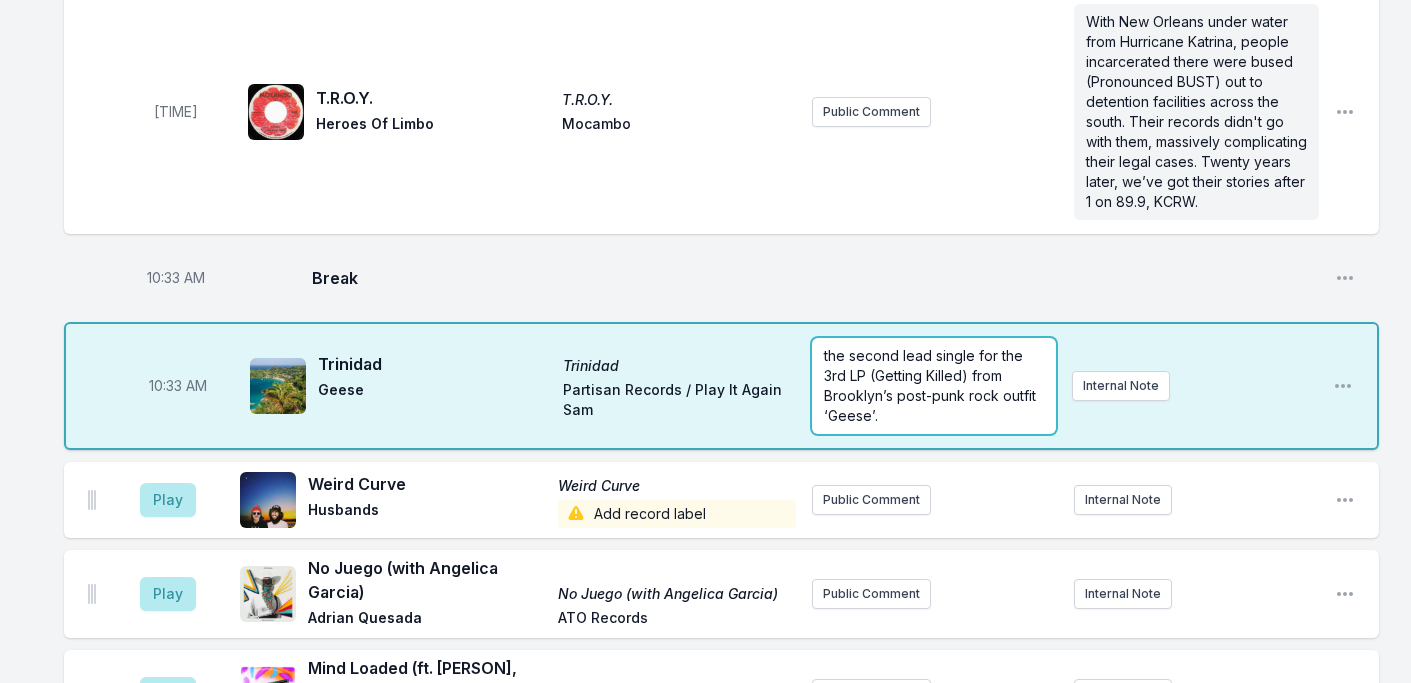 click on "the second lead single for the 3rd LP (Getting Killed) from Brooklyn’s post-punk rock outfit ‘Geese’." at bounding box center (934, 386) 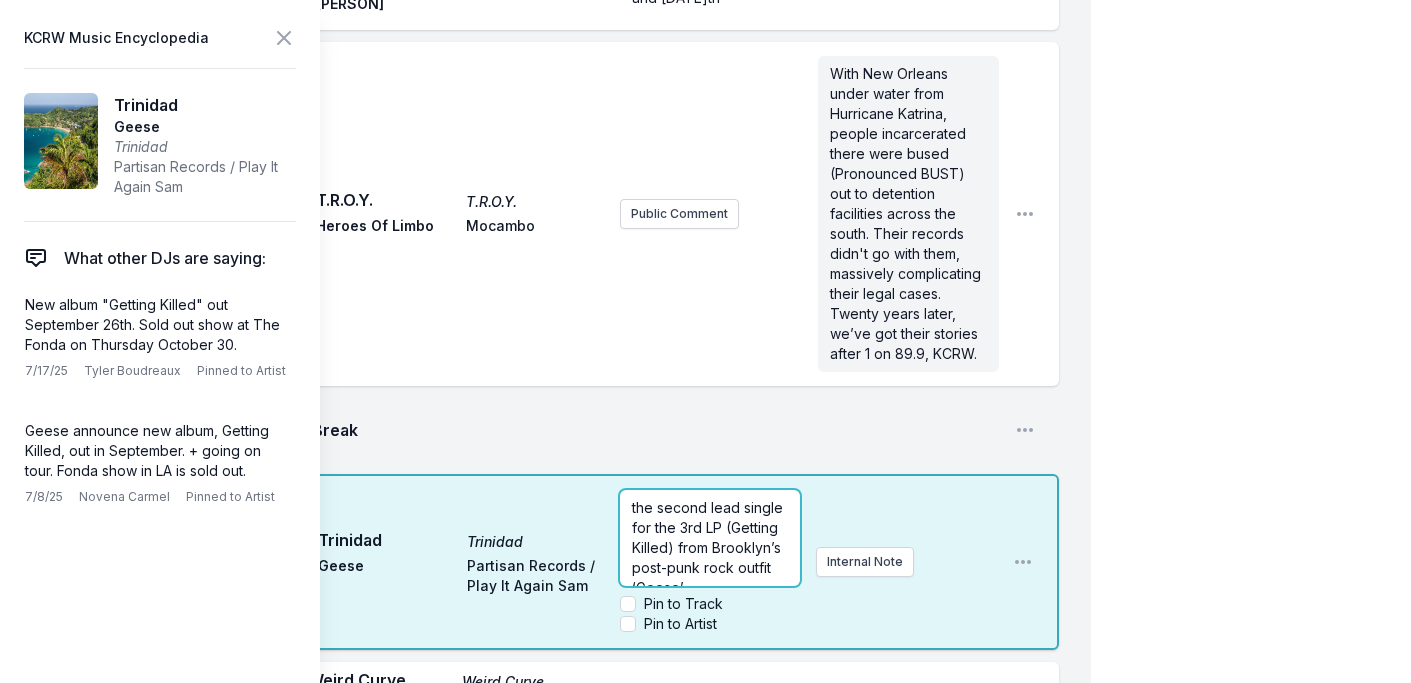 scroll, scrollTop: 3837, scrollLeft: 0, axis: vertical 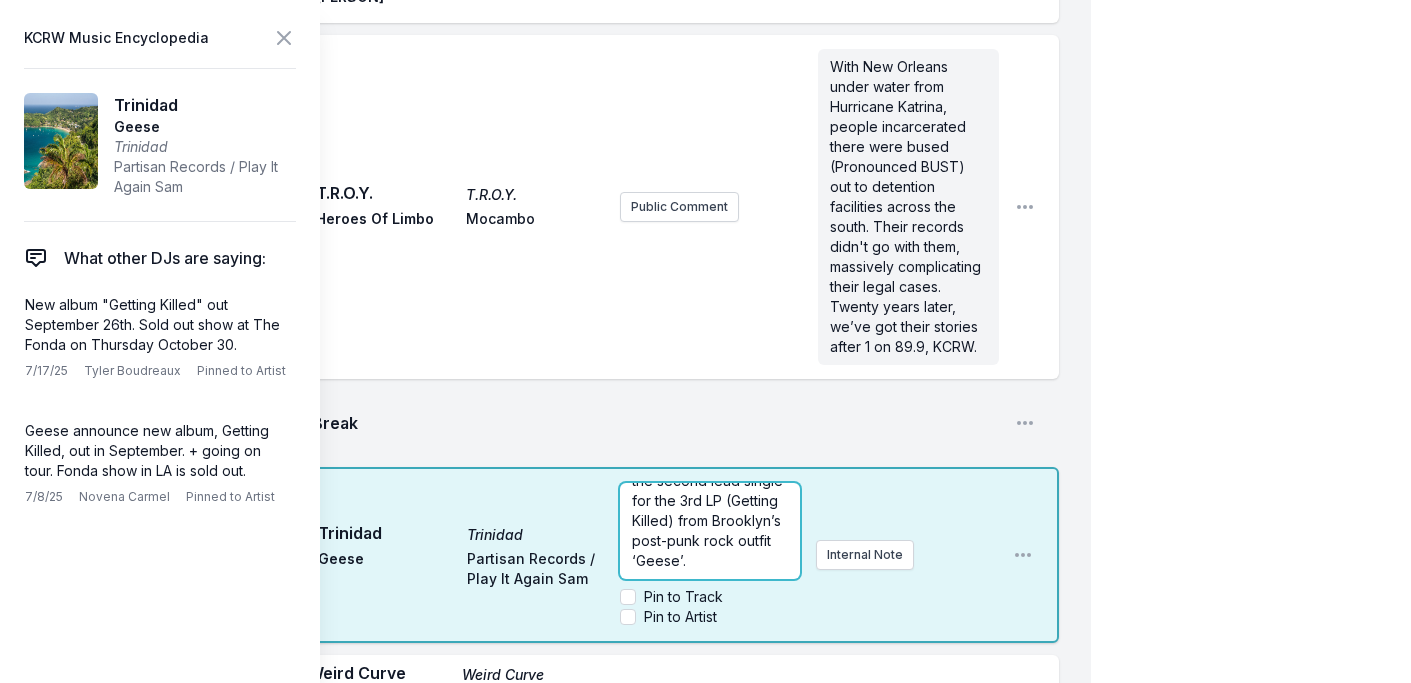 click on "the second lead single for the 3rd LP (Getting Killed) from Brooklyn’s post-punk rock outfit ‘Geese’." at bounding box center [710, 521] 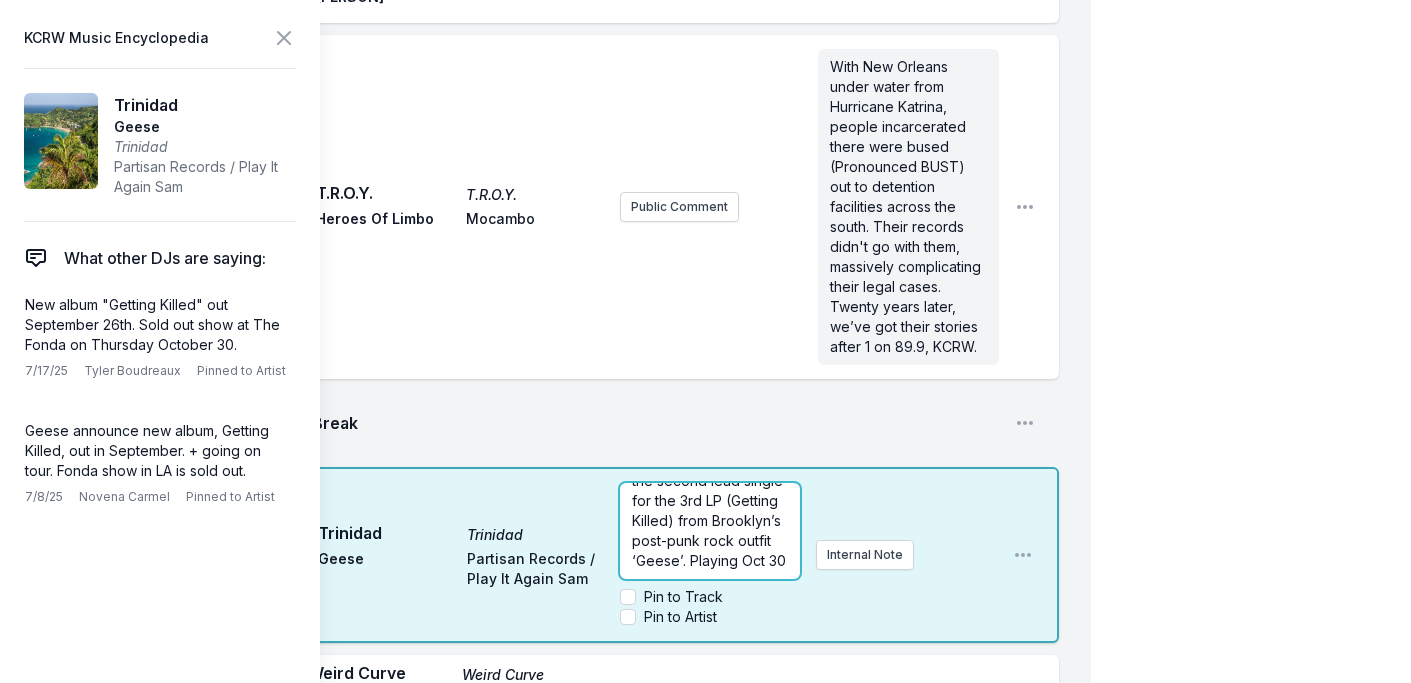 scroll, scrollTop: 30, scrollLeft: 0, axis: vertical 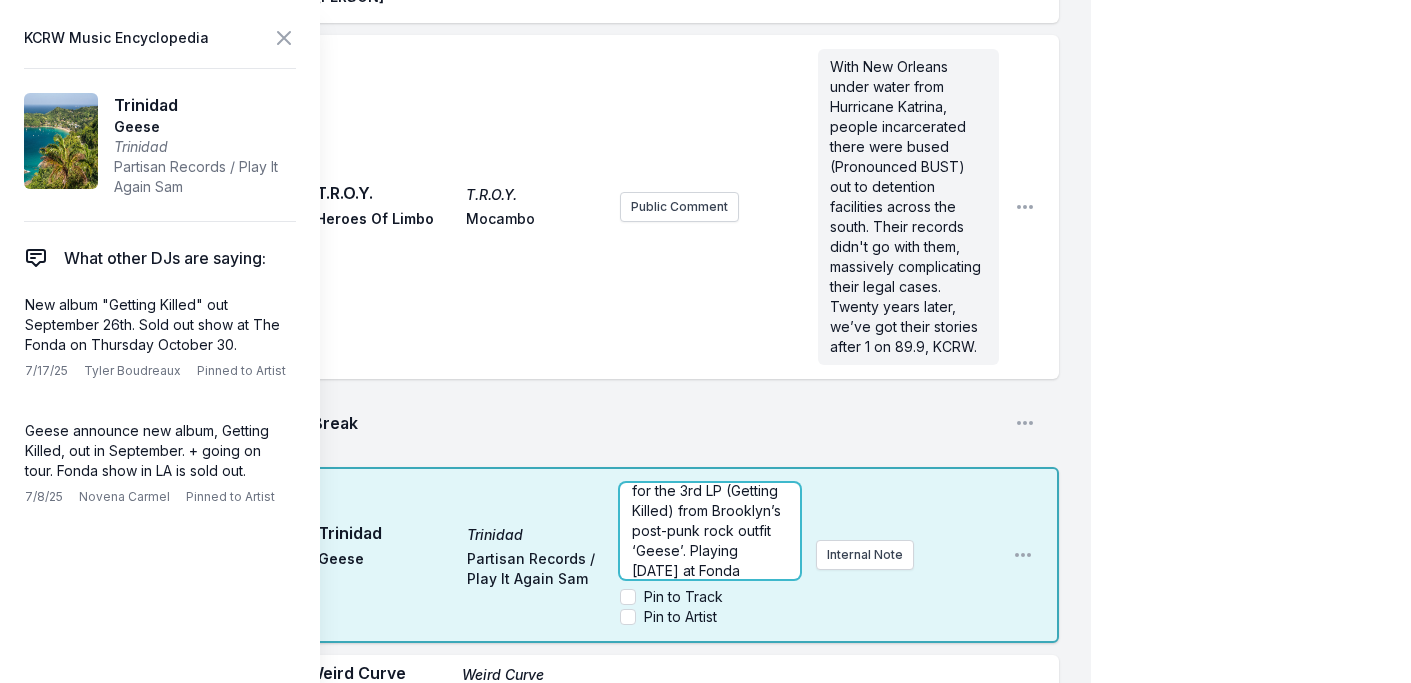 click on "the second lead single for the 3rd LP (Getting Killed) from Brooklyn’s post-punk rock outfit ‘Geese’. Playing [DATE] at Fonda Theatre" at bounding box center (709, 530) 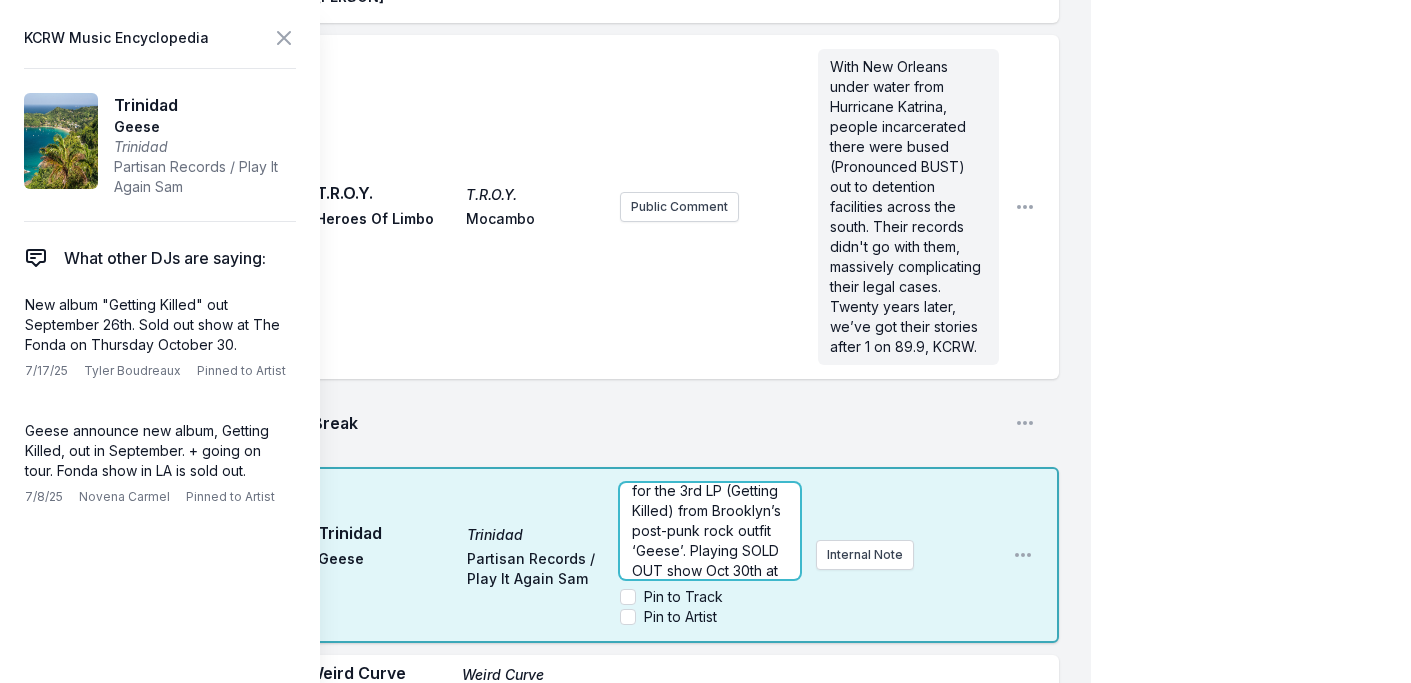 scroll, scrollTop: 60, scrollLeft: 0, axis: vertical 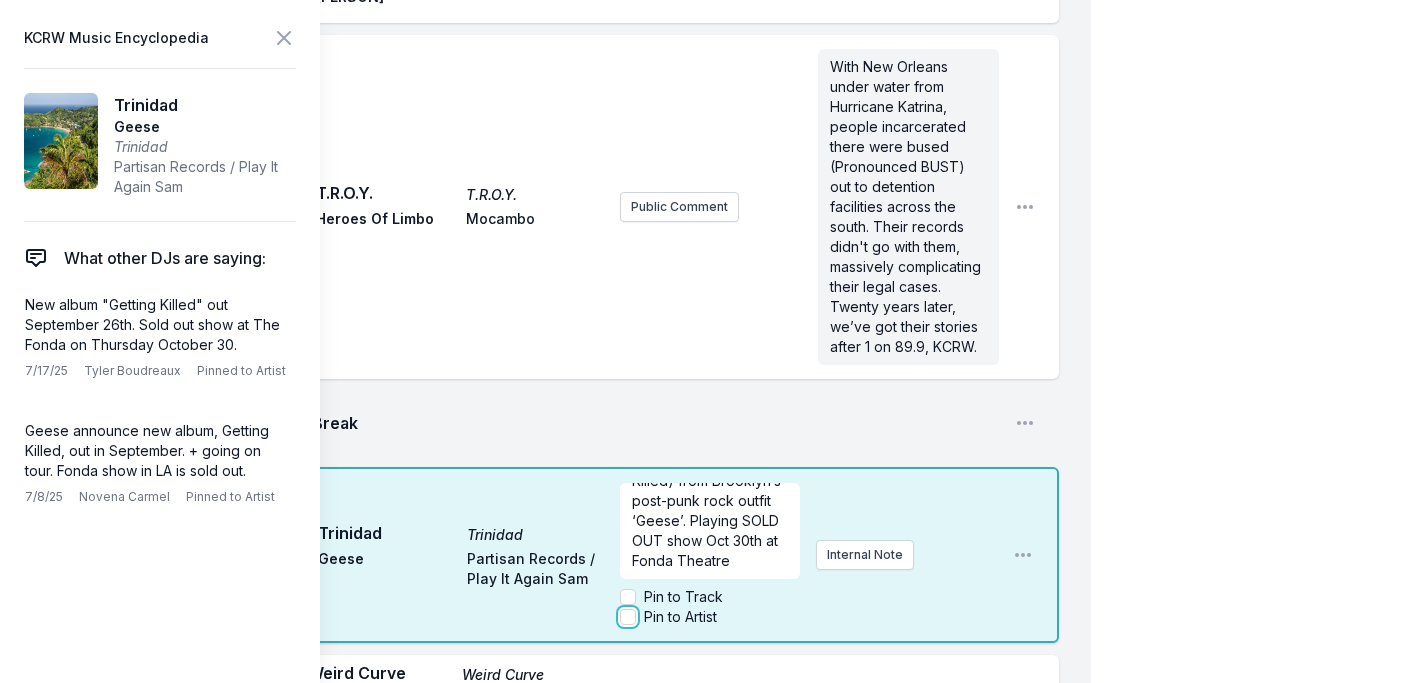 click on "Pin to Artist" at bounding box center [628, 617] 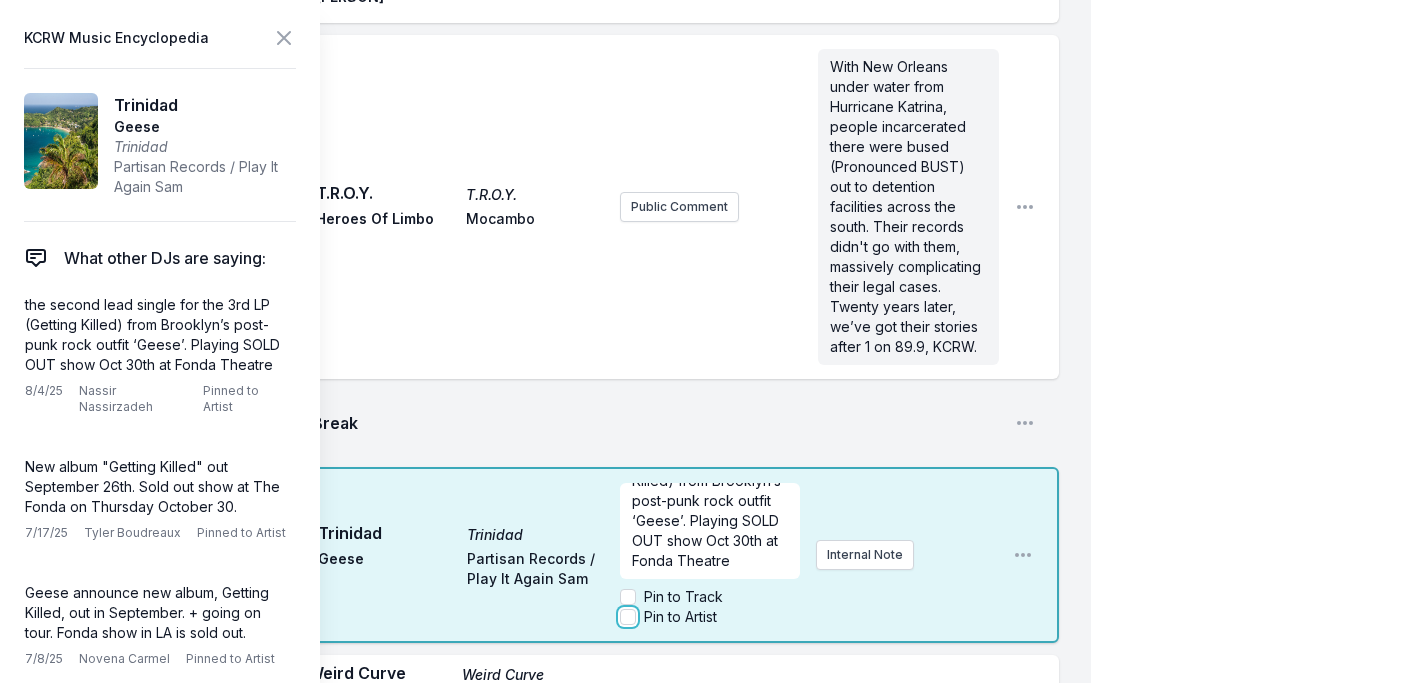 checkbox on "true" 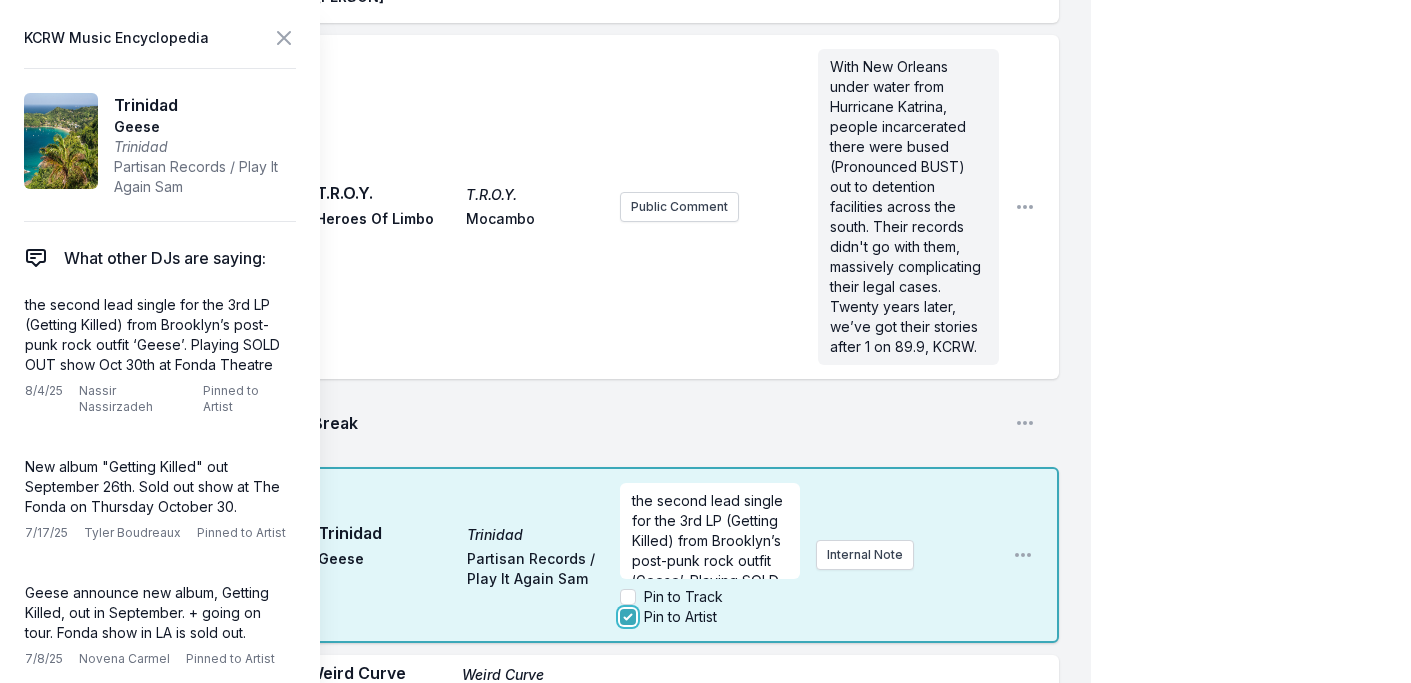 scroll, scrollTop: 48, scrollLeft: 0, axis: vertical 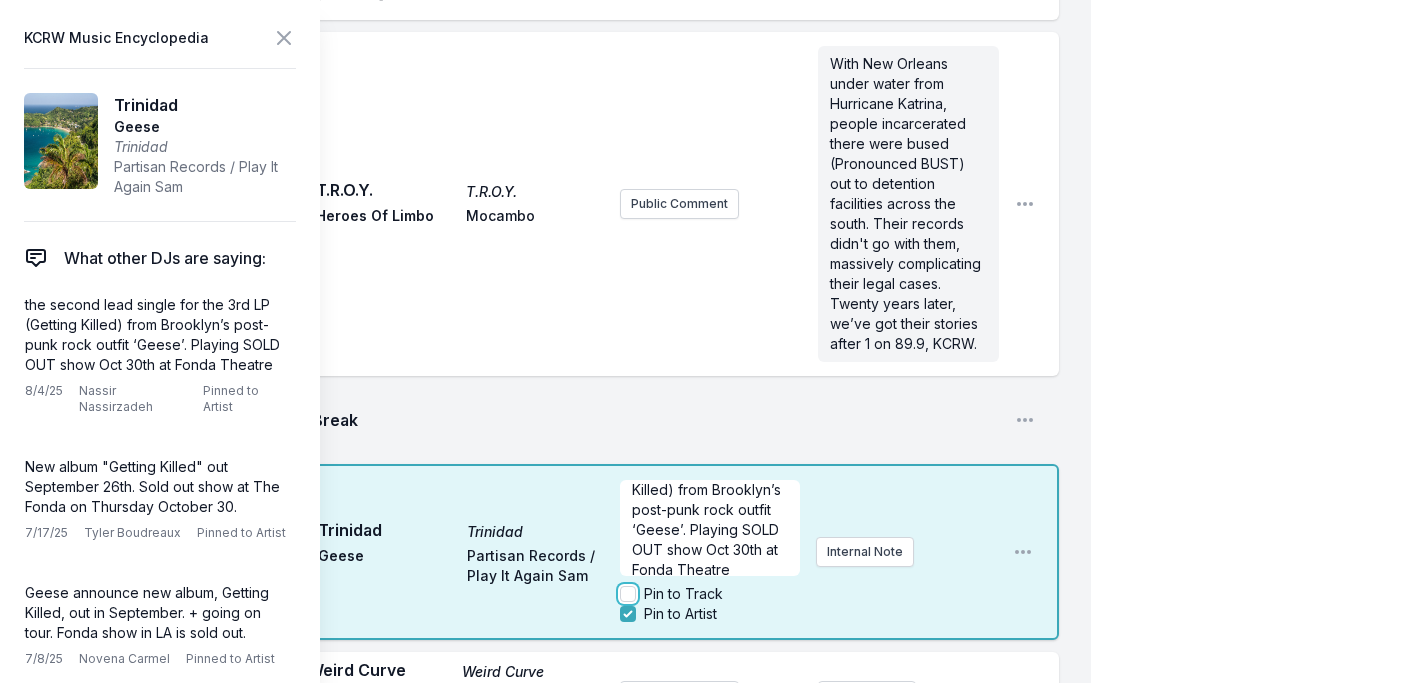 click on "Pin to Track" at bounding box center (628, 594) 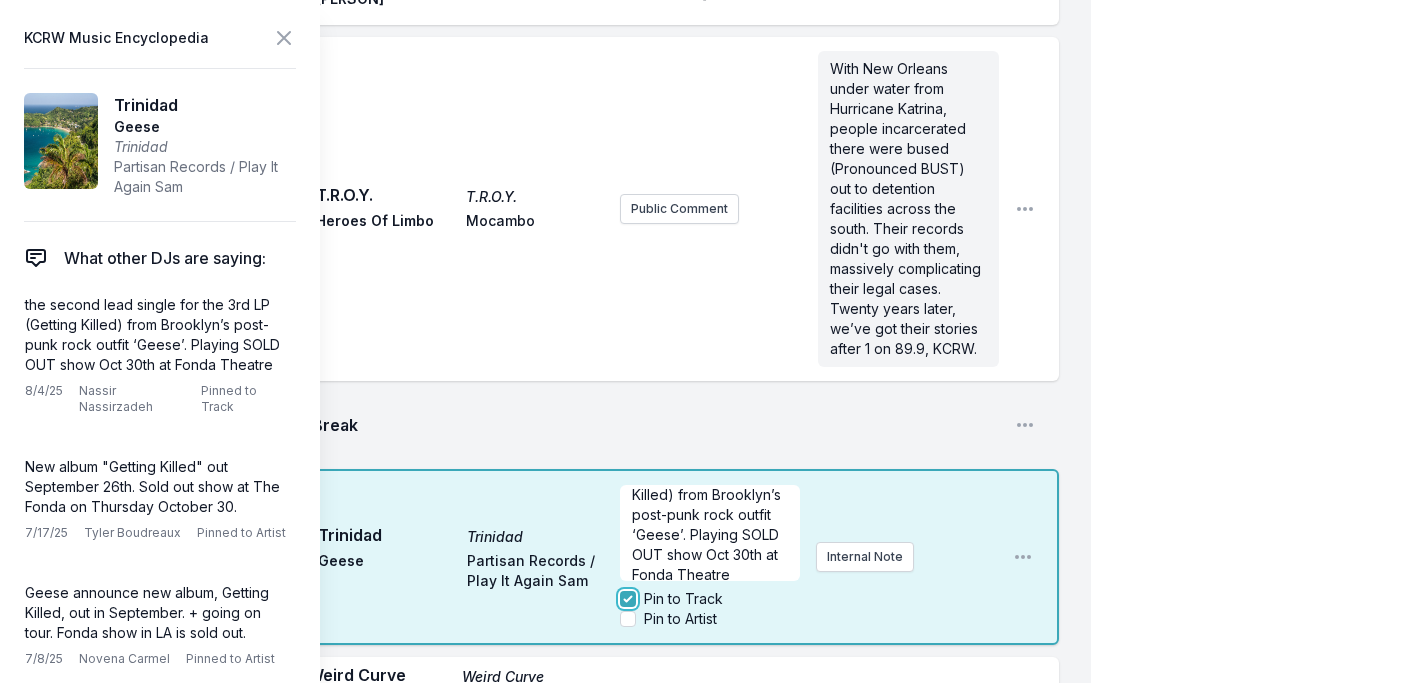 checkbox on "true" 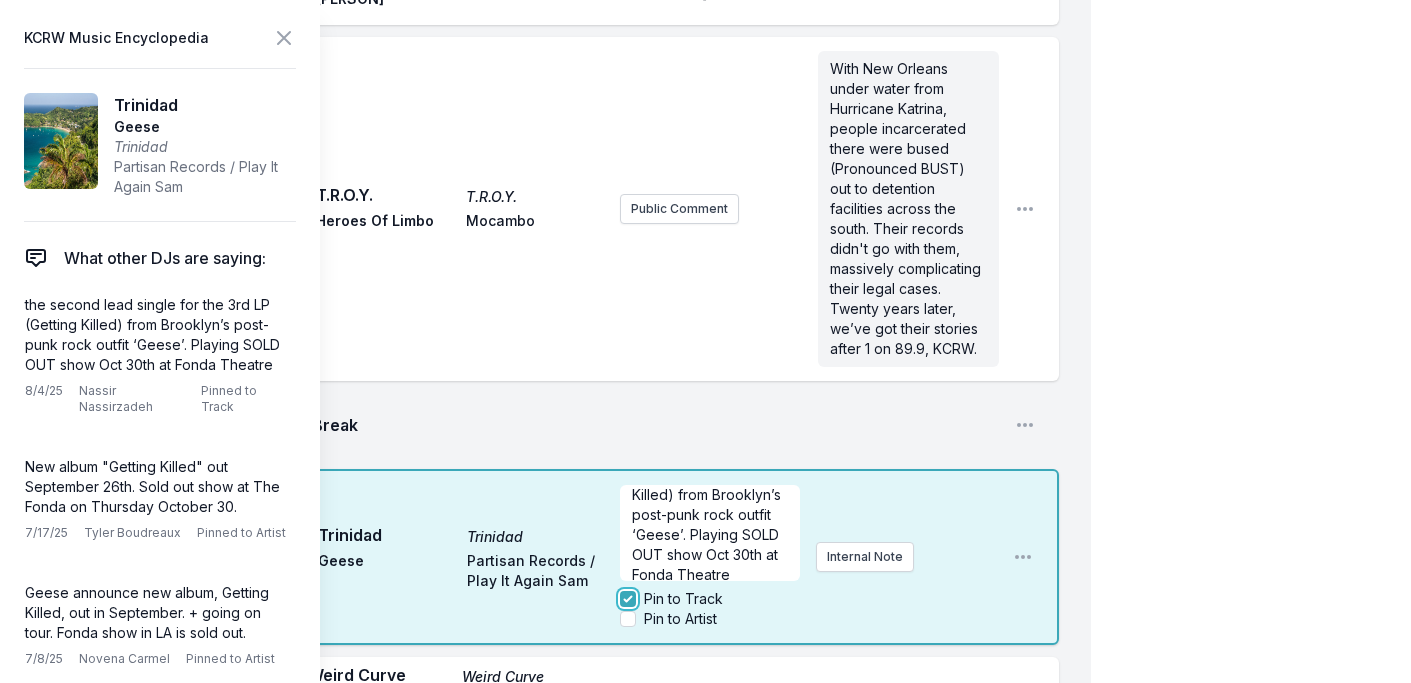 checkbox on "false" 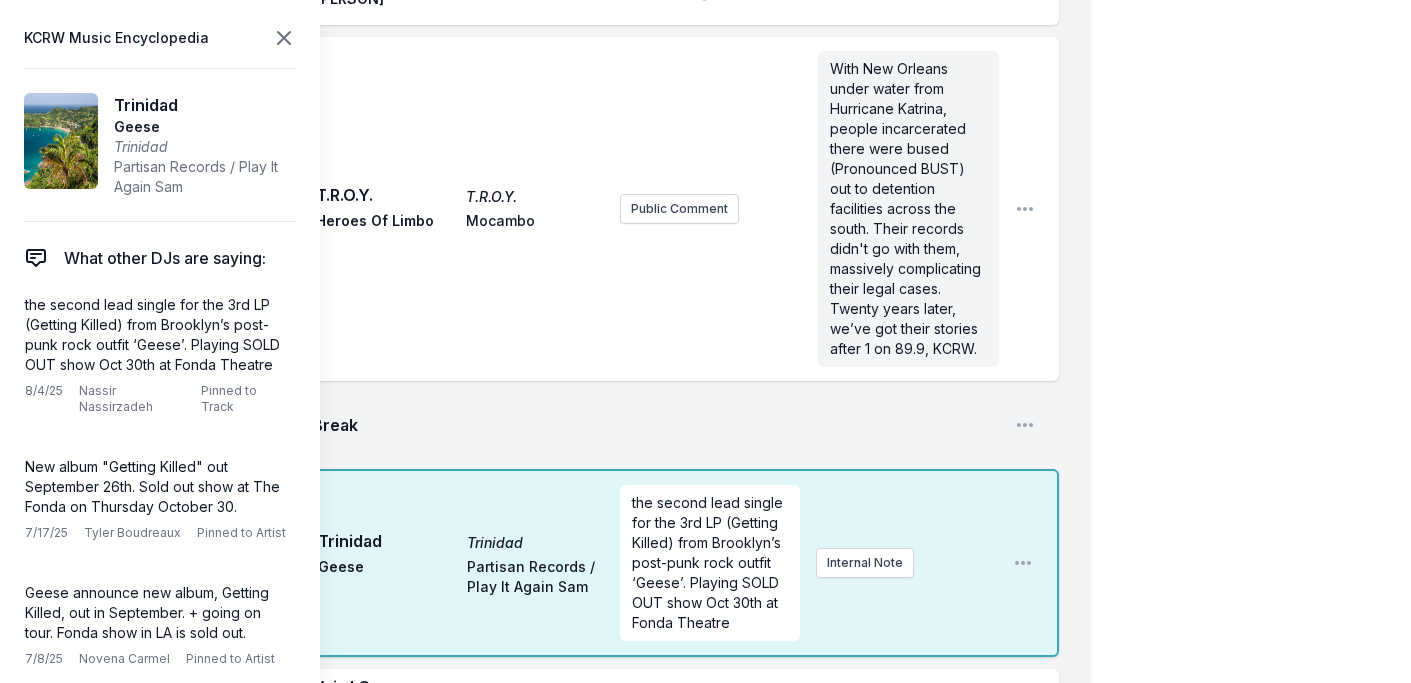 click on "KCRW Music Encyclopedia" at bounding box center [160, 38] 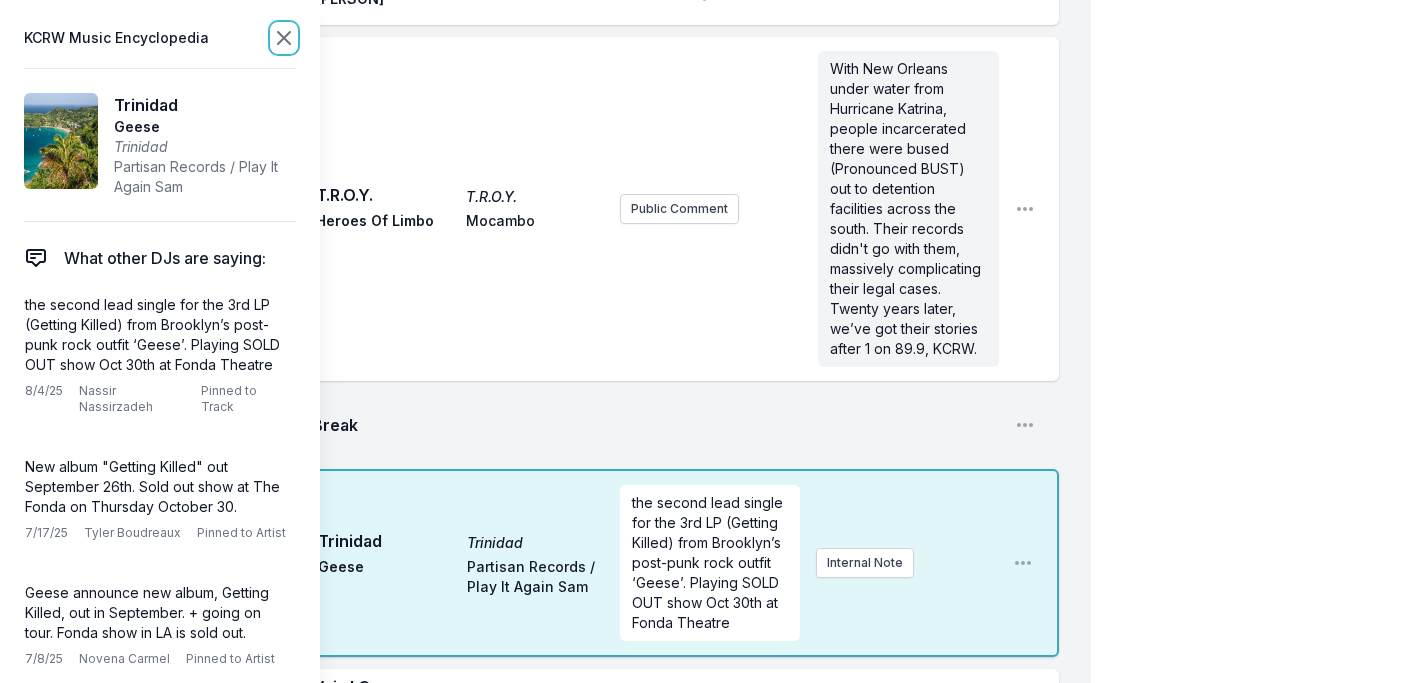 click 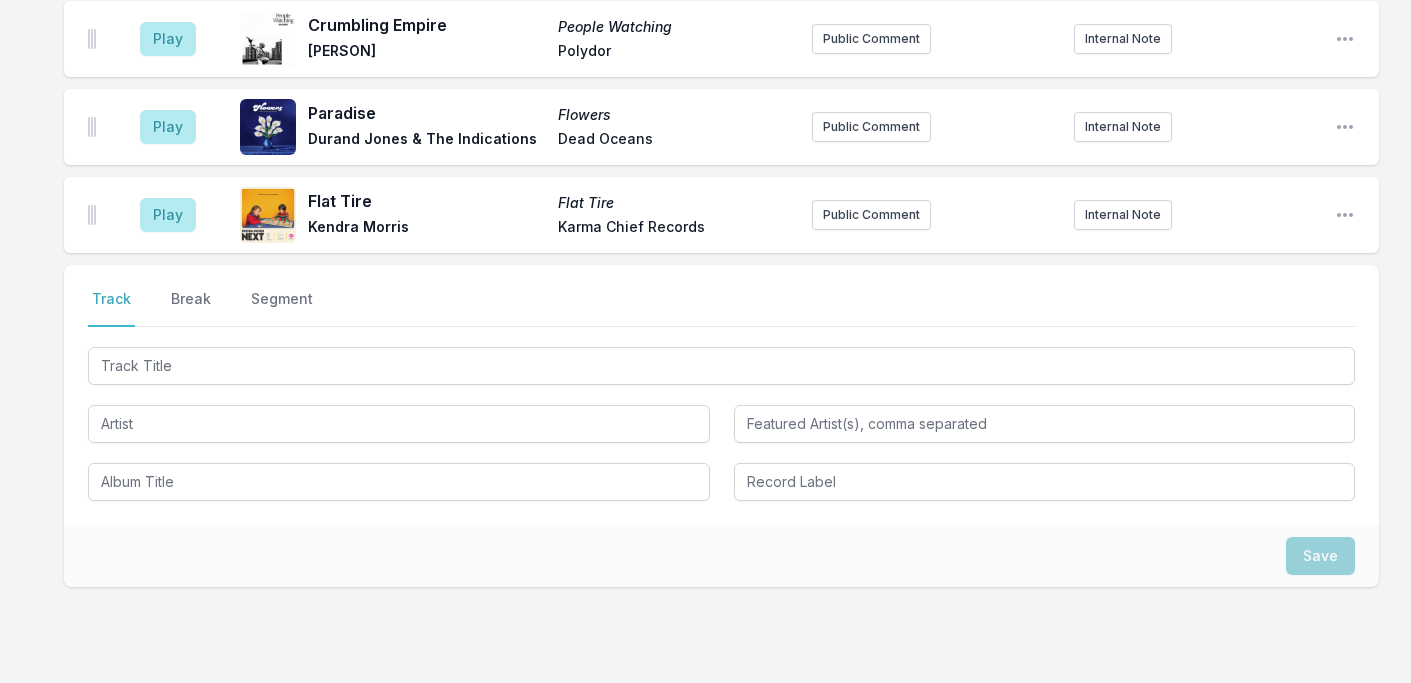 scroll, scrollTop: 6571, scrollLeft: 0, axis: vertical 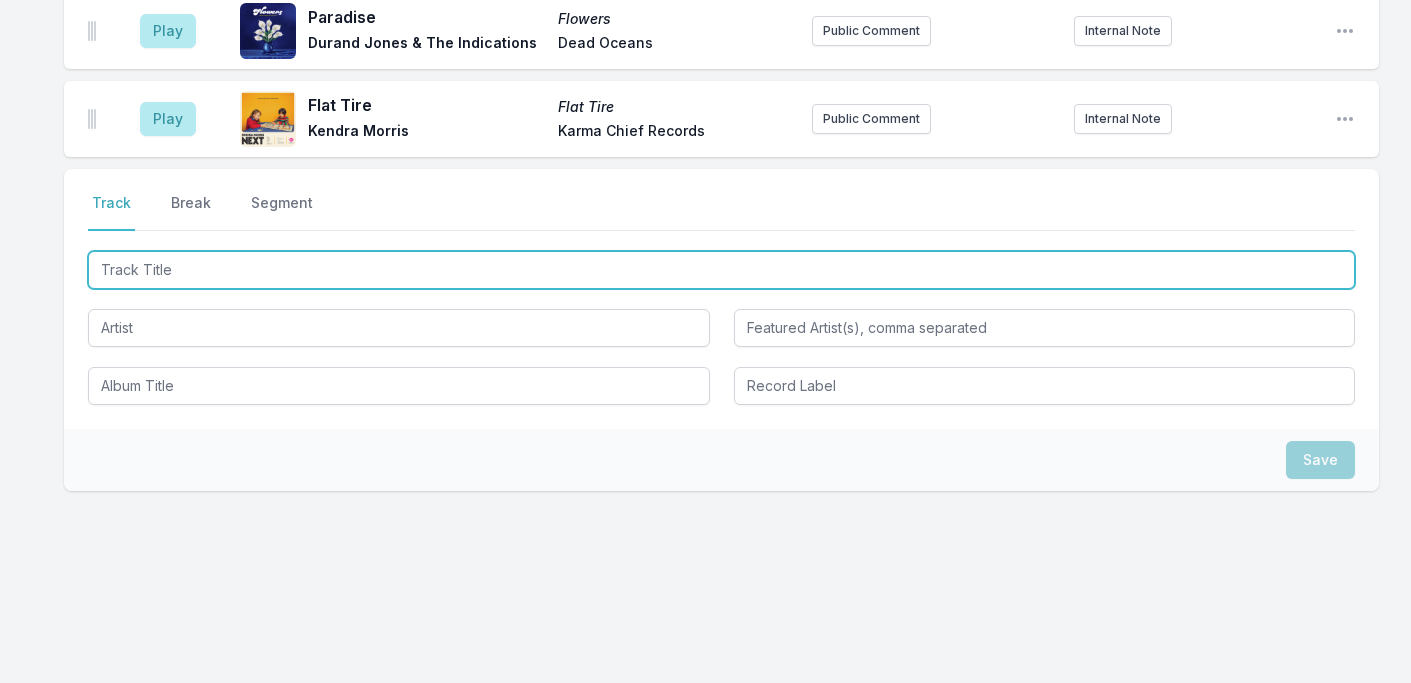 click at bounding box center (721, 270) 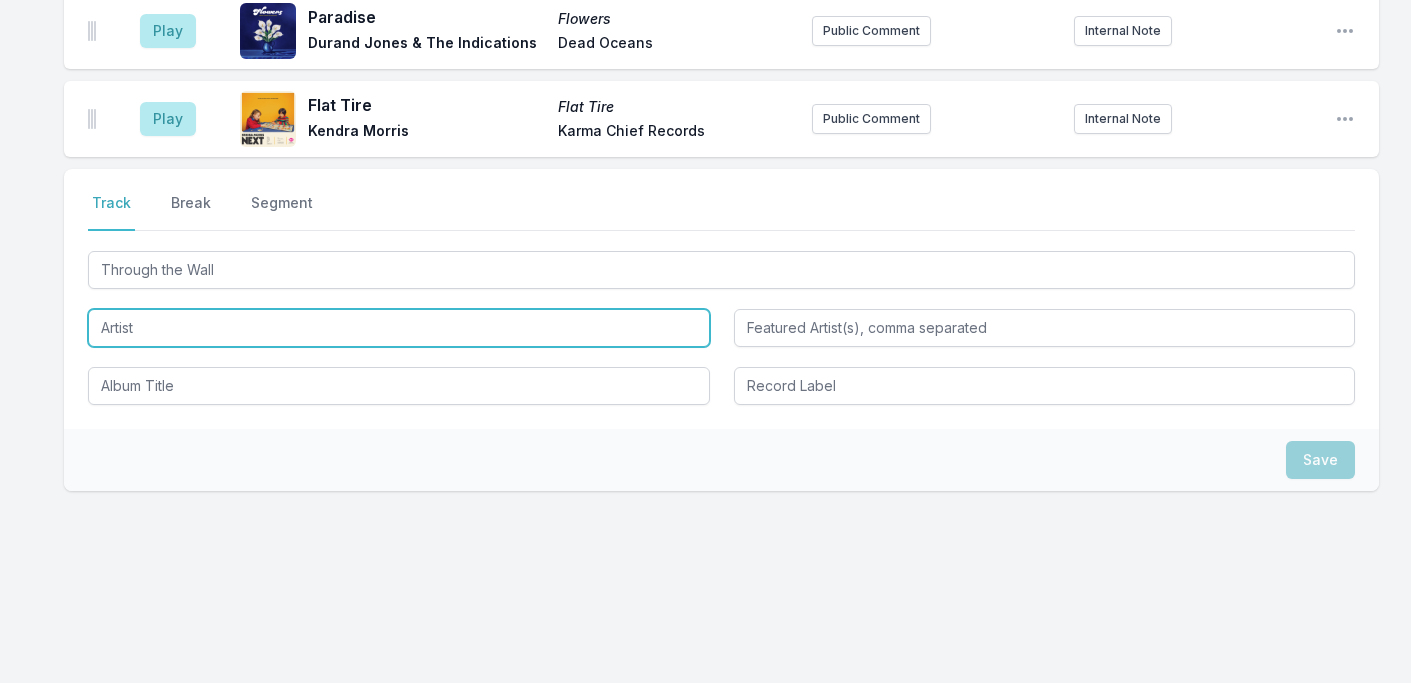 click at bounding box center (399, 328) 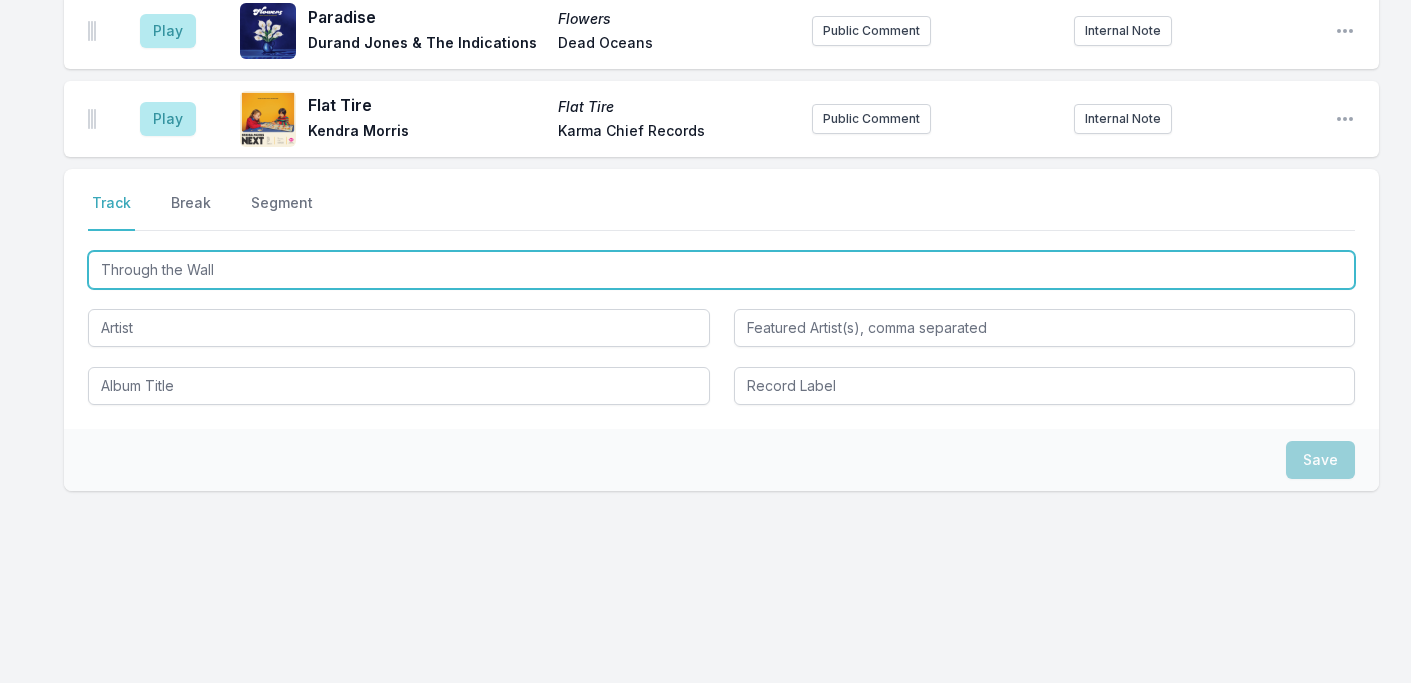 click on "Through the Wall" at bounding box center (721, 270) 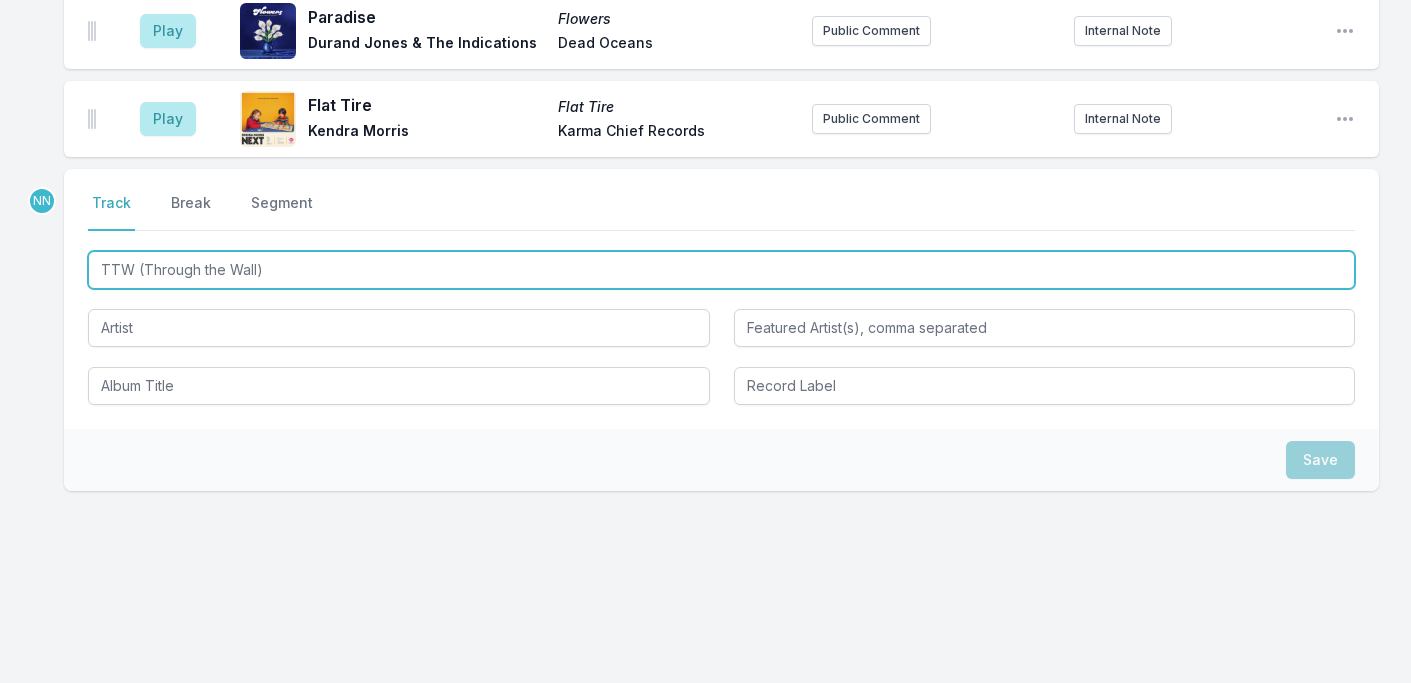 type on "TTW (Through the Wall)" 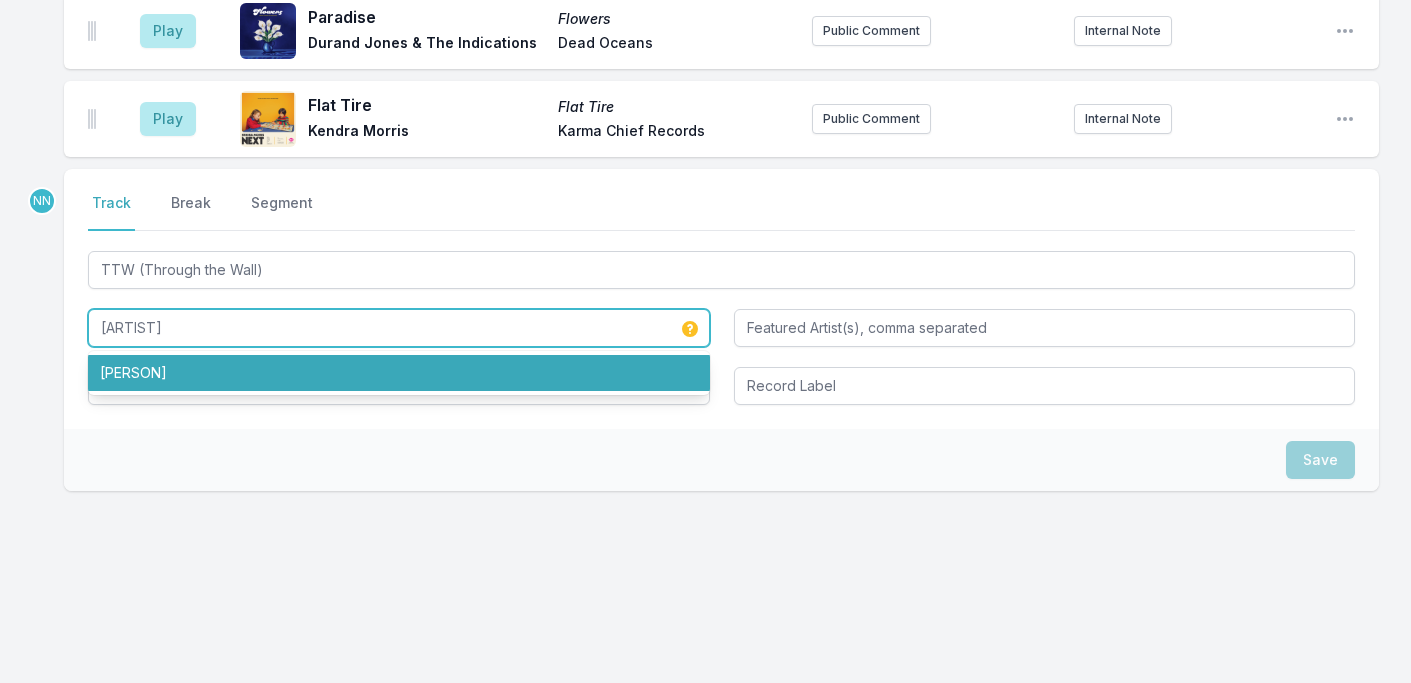 click on "[PERSON]" at bounding box center [399, 373] 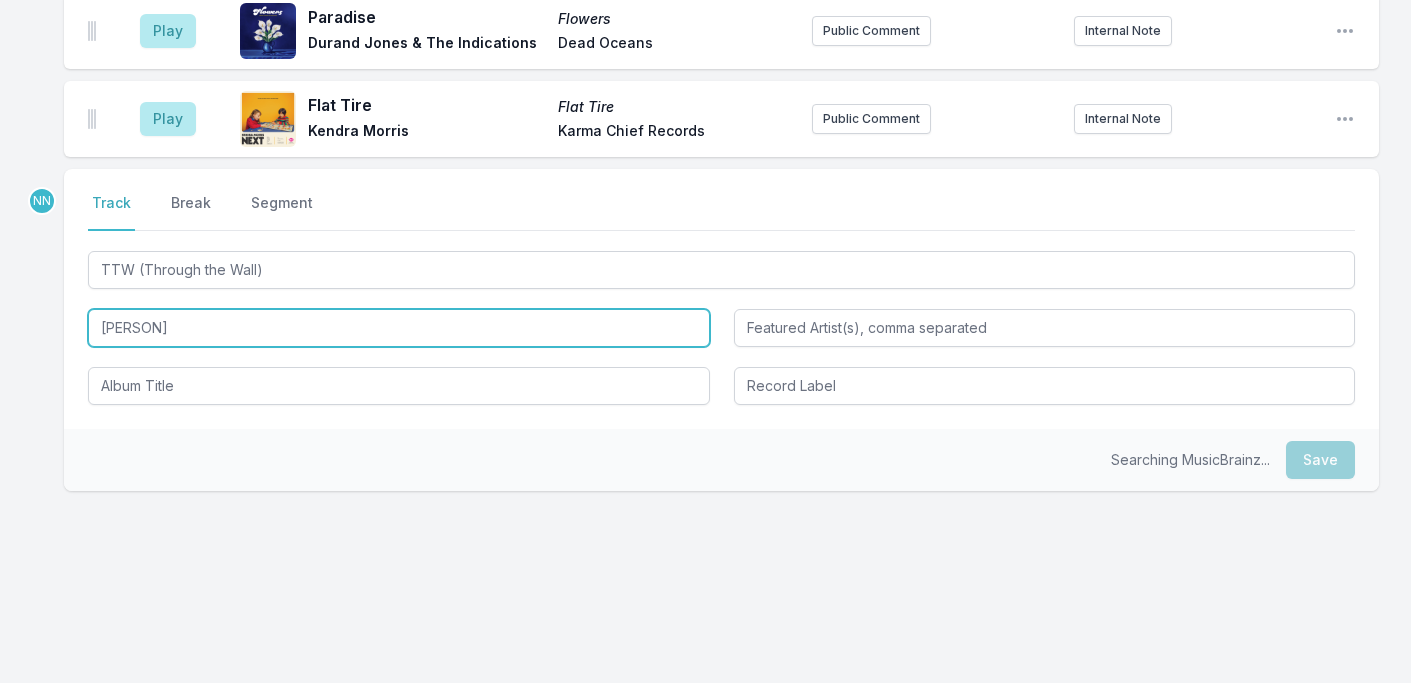 type on "[PERSON]" 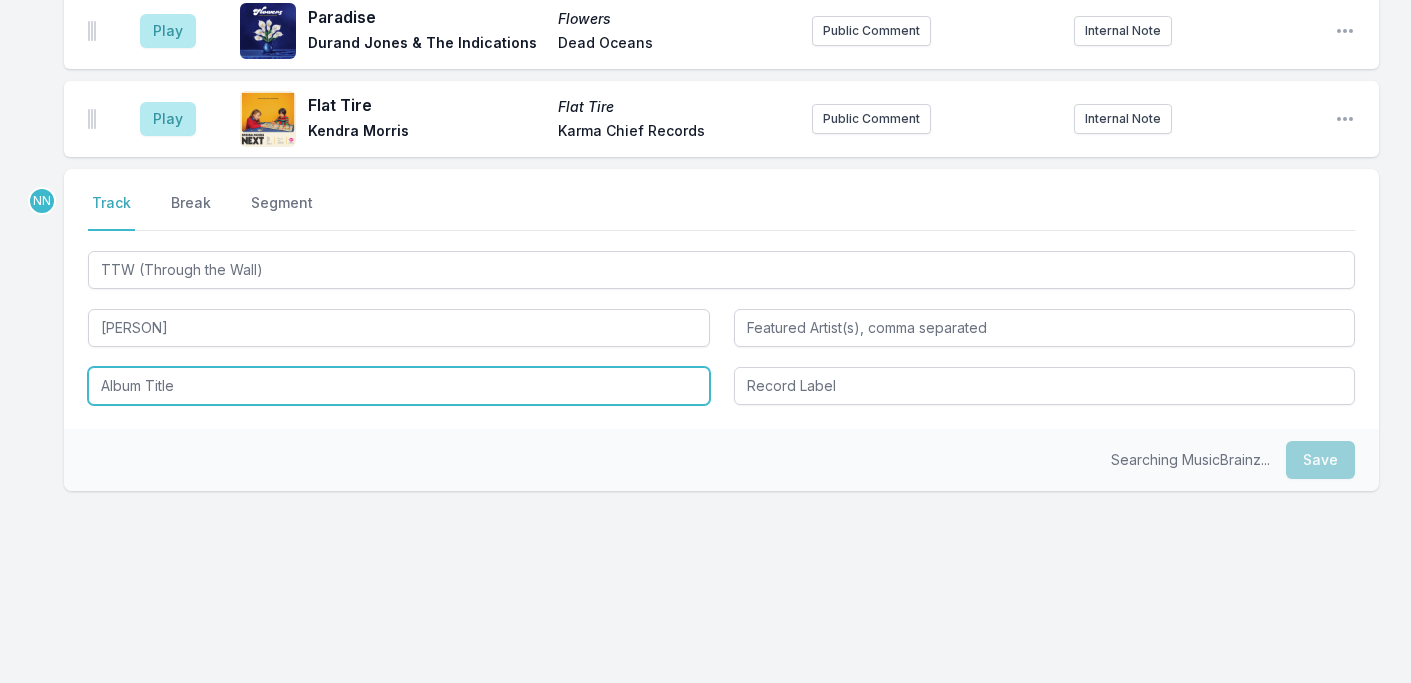 click at bounding box center (399, 386) 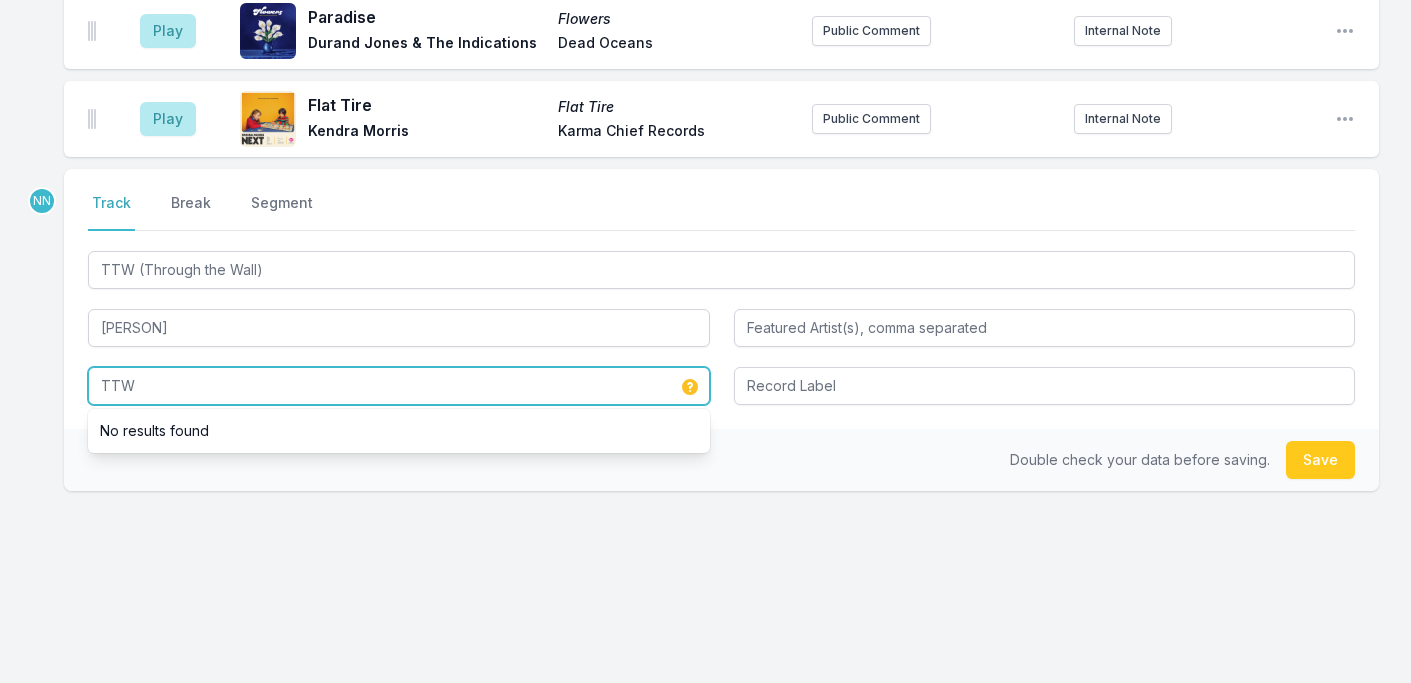 type on "TTW" 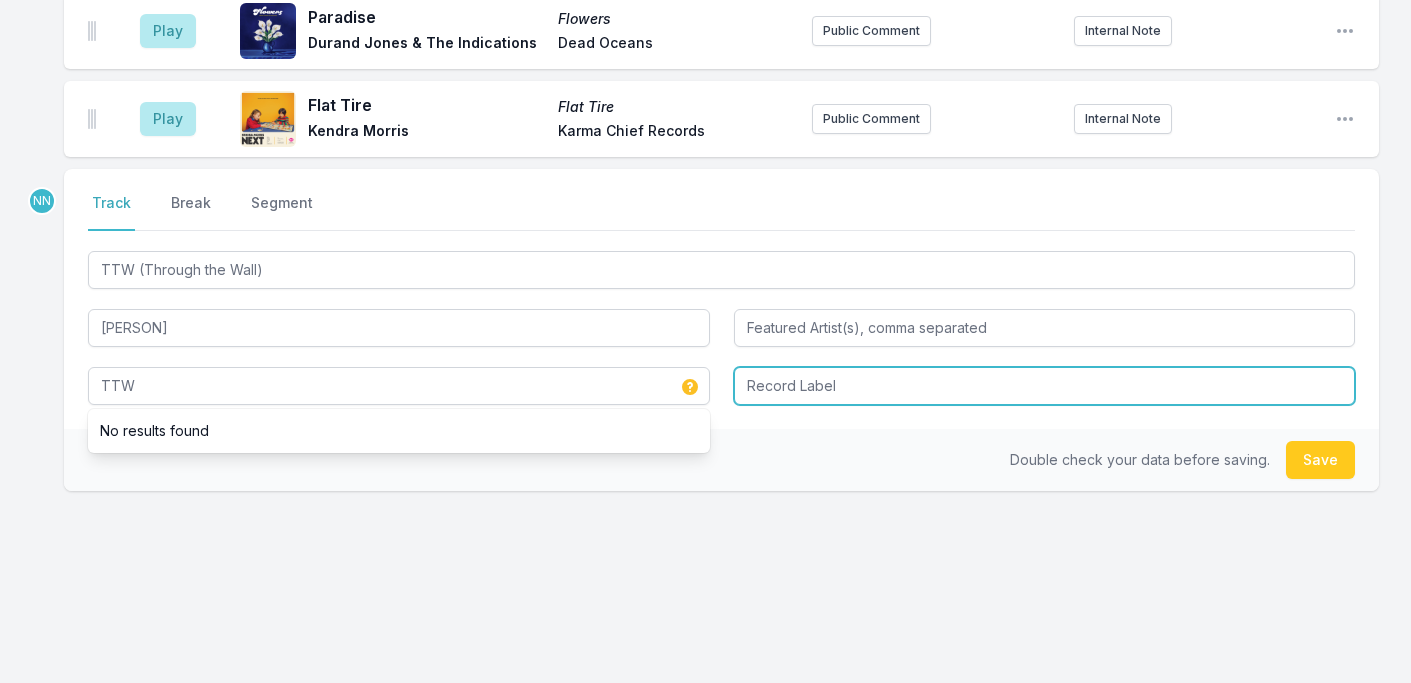click at bounding box center (1045, 386) 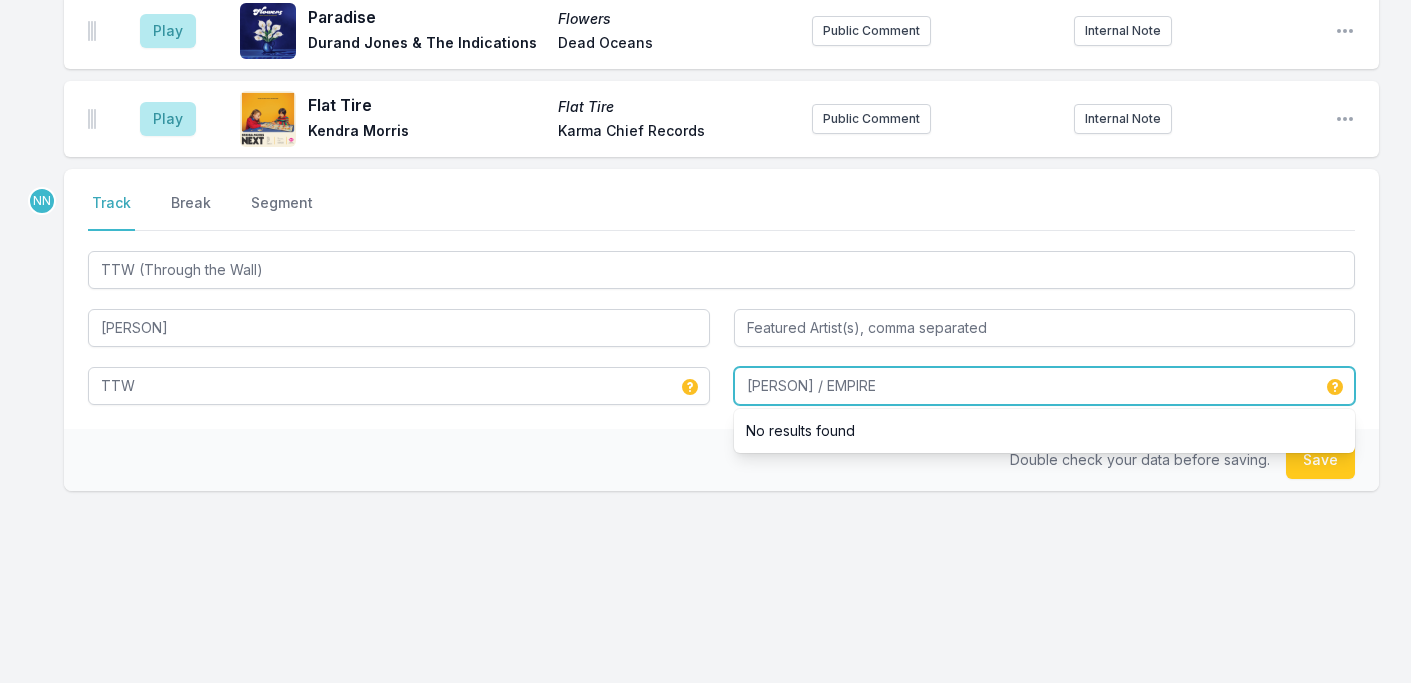 type on "[PERSON] / EMPIRE" 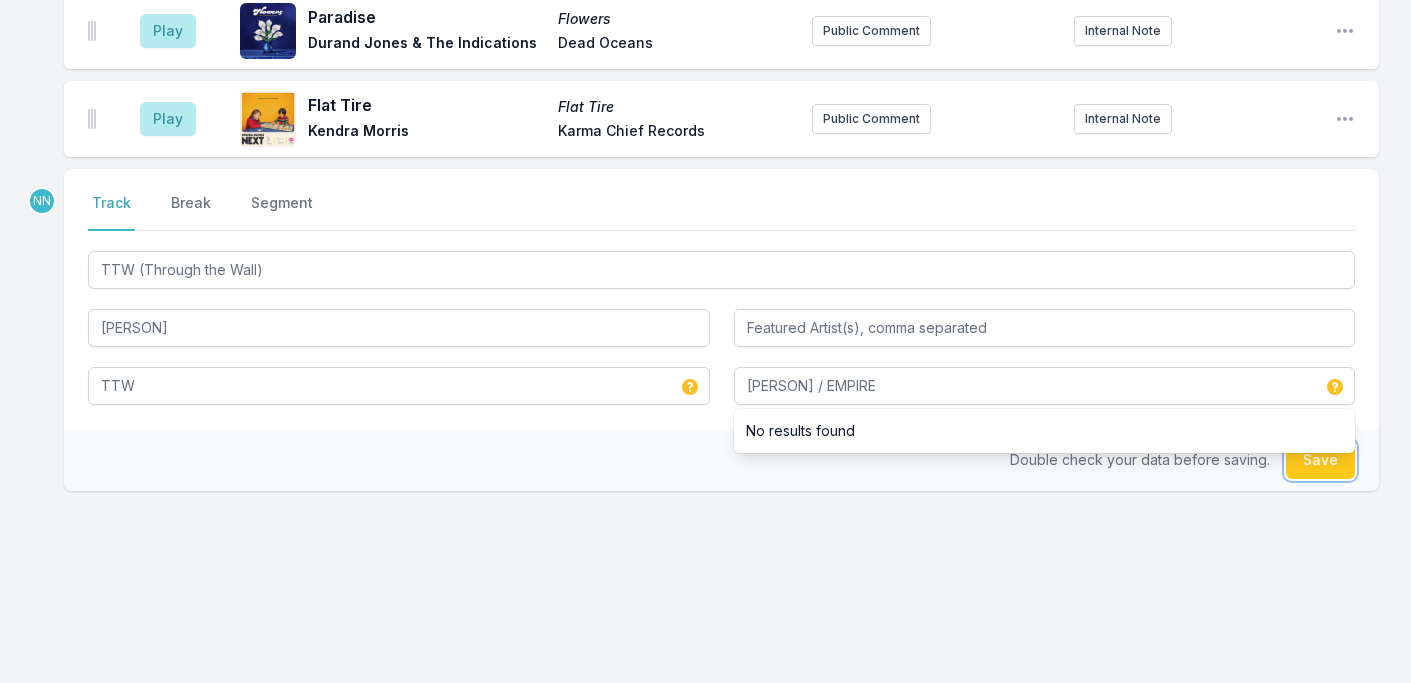 click on "Save" at bounding box center [1320, 460] 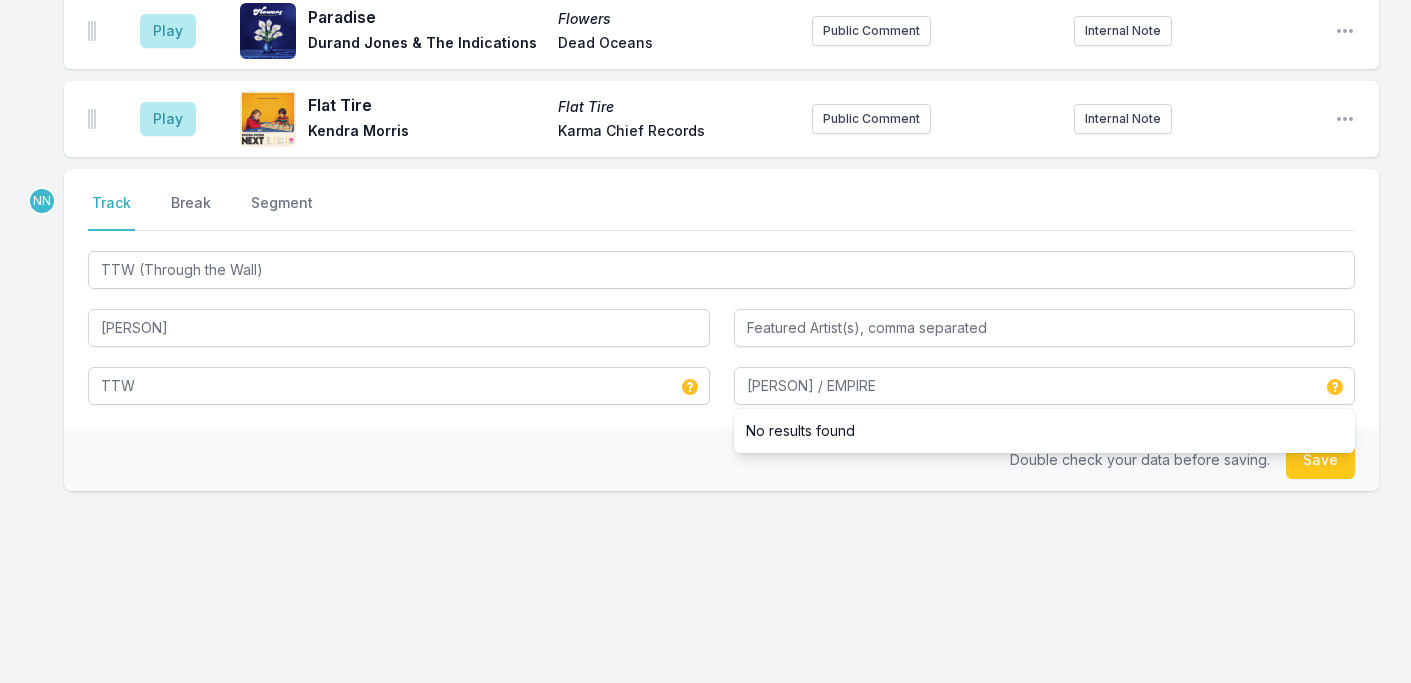 type 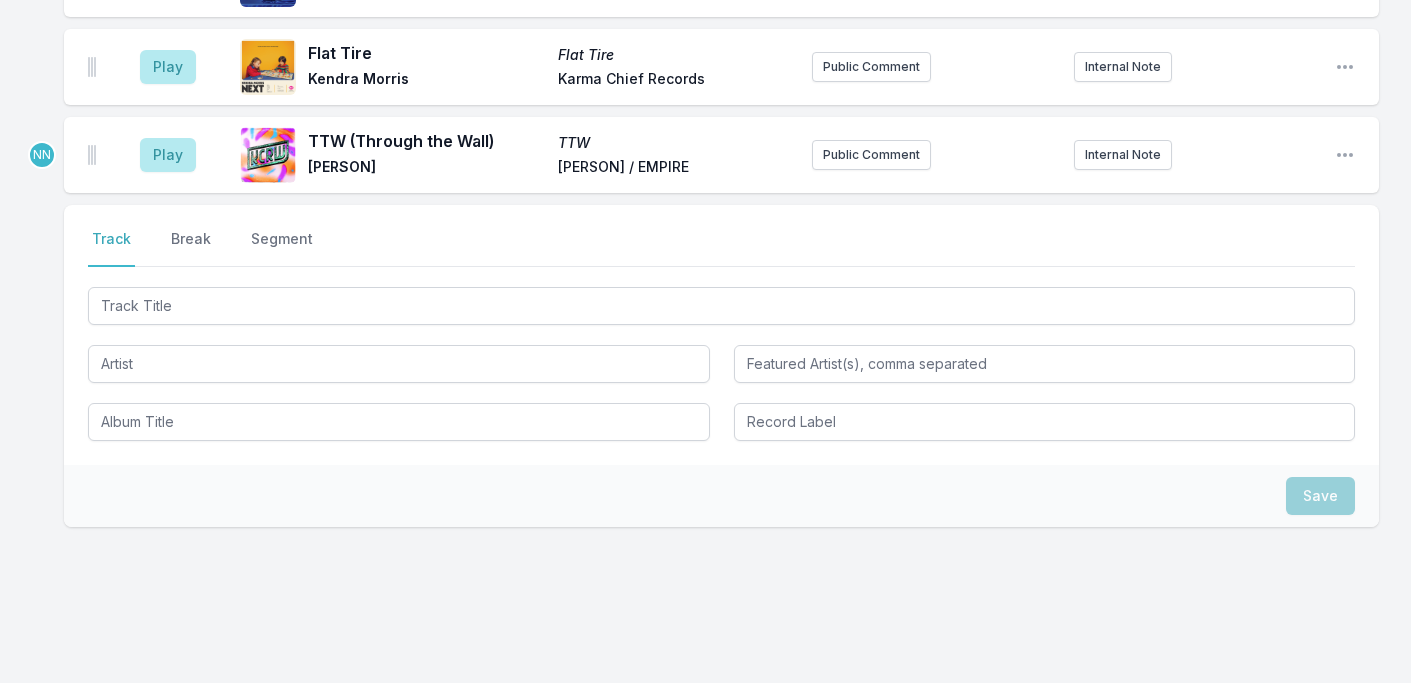 scroll, scrollTop: 6585, scrollLeft: 0, axis: vertical 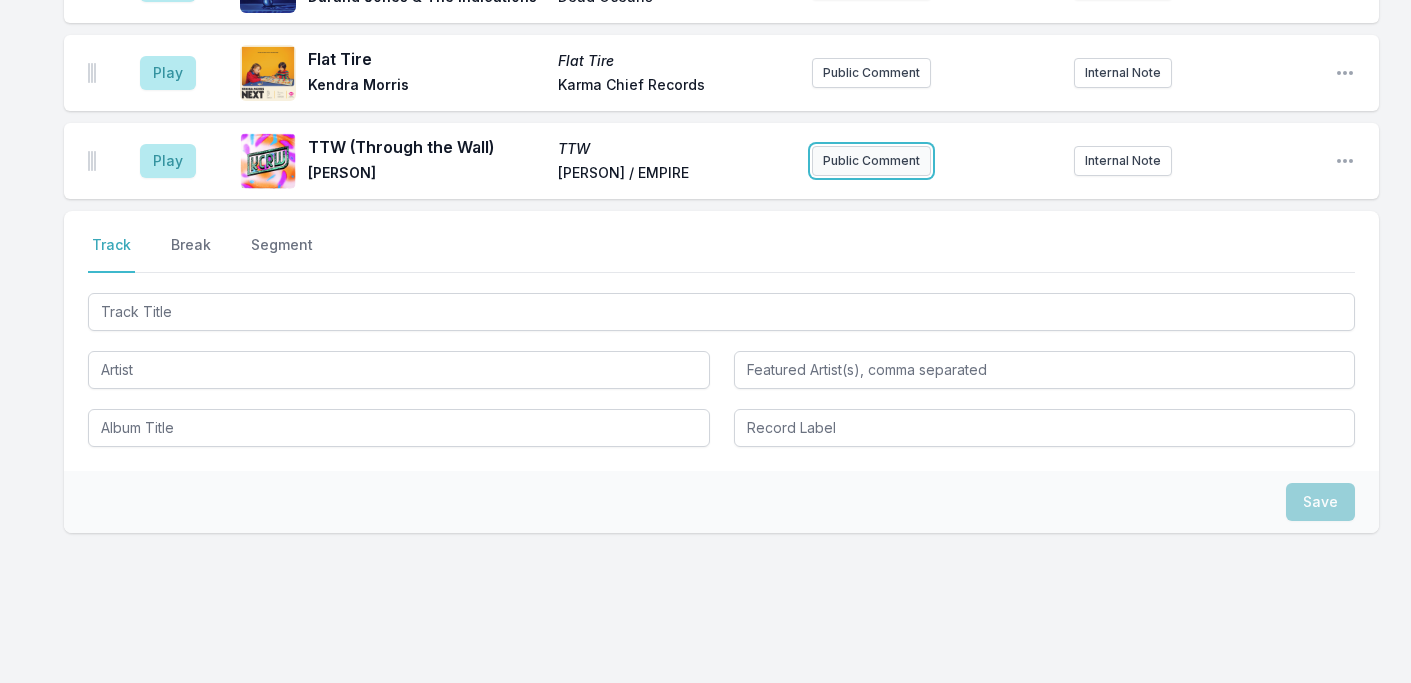 click on "Public Comment" at bounding box center (871, 161) 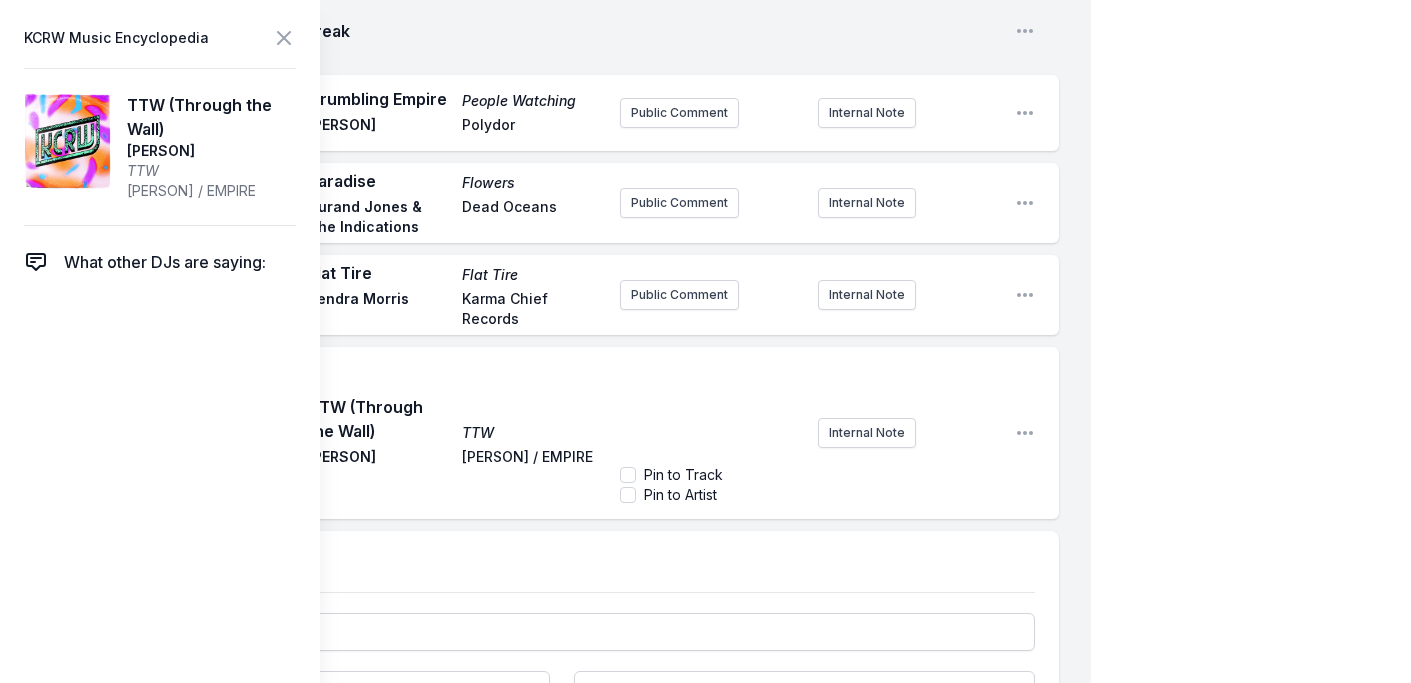 scroll, scrollTop: 7384, scrollLeft: 0, axis: vertical 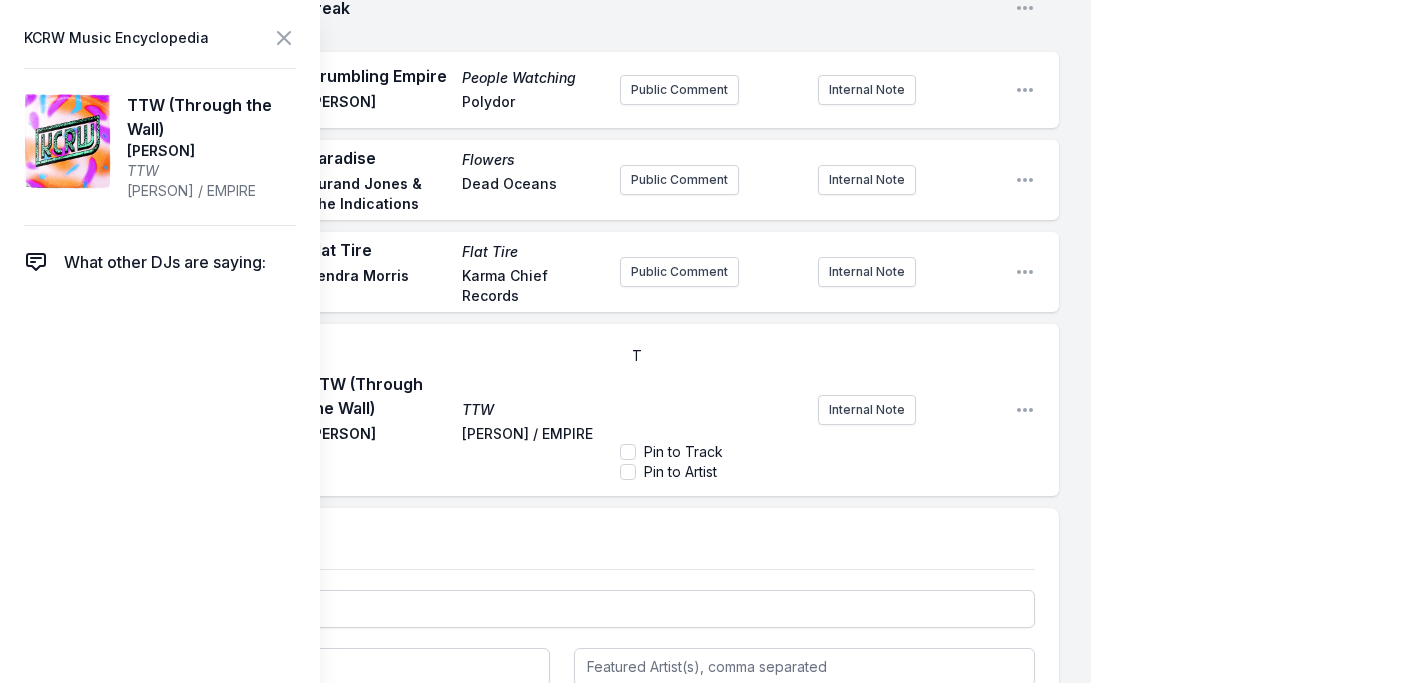 type 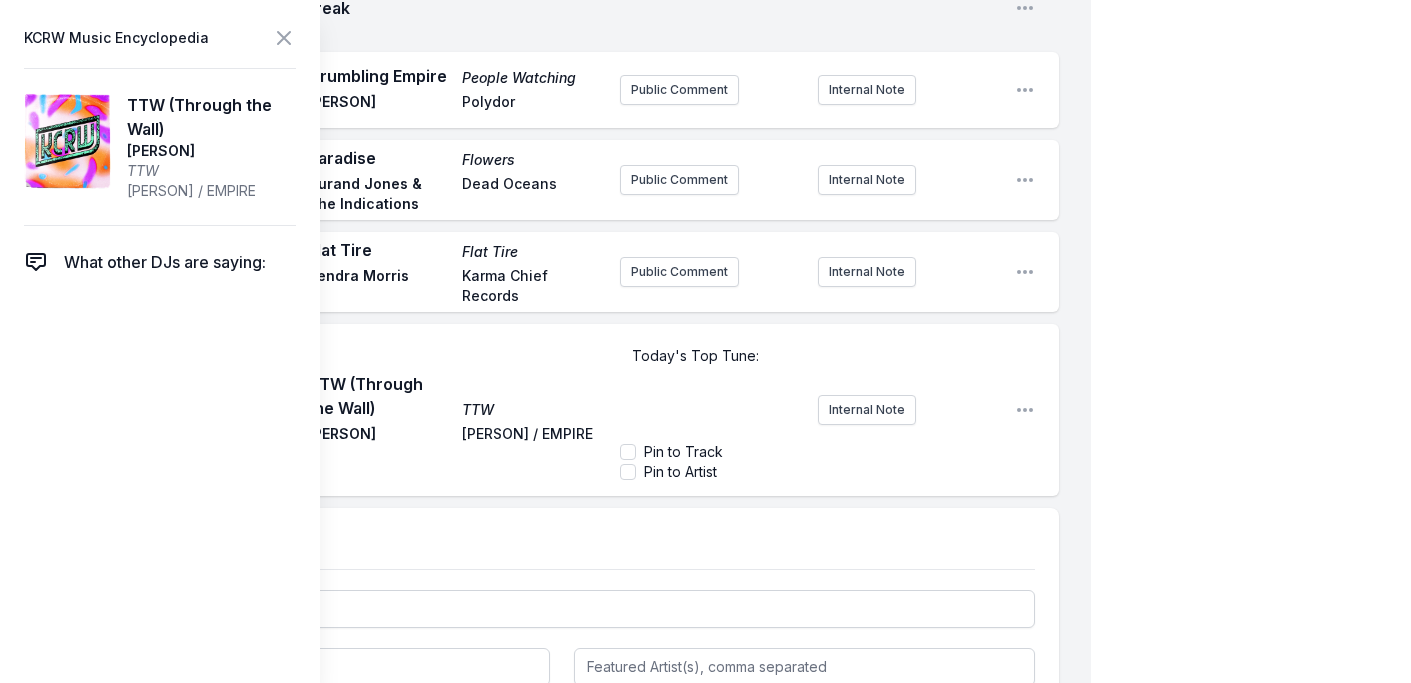 scroll, scrollTop: 380, scrollLeft: 0, axis: vertical 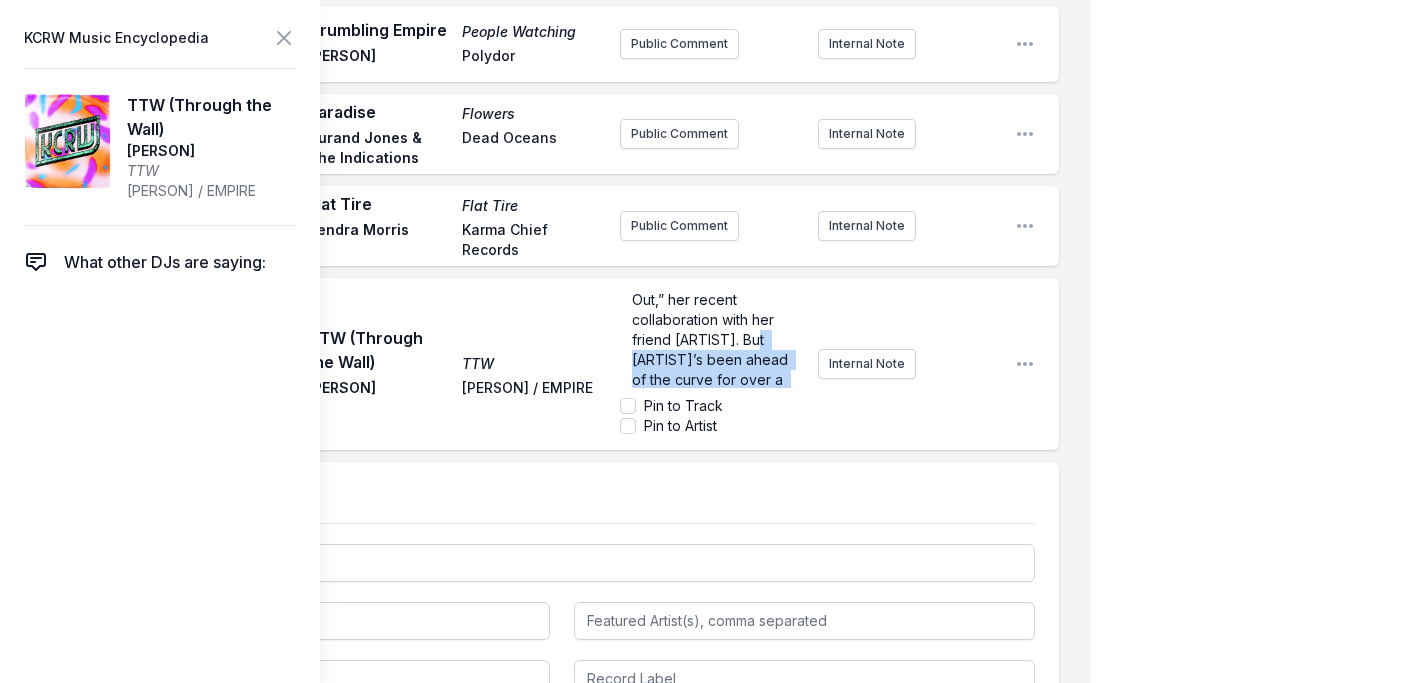 drag, startPoint x: 757, startPoint y: 277, endPoint x: 774, endPoint y: 341, distance: 66.21933 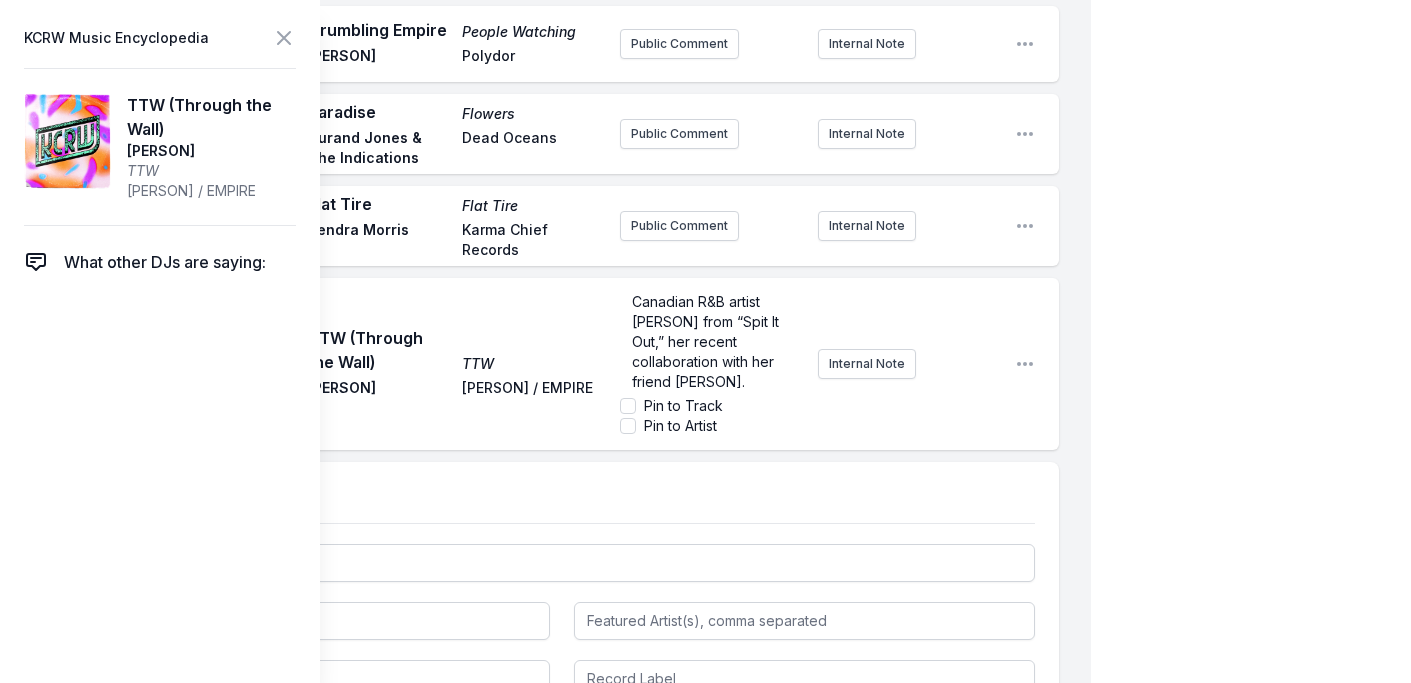 scroll, scrollTop: 7, scrollLeft: 0, axis: vertical 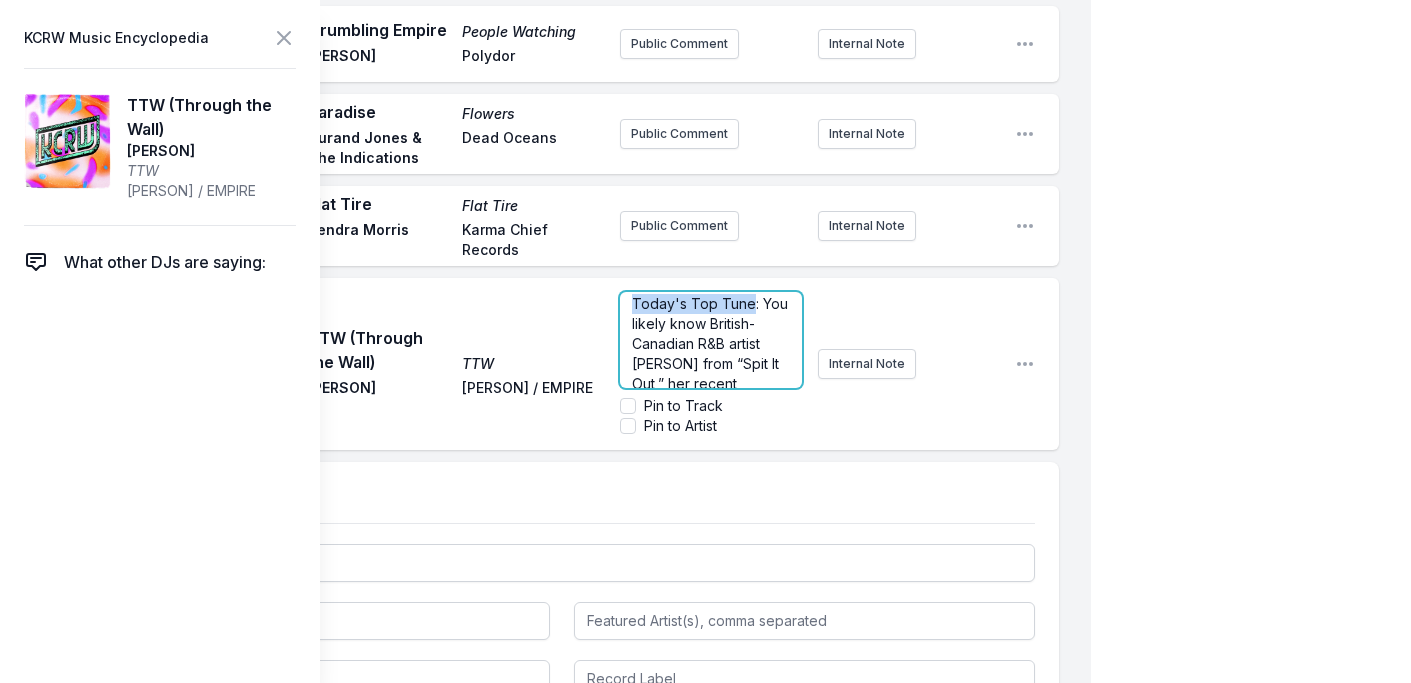 drag, startPoint x: 649, startPoint y: 274, endPoint x: 747, endPoint y: 273, distance: 98.005104 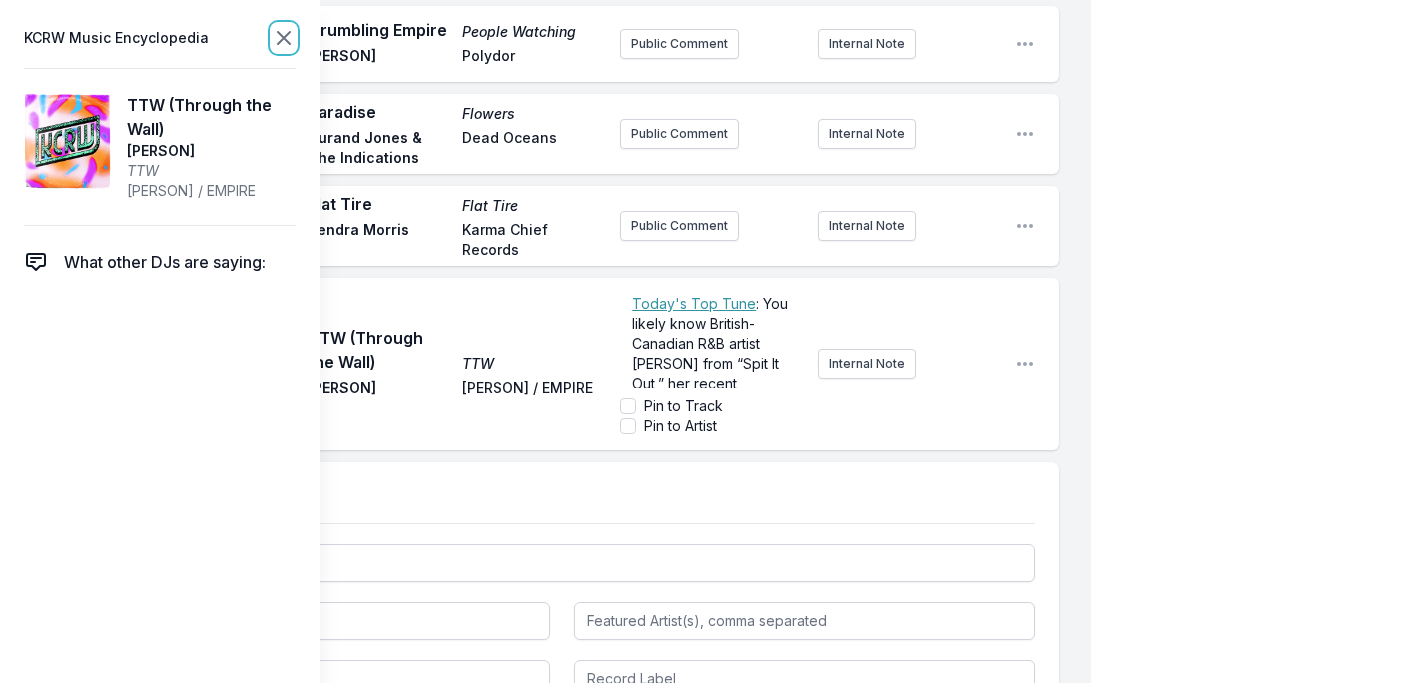 click 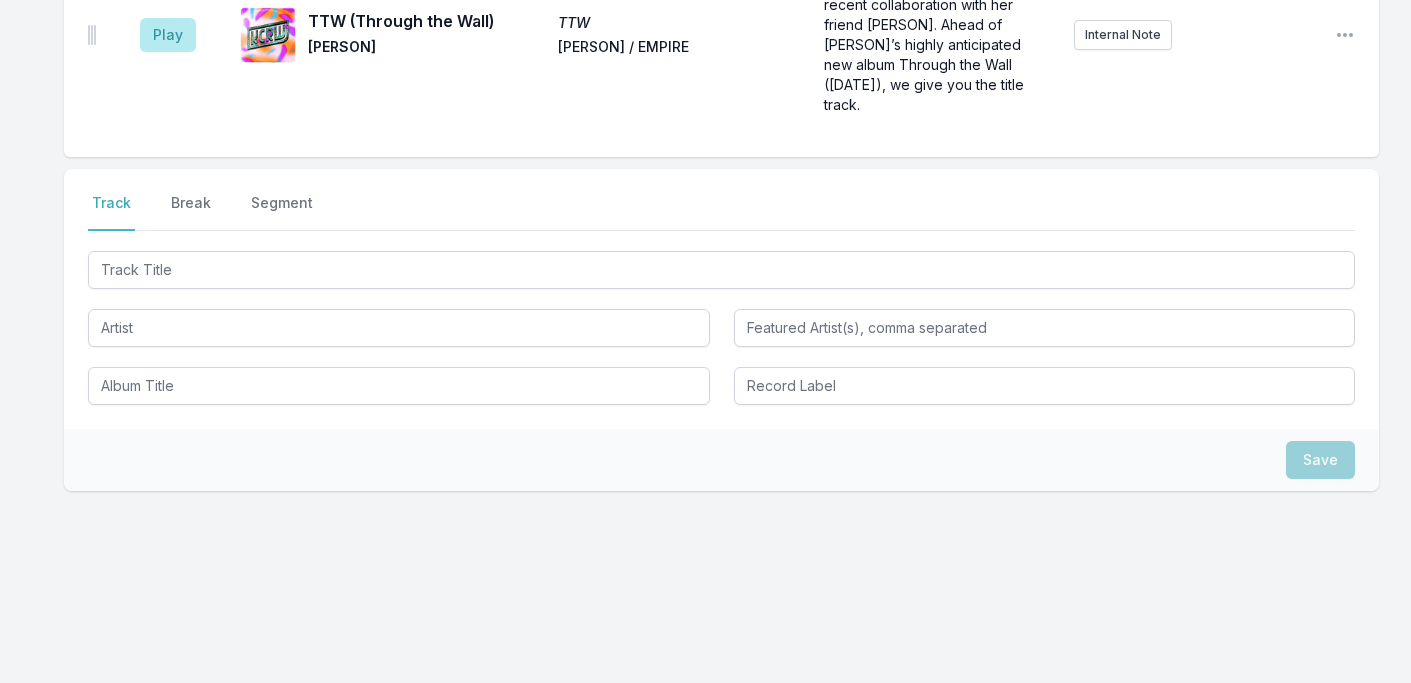 scroll, scrollTop: 0, scrollLeft: 0, axis: both 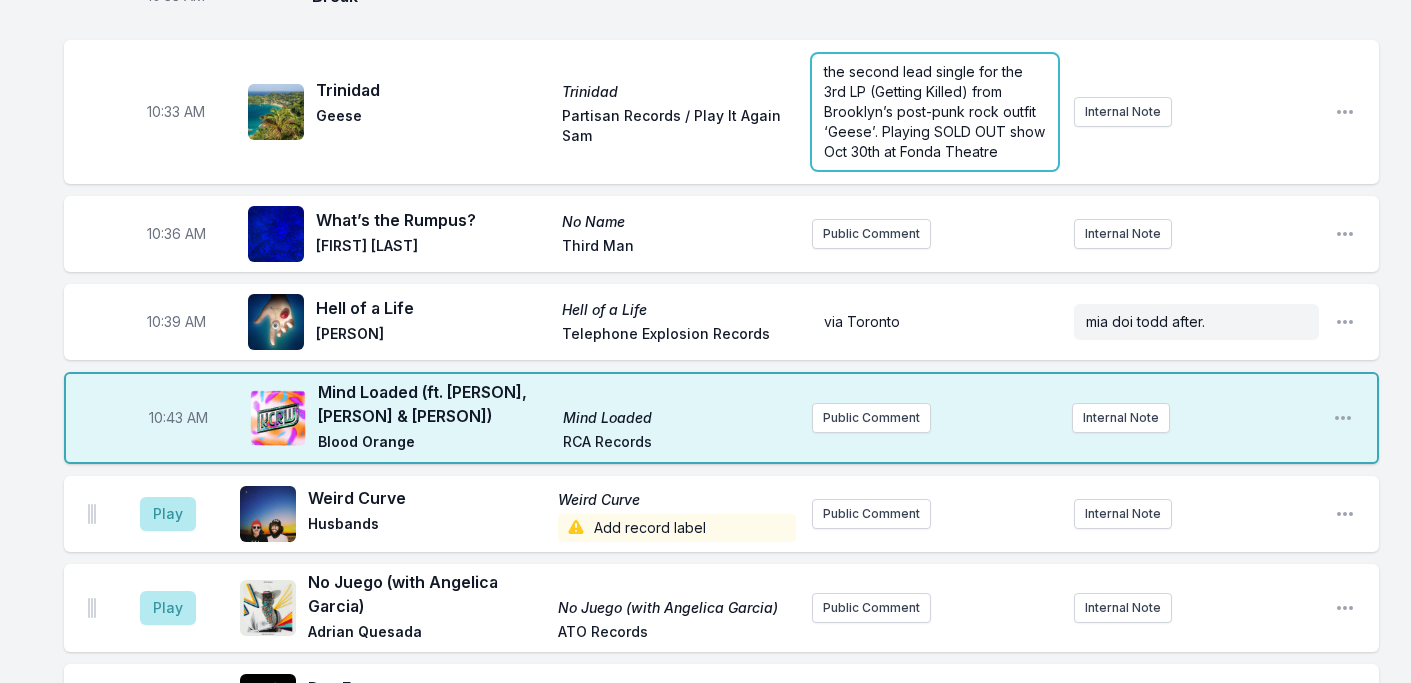 click on "the second lead single for the 3rd LP (Getting Killed) from Brooklyn’s post-punk rock outfit ‘Geese’. Playing SOLD OUT show Oct 30th at Fonda Theatre" at bounding box center (934, 112) 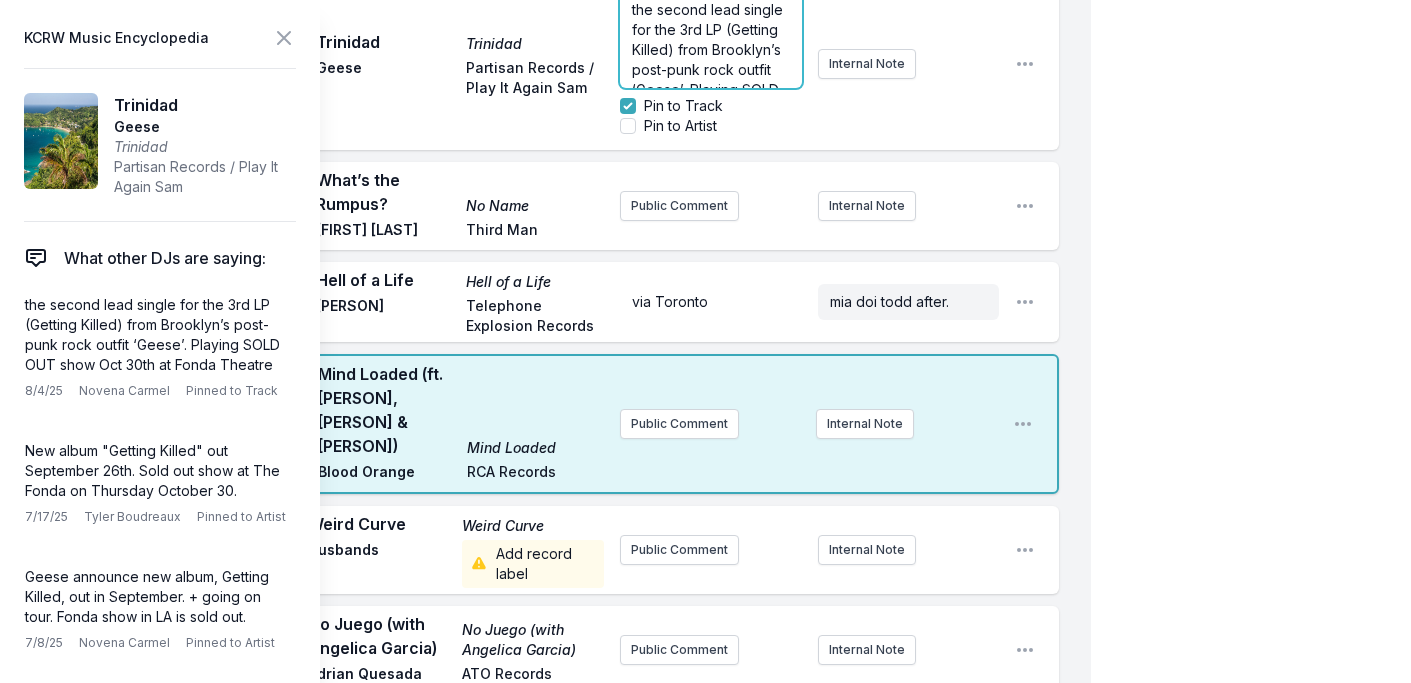 scroll, scrollTop: 4319, scrollLeft: 0, axis: vertical 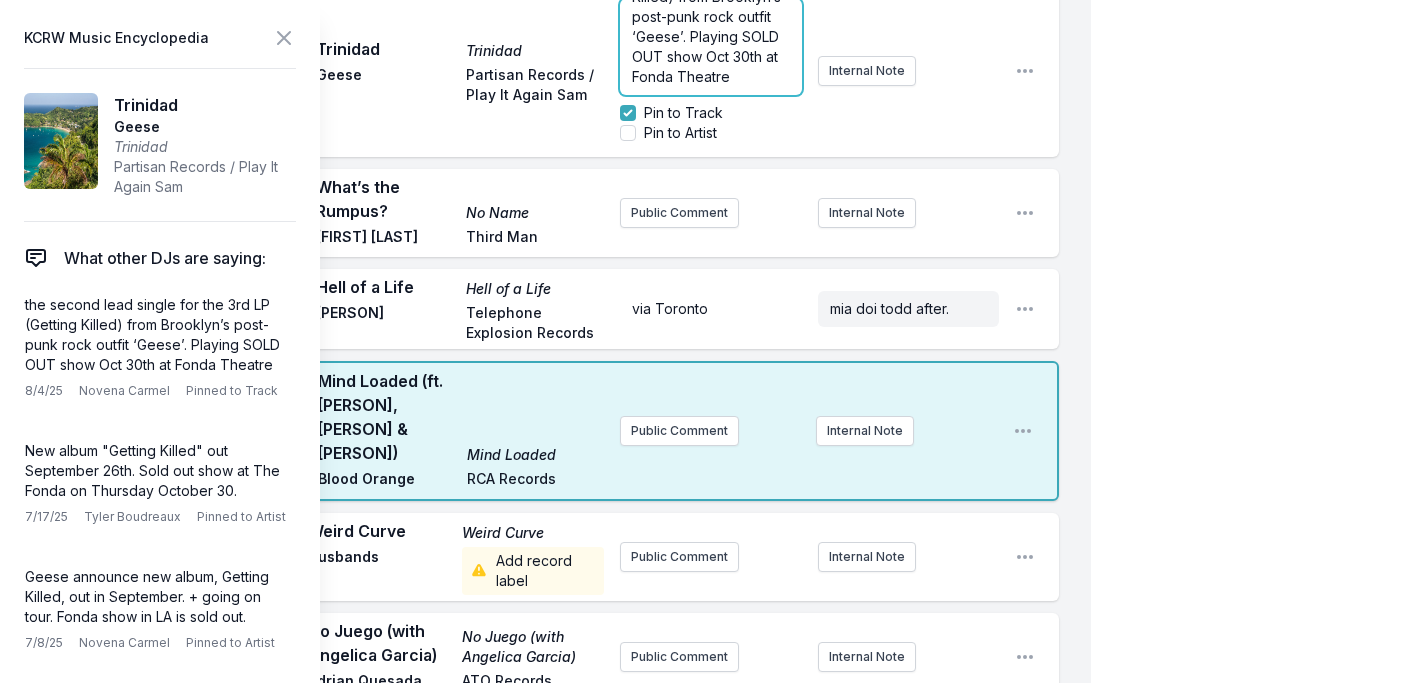 click on "the second lead single for the 3rd LP (Getting Killed) from Brooklyn’s post-punk rock outfit ‘Geese’. Playing SOLD OUT show Oct 30th at Fonda Theatre" at bounding box center [709, 16] 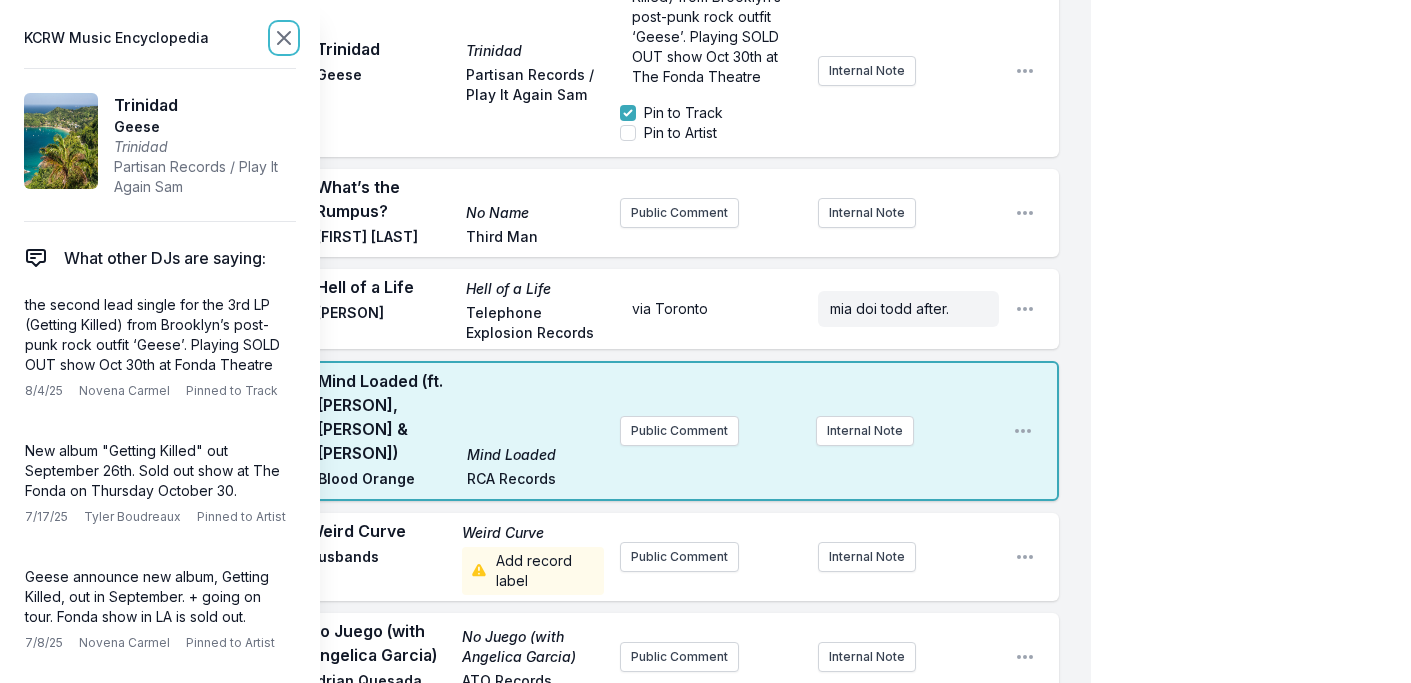 click 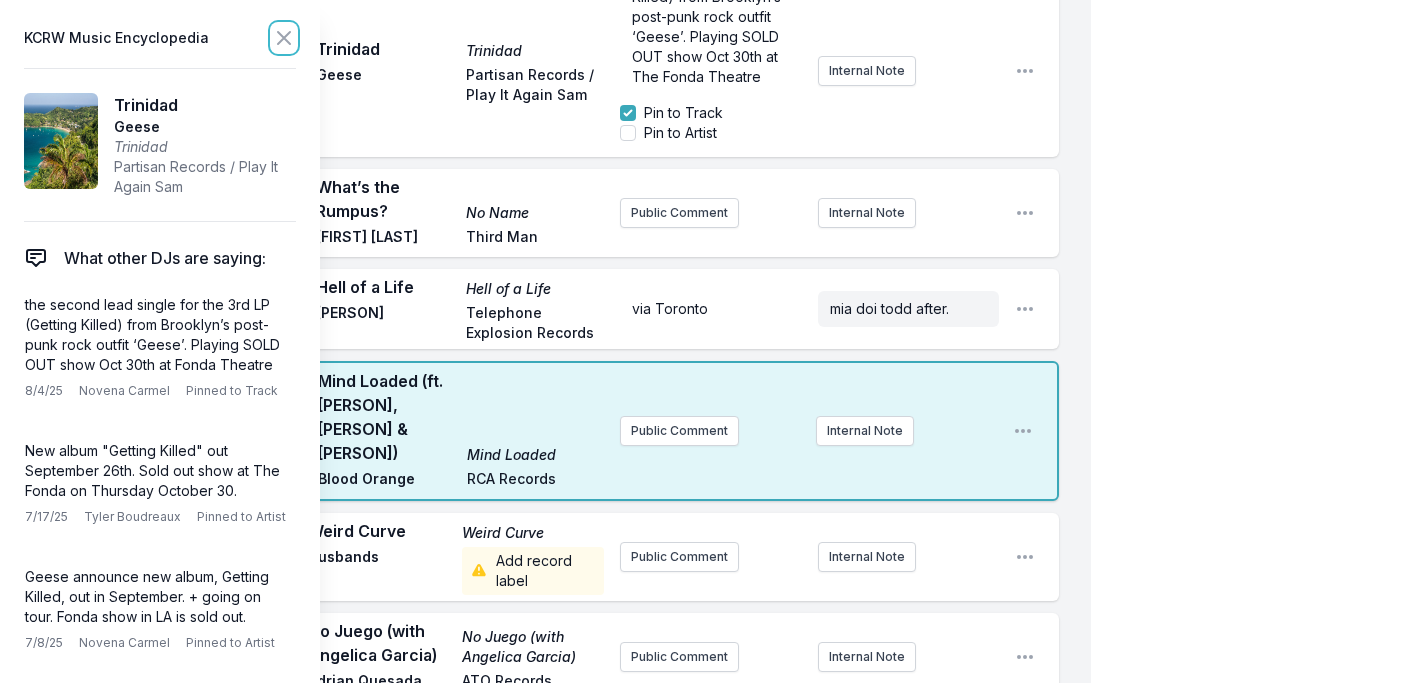 scroll, scrollTop: 0, scrollLeft: 0, axis: both 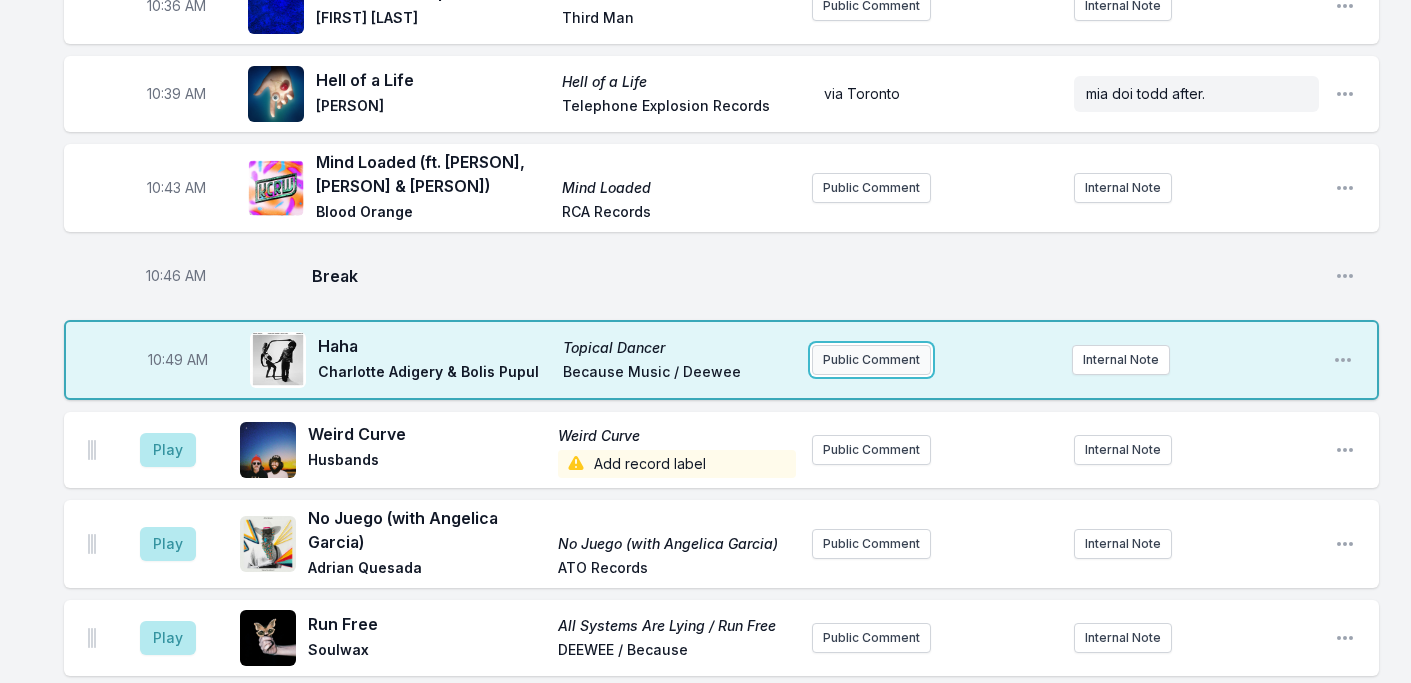 click on "Public Comment" at bounding box center (871, 360) 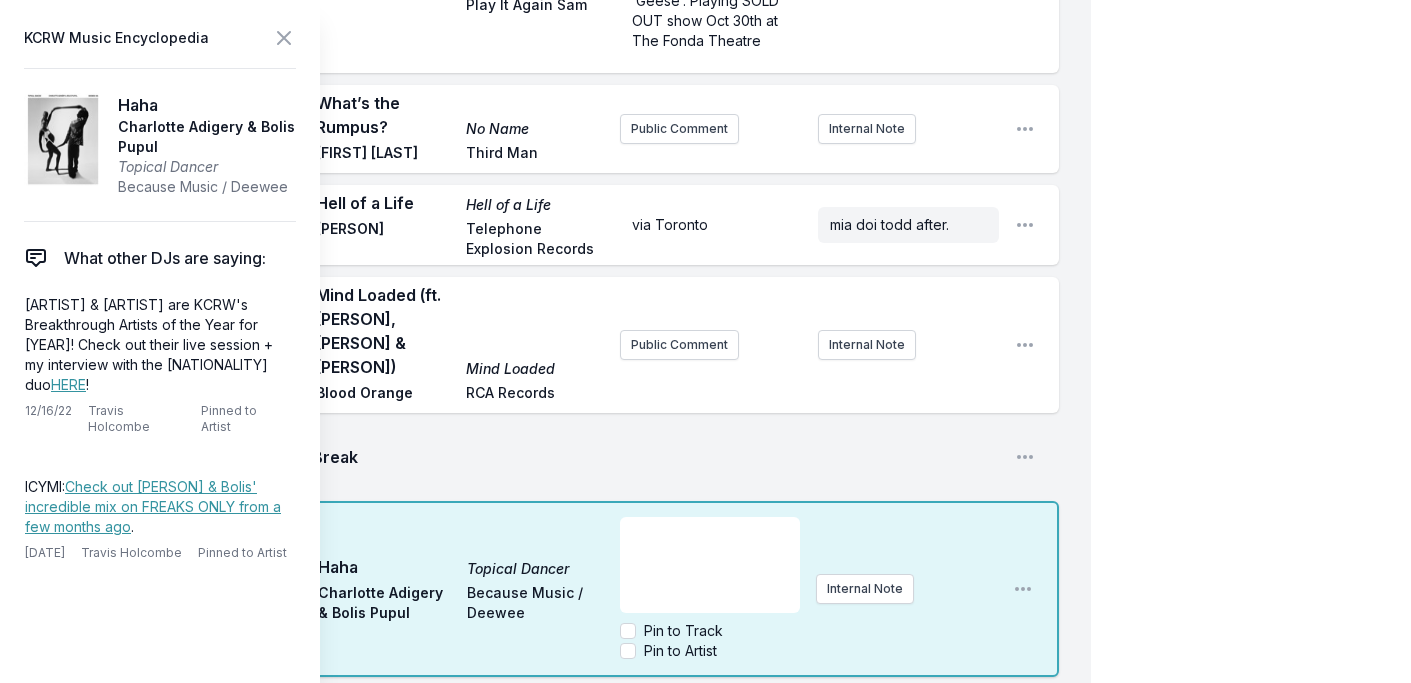 scroll, scrollTop: 4436, scrollLeft: 0, axis: vertical 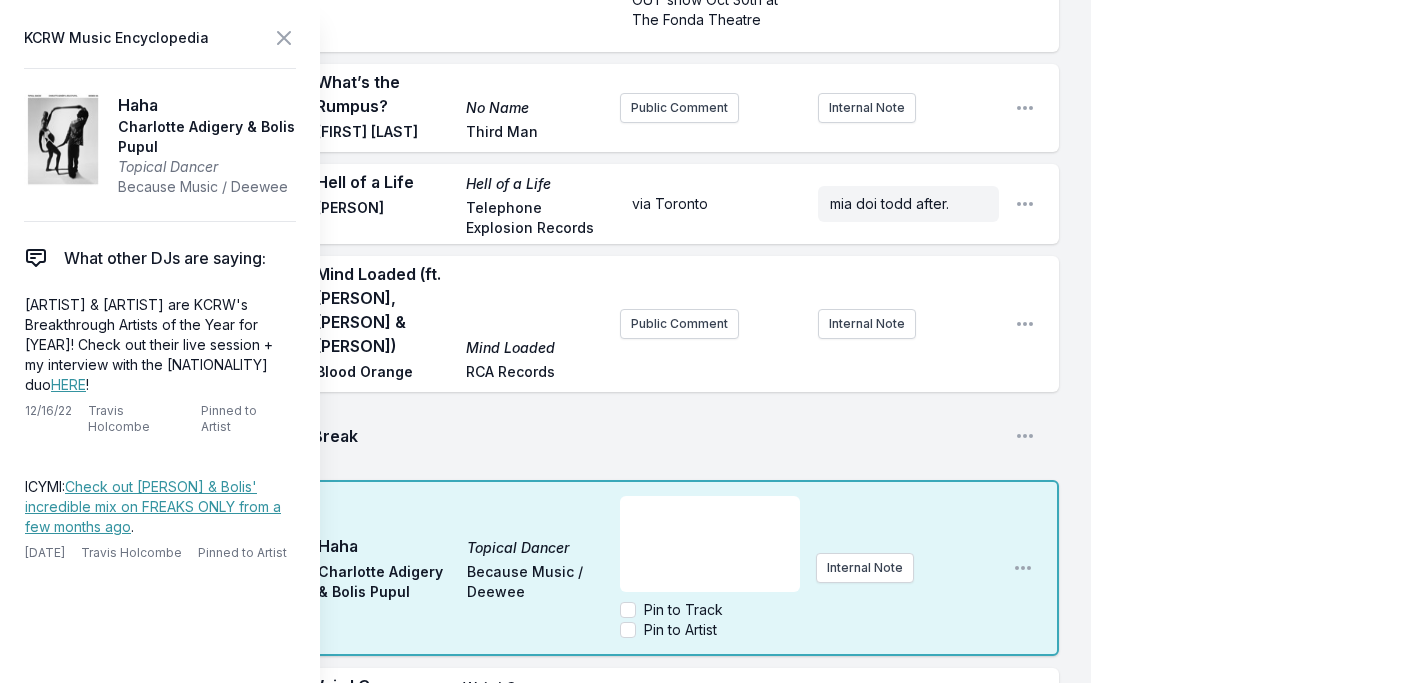 type 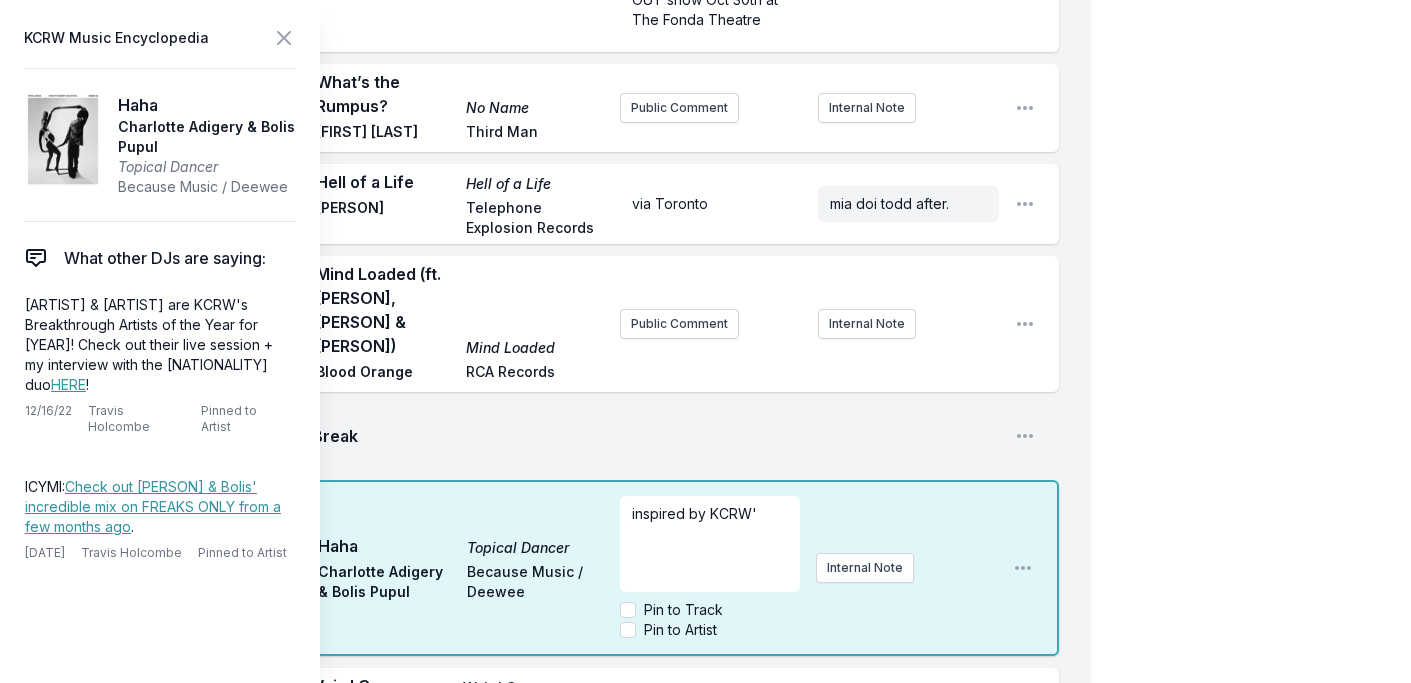scroll, scrollTop: 4434, scrollLeft: 0, axis: vertical 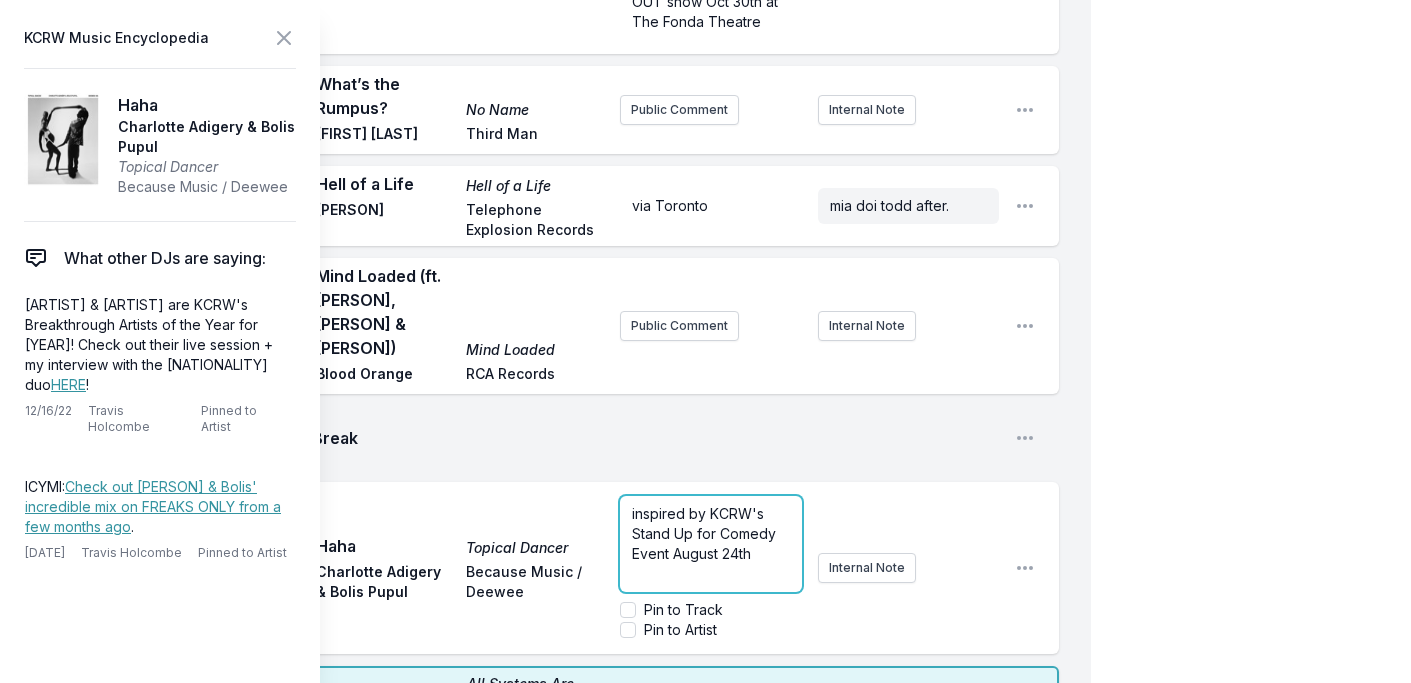 click on "inspired by KCRW's Stand Up for Comedy Event August 24th" at bounding box center (710, 534) 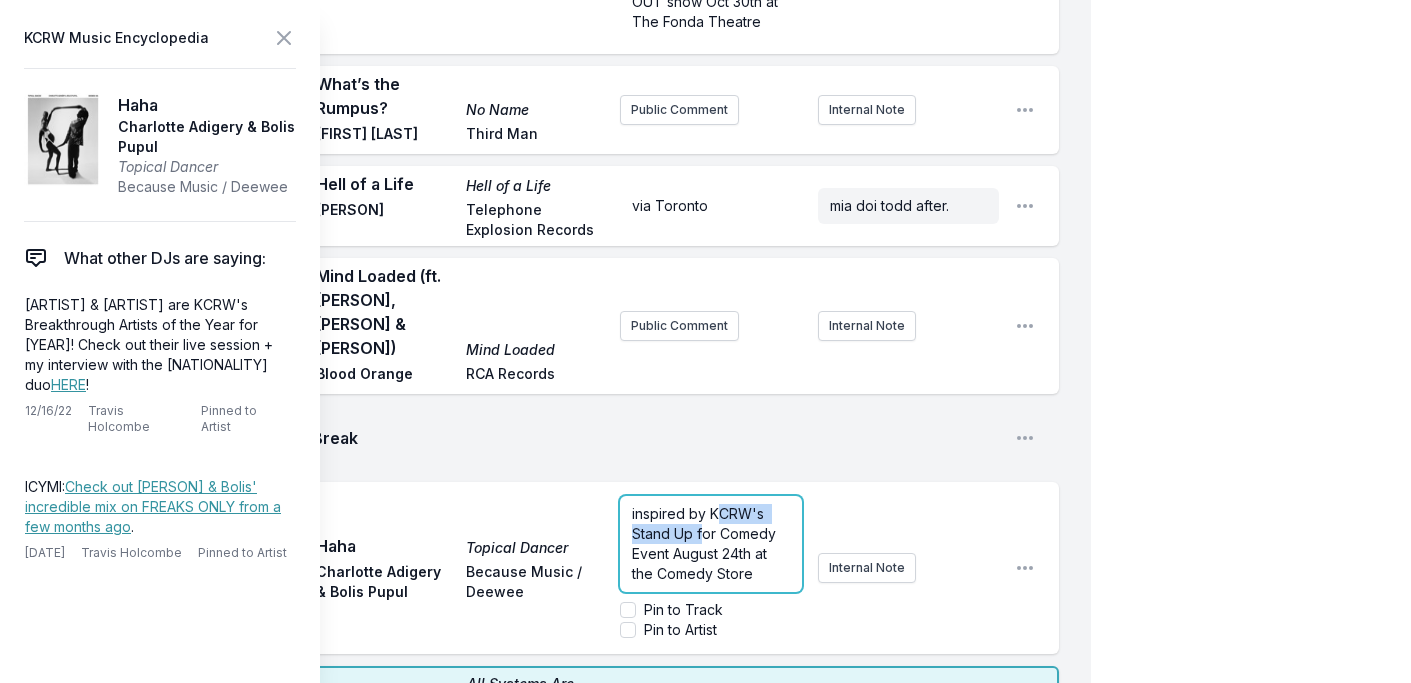 drag, startPoint x: 713, startPoint y: 495, endPoint x: 700, endPoint y: 523, distance: 30.870699 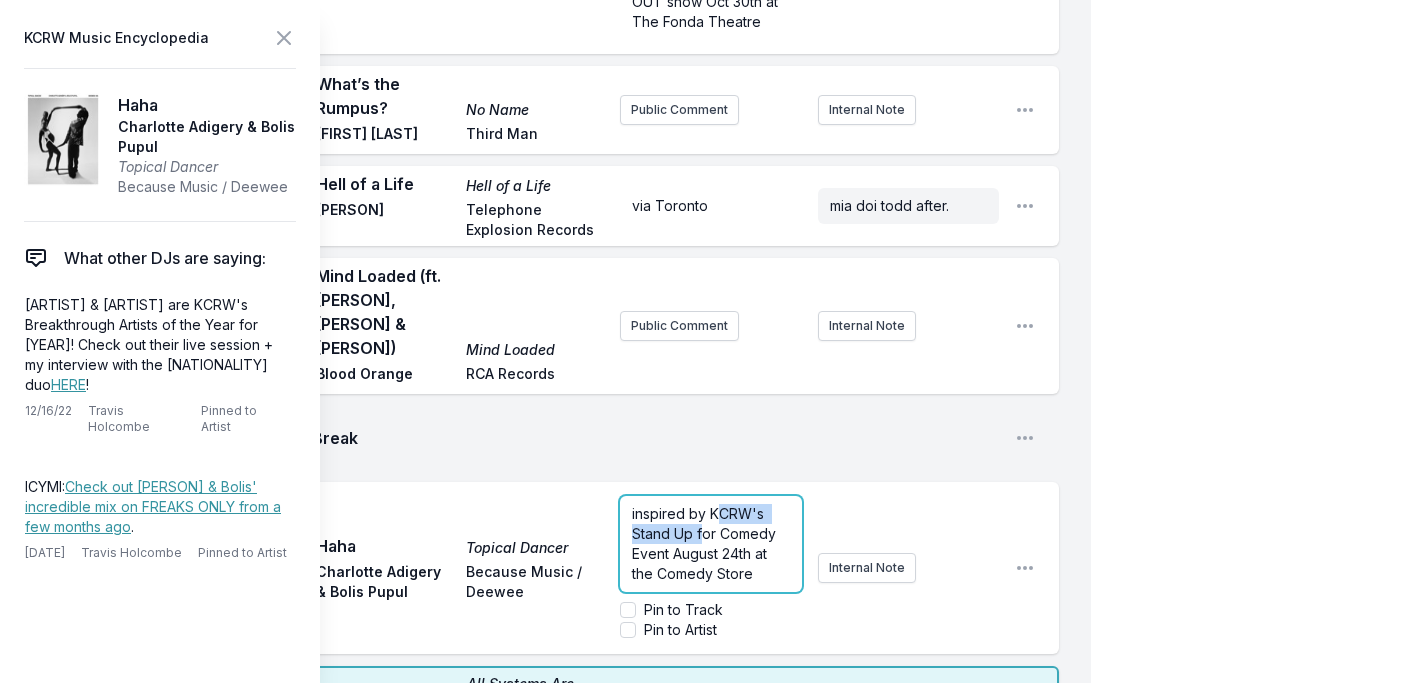 click on "inspired by KCRW's Stand Up for Comedy Event August 24th at the Comedy Store" at bounding box center (710, 544) 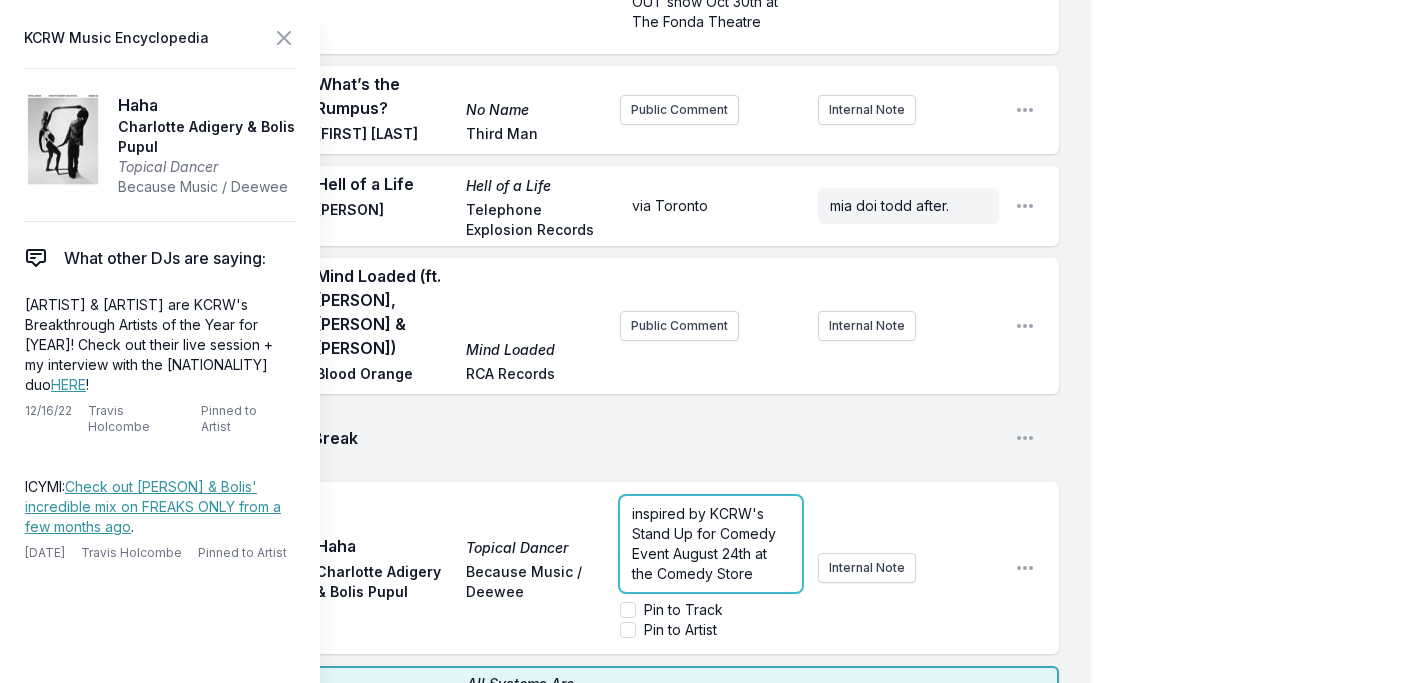 click on "inspired by KCRW's Stand Up for Comedy Event August 24th at the Comedy Store" at bounding box center [706, 543] 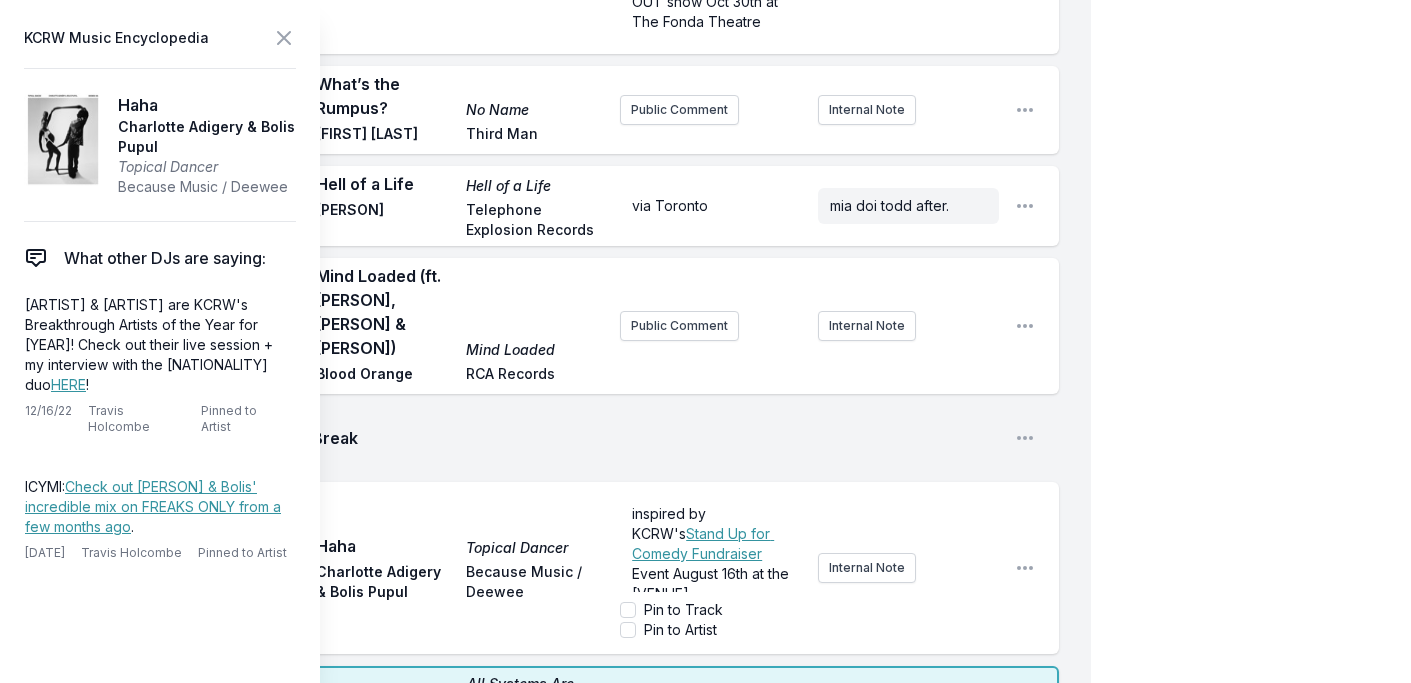 click 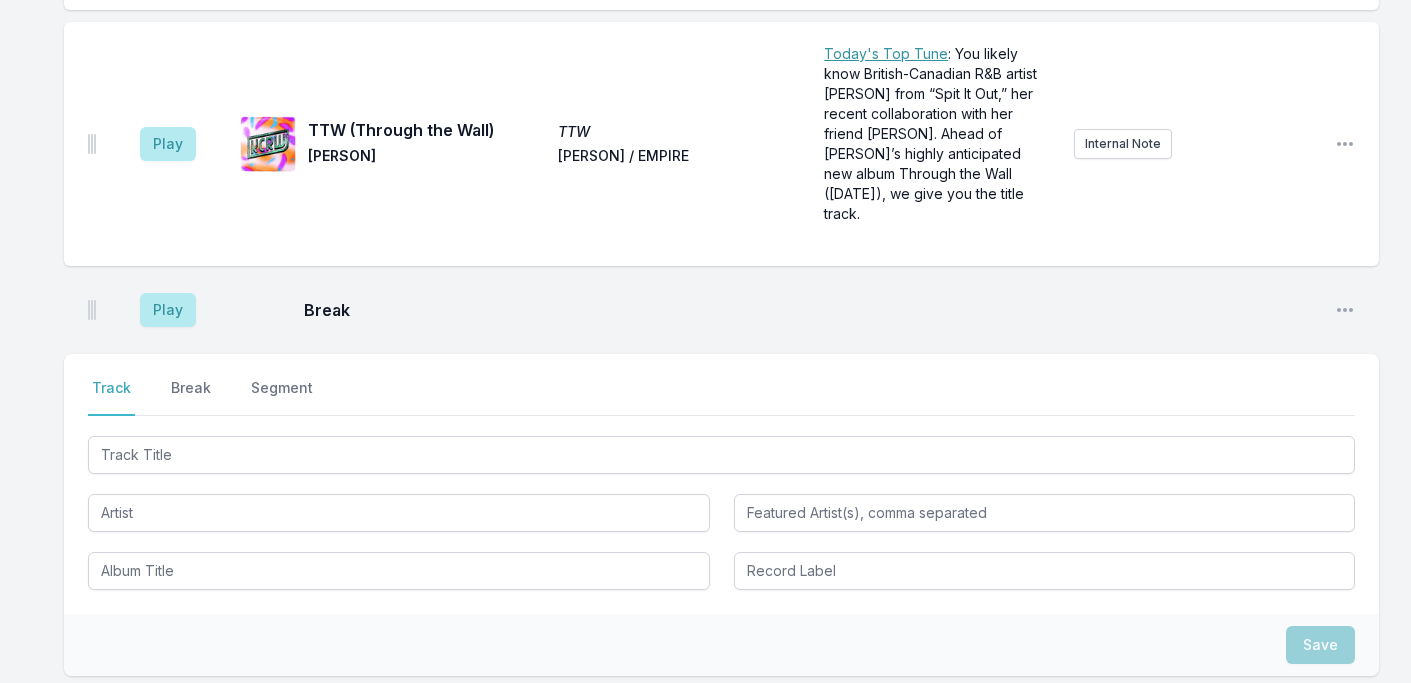 scroll, scrollTop: 6904, scrollLeft: 0, axis: vertical 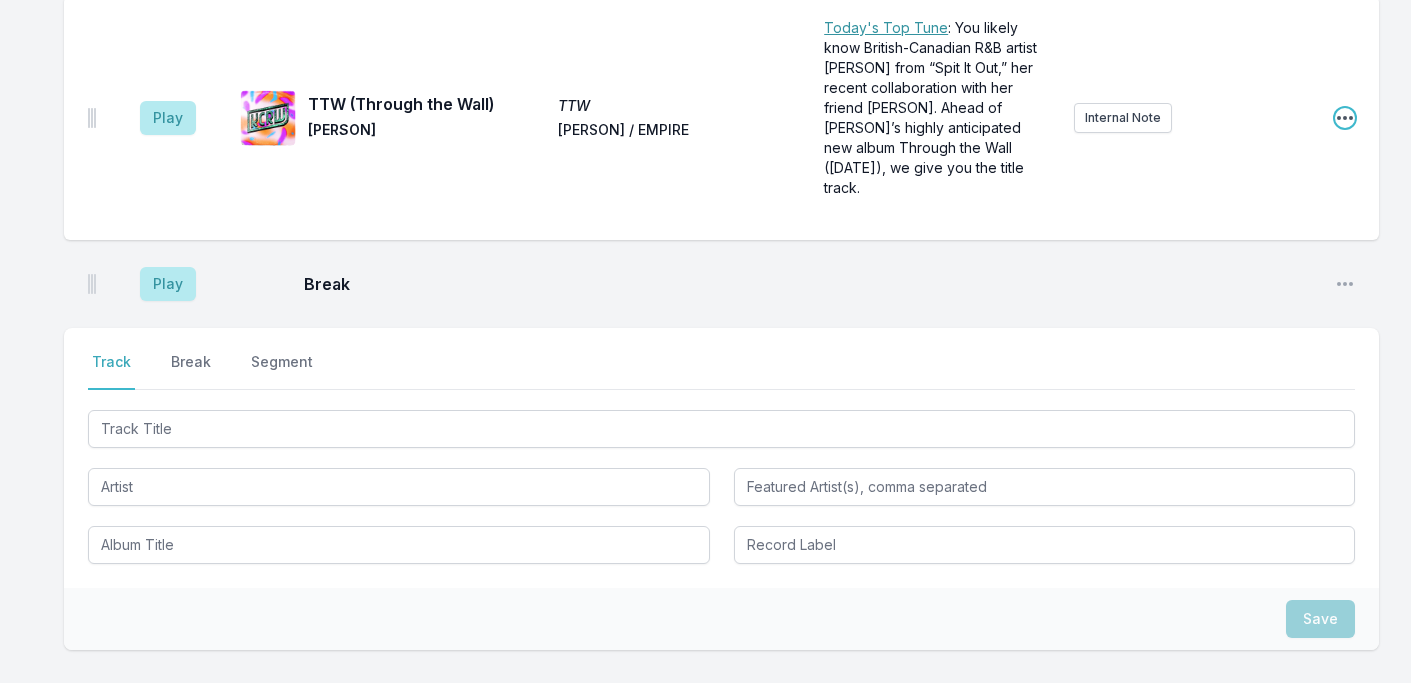 click 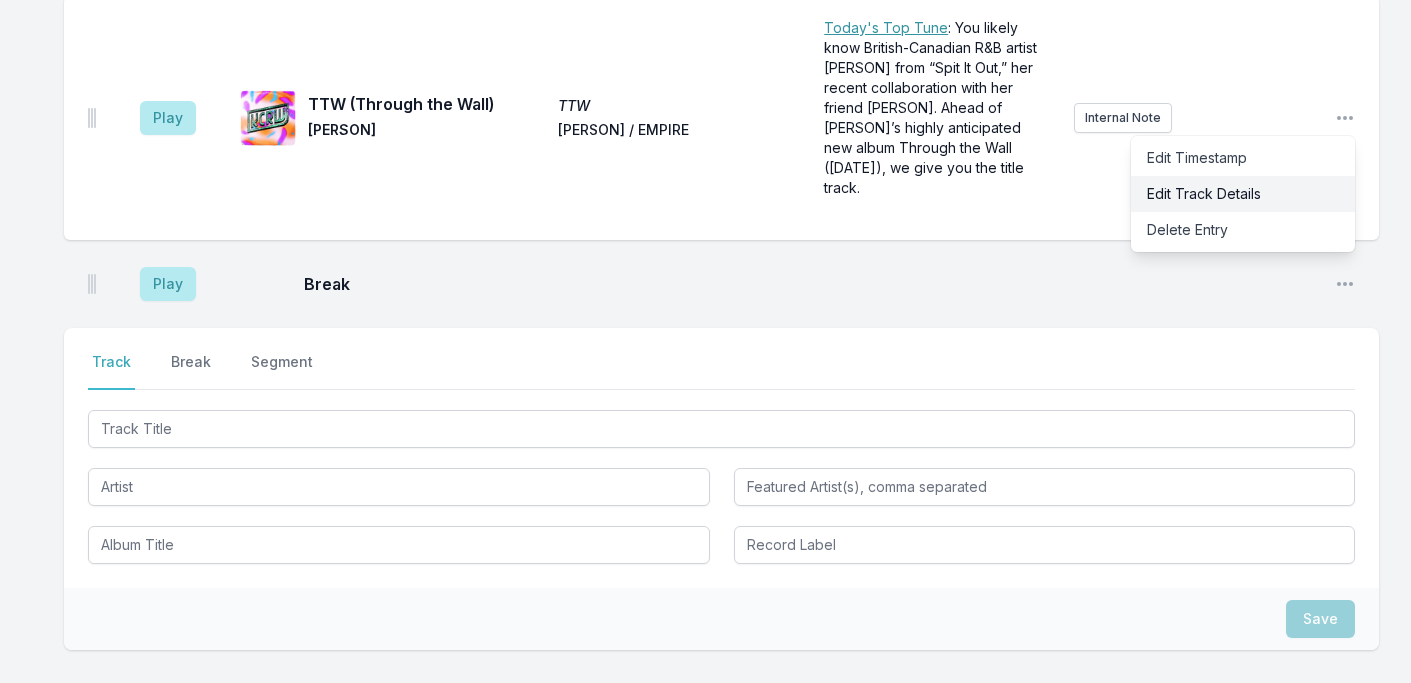 click on "Edit Track Details" at bounding box center [1243, 194] 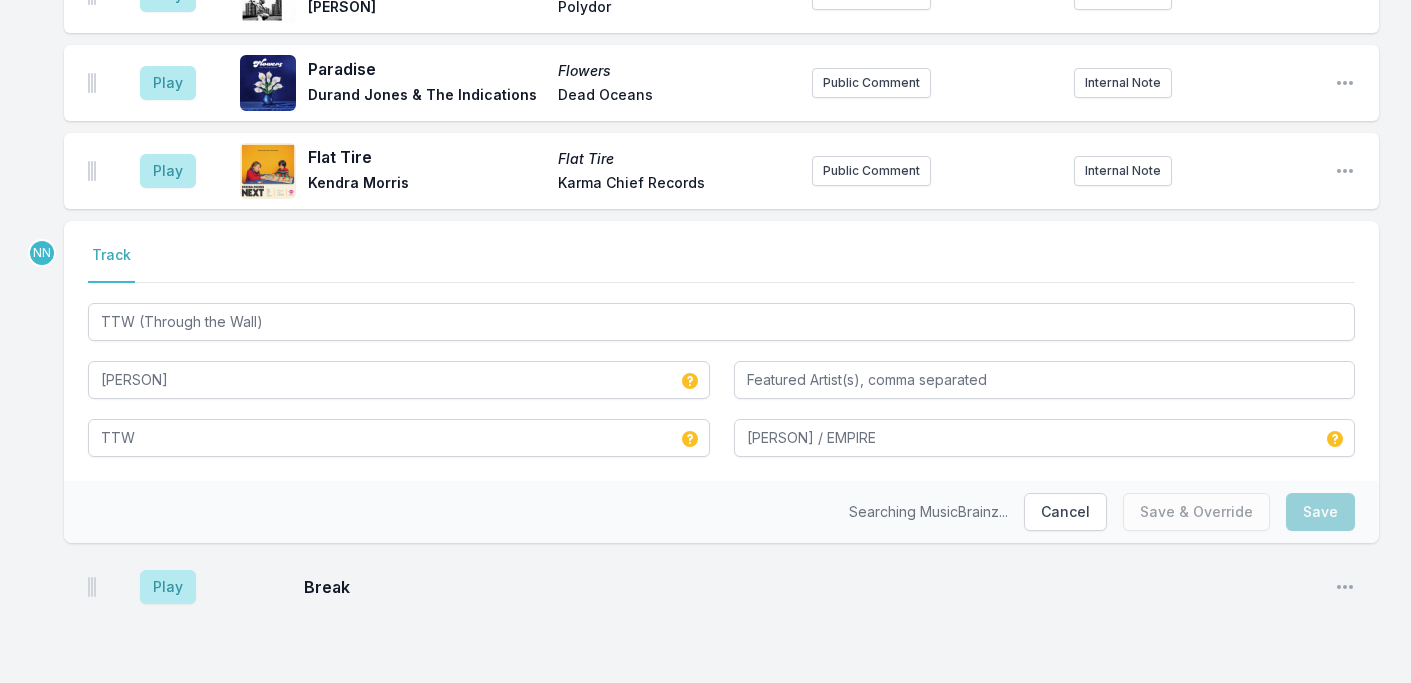 scroll, scrollTop: 6706, scrollLeft: 0, axis: vertical 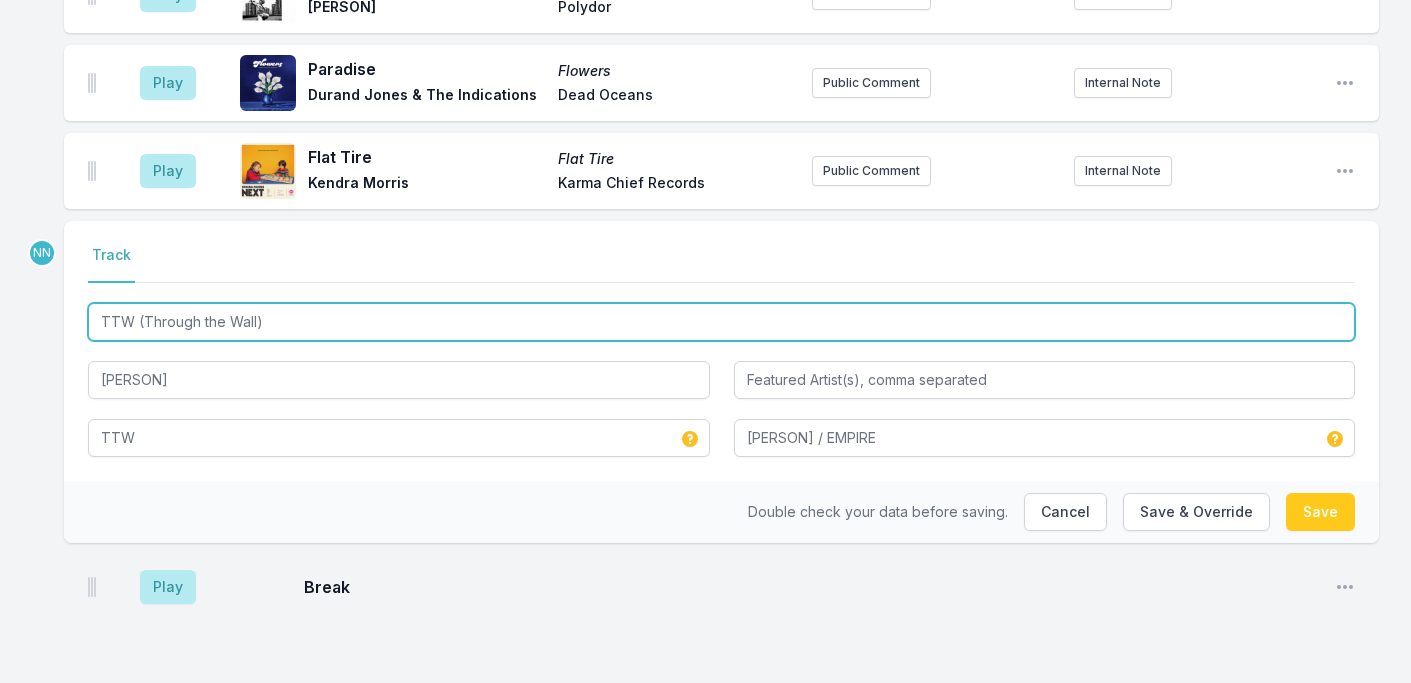 drag, startPoint x: 142, startPoint y: 324, endPoint x: 31, endPoint y: 321, distance: 111.040535 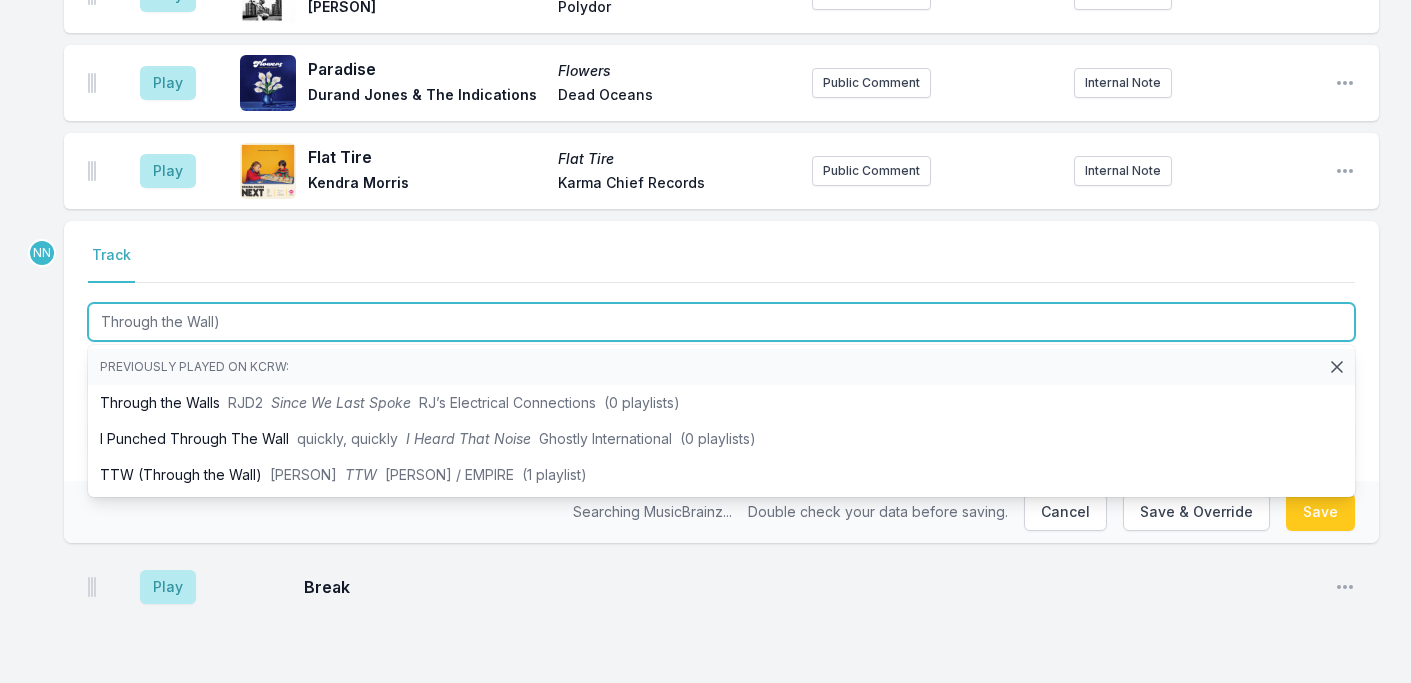 click on "Through the Wall)" at bounding box center (721, 322) 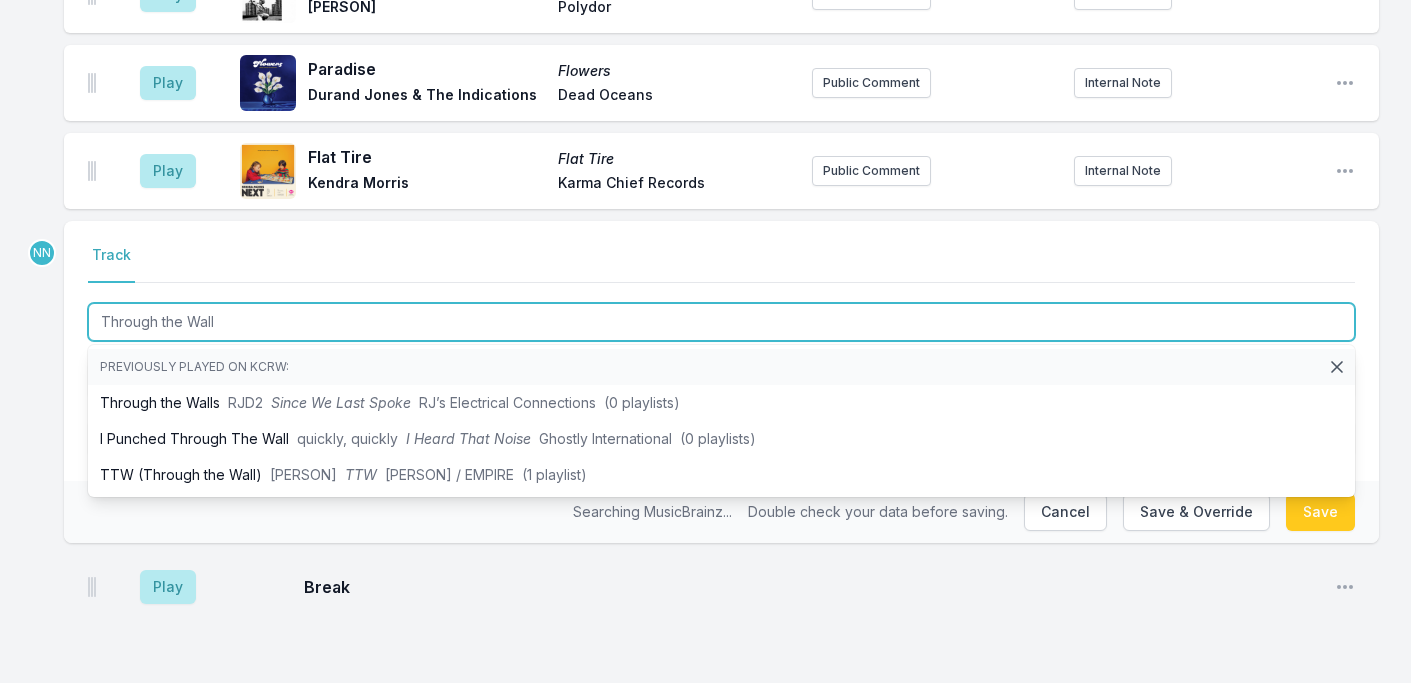 type on "Through the Wall" 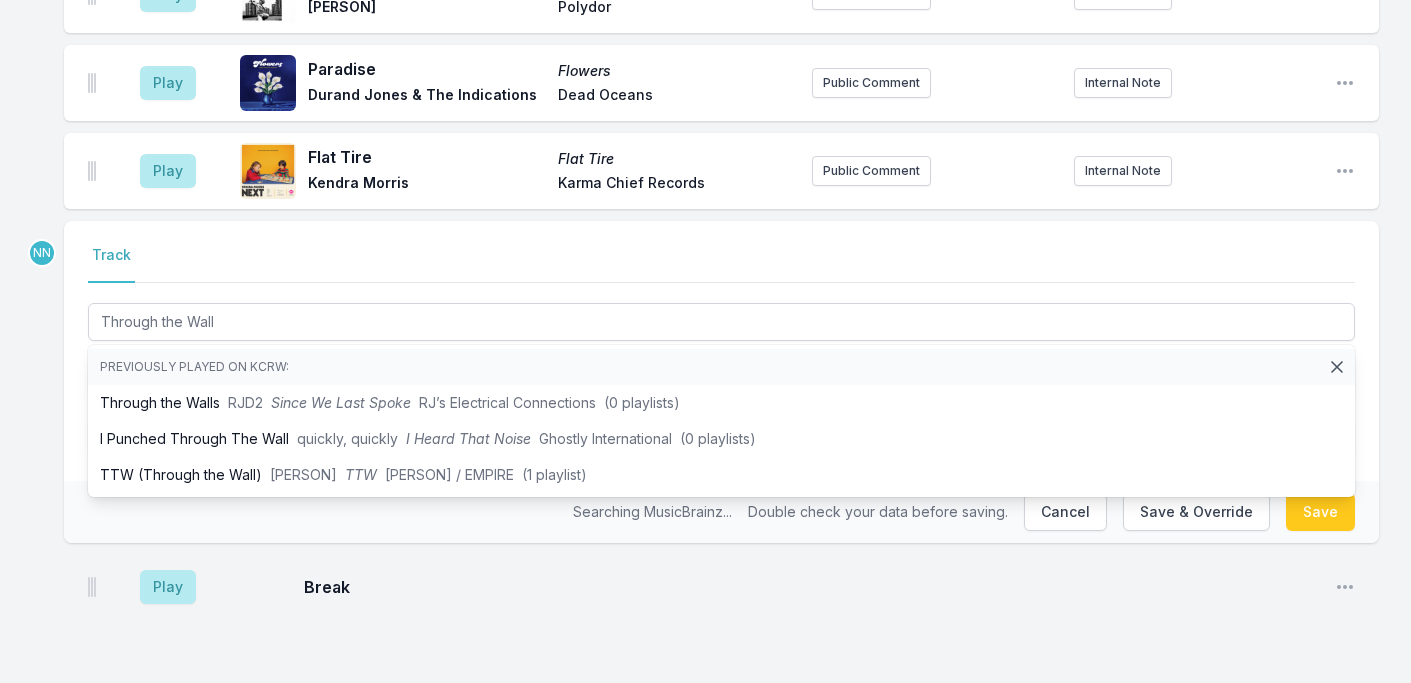 click on "Missing Data Some of your tracks are missing record label information. This info helps artists get paid! It needs to be filled out within 24 hours of showtime. 9:04 AM The Land Where Most Anything Goes Anything ...and more [PERSON] Self Released via Texas. Discovered from [PERSON]'s IG . Support [PERSON] in rebuilding after losing his home in a fire by buying his record on Bandcamp ! Internal Note Open playlist item options via Texas. Discovered from [PERSON]'s IG . Support [PERSON] in rebuilding after losing his home in a fire by buying his record on Bandcamp ! 9:07 AM Chameleons MOONSHOTS The South Hill Experiment: KCRW Live From HQ [no label] Public Comment Internal Note Open playlist item options 9:10 AM Superman I Want to Love, and I Love fastmusic Fun in the church outernational music for interplanetary people Internal Note Open playlist item options outernational music for interplanetary people 9:14 AM Shooting Star Ponderosa [PERSON] in Your Mind Rice Is Nice Internal Note 9:17 AM" at bounding box center [705, -2900] 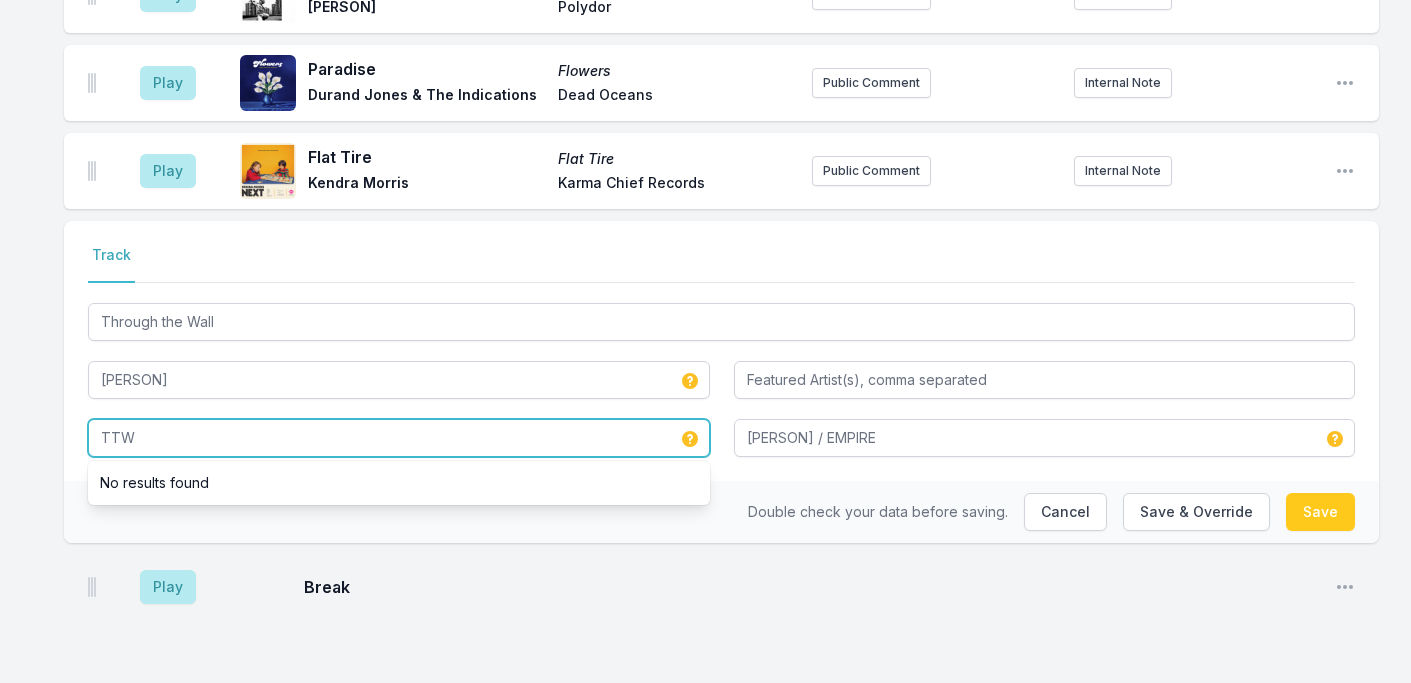 click on "TTW" at bounding box center [399, 438] 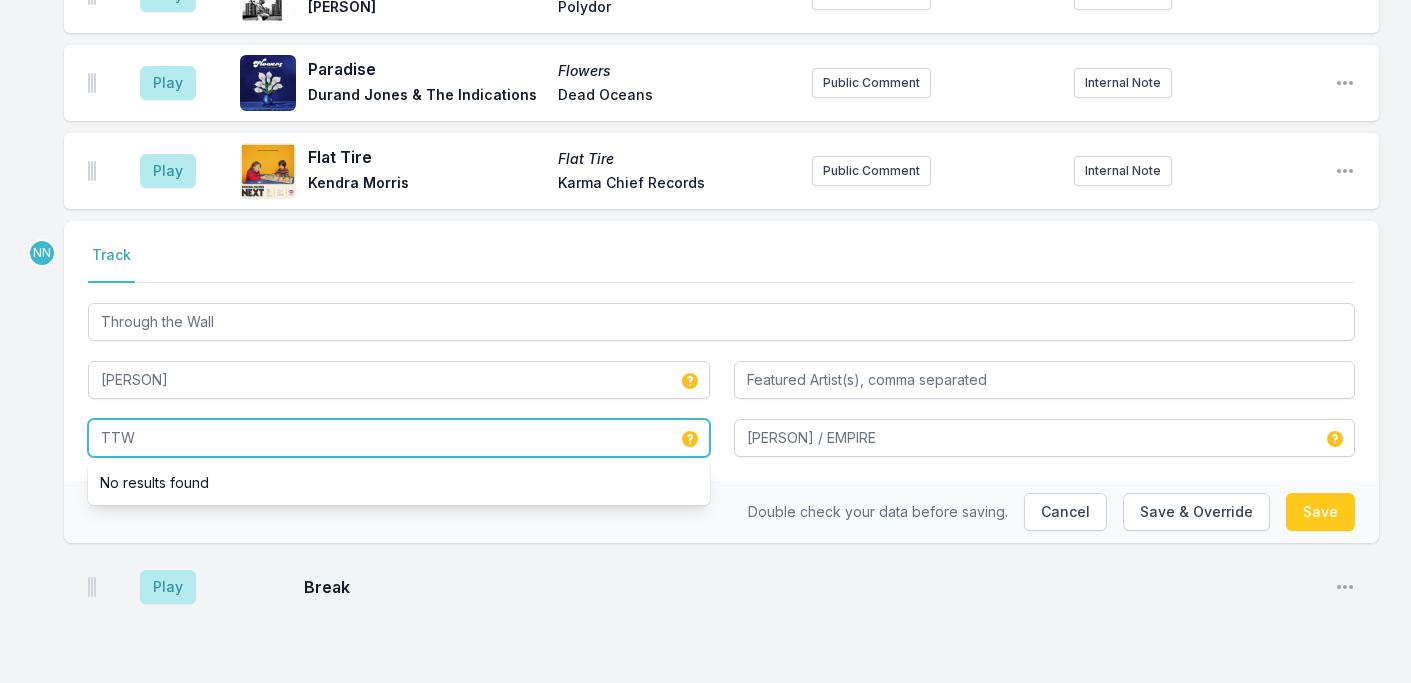 click on "TTW" at bounding box center [399, 438] 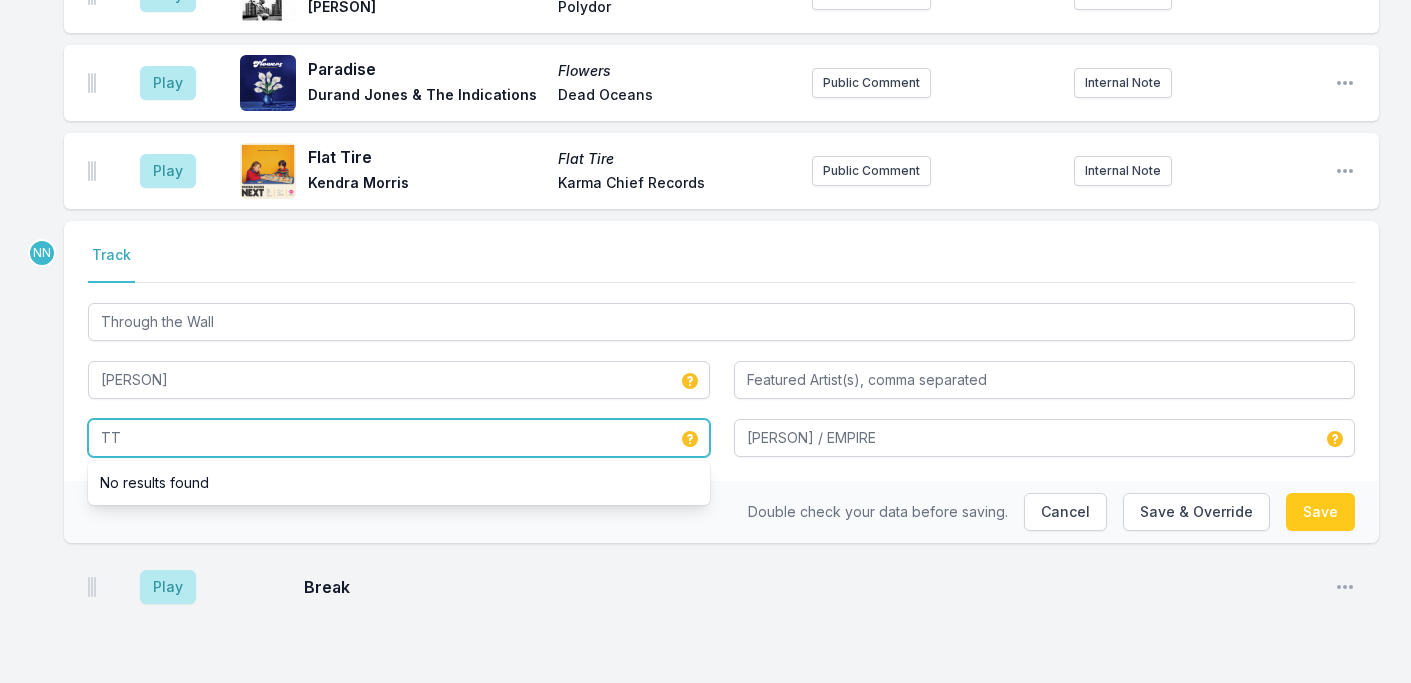 type on "T" 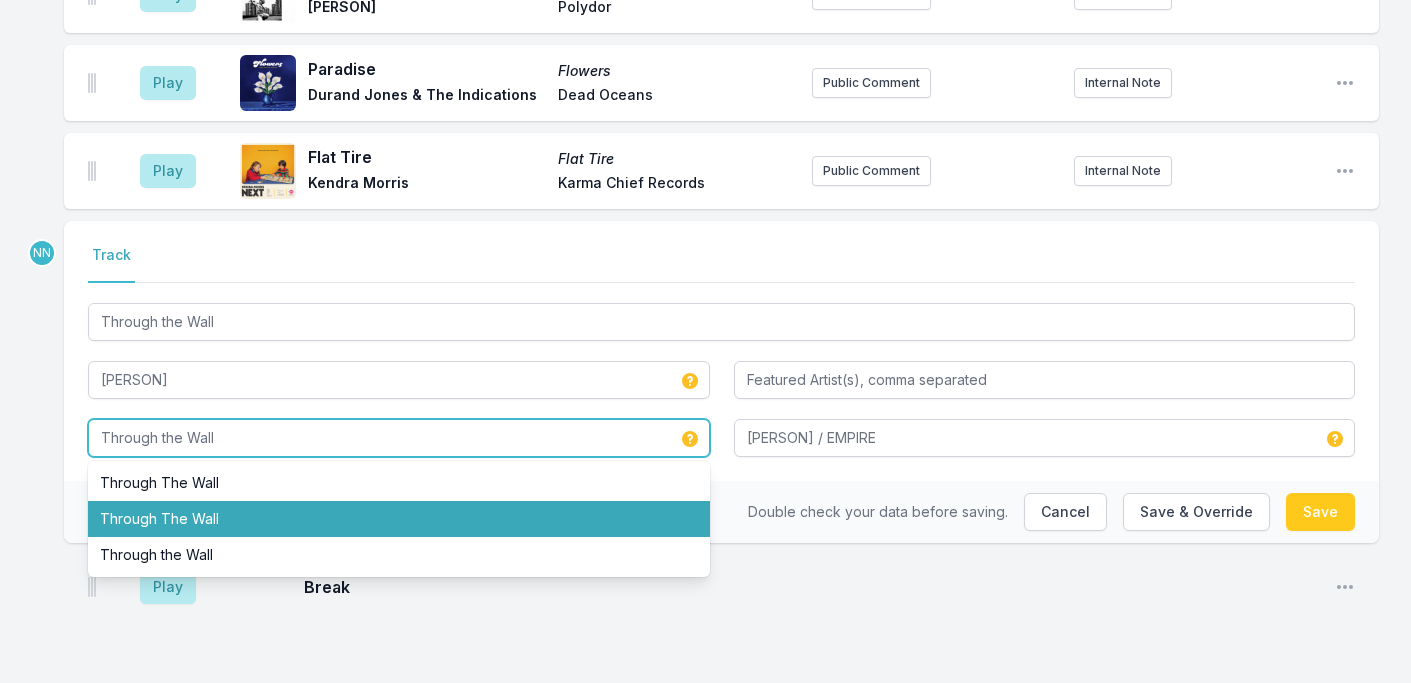 type on "Through the Wall" 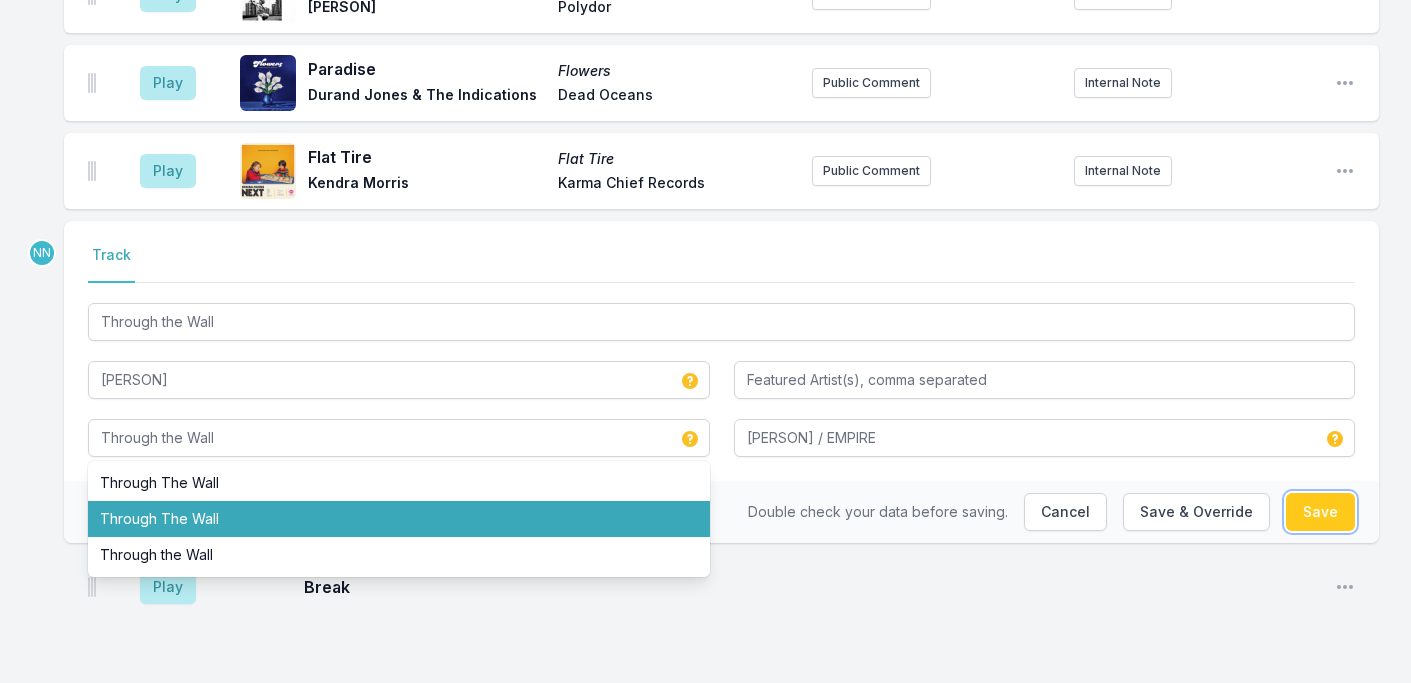 click on "Save" at bounding box center (1320, 512) 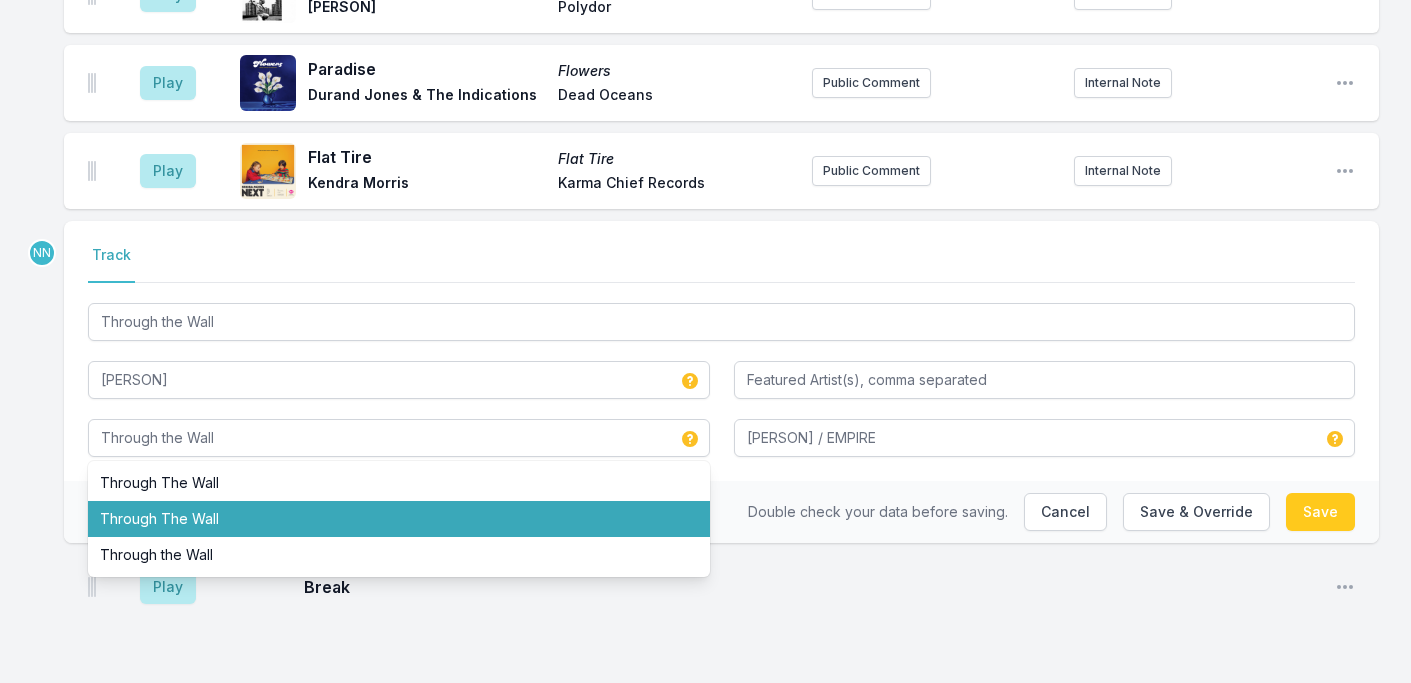 type on "TTW (Through the Wall)" 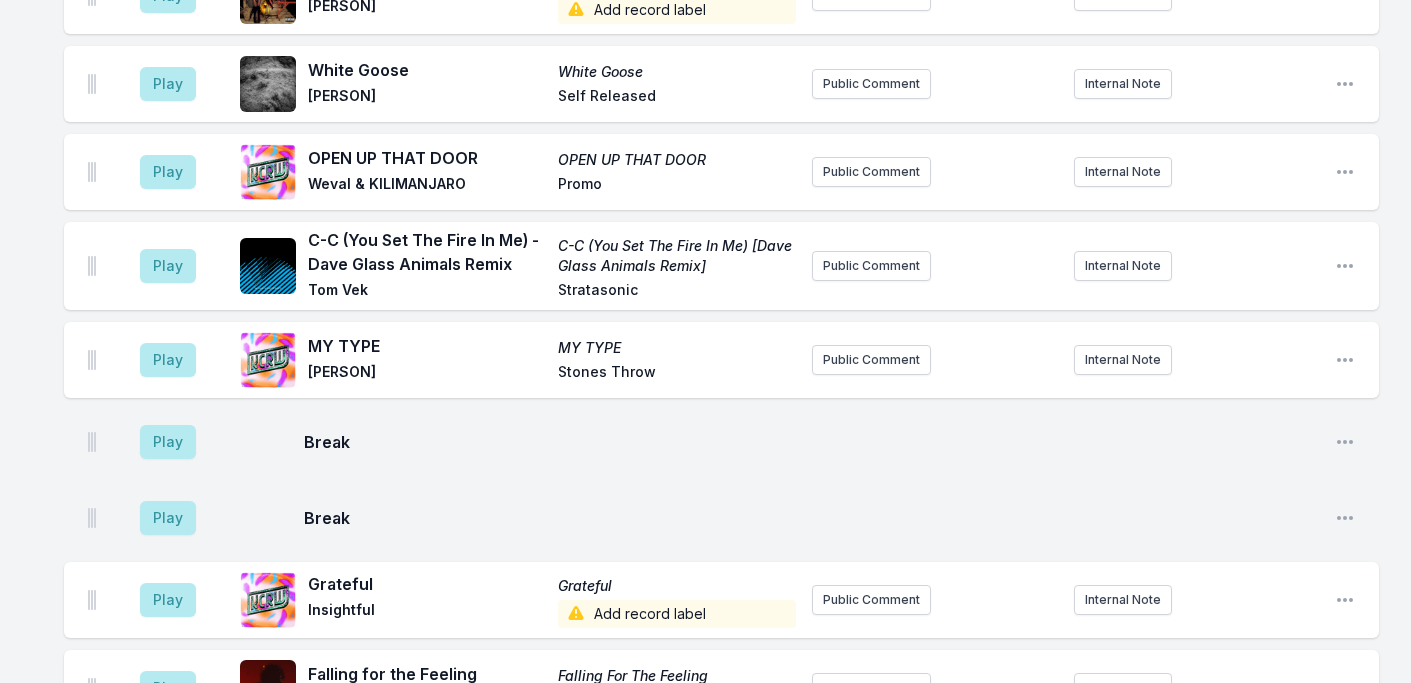scroll, scrollTop: 5745, scrollLeft: 0, axis: vertical 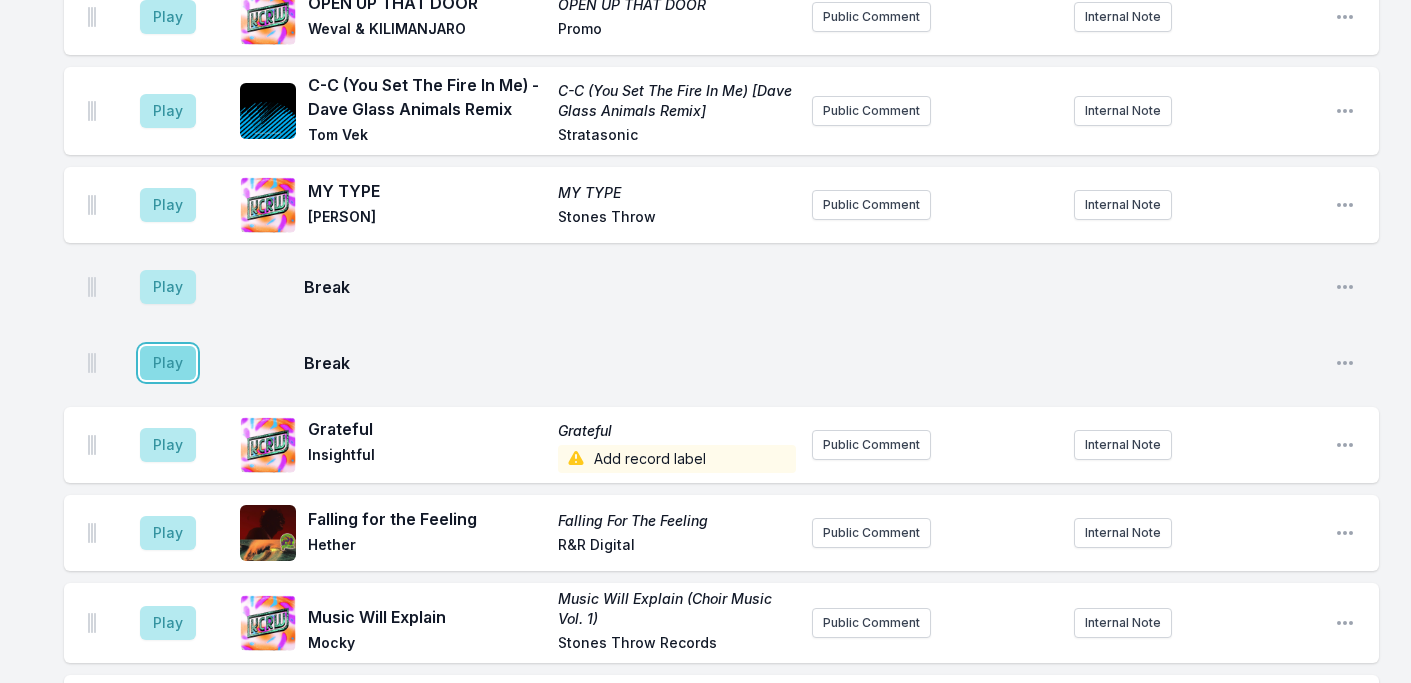 click on "Play" at bounding box center (168, 363) 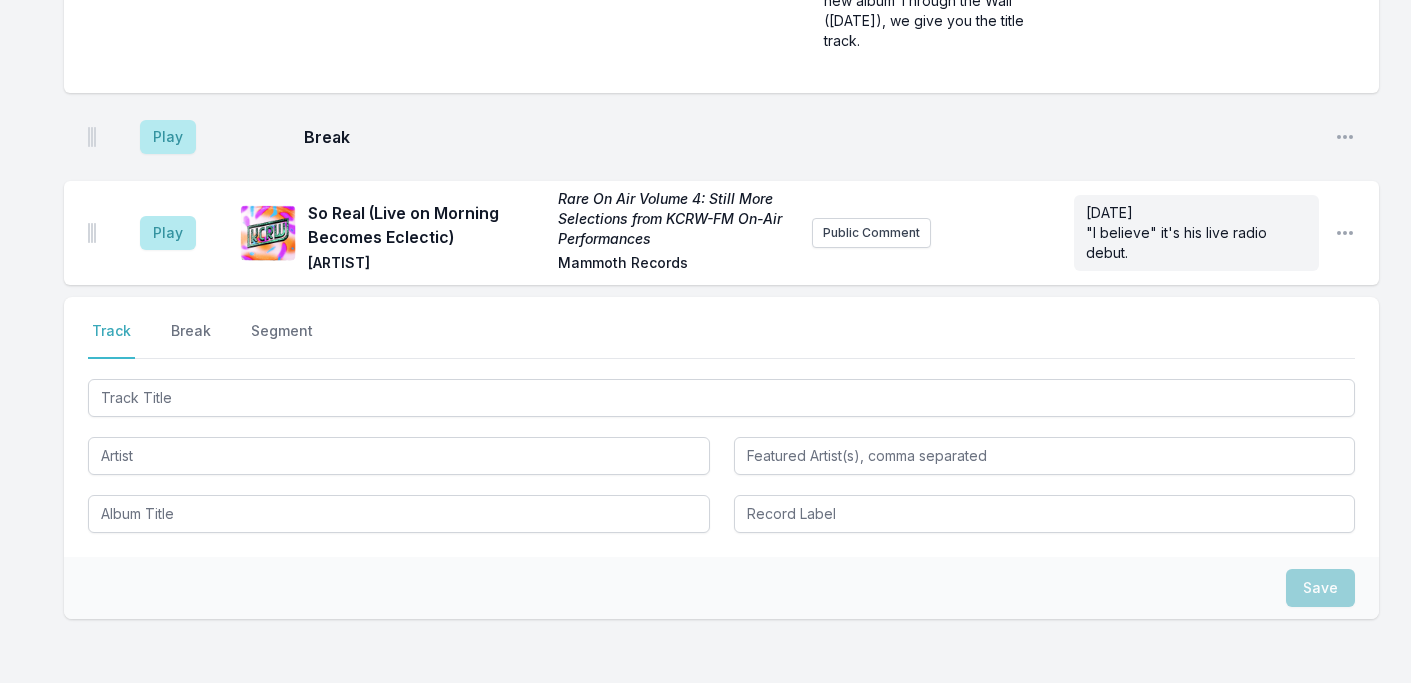 scroll, scrollTop: 7189, scrollLeft: 0, axis: vertical 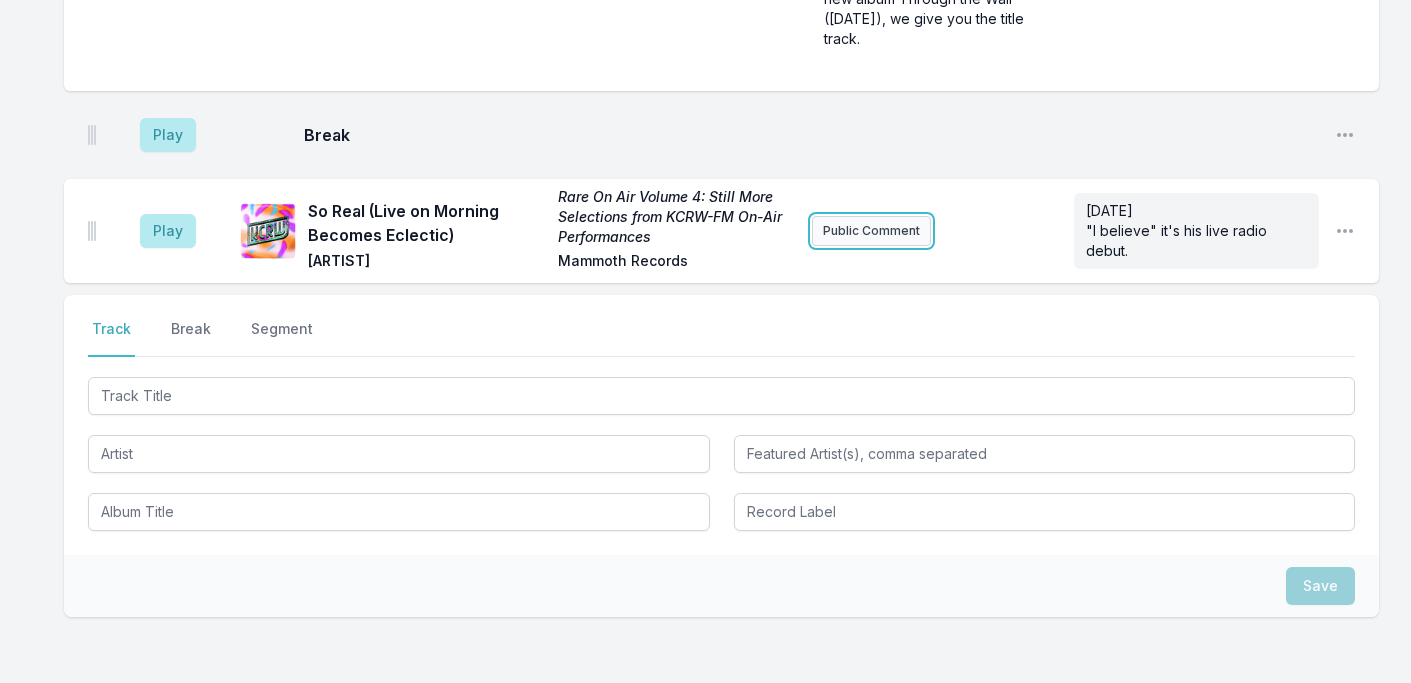 click on "Public Comment" at bounding box center [871, 231] 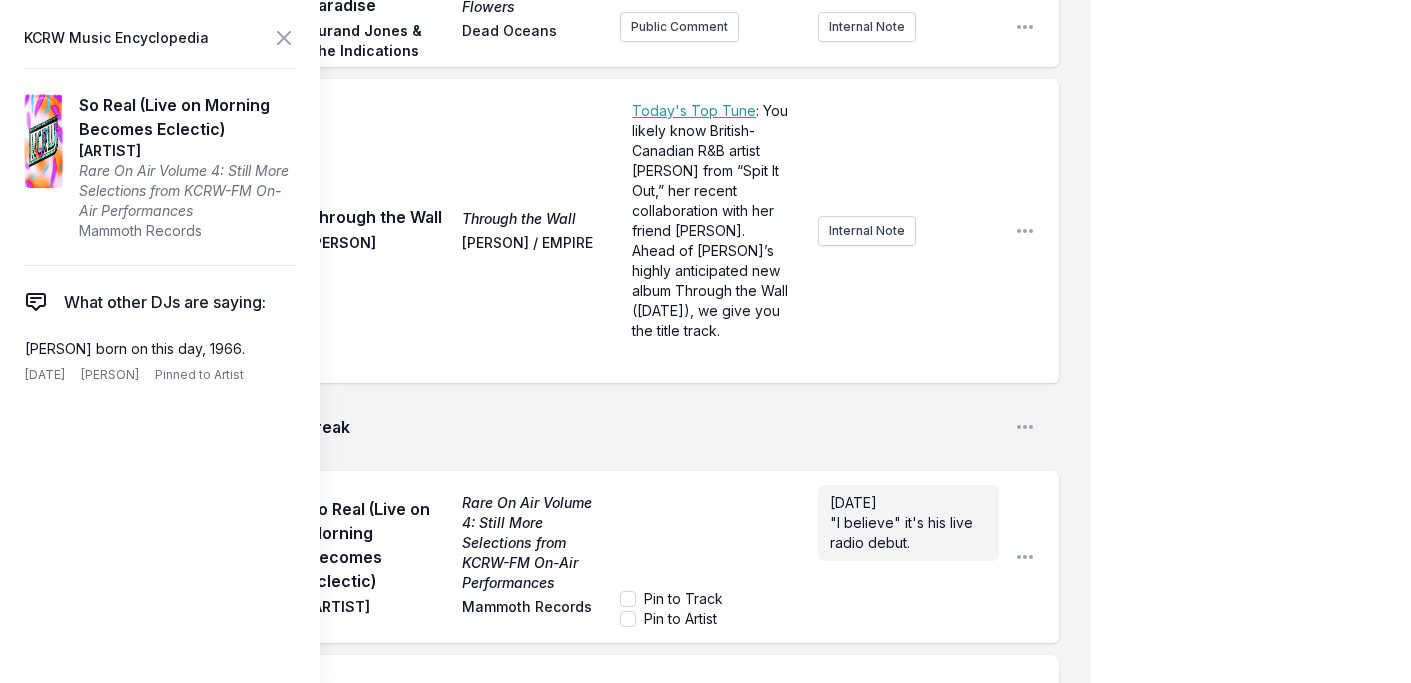 scroll, scrollTop: 8017, scrollLeft: 0, axis: vertical 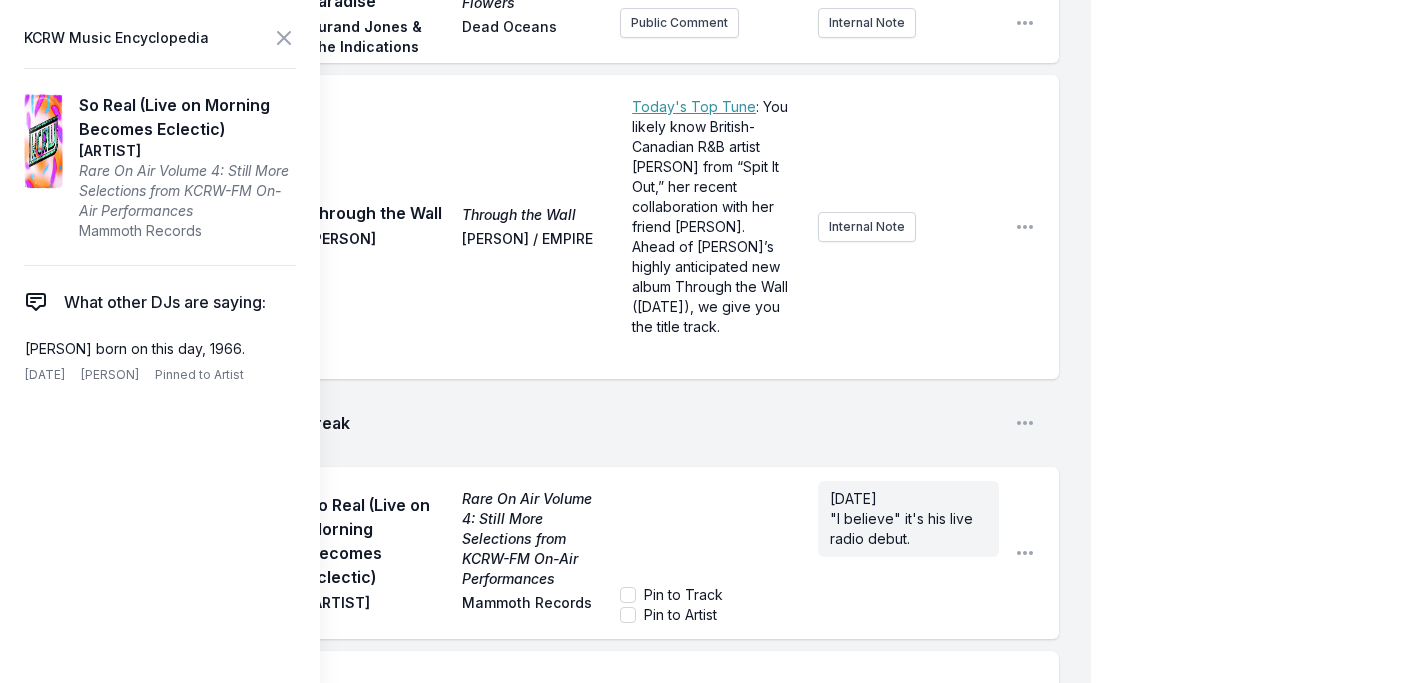 click on "﻿" at bounding box center [710, 499] 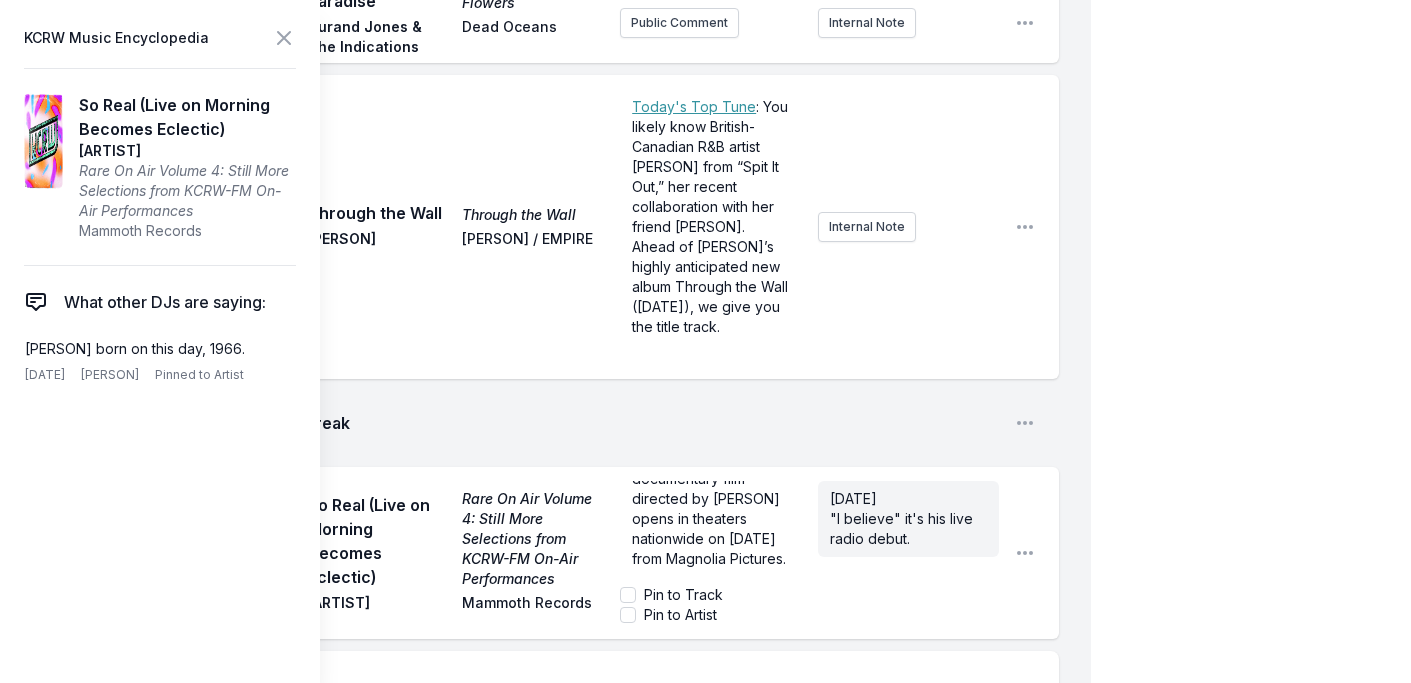 scroll, scrollTop: 0, scrollLeft: 0, axis: both 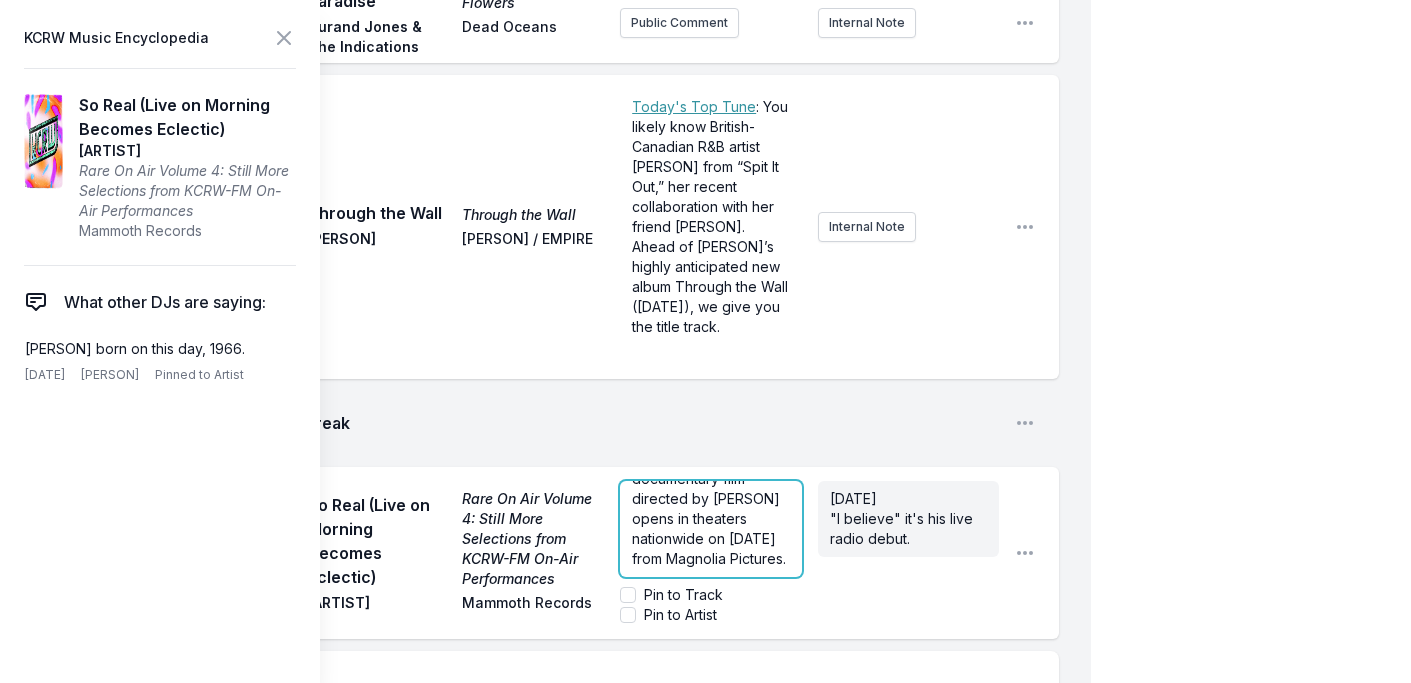 click on "It's Never Over, [PERSON] - the new documentary film directed by [PERSON] opens in theaters nationwide on [DATE] from Magnolia Pictures." at bounding box center [710, 499] 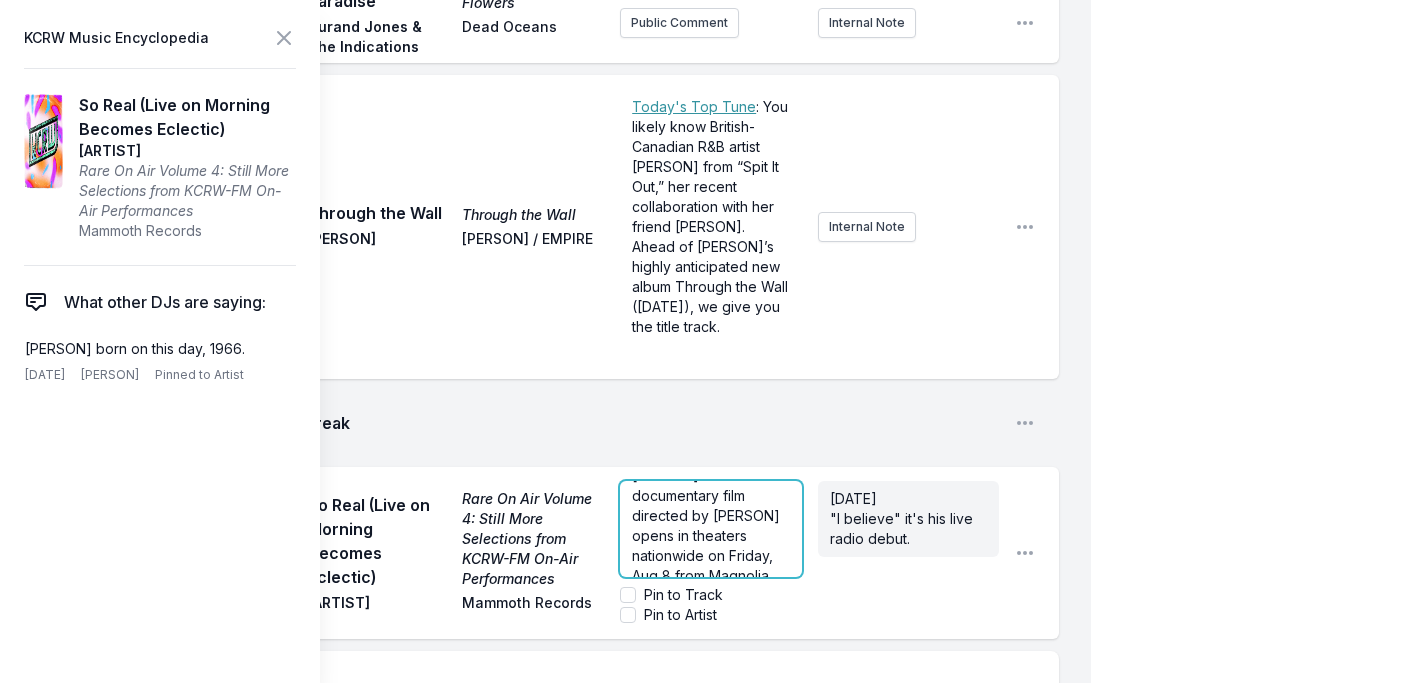 scroll, scrollTop: 0, scrollLeft: 0, axis: both 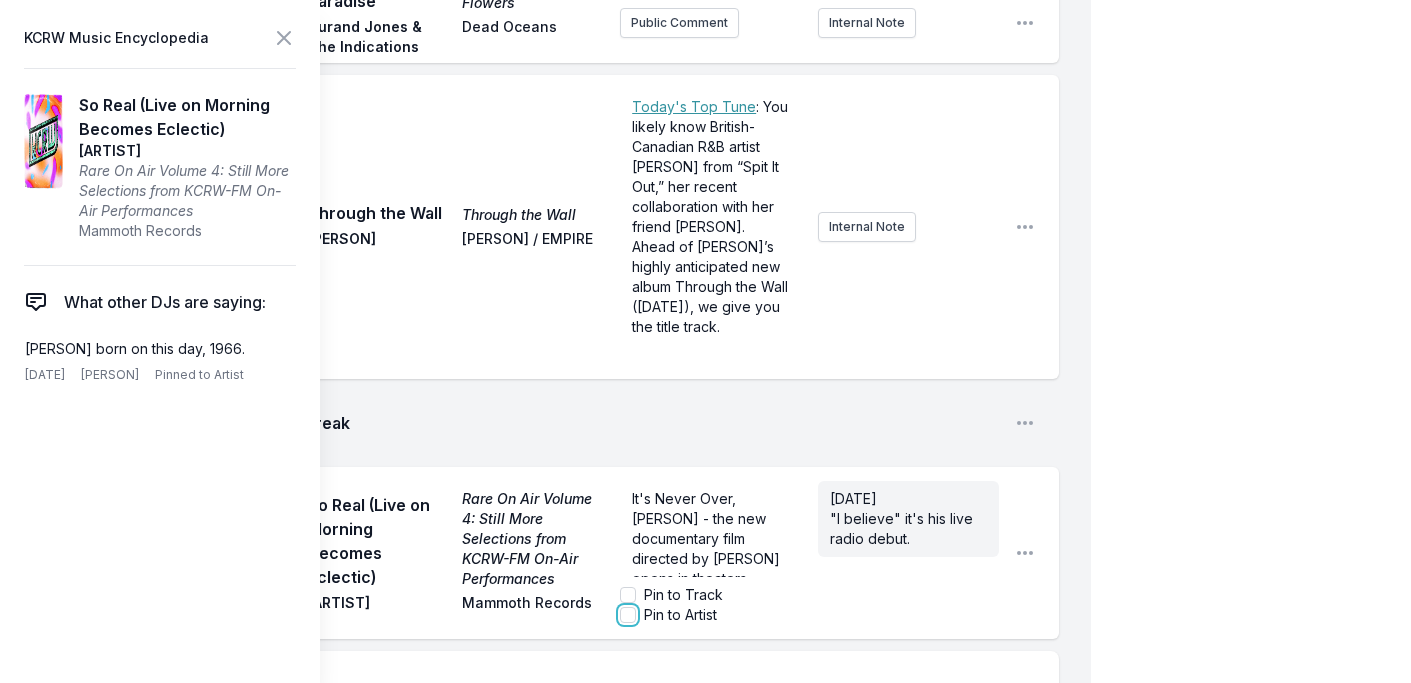 drag, startPoint x: 625, startPoint y: 592, endPoint x: 651, endPoint y: 589, distance: 26.172504 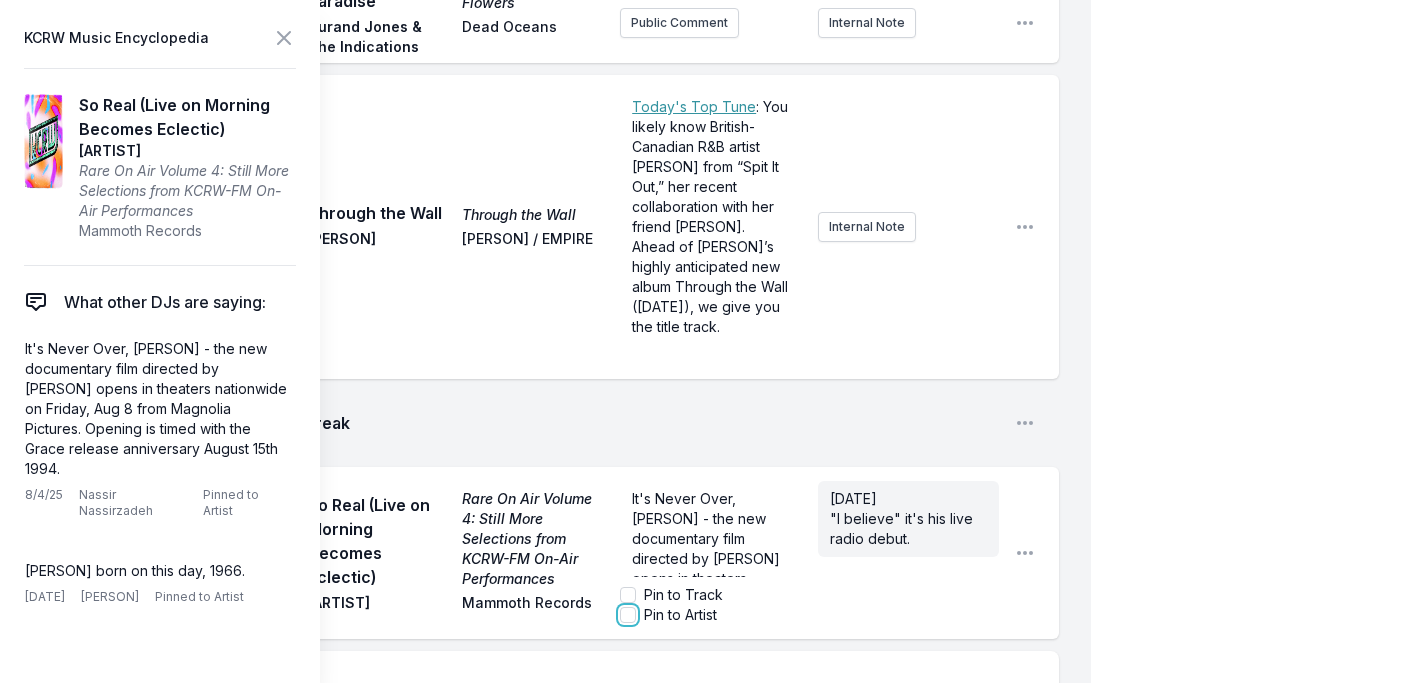 checkbox on "true" 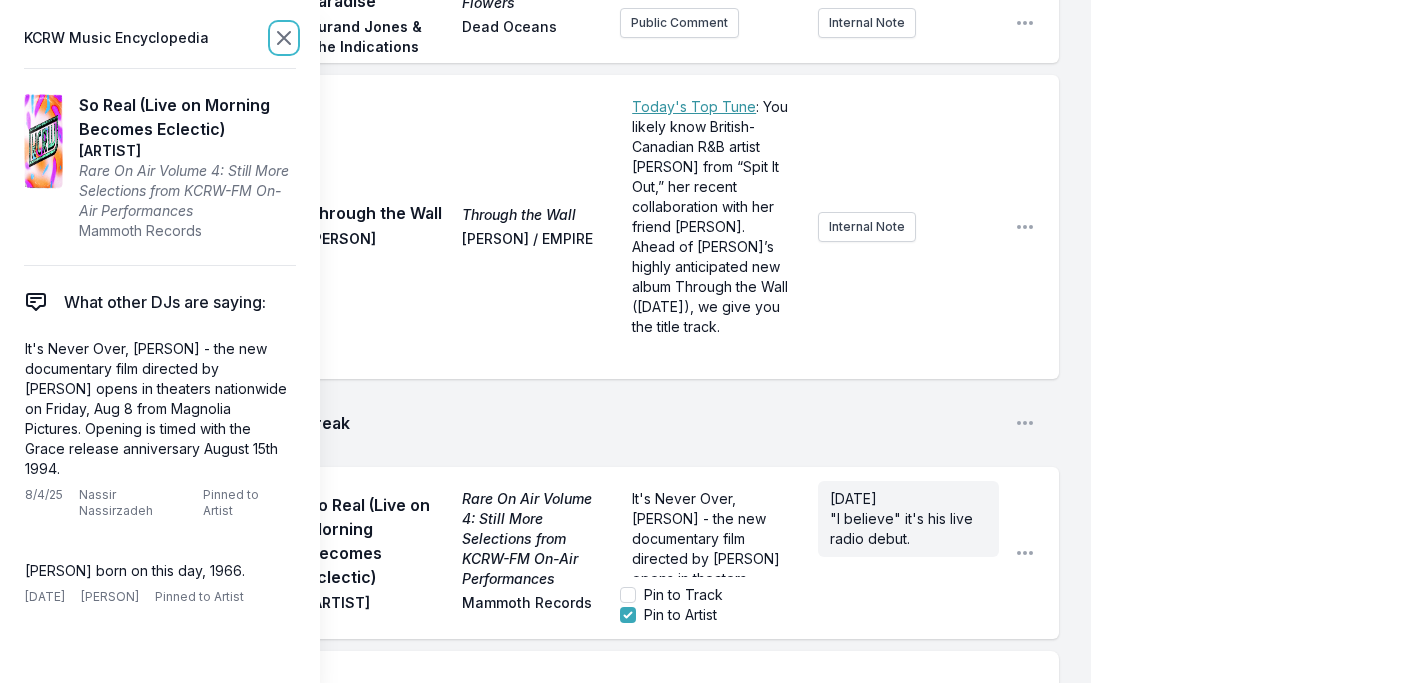 click 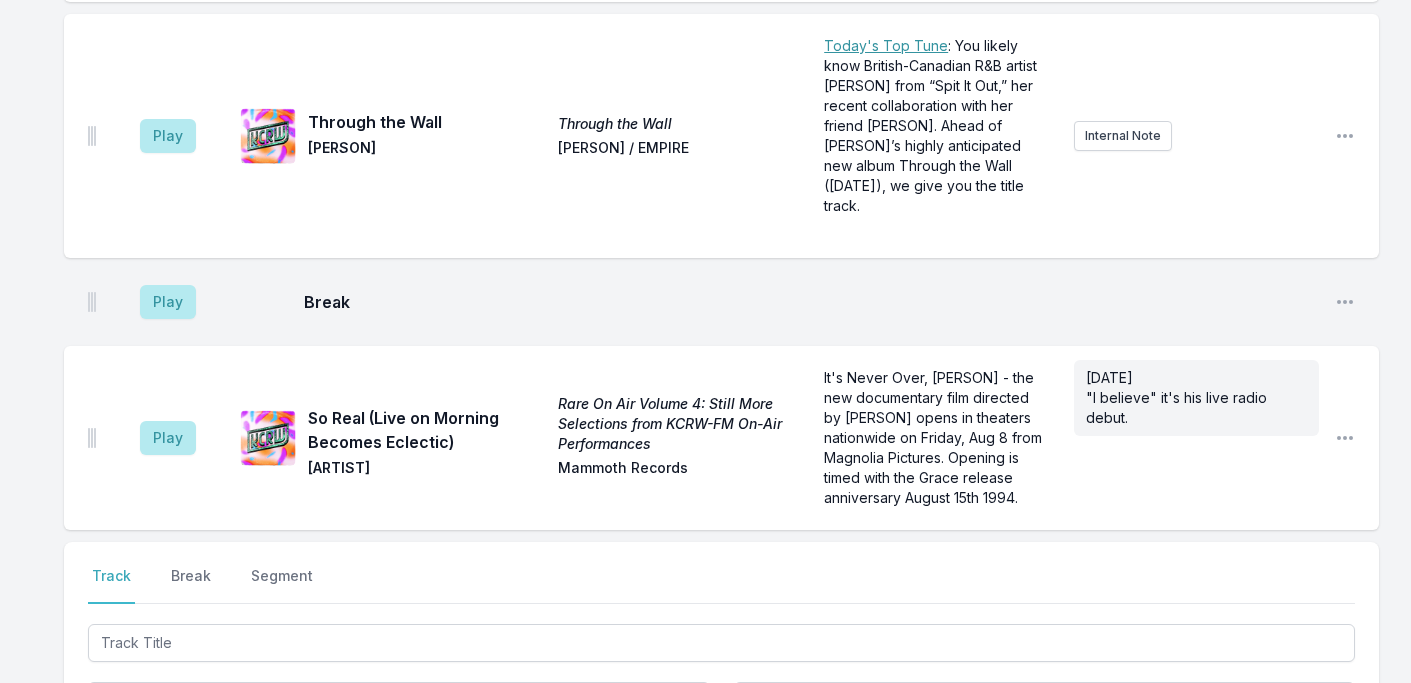scroll, scrollTop: 6982, scrollLeft: 0, axis: vertical 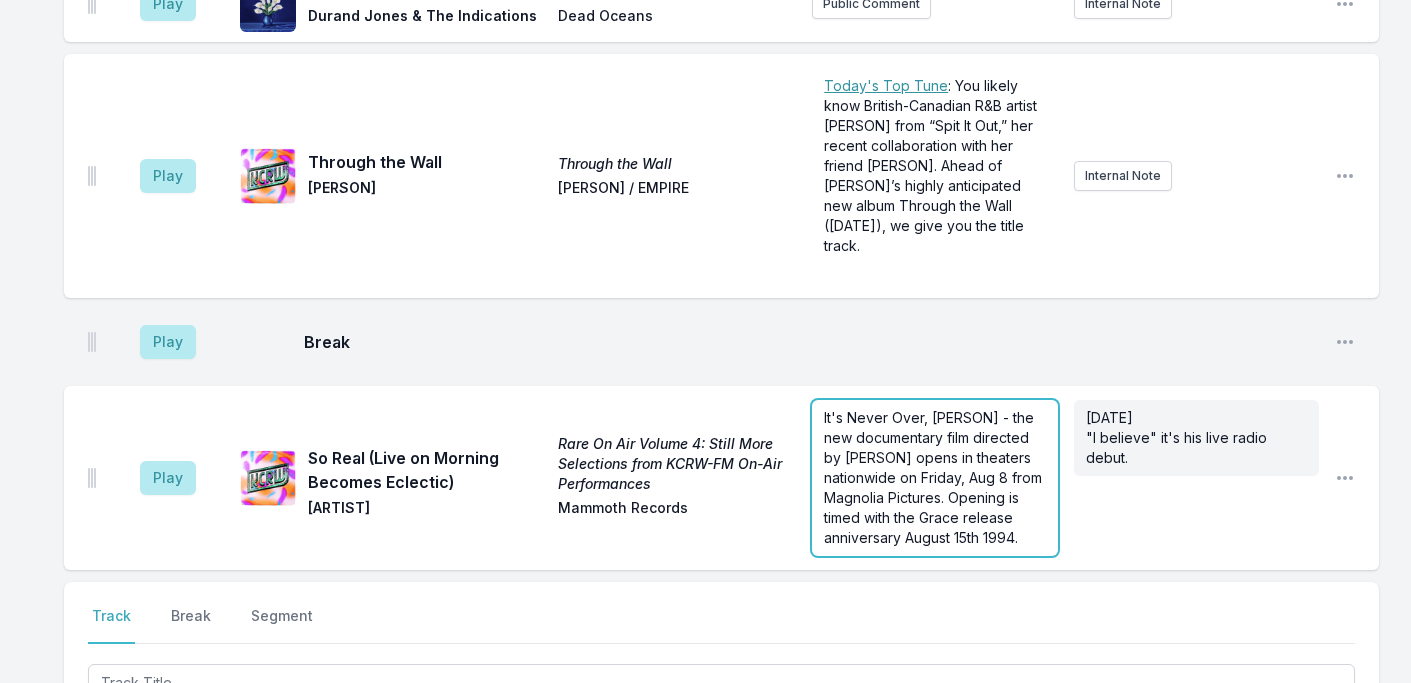 drag, startPoint x: 865, startPoint y: 462, endPoint x: 853, endPoint y: 459, distance: 12.369317 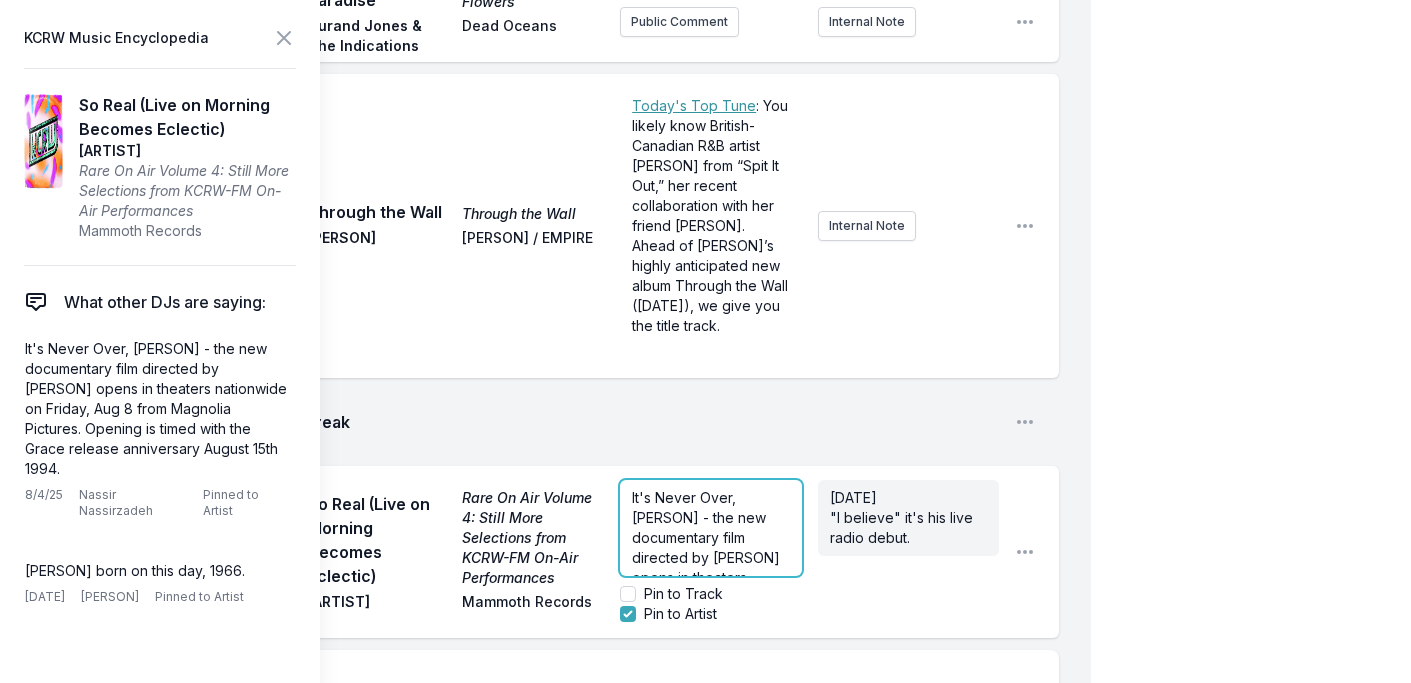 scroll, scrollTop: 8089, scrollLeft: 0, axis: vertical 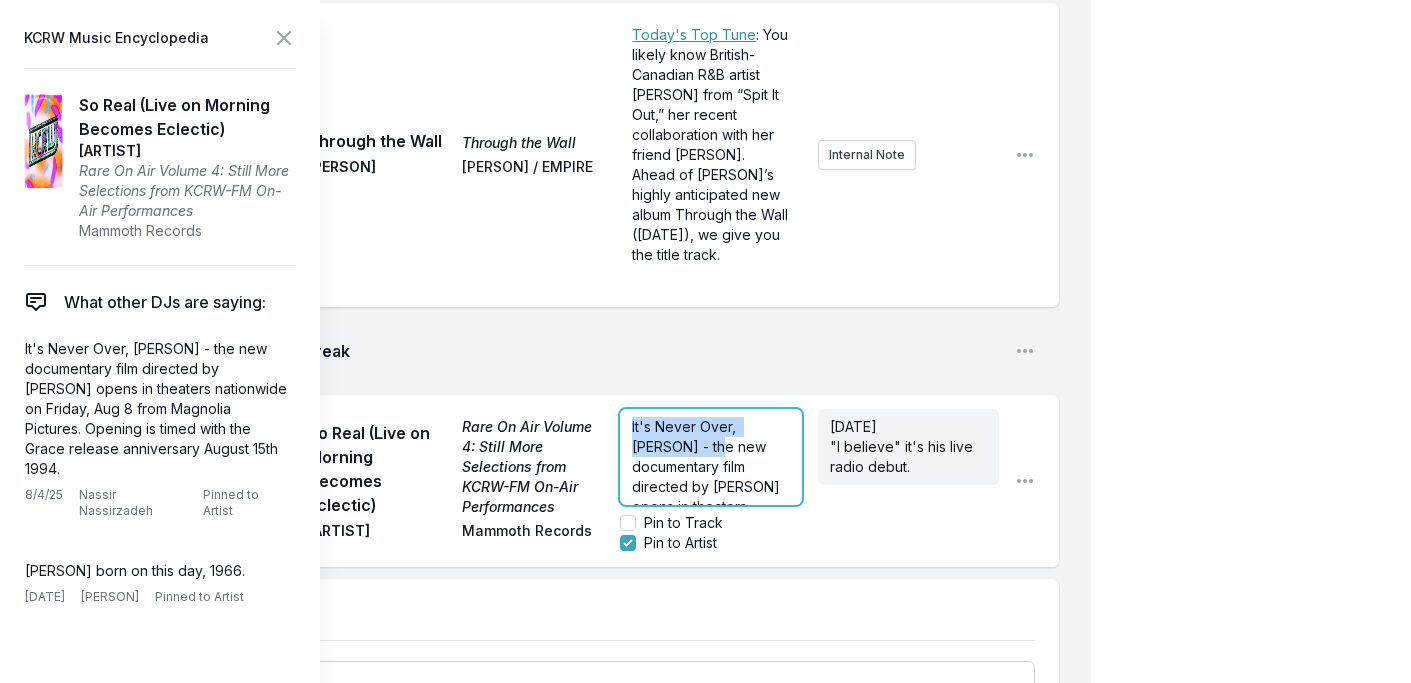 drag, startPoint x: 631, startPoint y: 406, endPoint x: 687, endPoint y: 430, distance: 60.926186 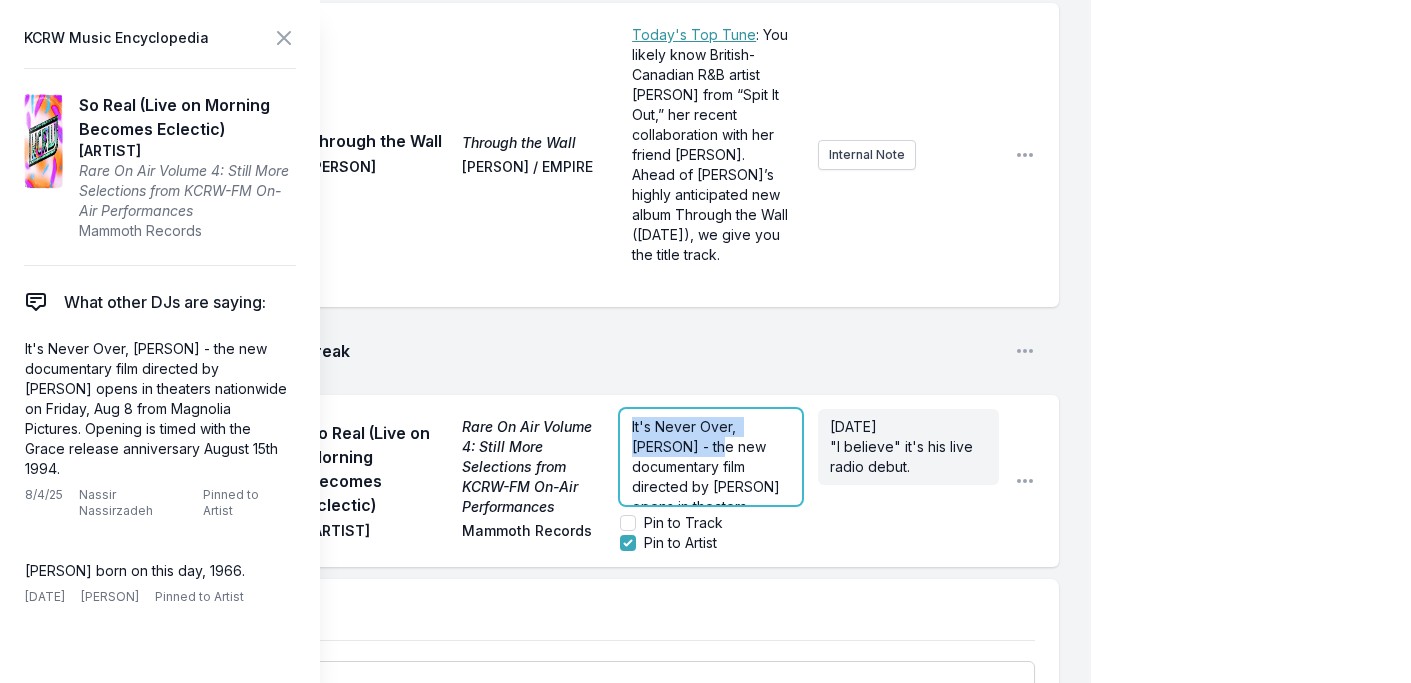 click on "It's Never Over, [PERSON] - the new documentary film directed by [PERSON] opens in theaters nationwide on Friday, Aug 8 from Magnolia Pictures. Opening is timed with the Grace release anniversary August 15th 1994." at bounding box center (710, 457) 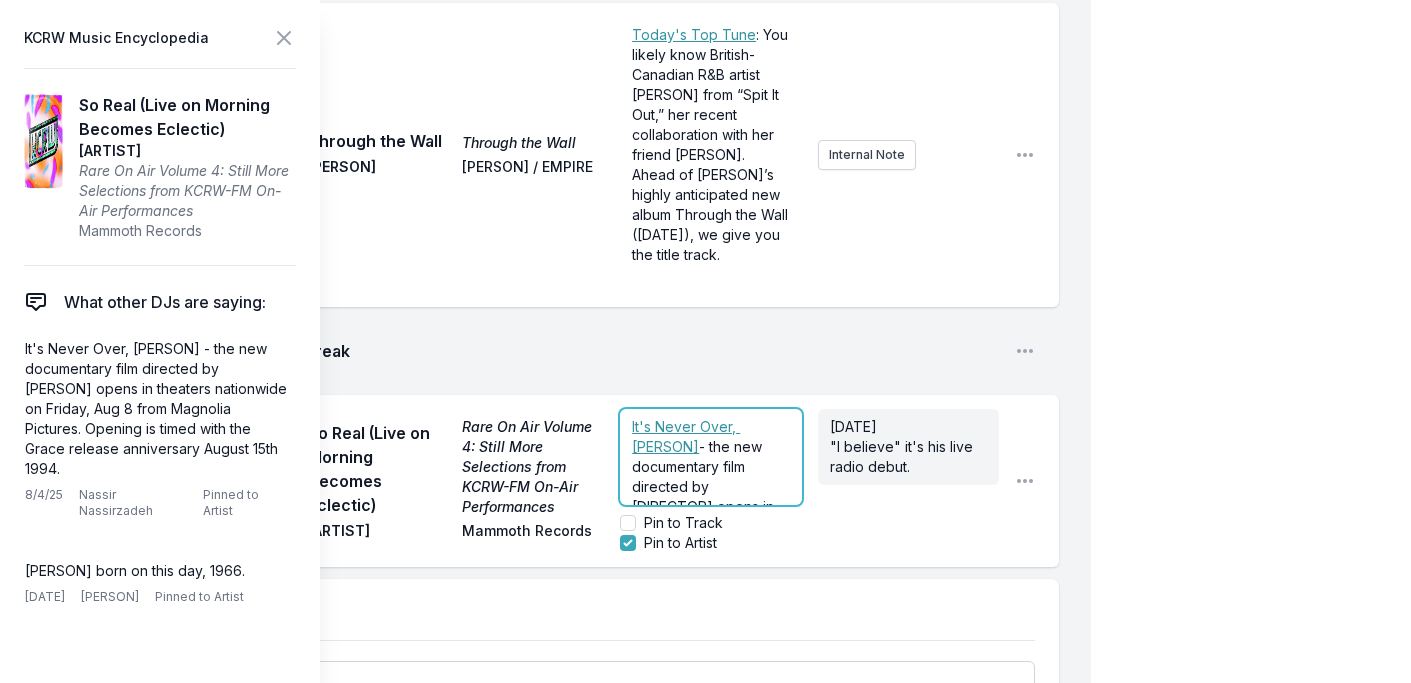 scroll, scrollTop: 8096, scrollLeft: 0, axis: vertical 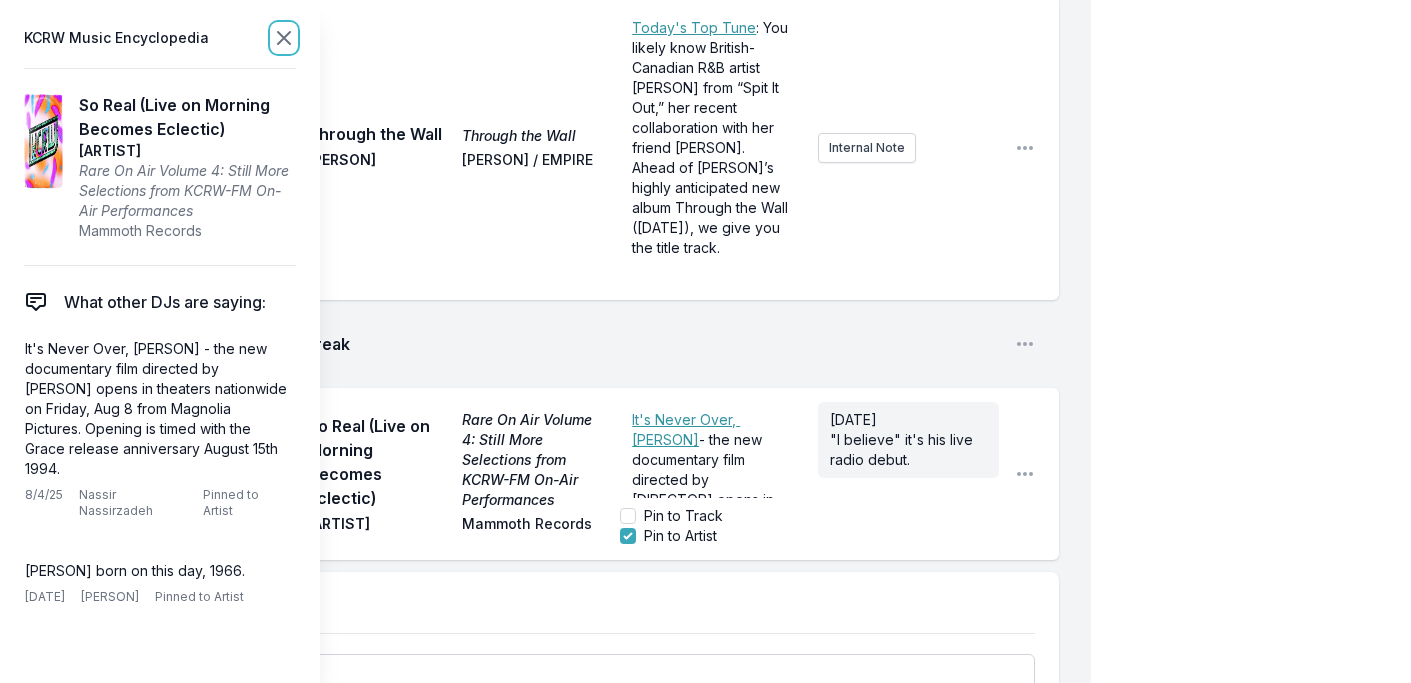 click 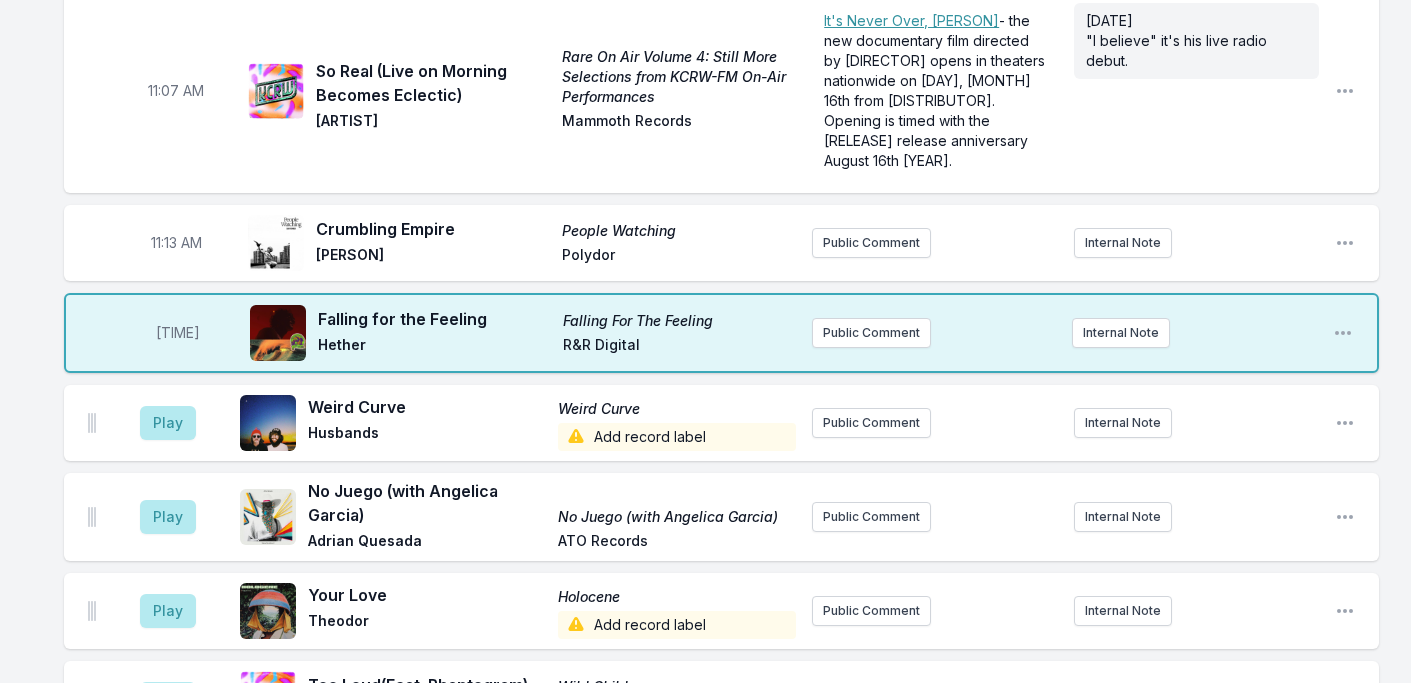 scroll, scrollTop: 4672, scrollLeft: 0, axis: vertical 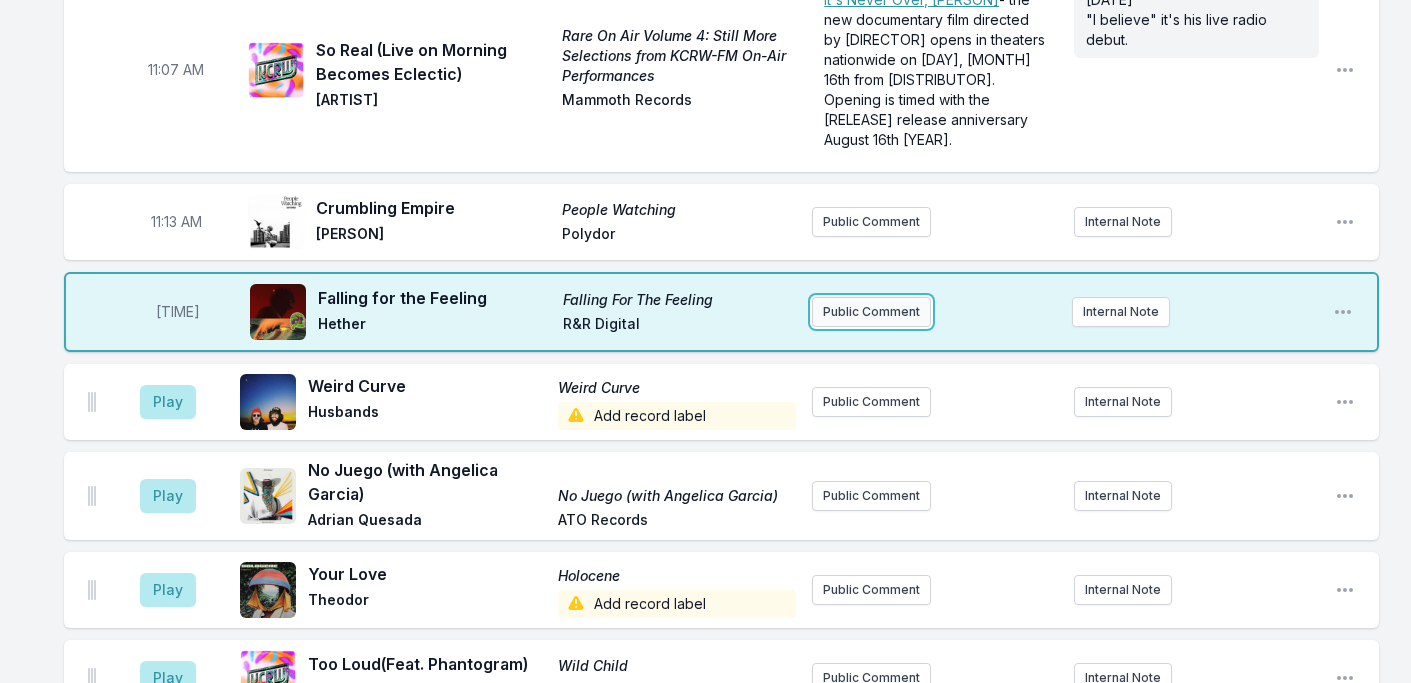 click on "Public Comment" at bounding box center [871, 312] 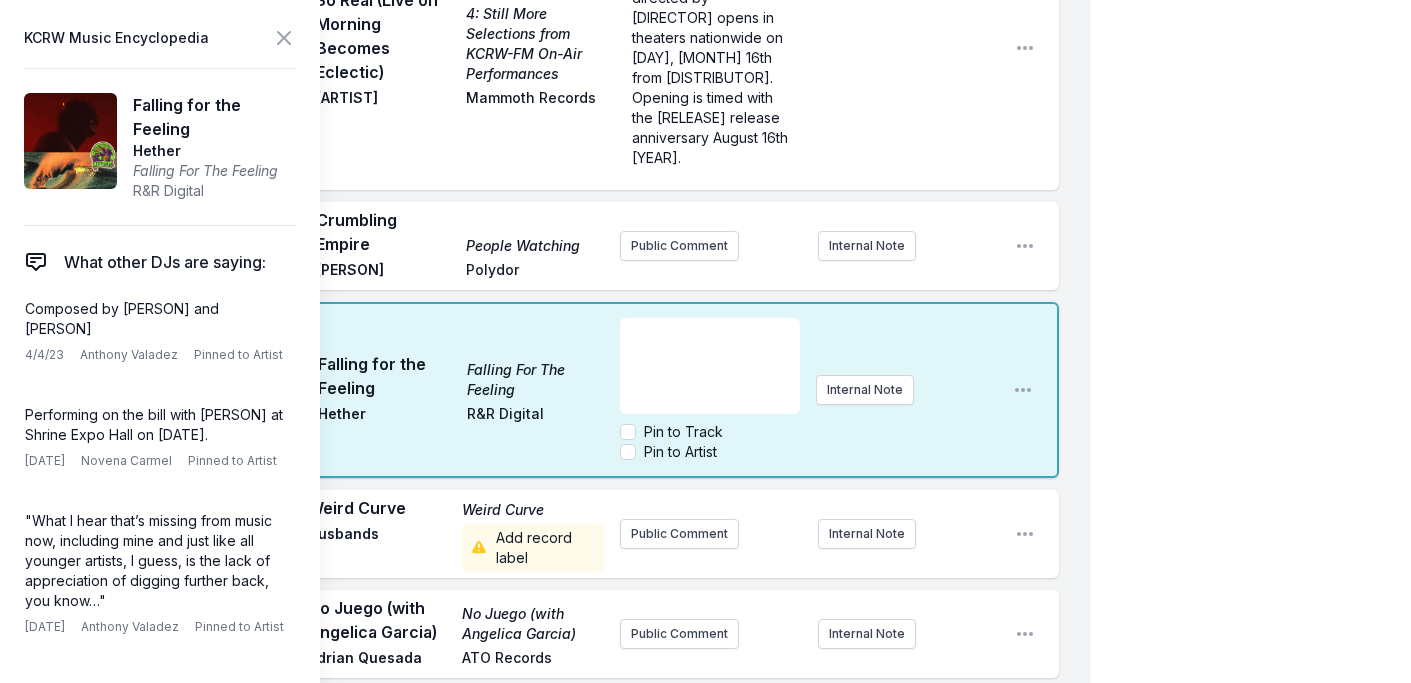 scroll, scrollTop: 5589, scrollLeft: 0, axis: vertical 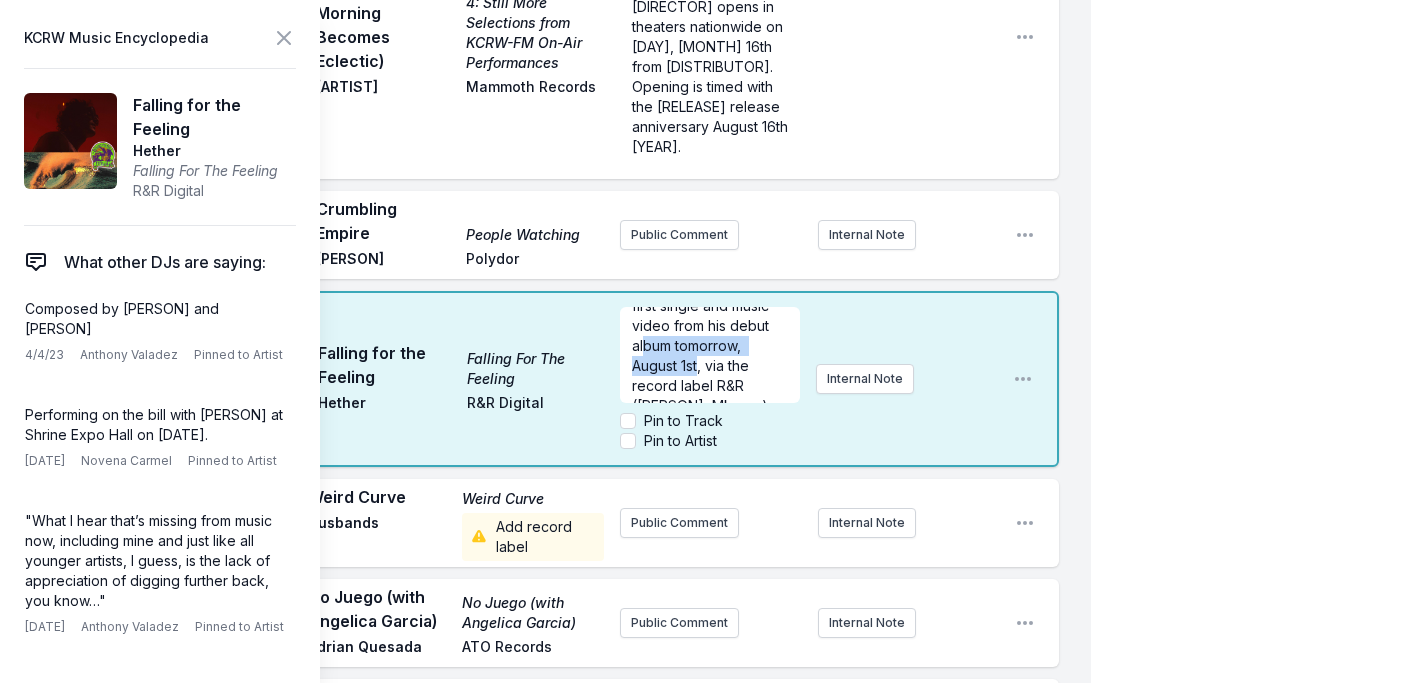 drag, startPoint x: 634, startPoint y: 298, endPoint x: 701, endPoint y: 313, distance: 68.65858 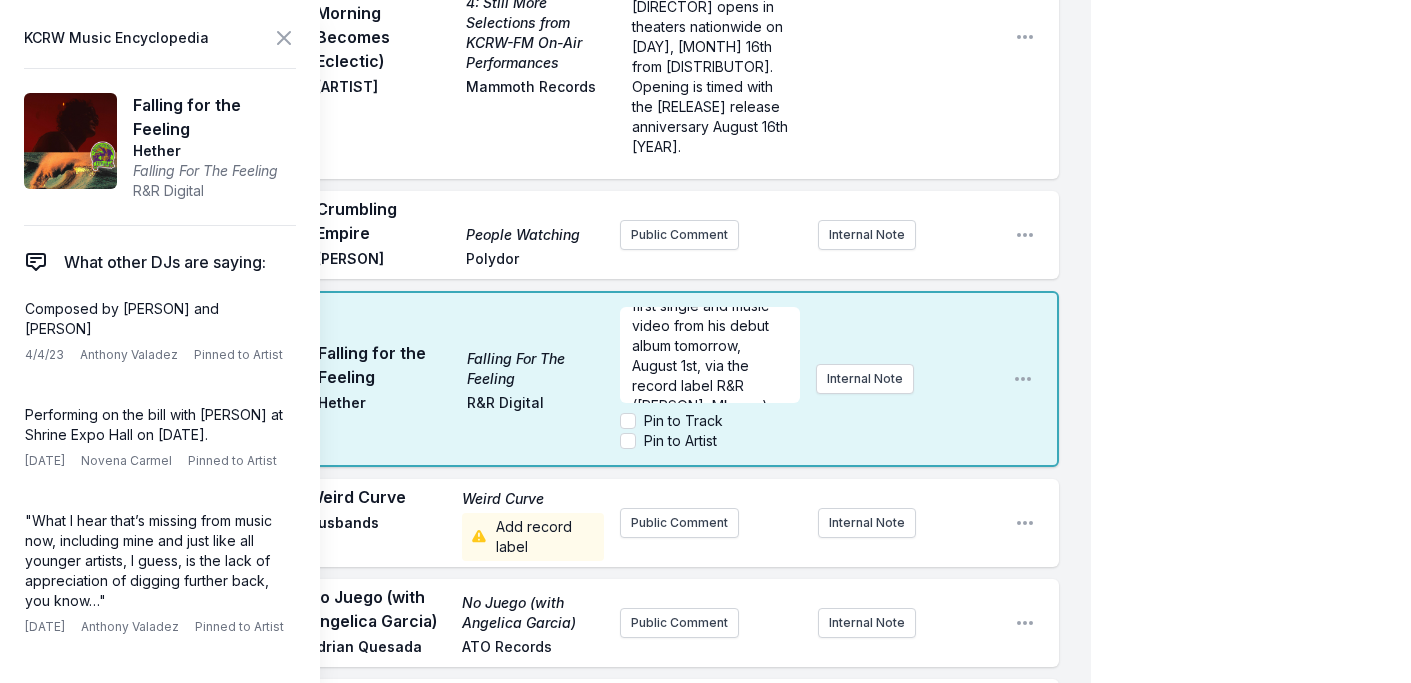 scroll, scrollTop: 0, scrollLeft: 0, axis: both 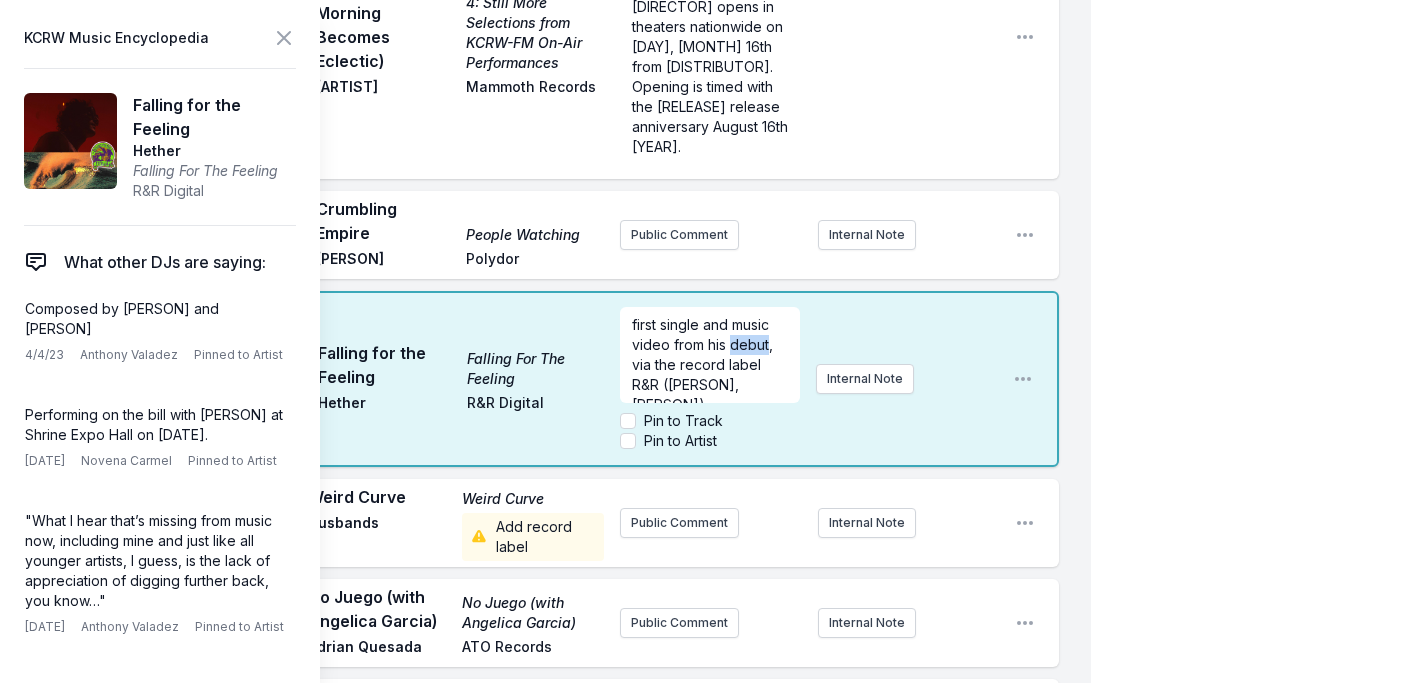 drag, startPoint x: 730, startPoint y: 297, endPoint x: 767, endPoint y: 296, distance: 37.01351 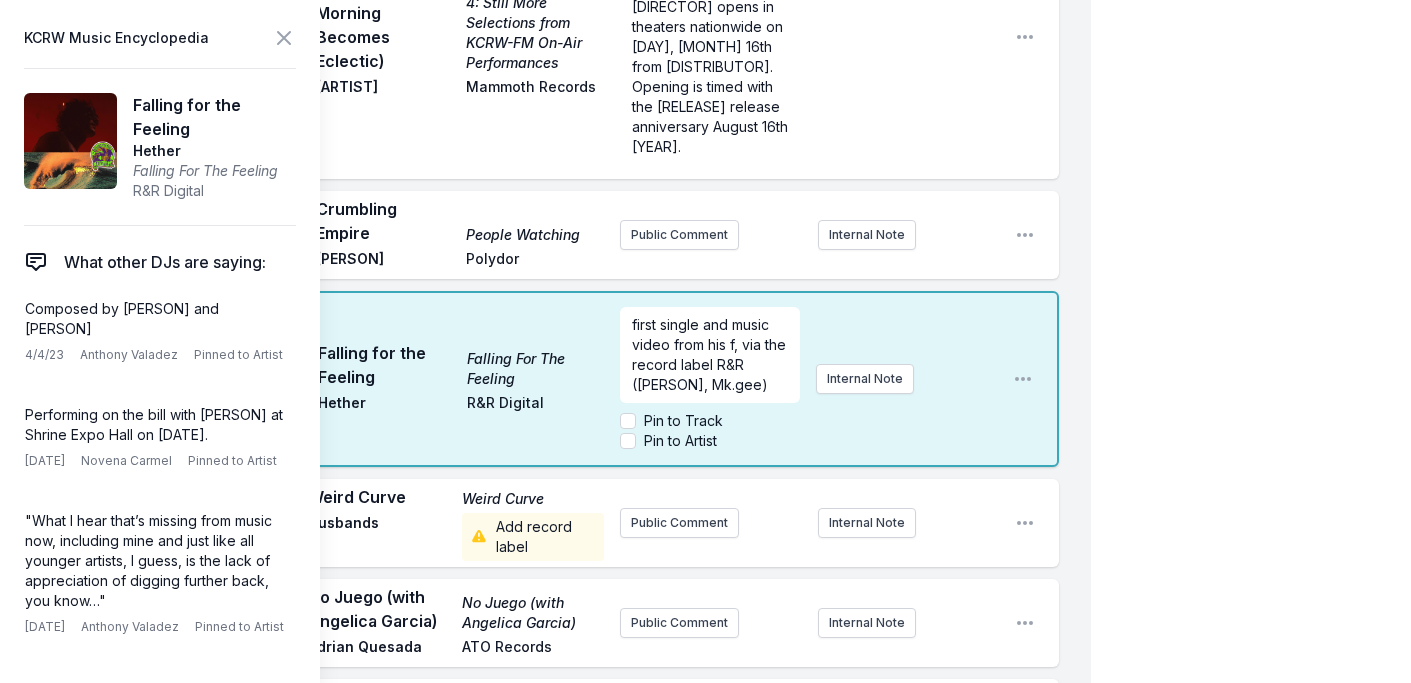 type 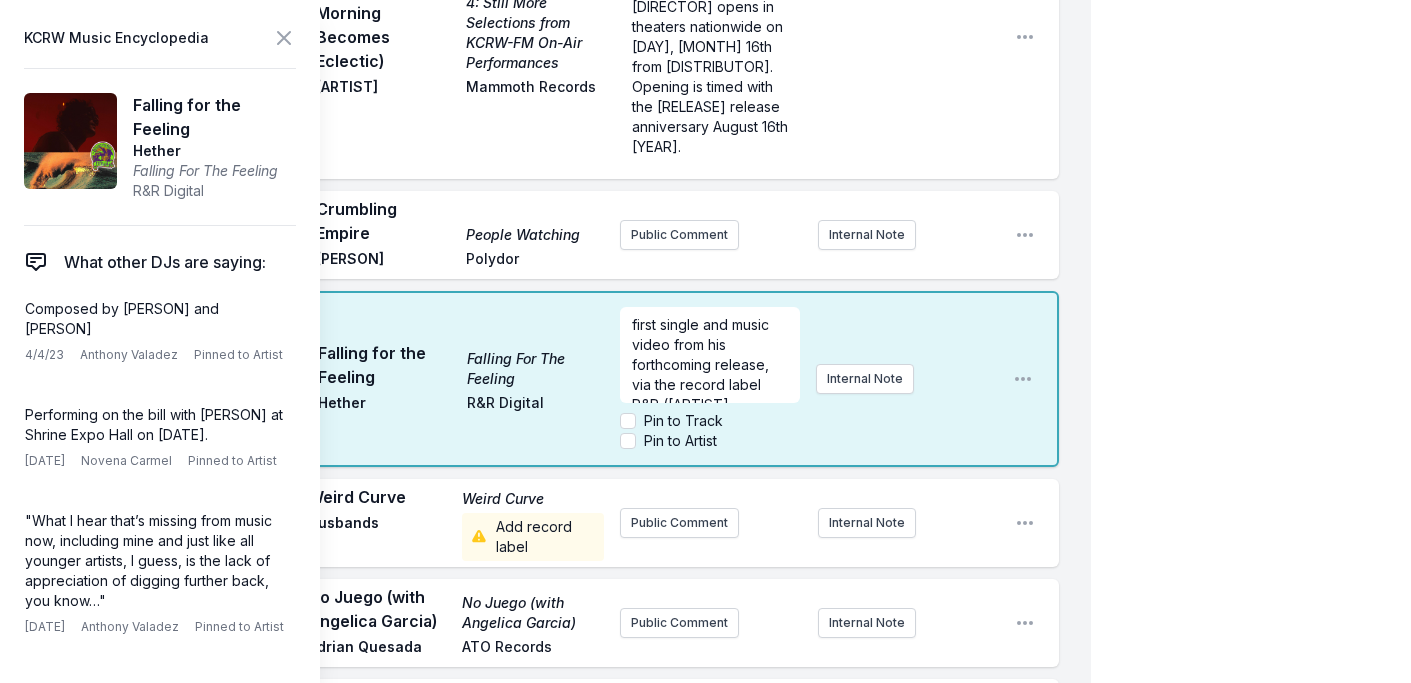 scroll, scrollTop: 10, scrollLeft: 0, axis: vertical 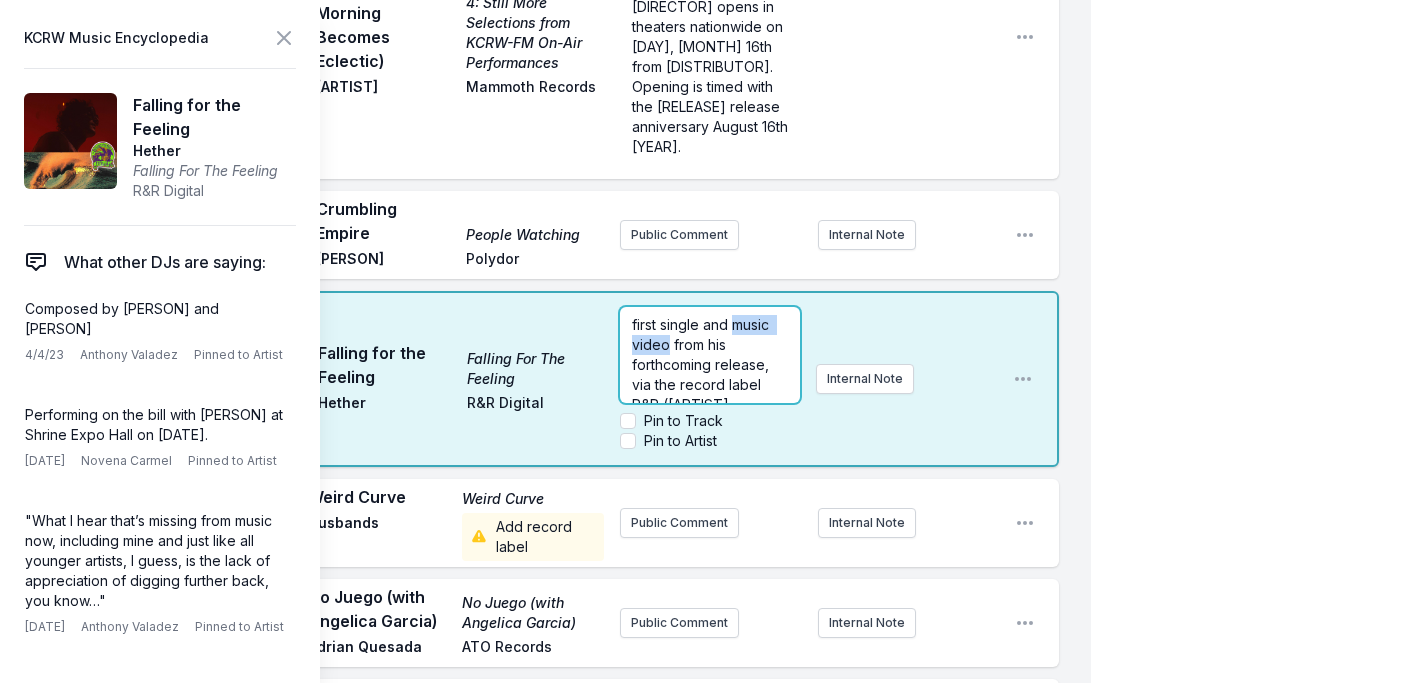 drag, startPoint x: 650, startPoint y: 290, endPoint x: 735, endPoint y: 276, distance: 86.145226 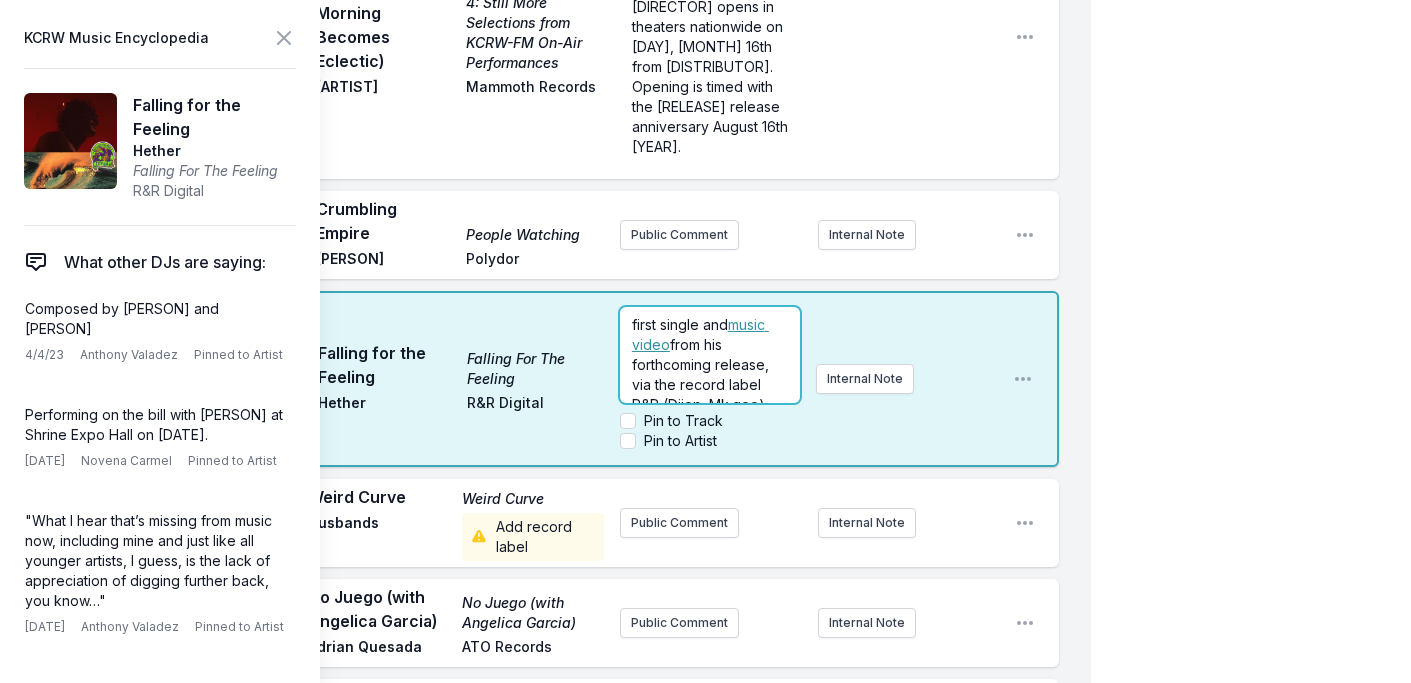 click on "from his forthcoming release, via the record label R&R (Dijon, Mk.gee)" at bounding box center (702, 374) 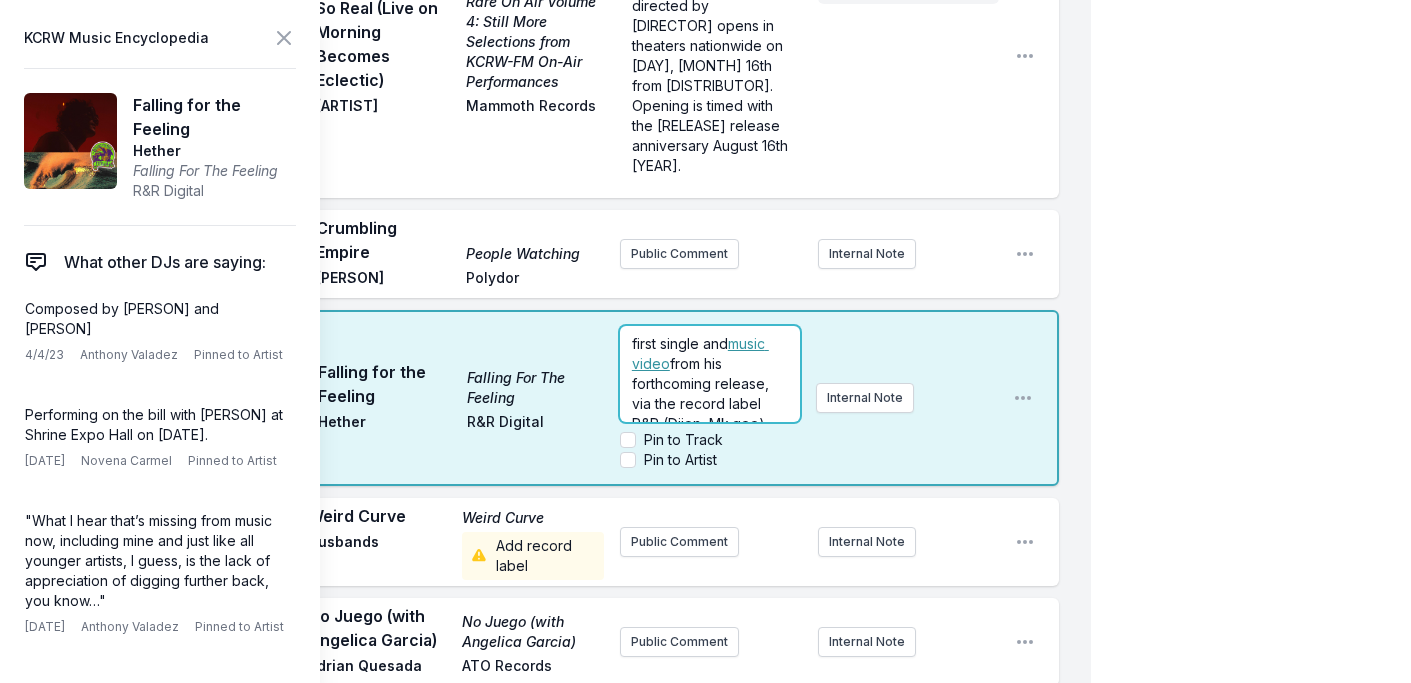scroll, scrollTop: 5565, scrollLeft: 0, axis: vertical 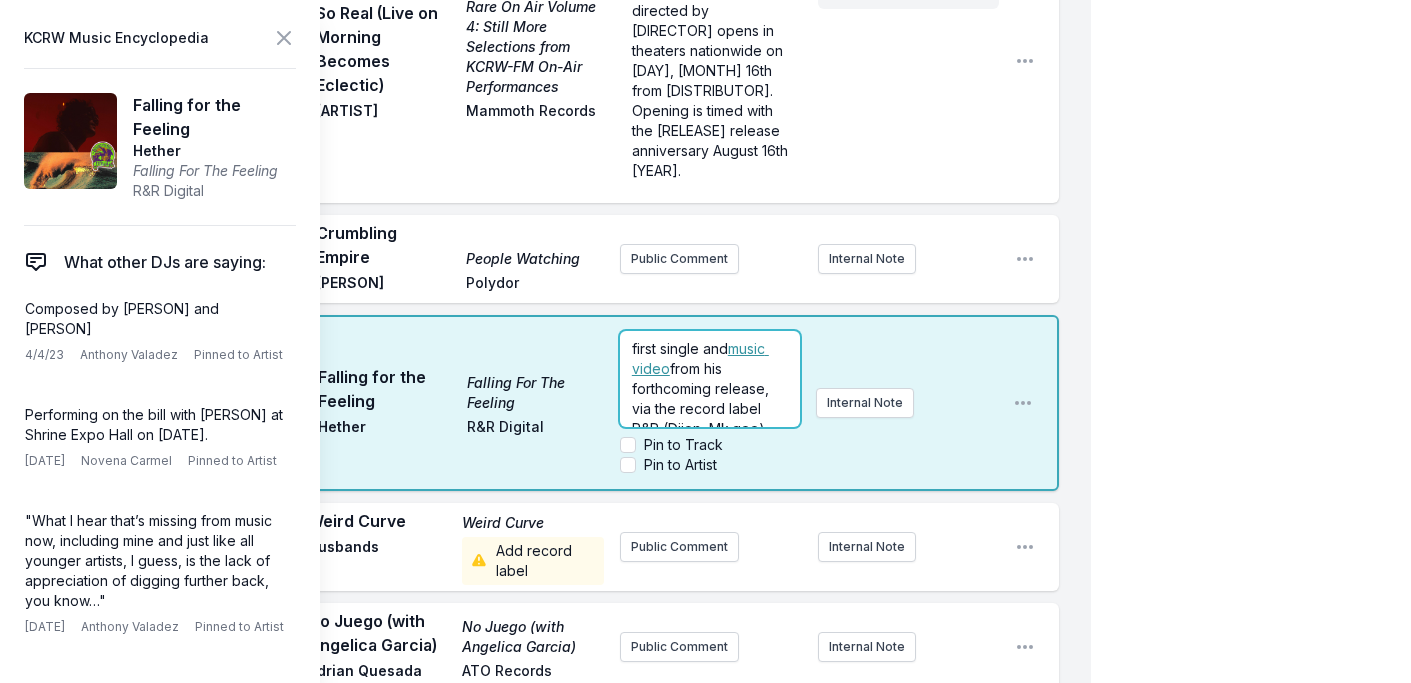 click on "first single and" at bounding box center (680, 348) 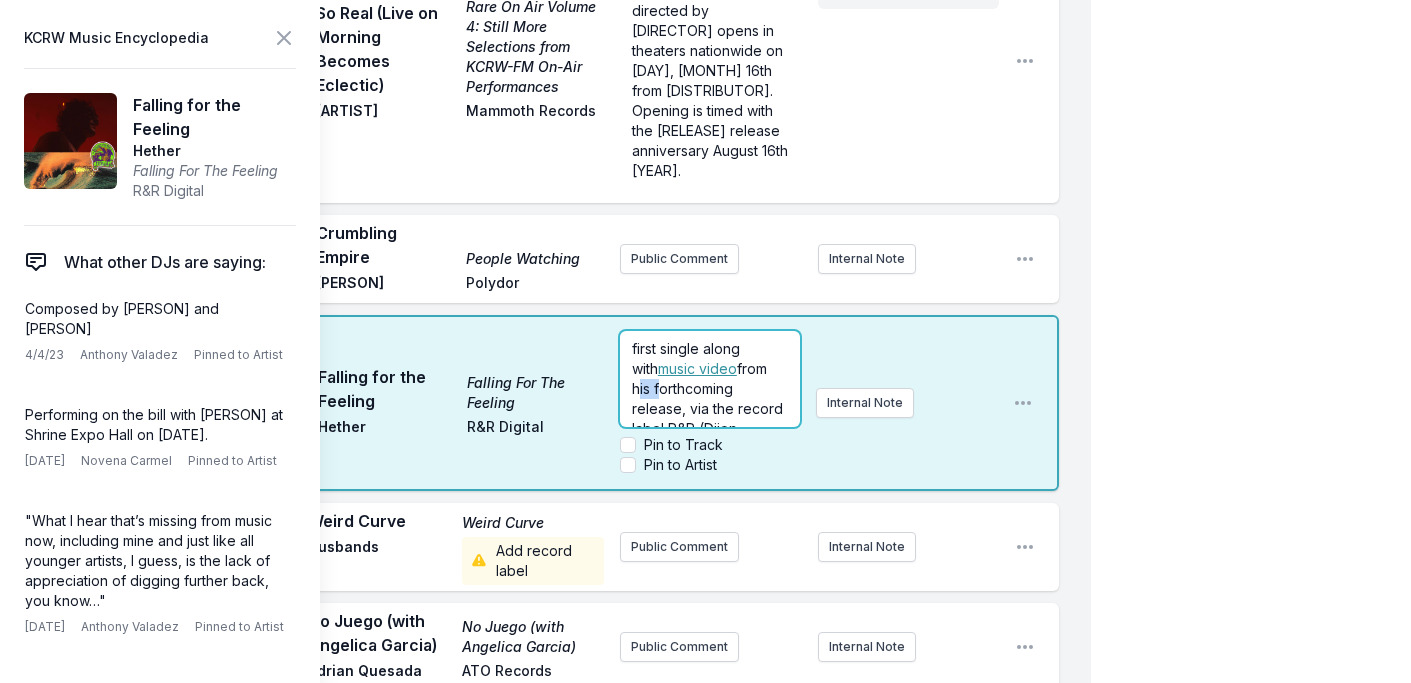 drag, startPoint x: 754, startPoint y: 316, endPoint x: 777, endPoint y: 319, distance: 23.194826 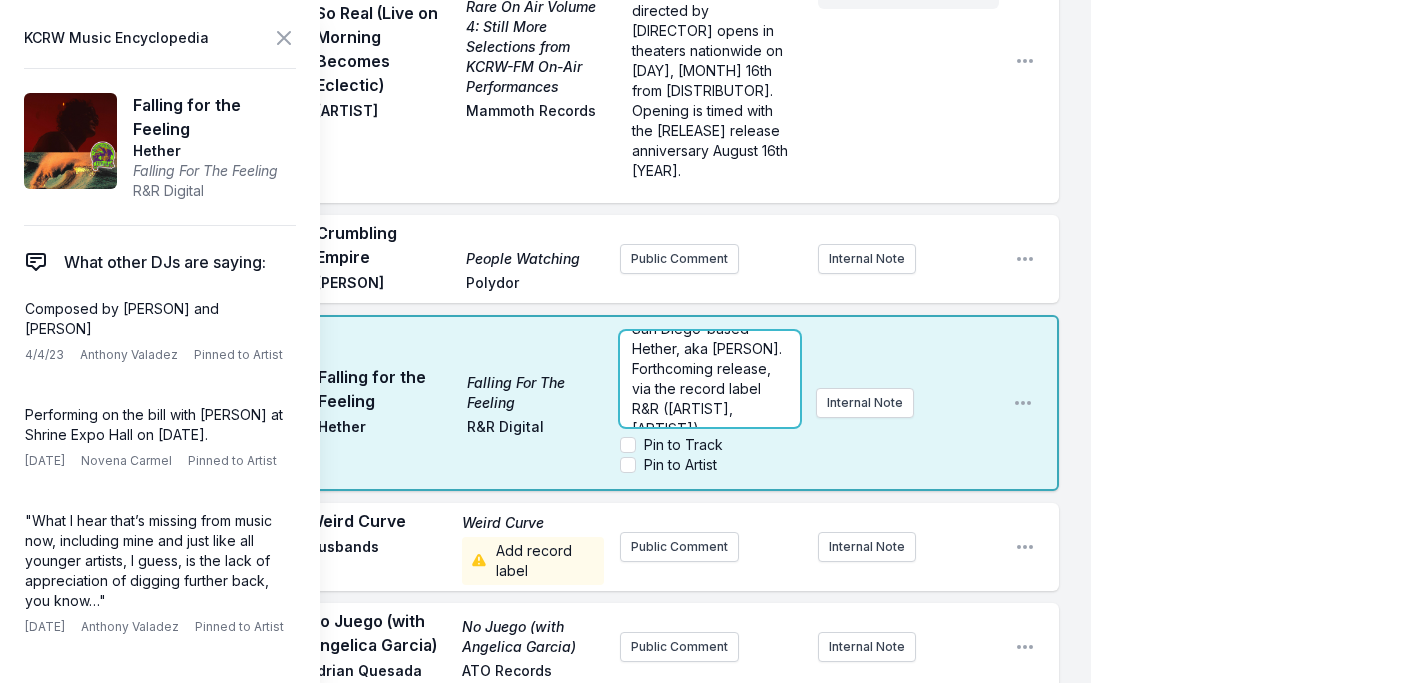 scroll, scrollTop: 59, scrollLeft: 0, axis: vertical 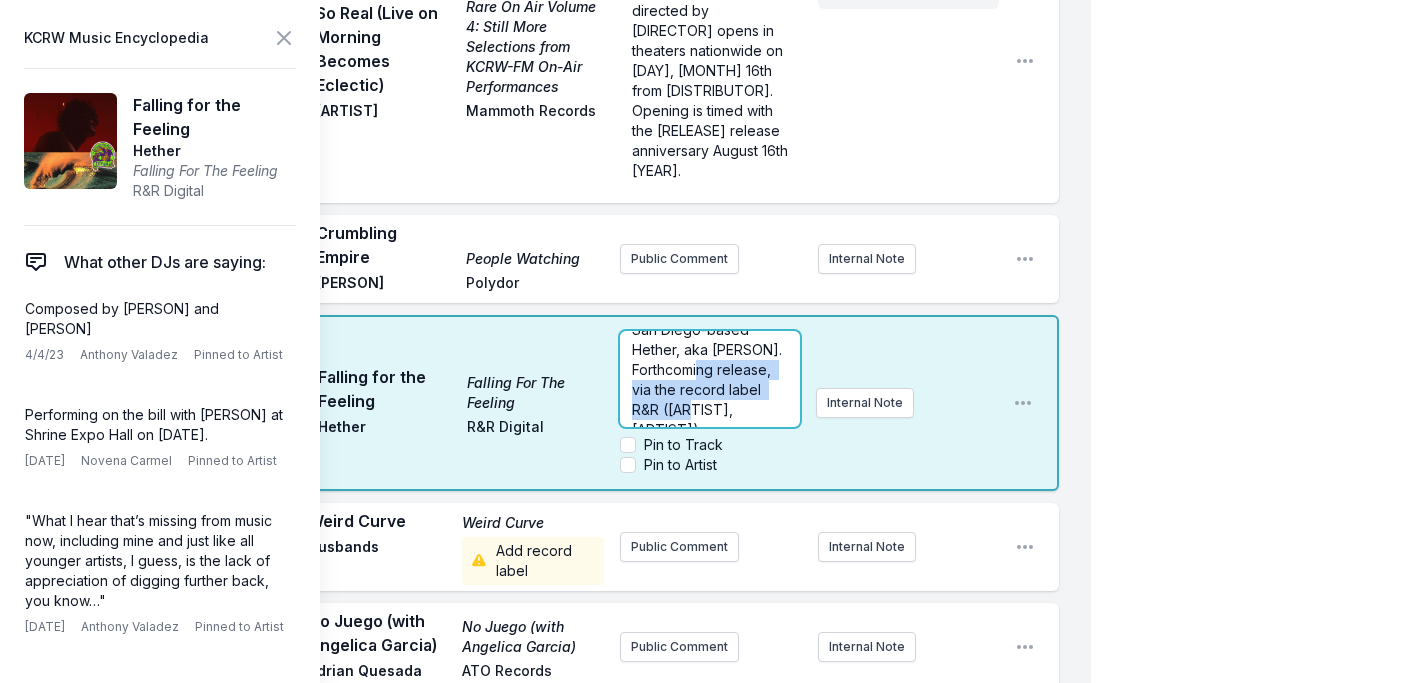 drag, startPoint x: 632, startPoint y: 318, endPoint x: 757, endPoint y: 332, distance: 125.781555 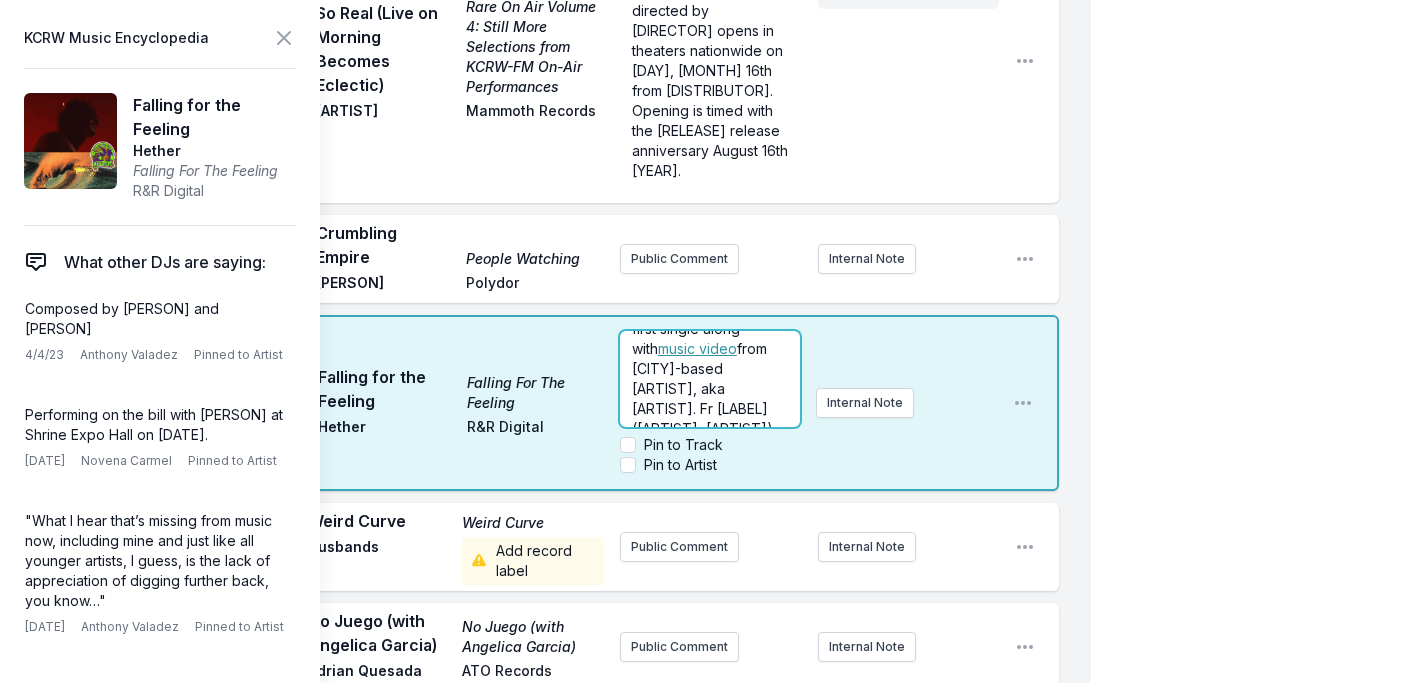 scroll, scrollTop: 40, scrollLeft: 0, axis: vertical 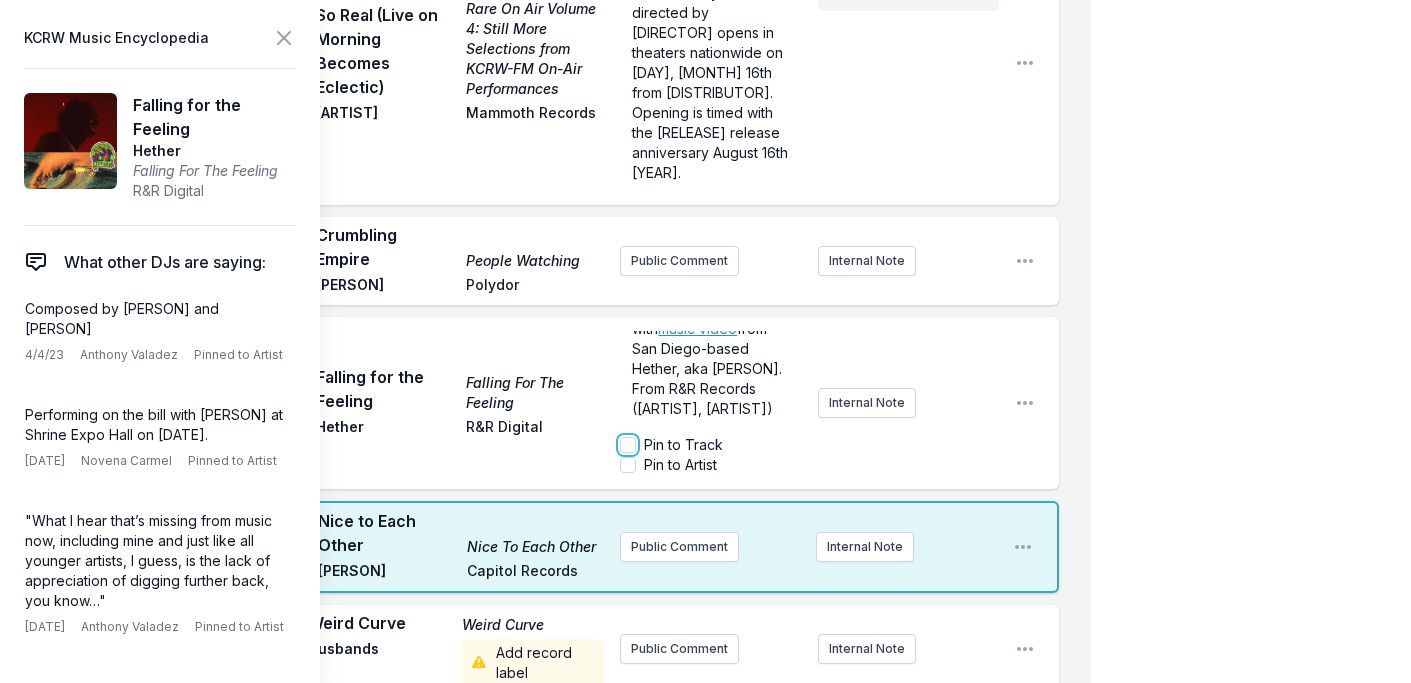 click on "Pin to Track" at bounding box center [628, 445] 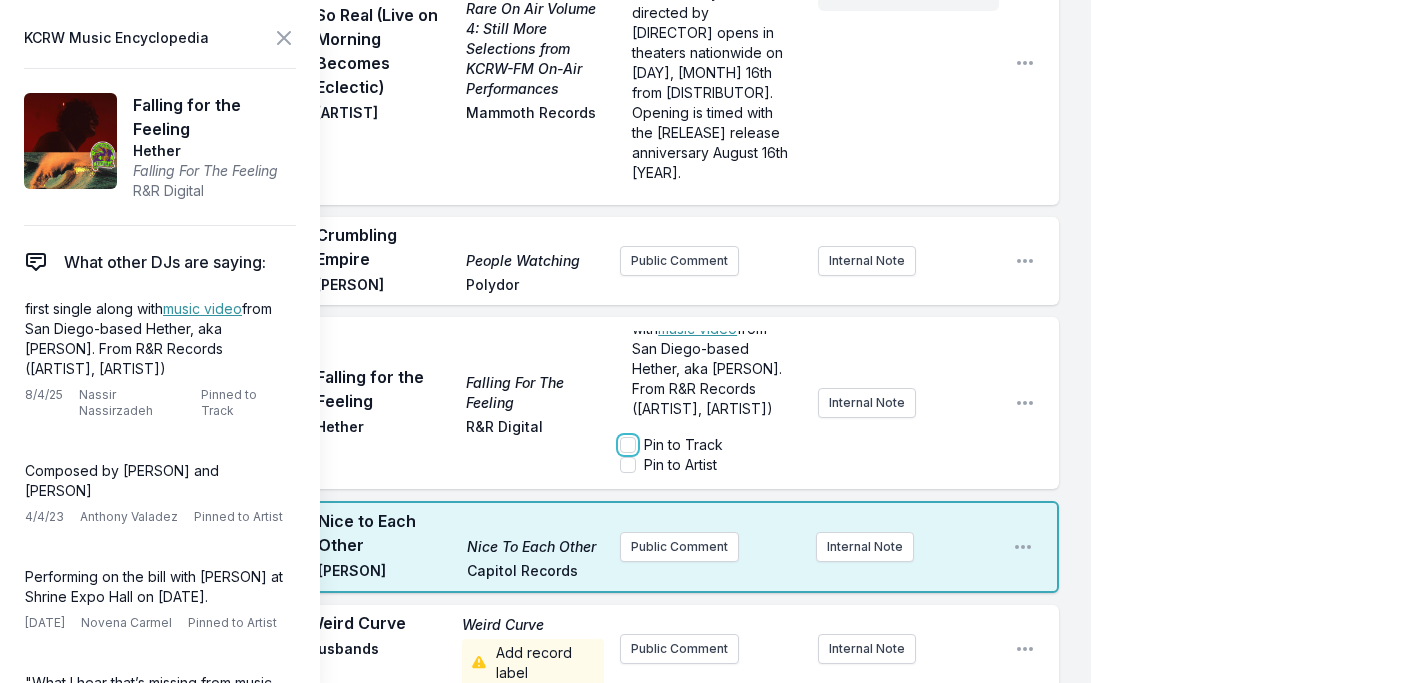 checkbox on "true" 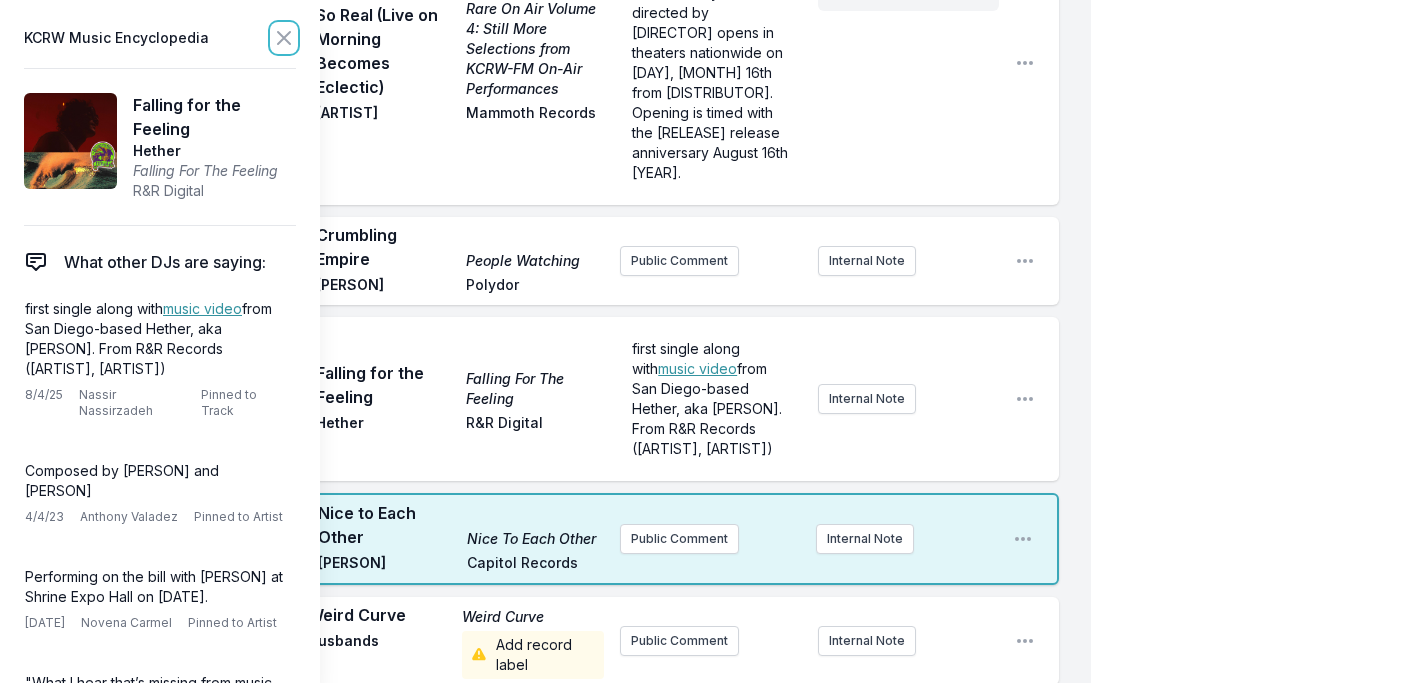 click at bounding box center [284, 38] 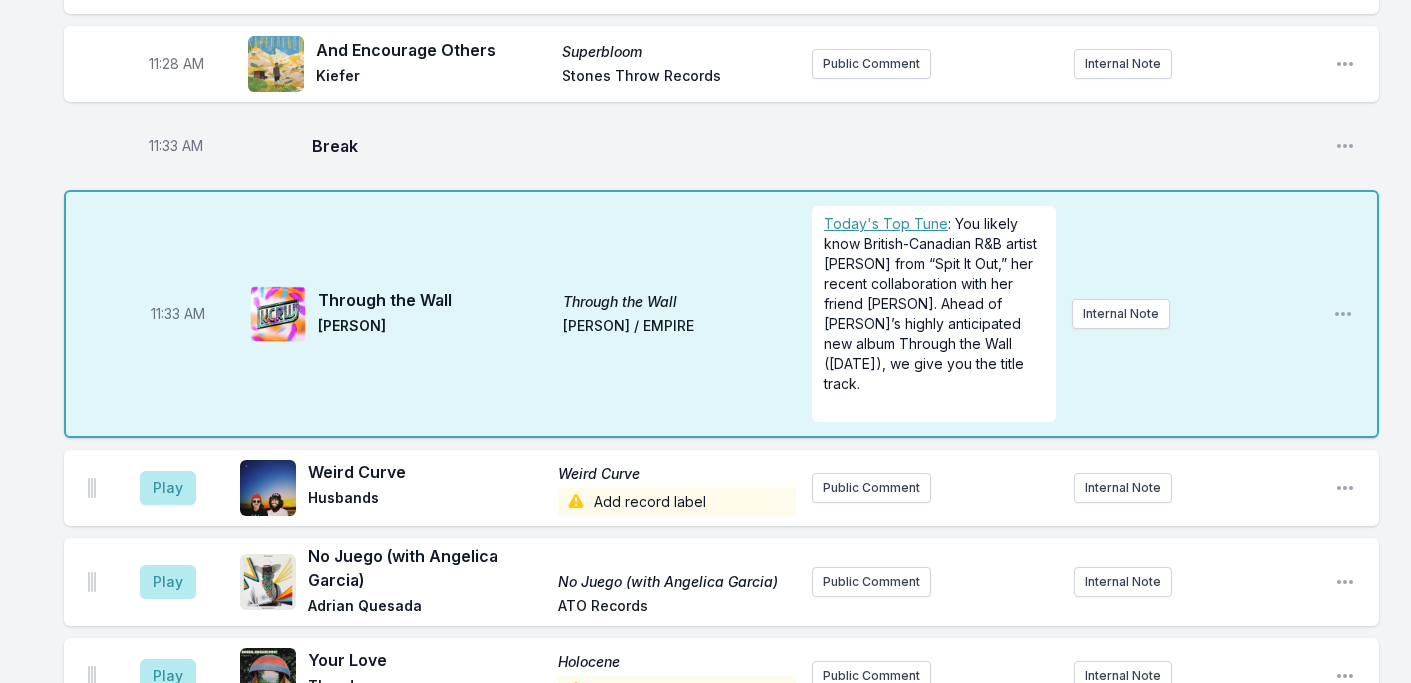 scroll, scrollTop: 5325, scrollLeft: 0, axis: vertical 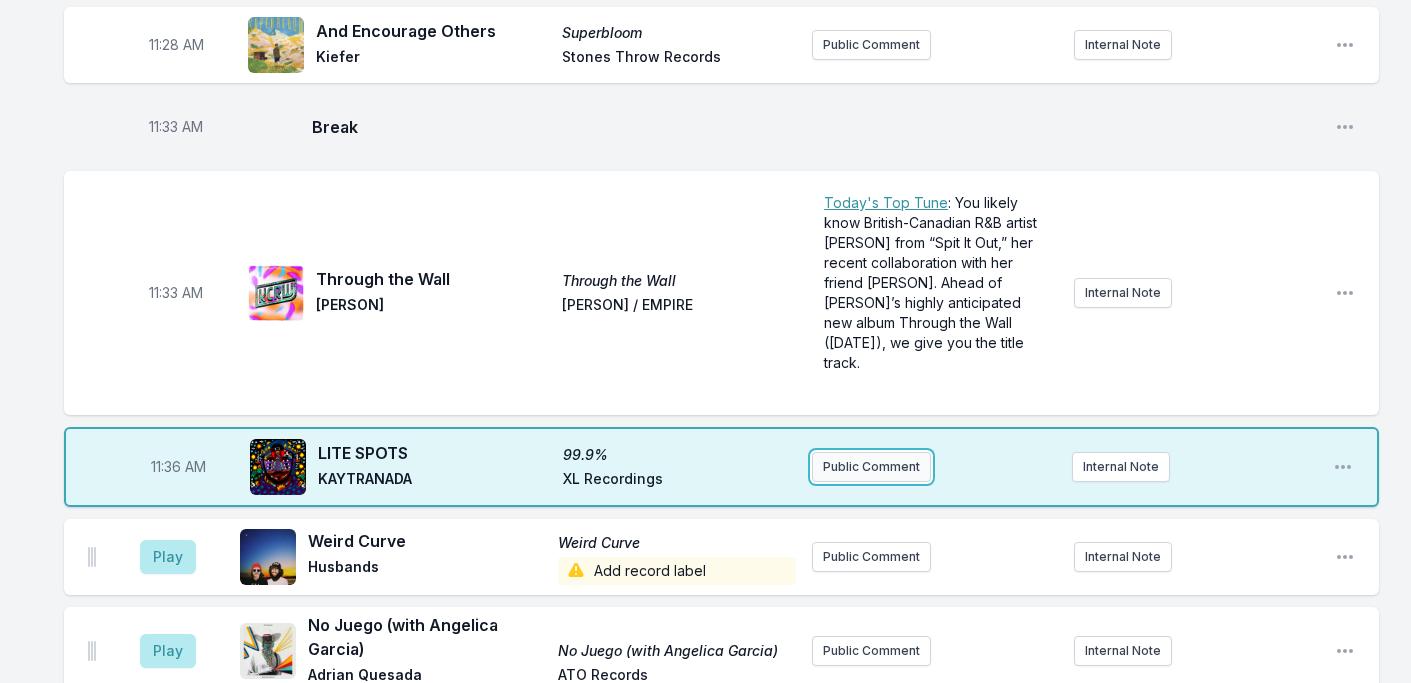 click on "Public Comment" at bounding box center (871, 467) 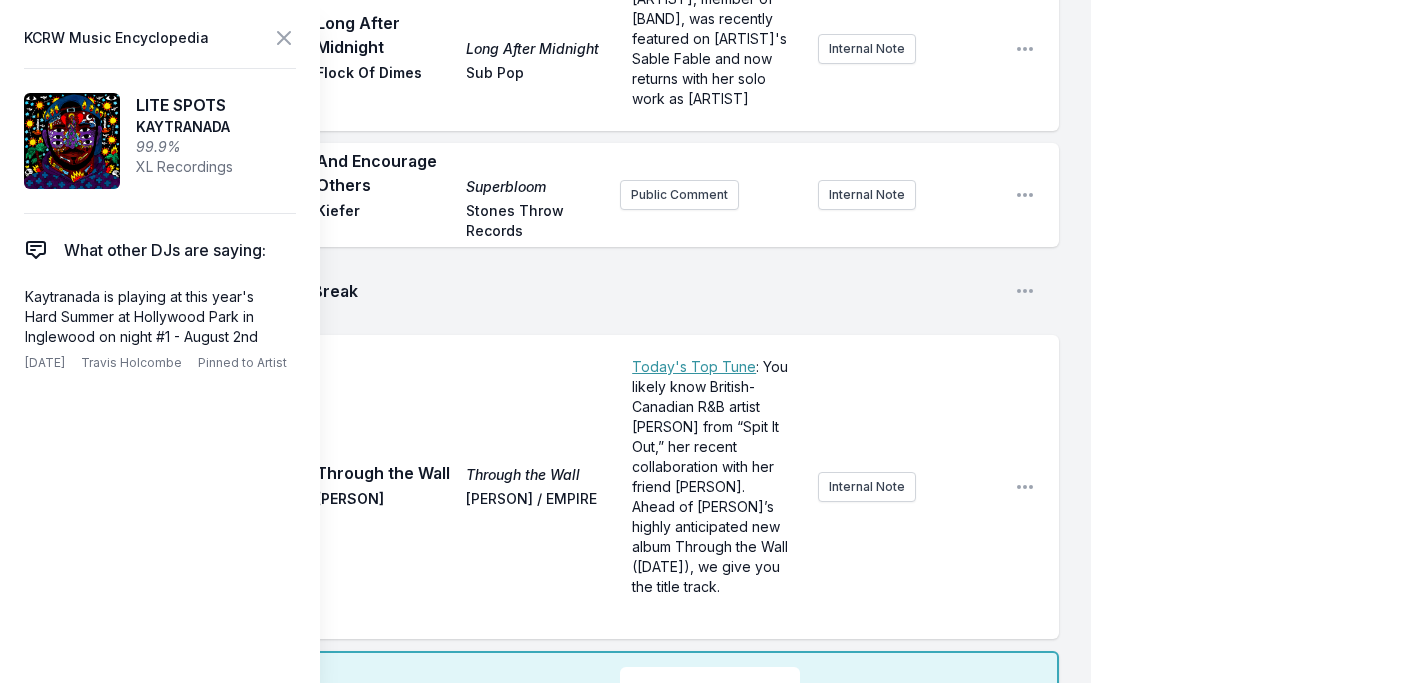 scroll, scrollTop: 6216, scrollLeft: 0, axis: vertical 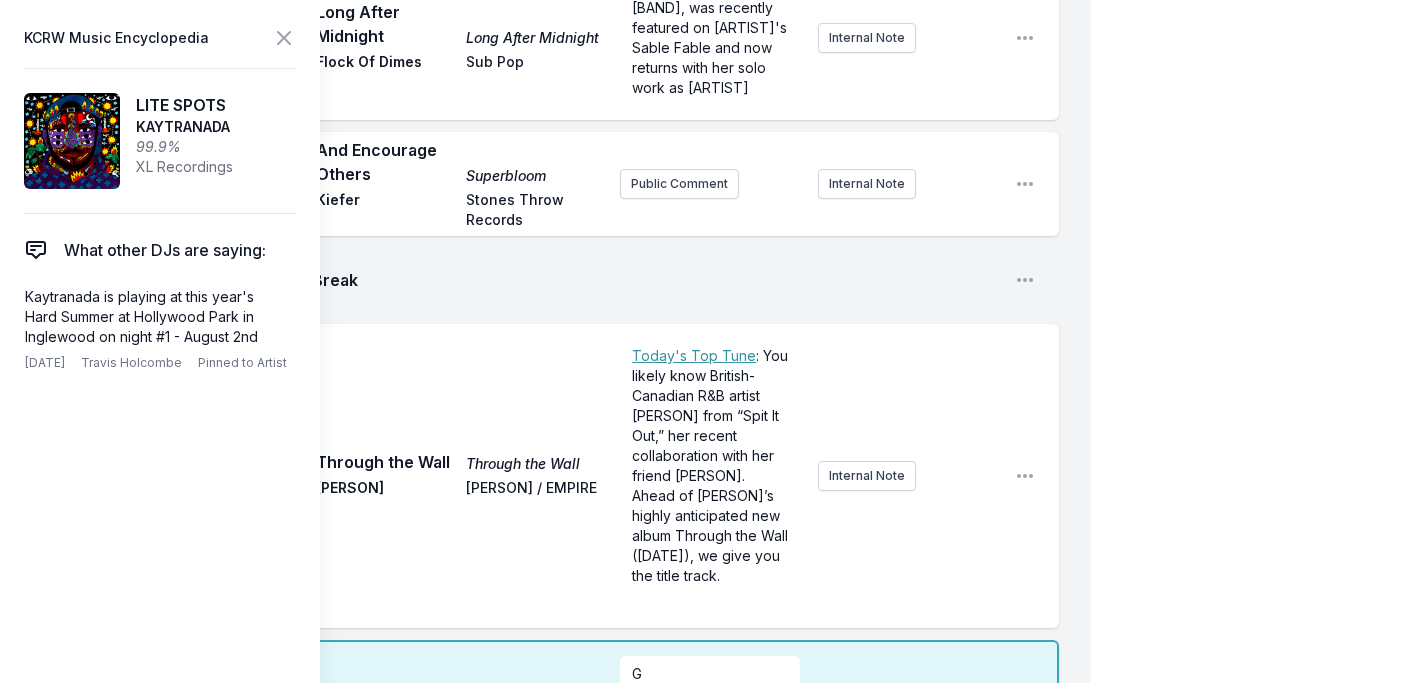 type 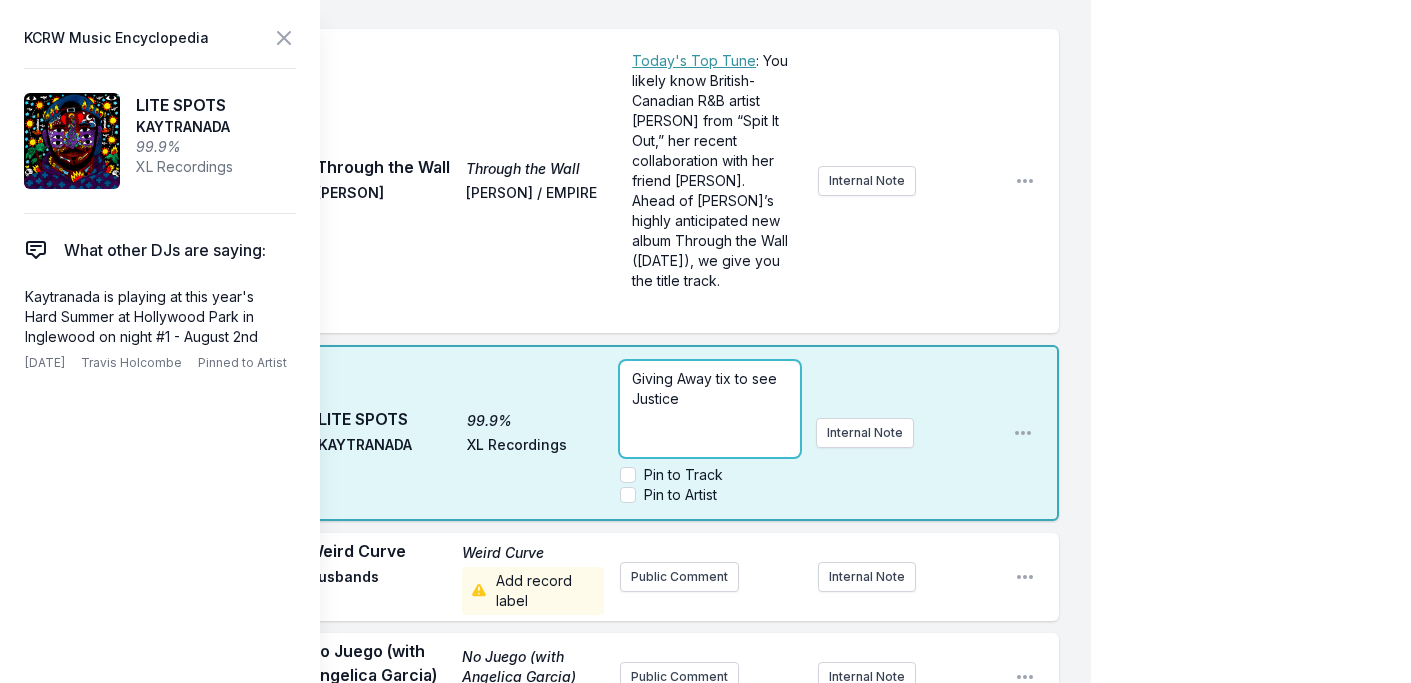 scroll, scrollTop: 6521, scrollLeft: 0, axis: vertical 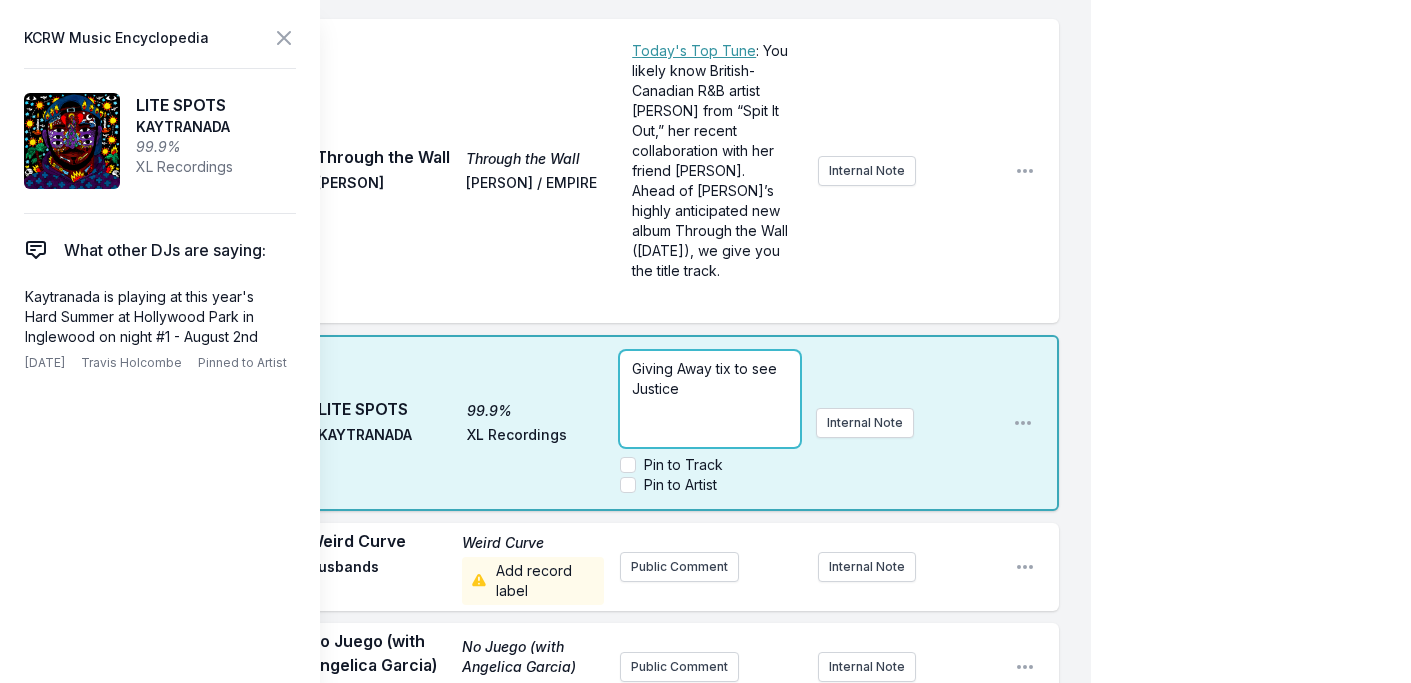 click on "Giving Away tix to see Justice" at bounding box center [710, 379] 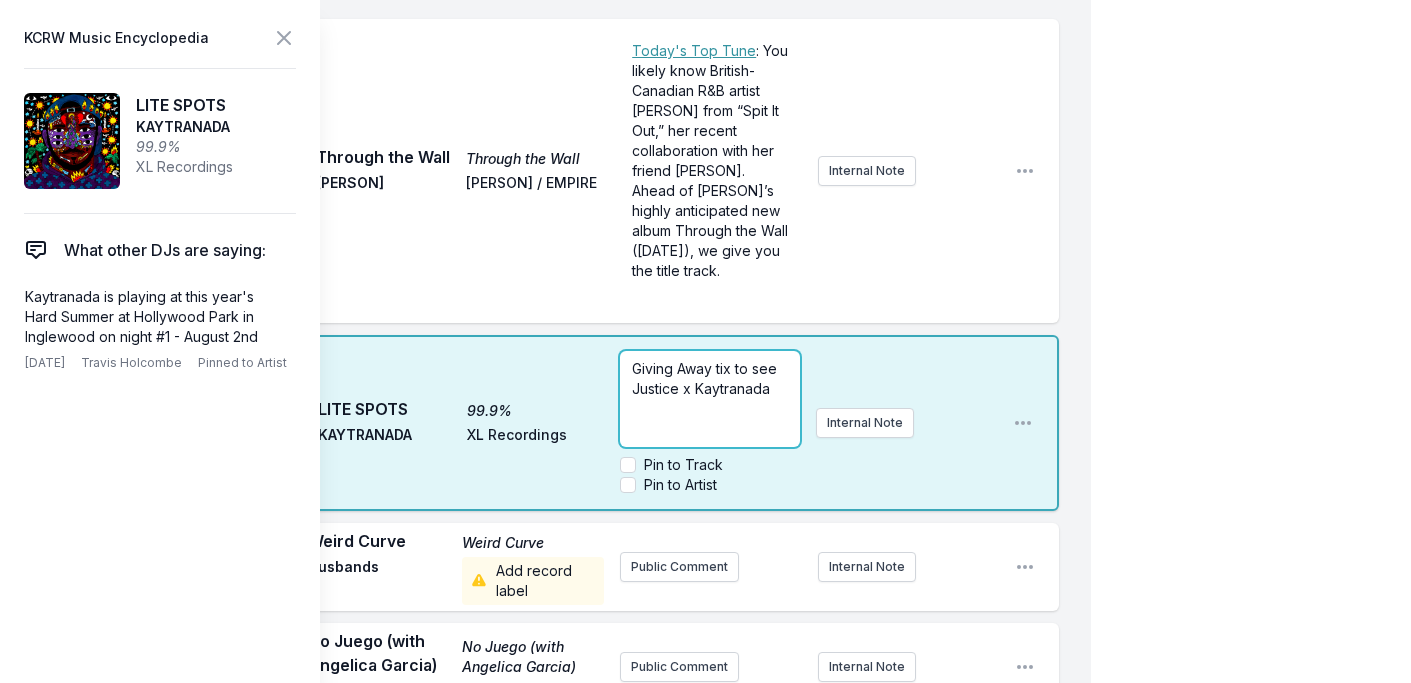 click on "Giving Away tix to see Justice x Kaytranada" at bounding box center [706, 378] 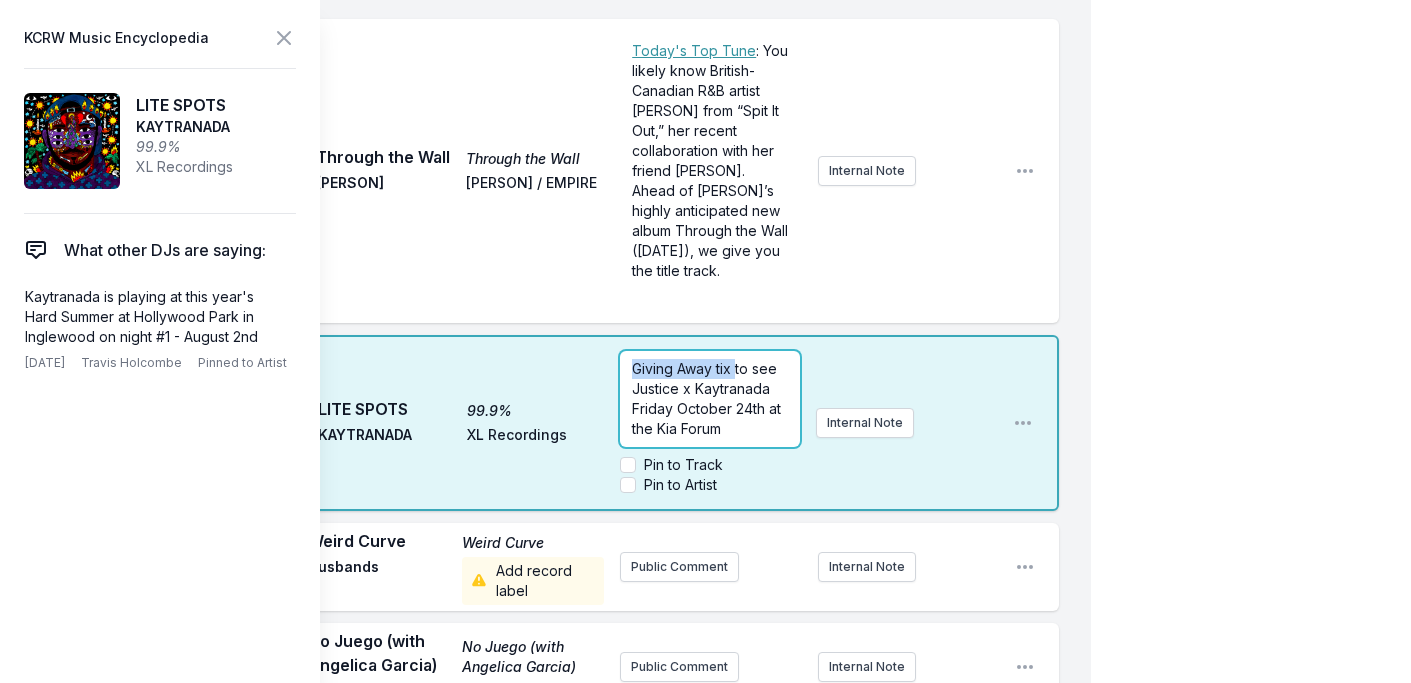 drag, startPoint x: 735, startPoint y: 333, endPoint x: 512, endPoint y: 331, distance: 223.00897 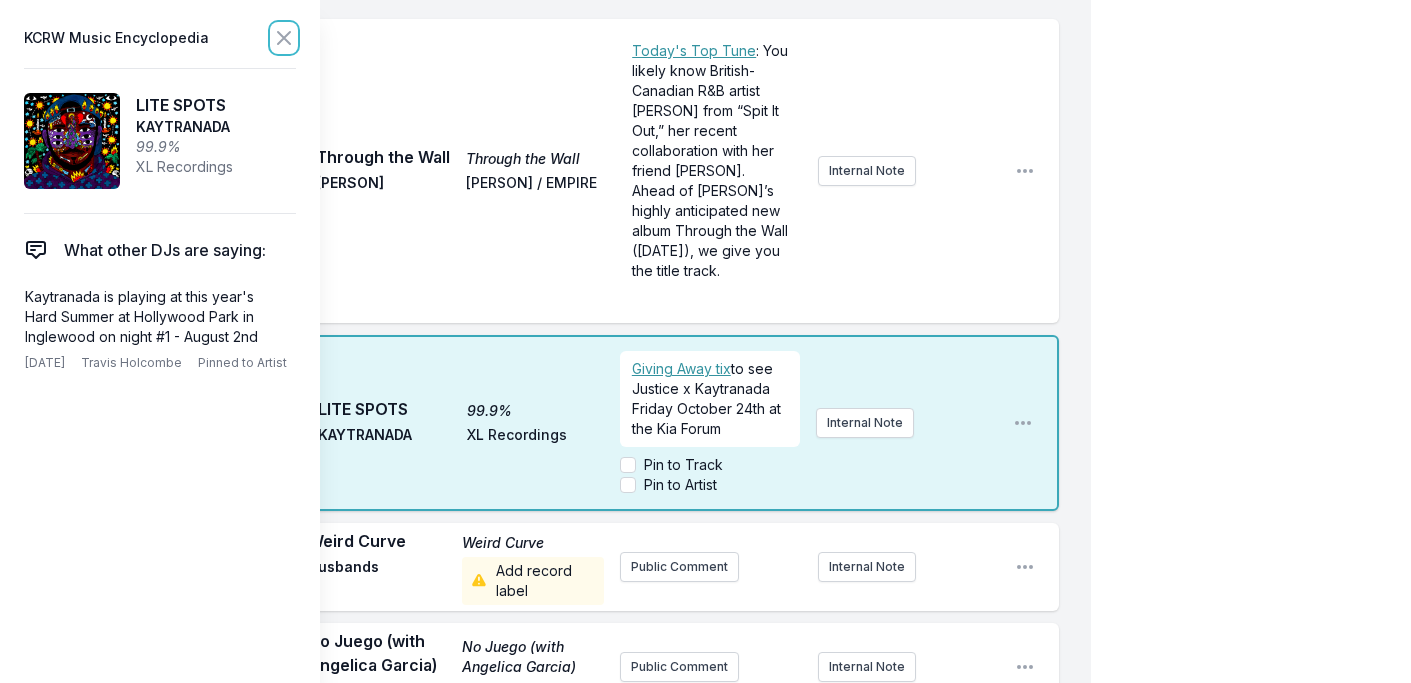 click 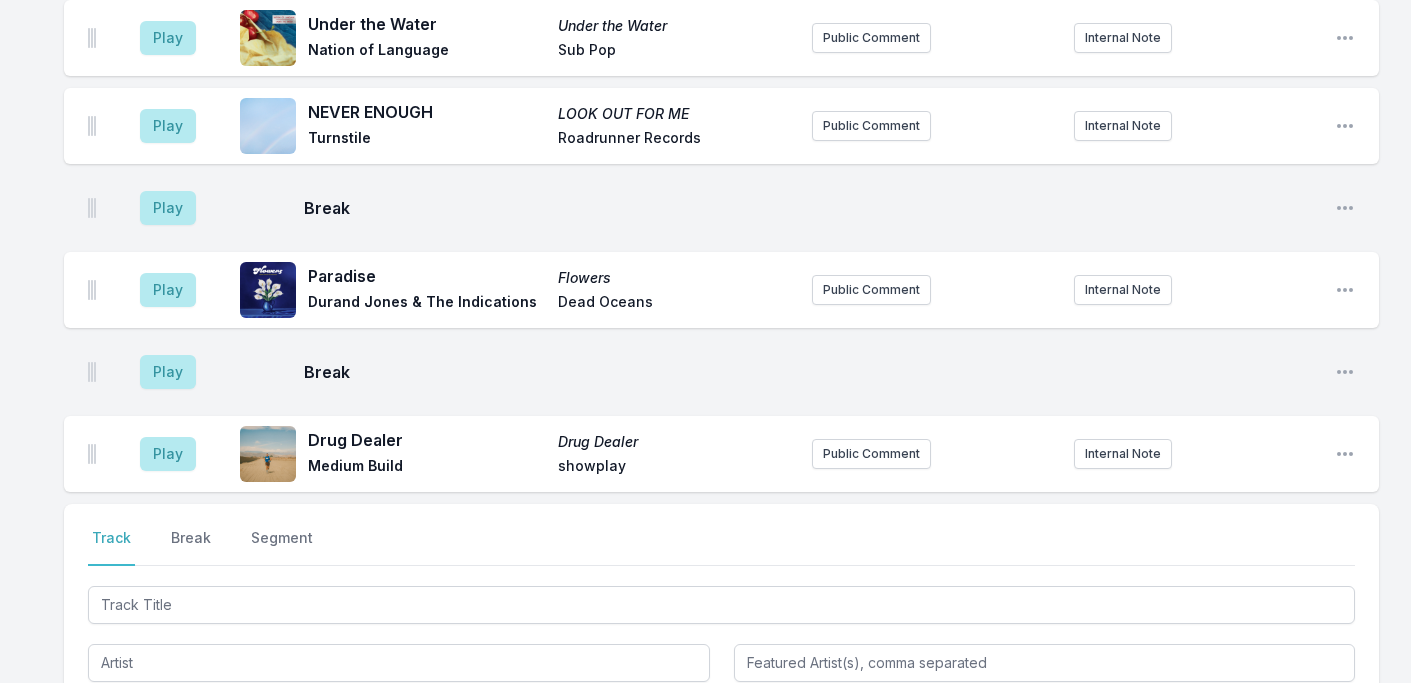 scroll, scrollTop: 8082, scrollLeft: 0, axis: vertical 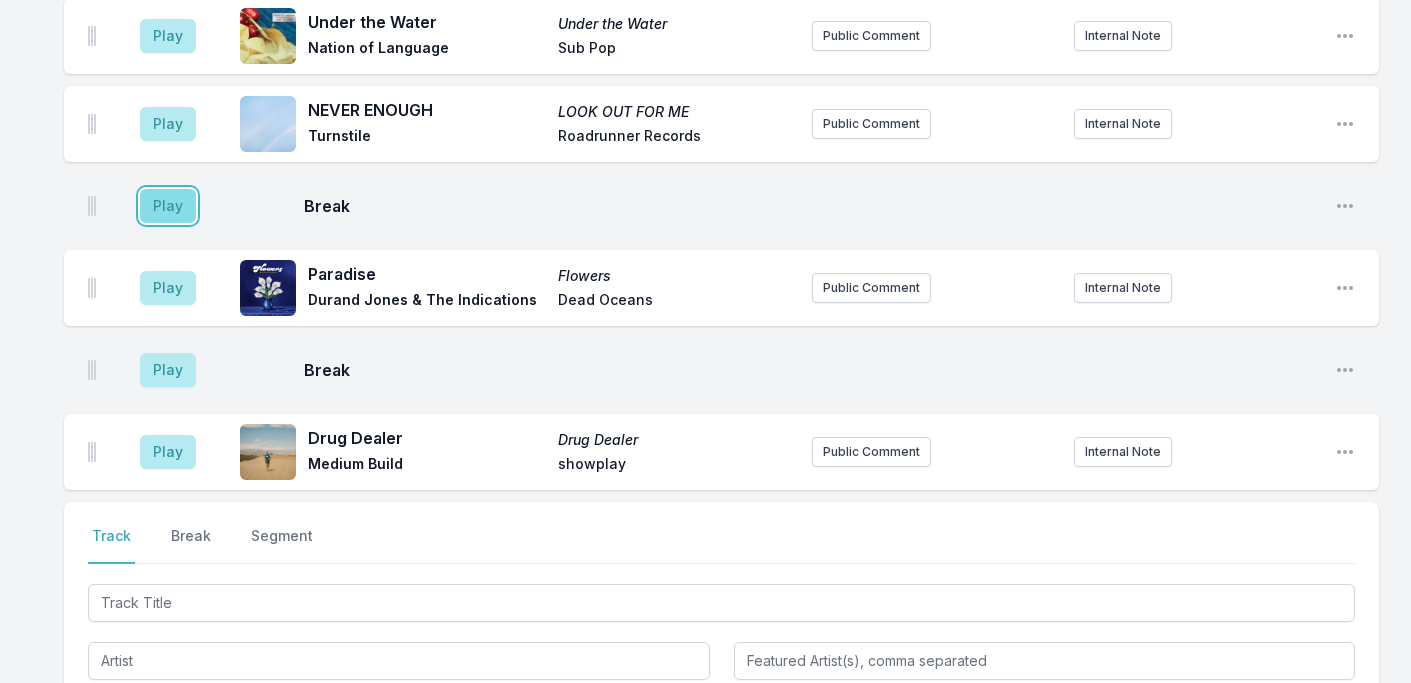 click on "Play" at bounding box center [168, 206] 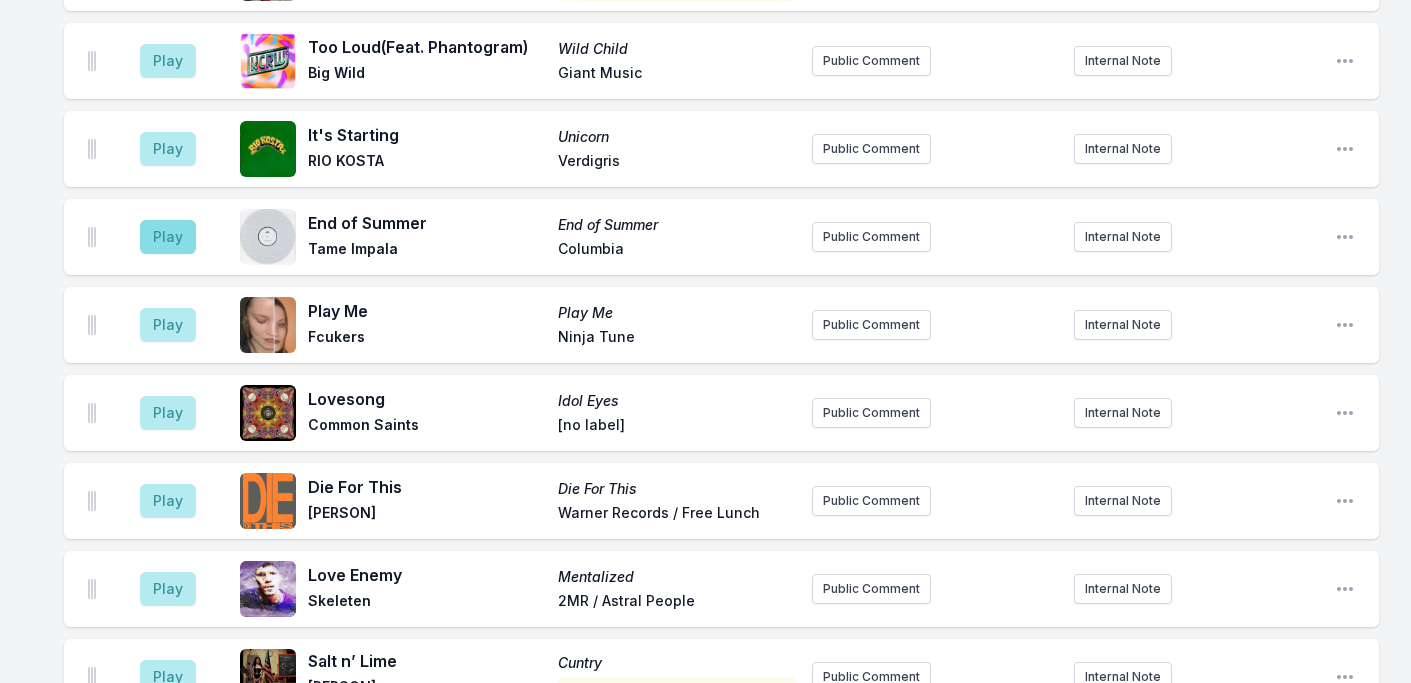scroll, scrollTop: 6686, scrollLeft: 0, axis: vertical 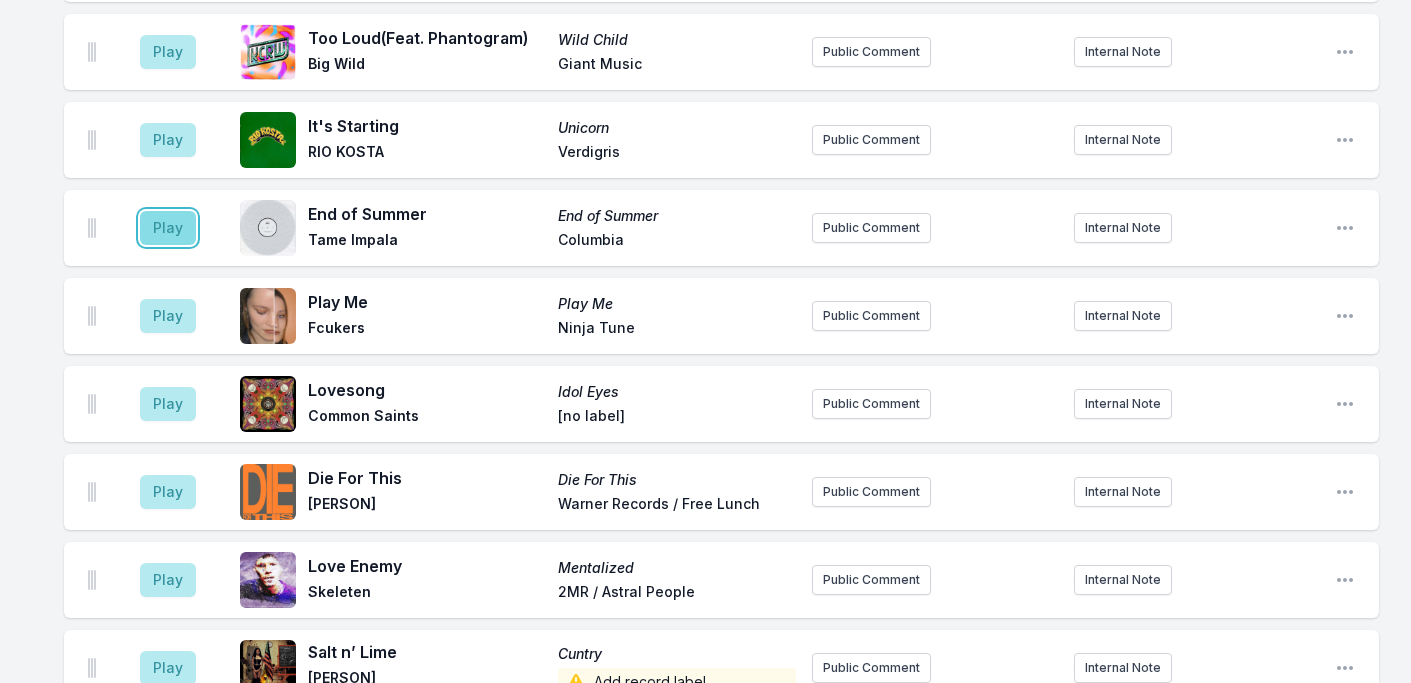 click on "Play" at bounding box center [168, 228] 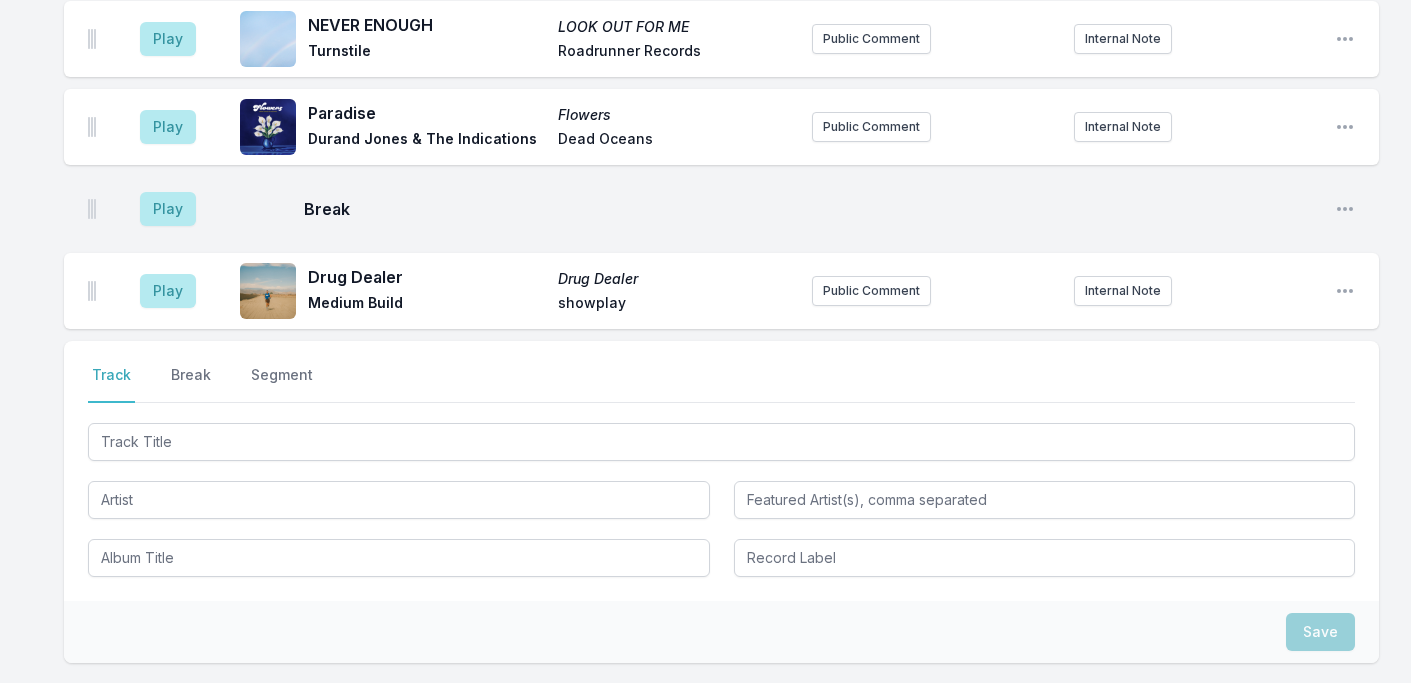 scroll, scrollTop: 8408, scrollLeft: 0, axis: vertical 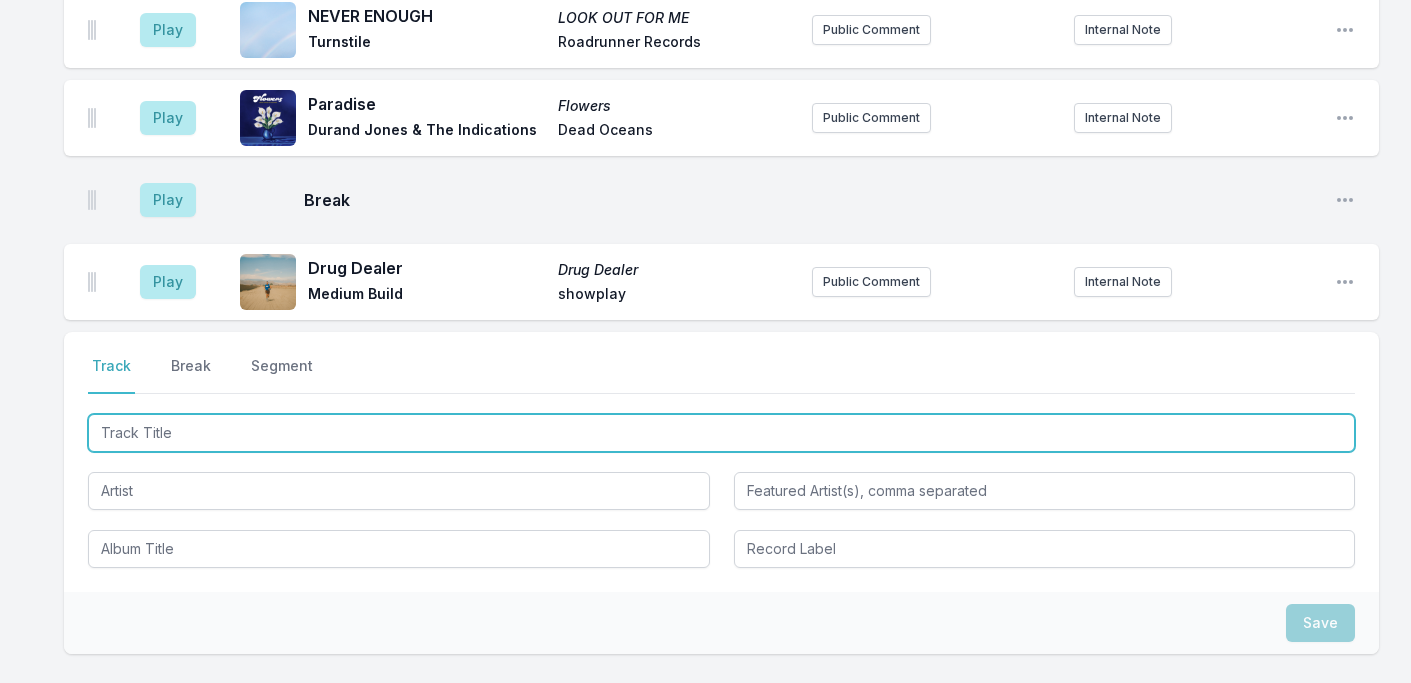 click at bounding box center (721, 433) 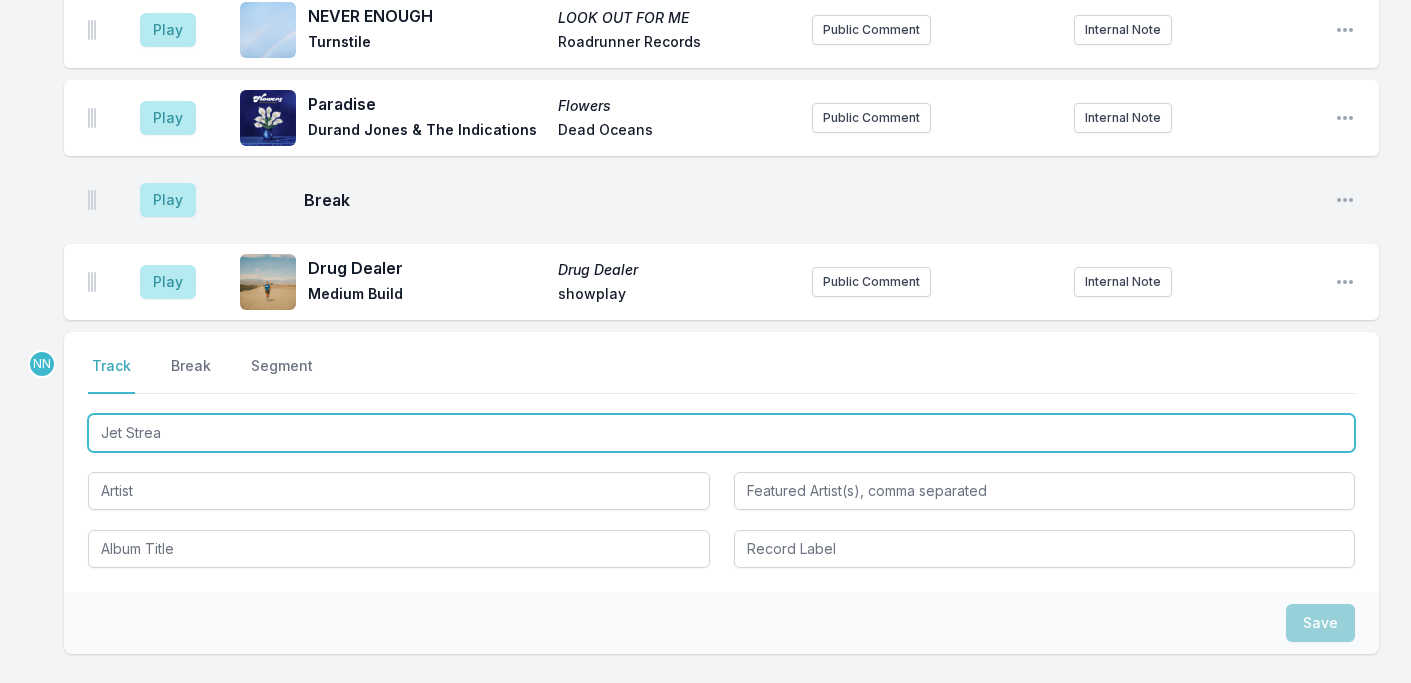 type on "Jet Stream" 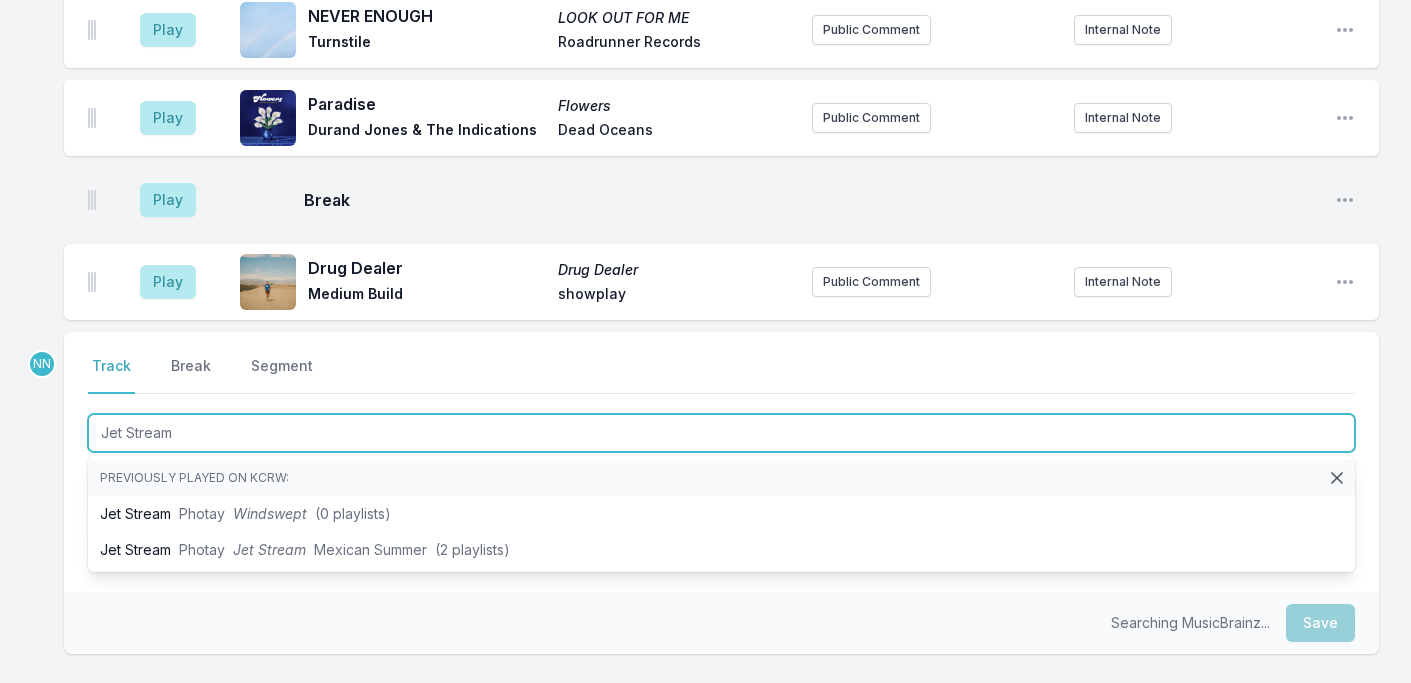 scroll, scrollTop: 8374, scrollLeft: 0, axis: vertical 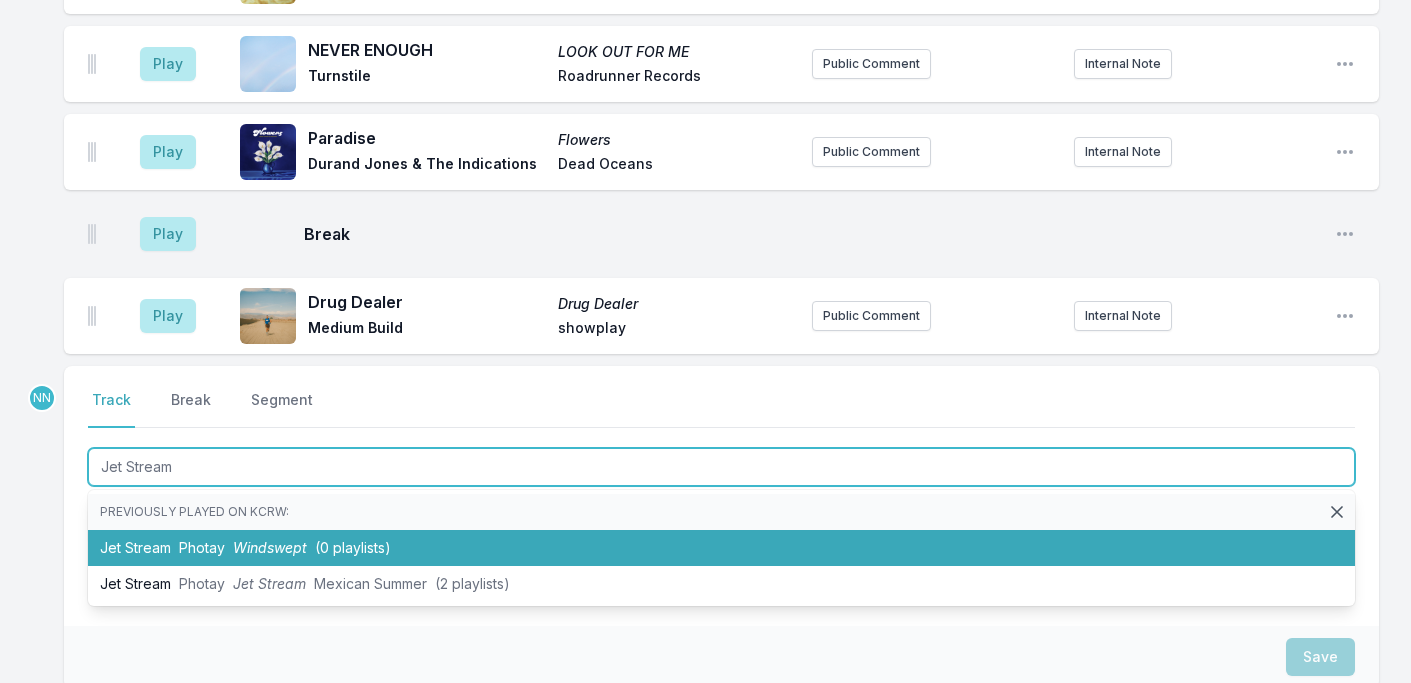 click on "Windswept" at bounding box center (270, 547) 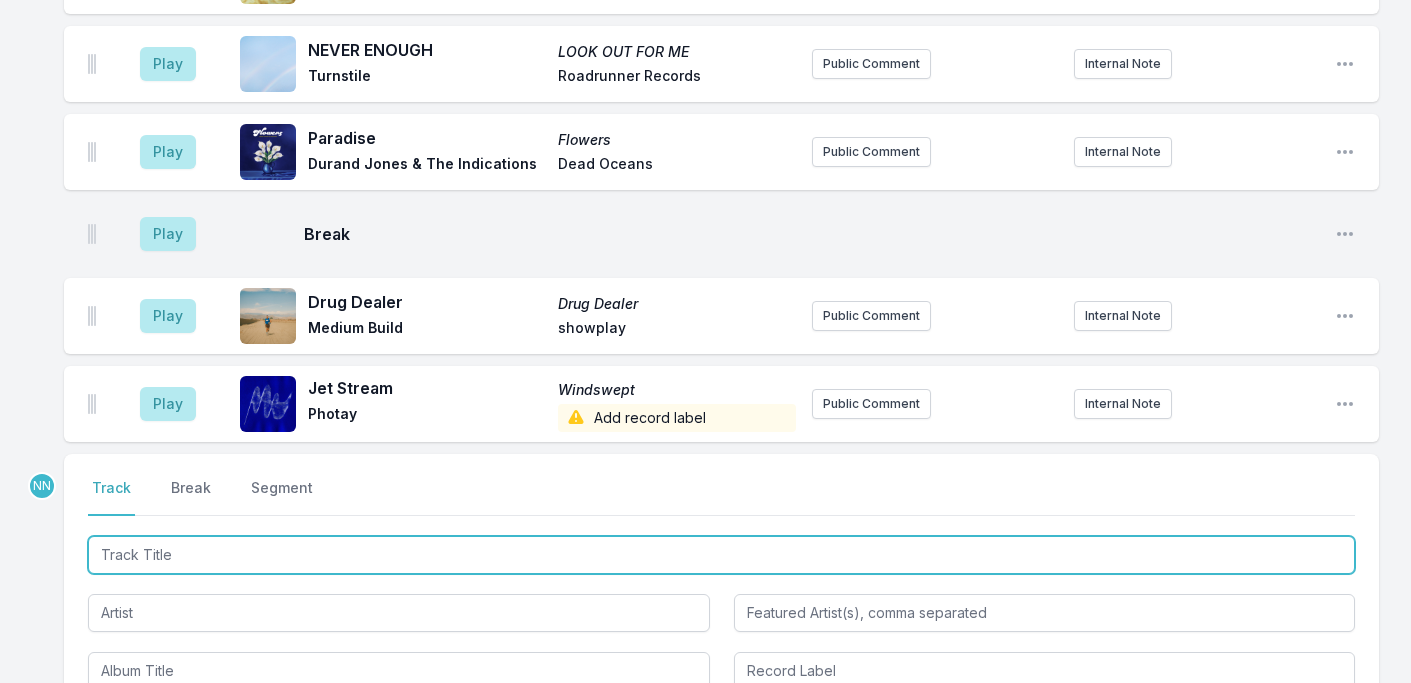 scroll, scrollTop: 8462, scrollLeft: 0, axis: vertical 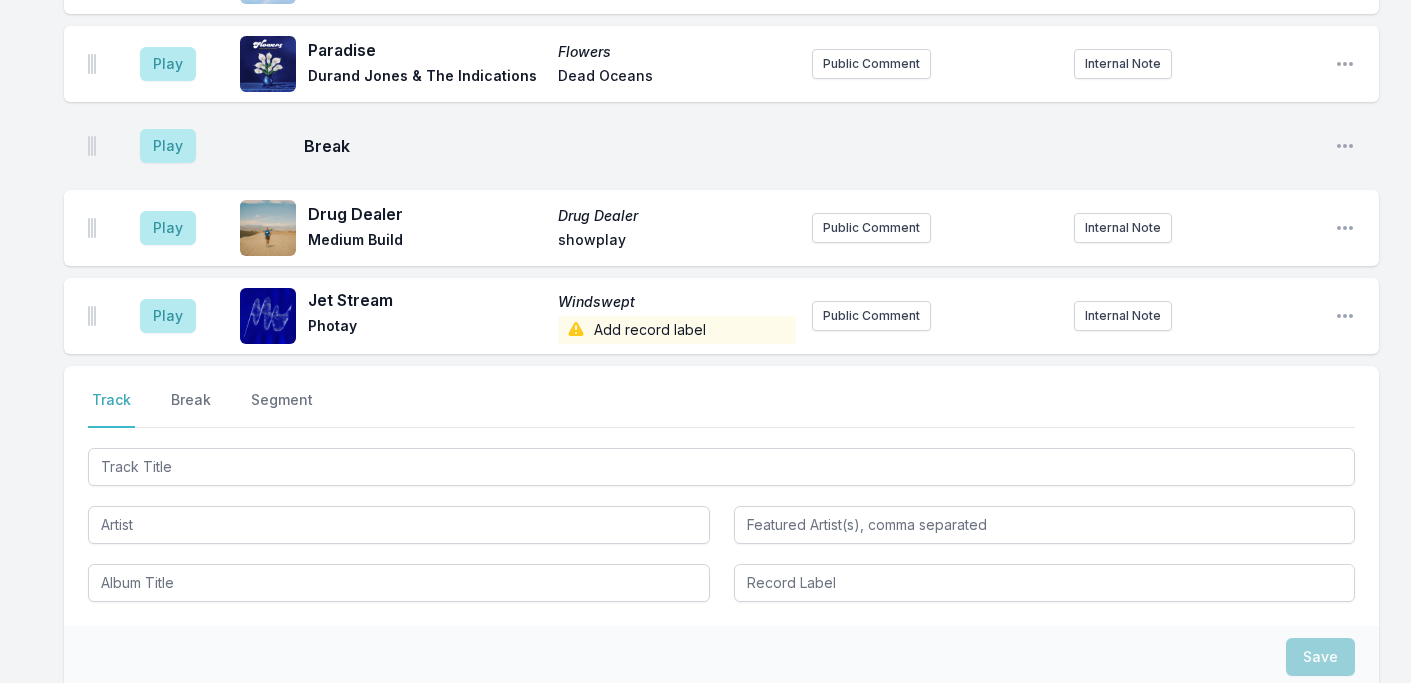 click on "Add record label" at bounding box center (677, 330) 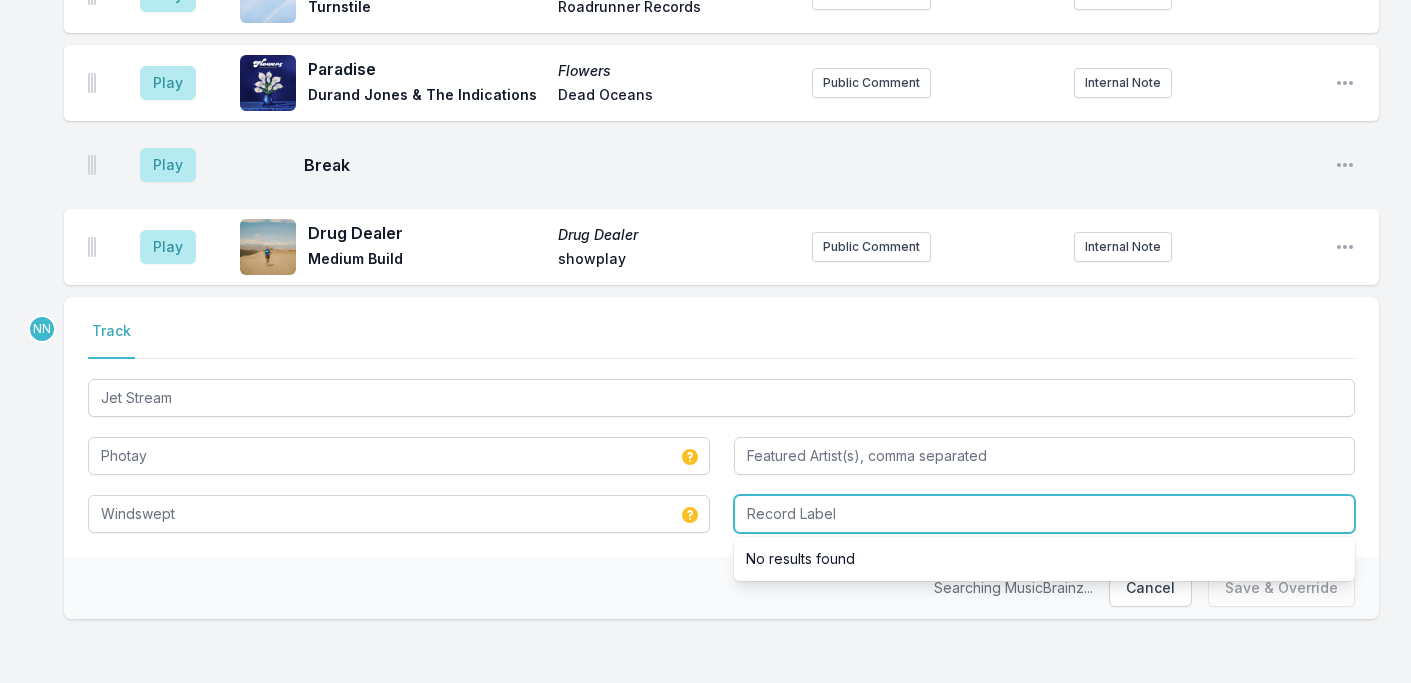 click at bounding box center [1045, 514] 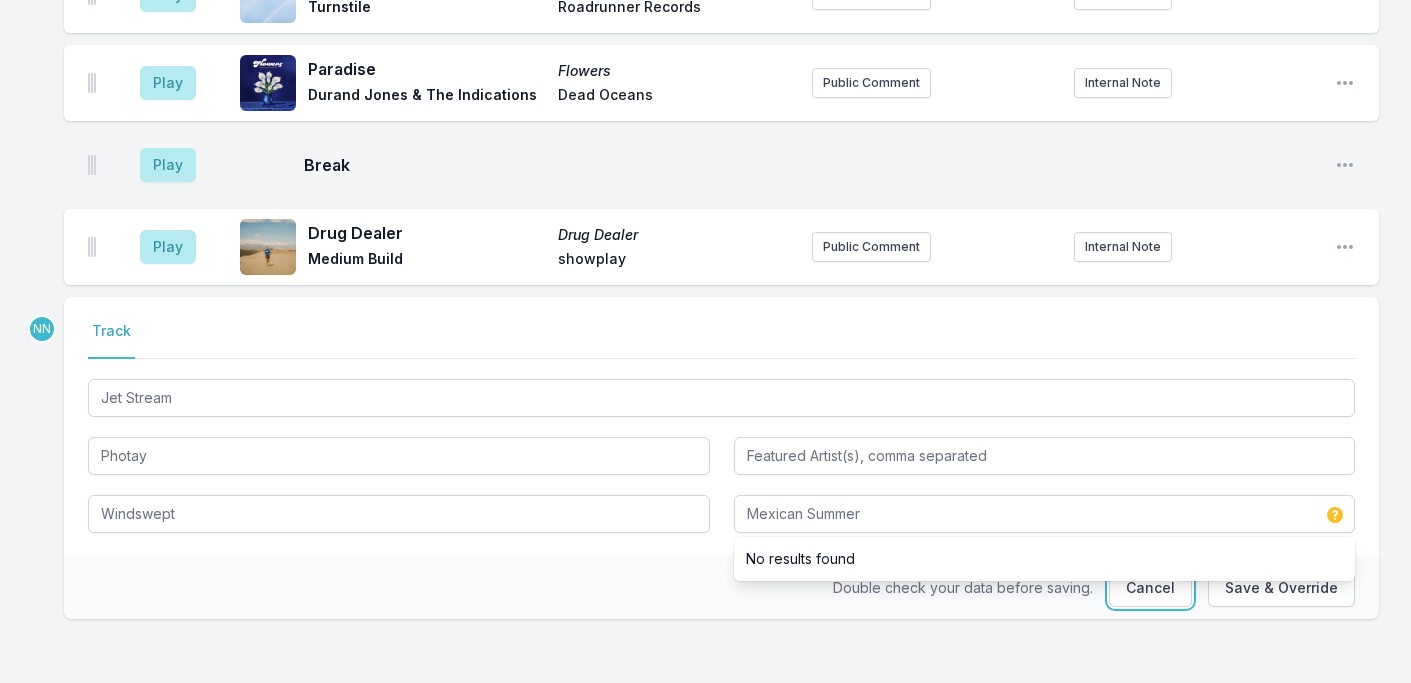 type on "Mexican Summer" 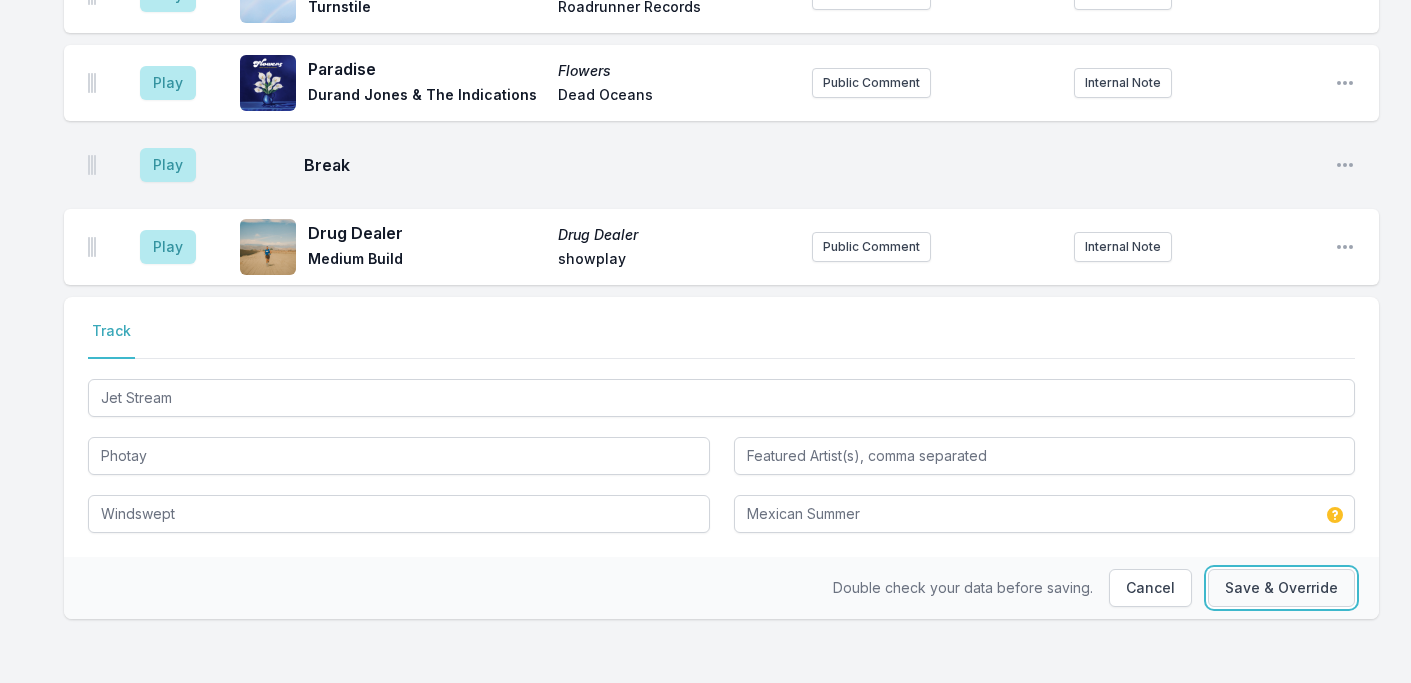 click on "Save & Override" at bounding box center [1281, 588] 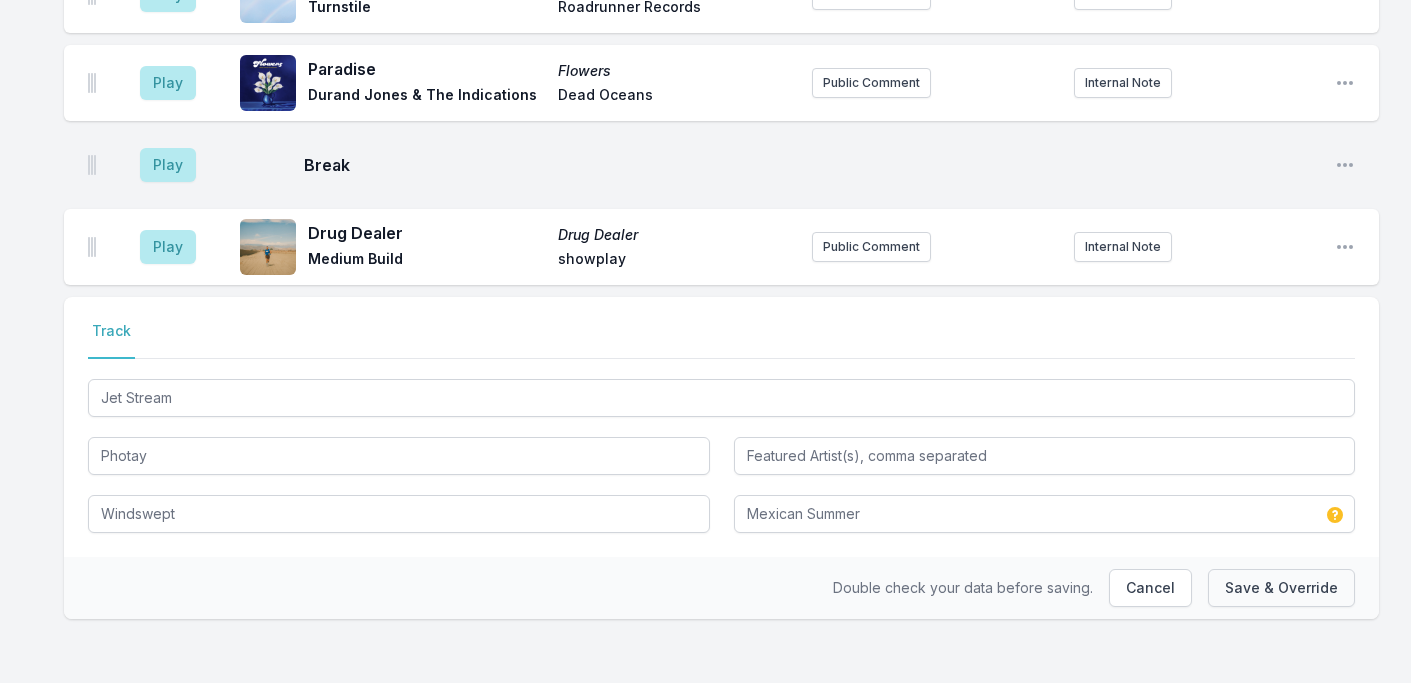 type 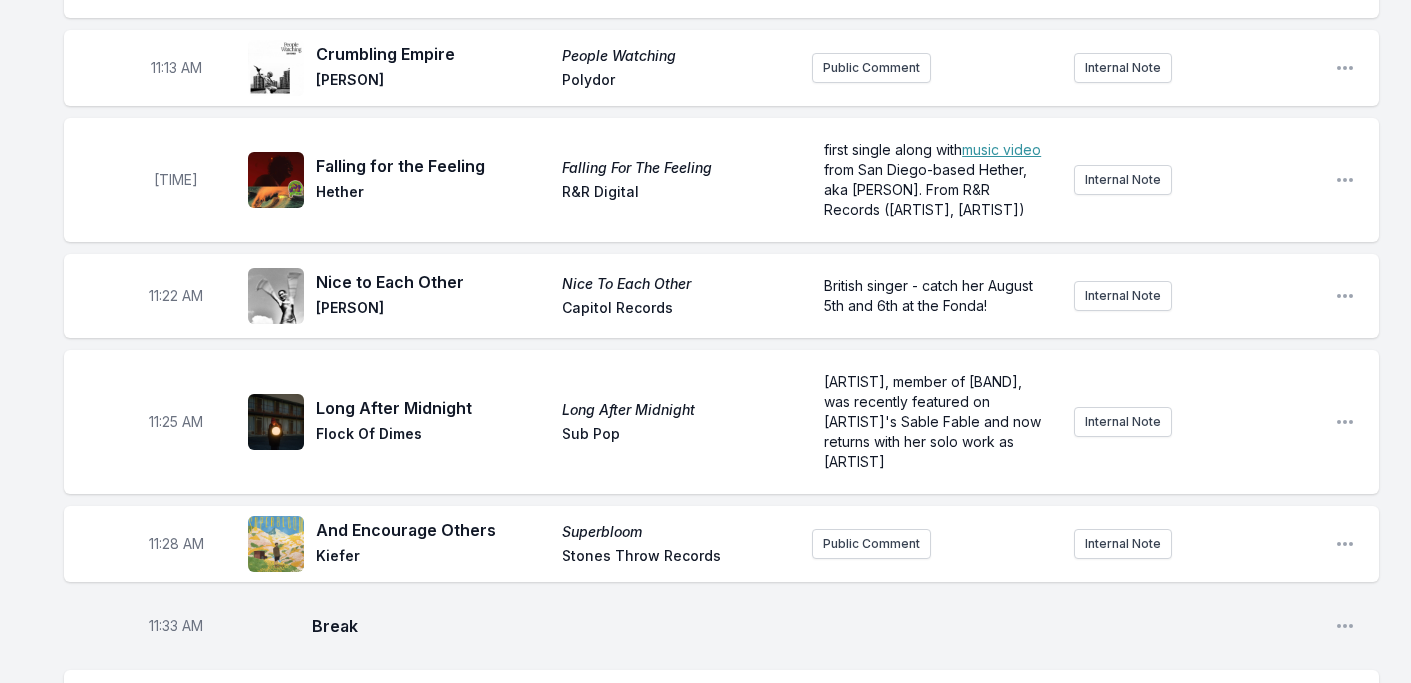 scroll, scrollTop: 4815, scrollLeft: 0, axis: vertical 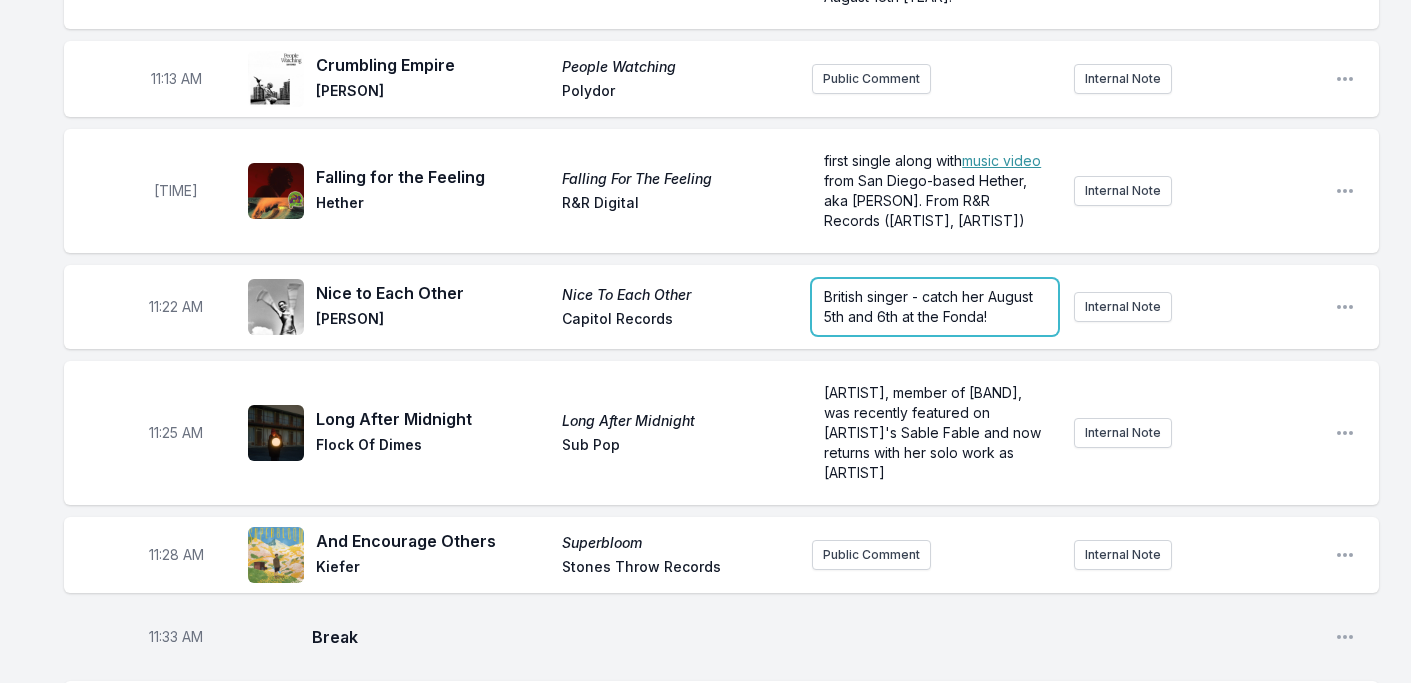 click on "[TIME] The Land Where Most Anything Goes Anything ...and more [PERSON] Self Released via Texas. Discovered from [PERSON]'s IG . Support [PERSON] in rebuilding after losing his home in a fire by buying his record on Bandcamp ! Internal Note Open playlist item options via Texas. Discovered from [PERSON]'s IG . Support [PERSON] in rebuilding after losing his home in a fire by buying his record on Bandcamp ! [TIME] Chameleons MOONSHOTS The South Hill Experiment: KCRW Live From HQ [no label] Public Comment Internal Note Open playlist item options outernational music for interplanetary people [TIME] Superman I Want to Love, and I Love fastmusic Fun in the church outernational music for interplanetary people Internal Note Open playlist item options outernational music for interplanetary people [TIME] Shooting Star Ponderosa [PERSON] [PERSON] Nice [DATE] release. Via Sydney, Australia Internal Note Open playlist item options [DATE] release. Via Sydney, Australia [TIME] Brand New Feeling (Yoruba Soul Mix Part 2 Edit) [PERSON] [PERSON]" at bounding box center [721, -1303] 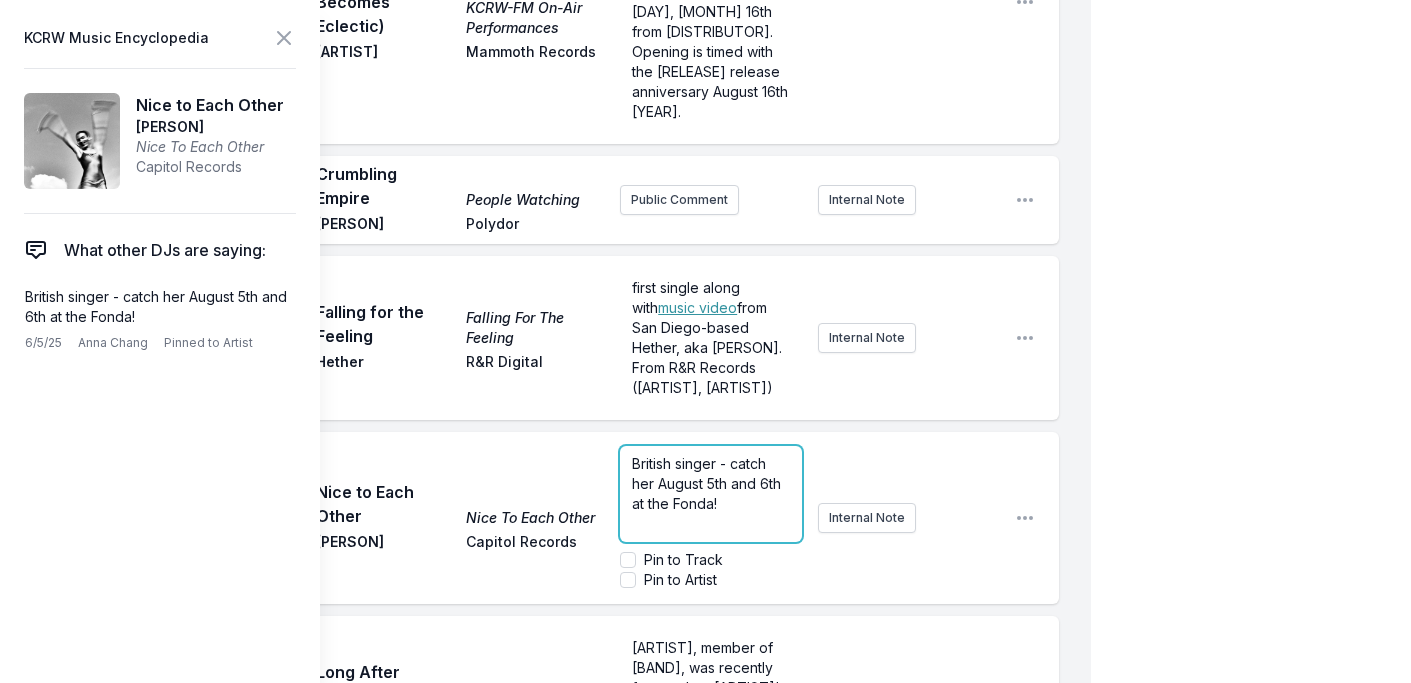 scroll, scrollTop: 5627, scrollLeft: 0, axis: vertical 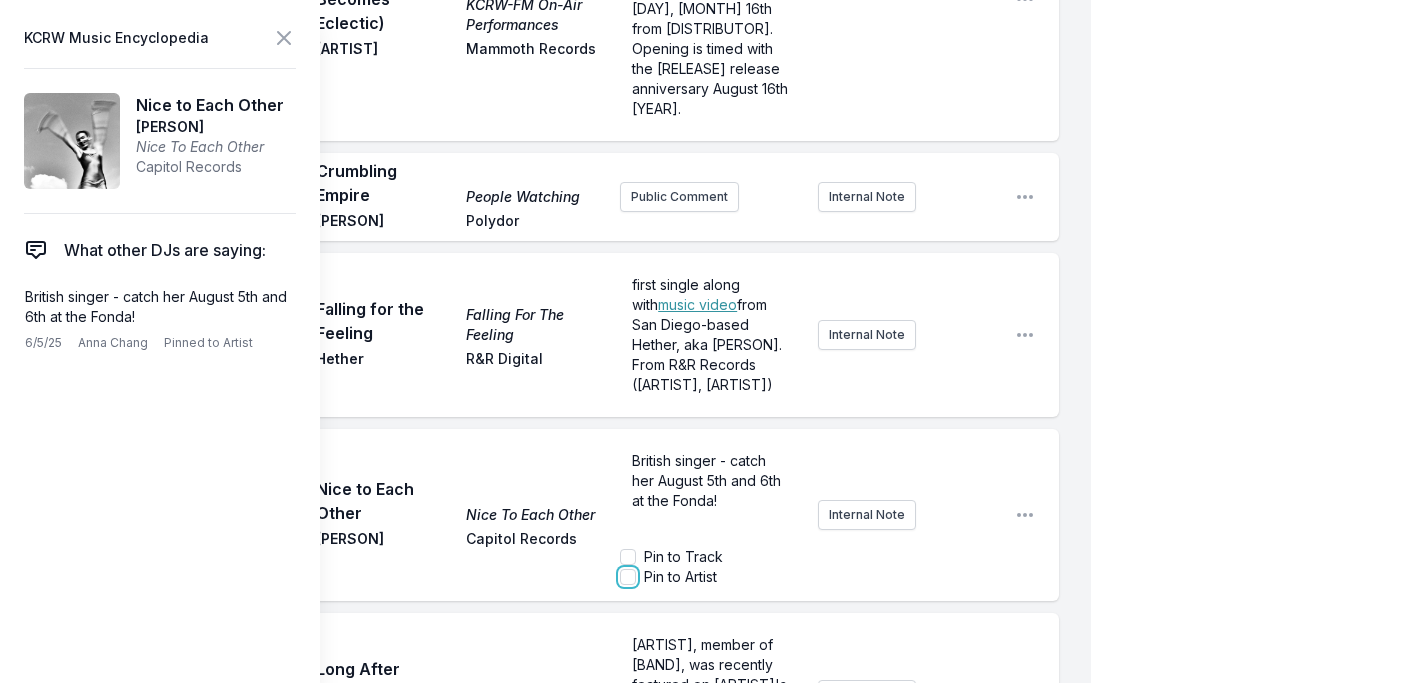 click on "Pin to Artist" at bounding box center [628, 577] 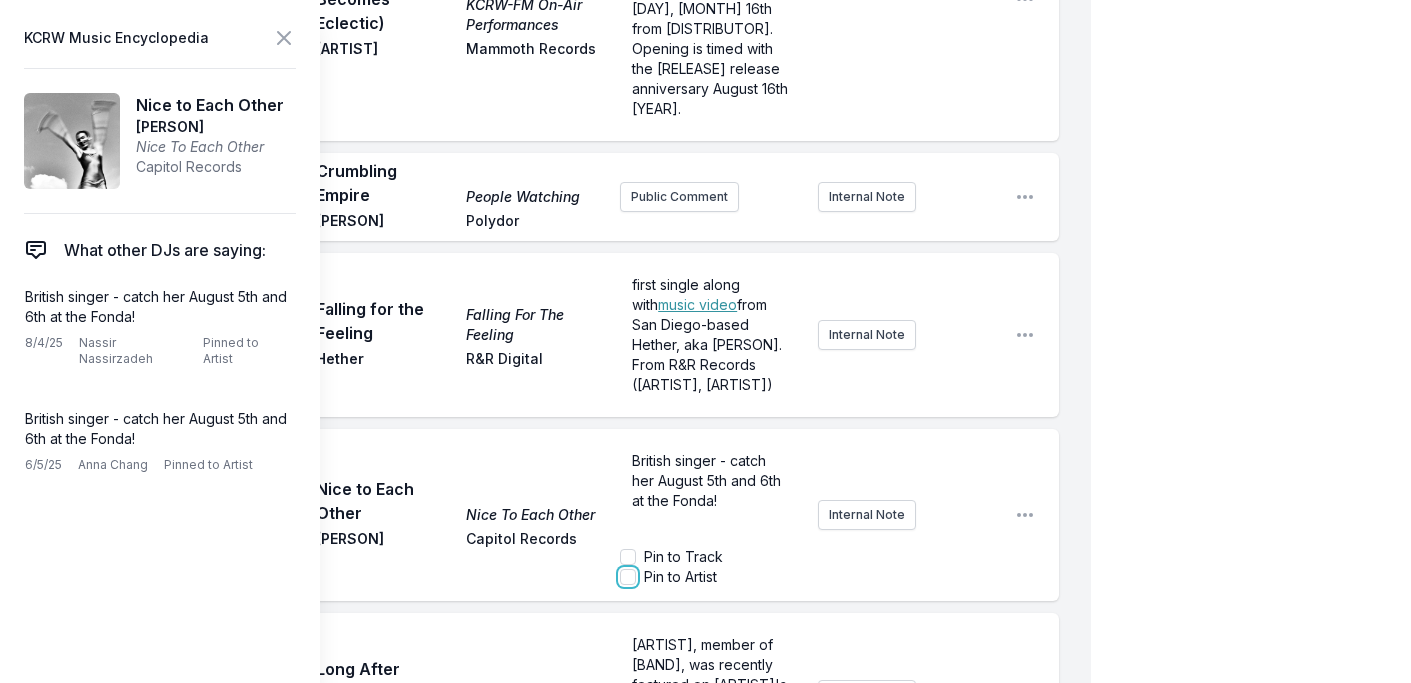 checkbox on "true" 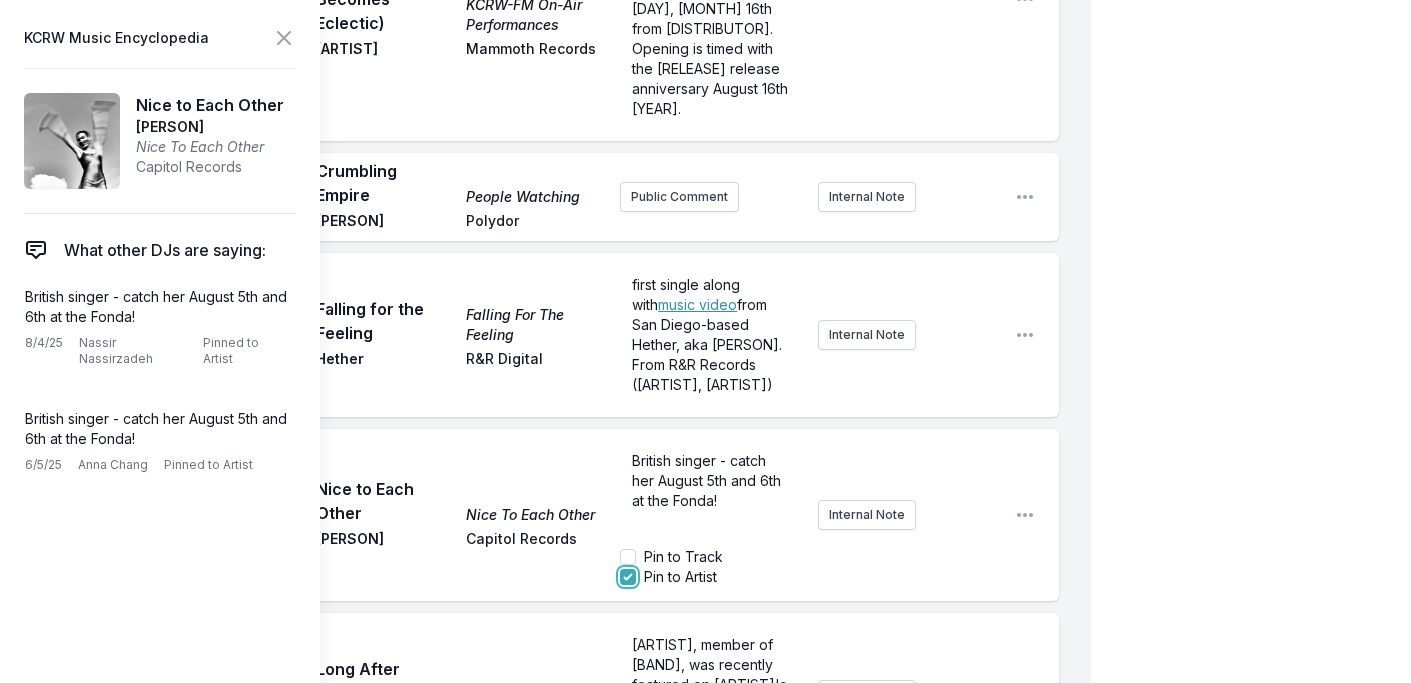 scroll, scrollTop: 5628, scrollLeft: 0, axis: vertical 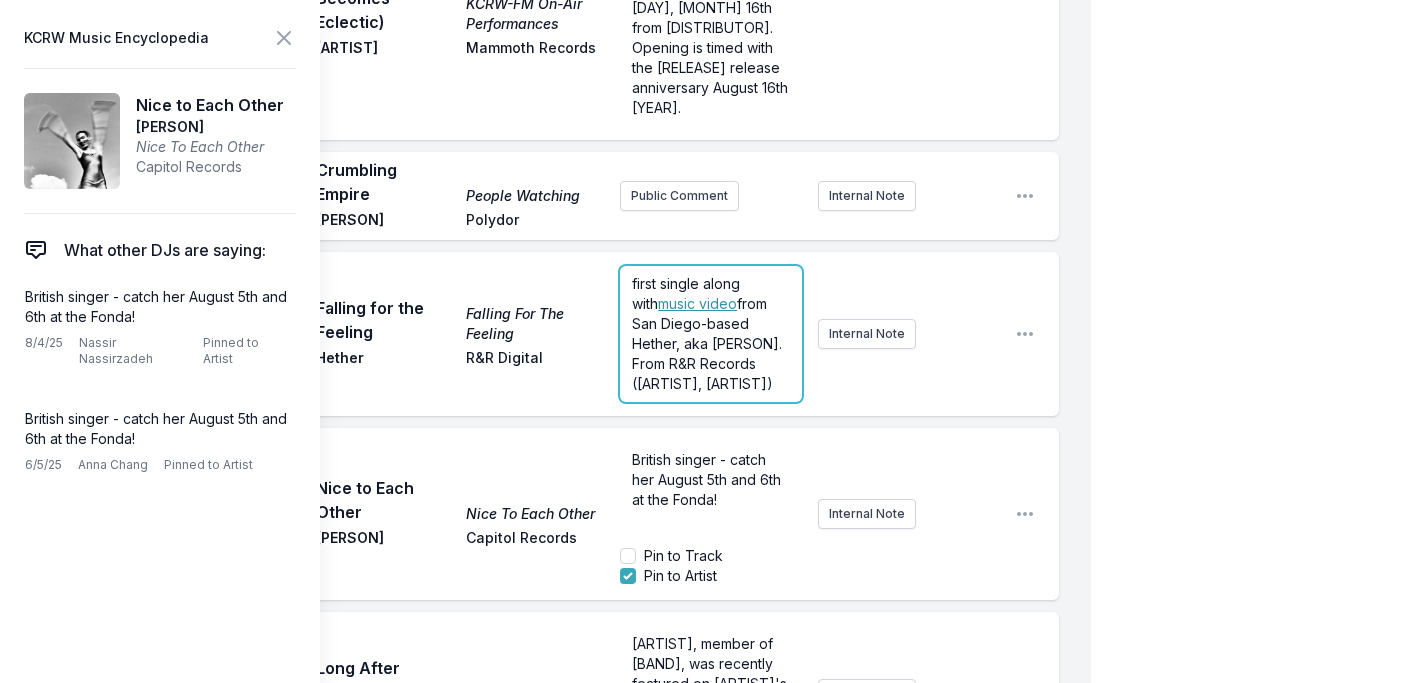click on "first single along with  music video  from [CITY]-based [ARTIST], aka [ARTIST]. From [LABEL] Records ([ARTIST], [ARTIST])" at bounding box center [710, 334] 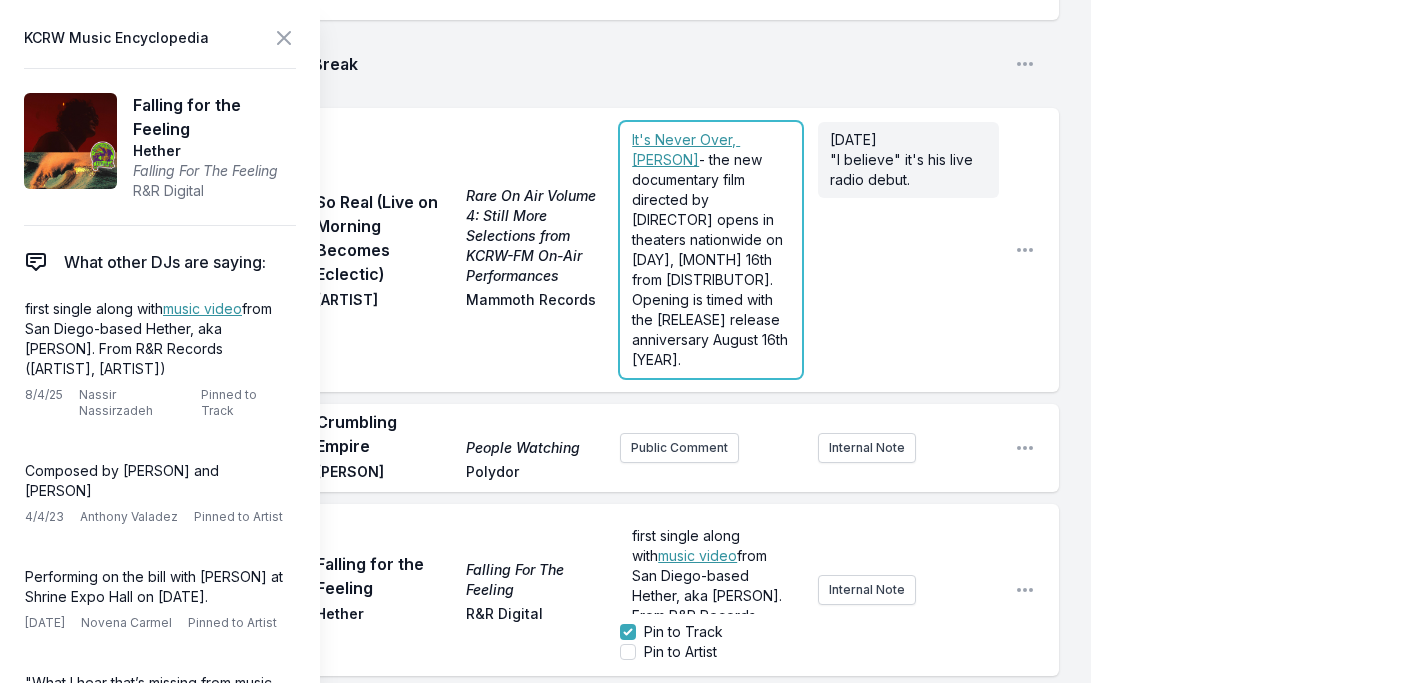 click on "- the new documentary film directed by [DIRECTOR] opens in theaters nationwide on [DAY], [MONTH] 16th from [DISTRIBUTOR]. Opening is timed with the [RELEASE] release anniversary August 16th [YEAR]." at bounding box center (712, 259) 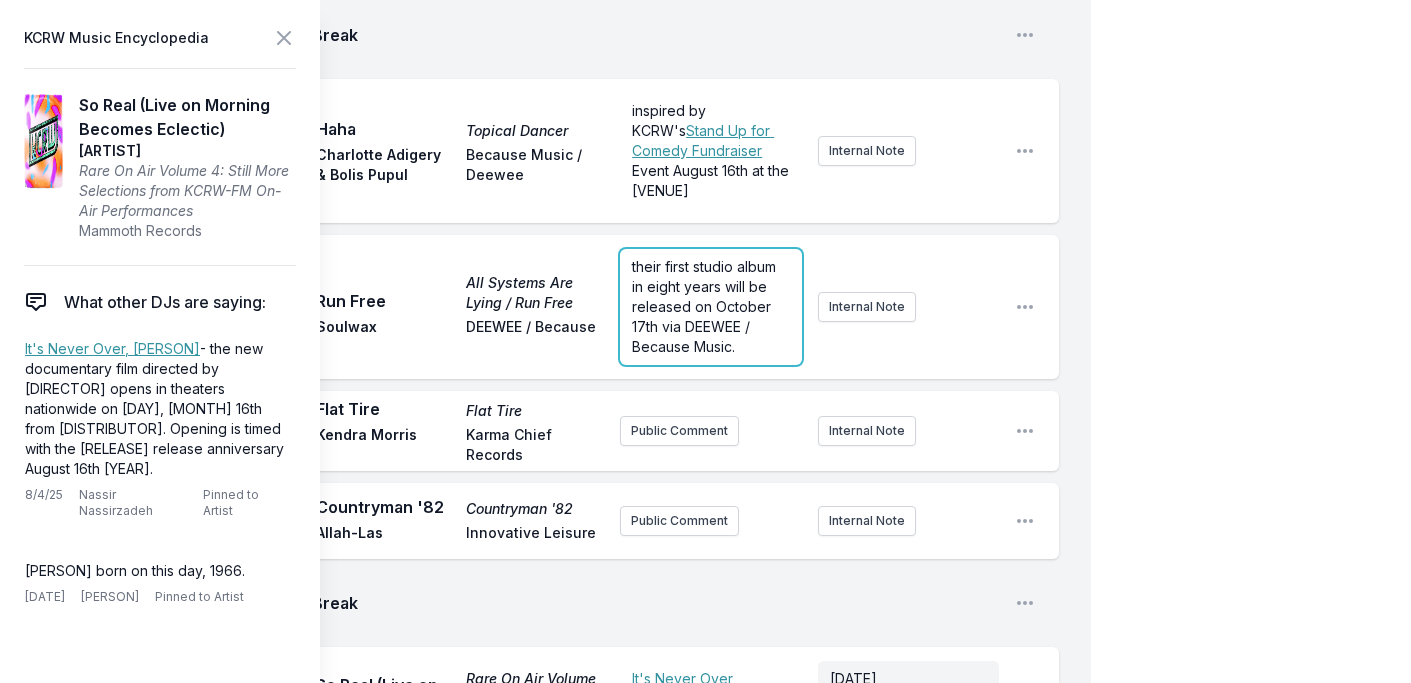 click on "their first studio album in eight years will be released on October 17th via DEEWEE / Because Music." at bounding box center (710, 307) 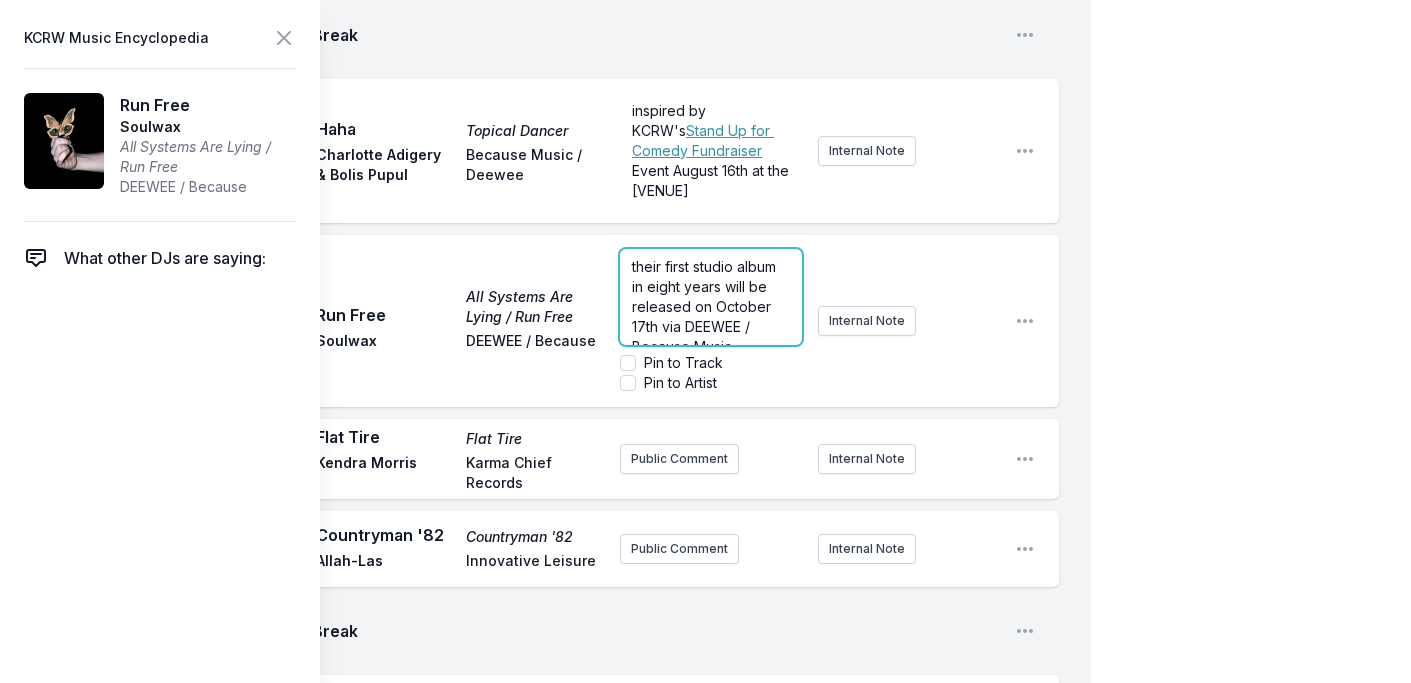 scroll, scrollTop: 4865, scrollLeft: 0, axis: vertical 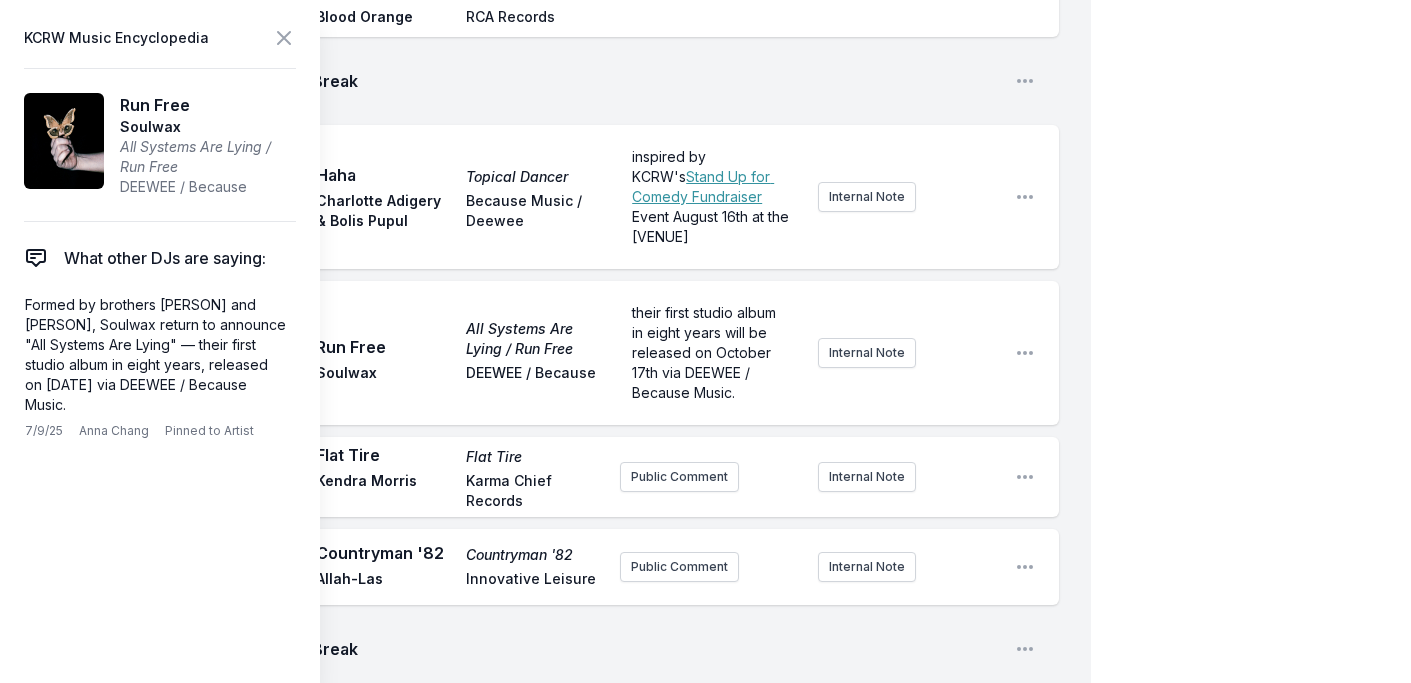 click on "Because Music / Deewee" at bounding box center (535, 211) 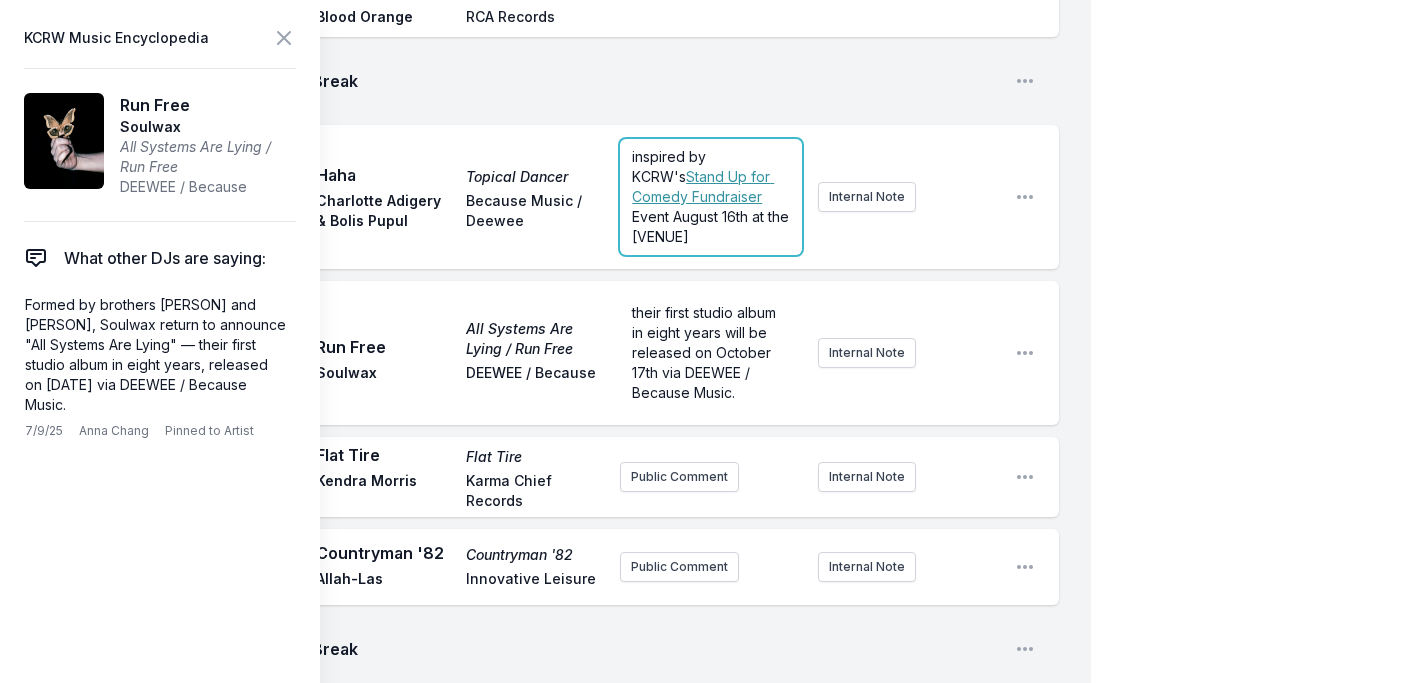 click on "inspired by KCRW's  Stand Up for Comedy Fundraiser  Event August 24th at the Comedy Store" at bounding box center (710, 197) 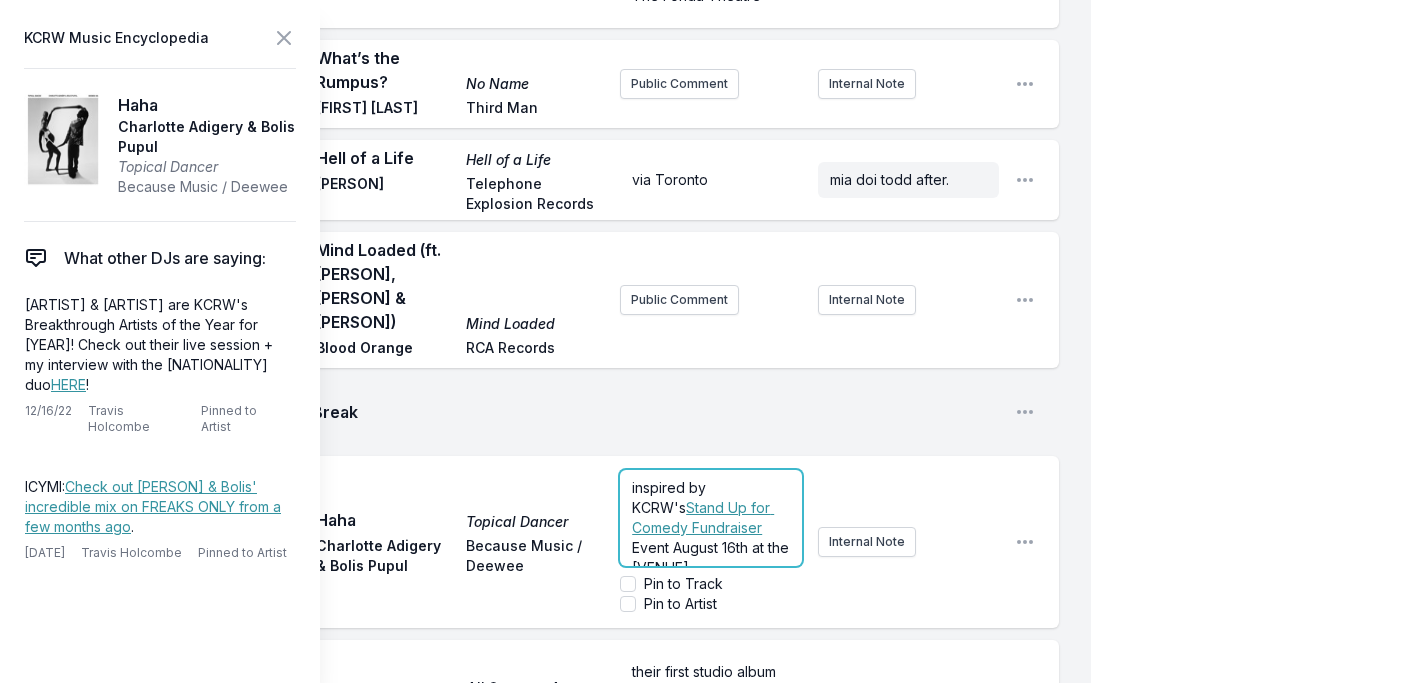 scroll, scrollTop: 4456, scrollLeft: 0, axis: vertical 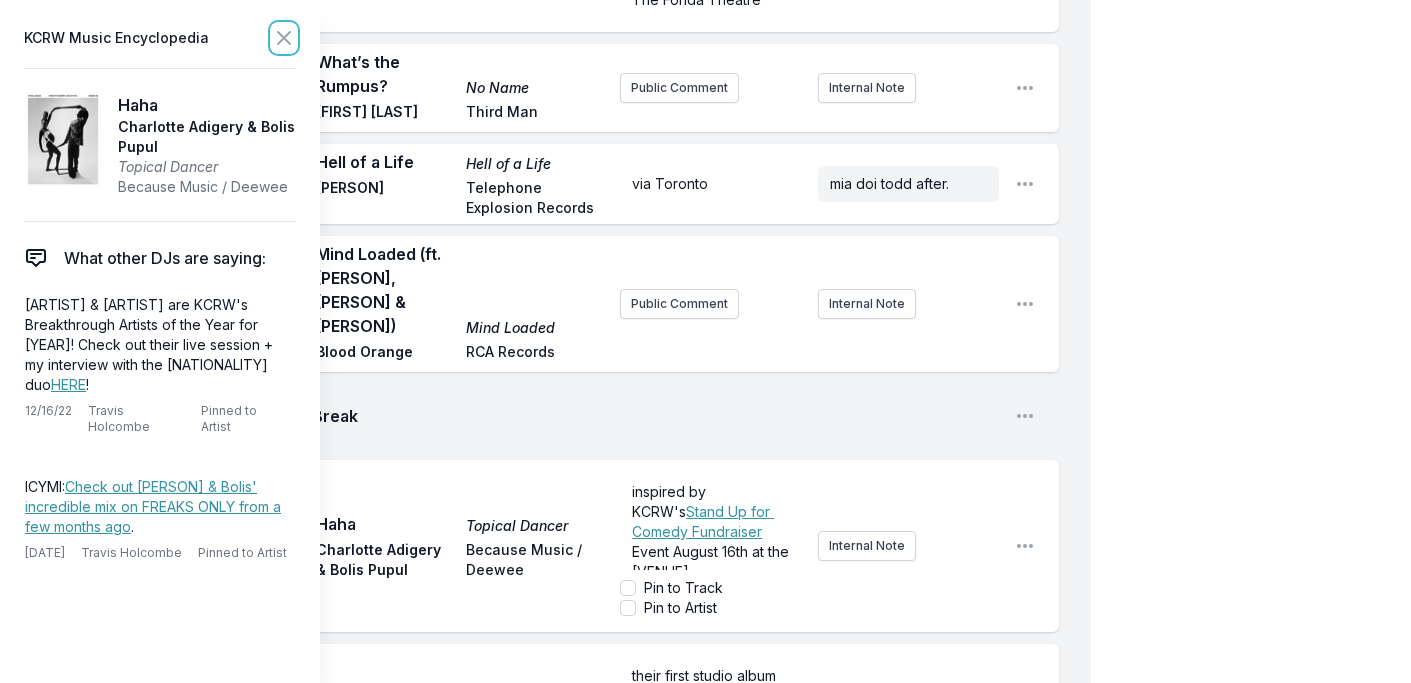 click 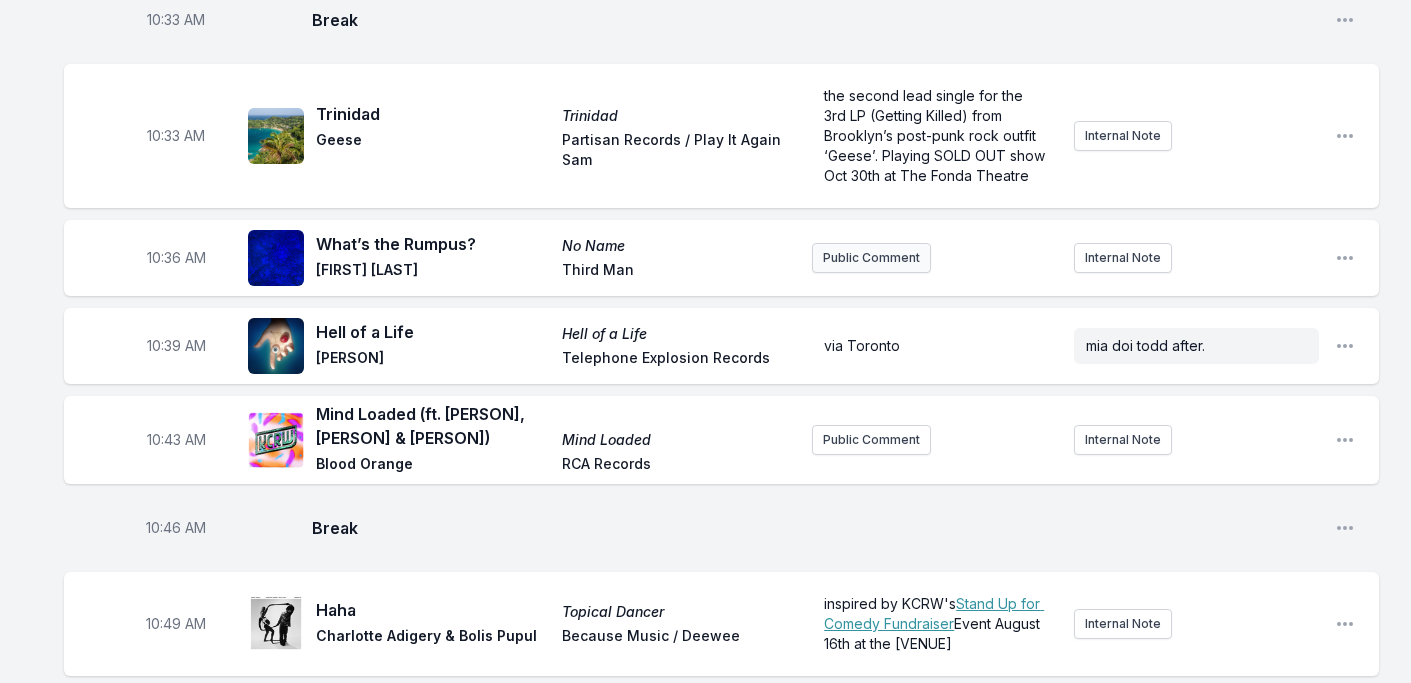 scroll, scrollTop: 3561, scrollLeft: 0, axis: vertical 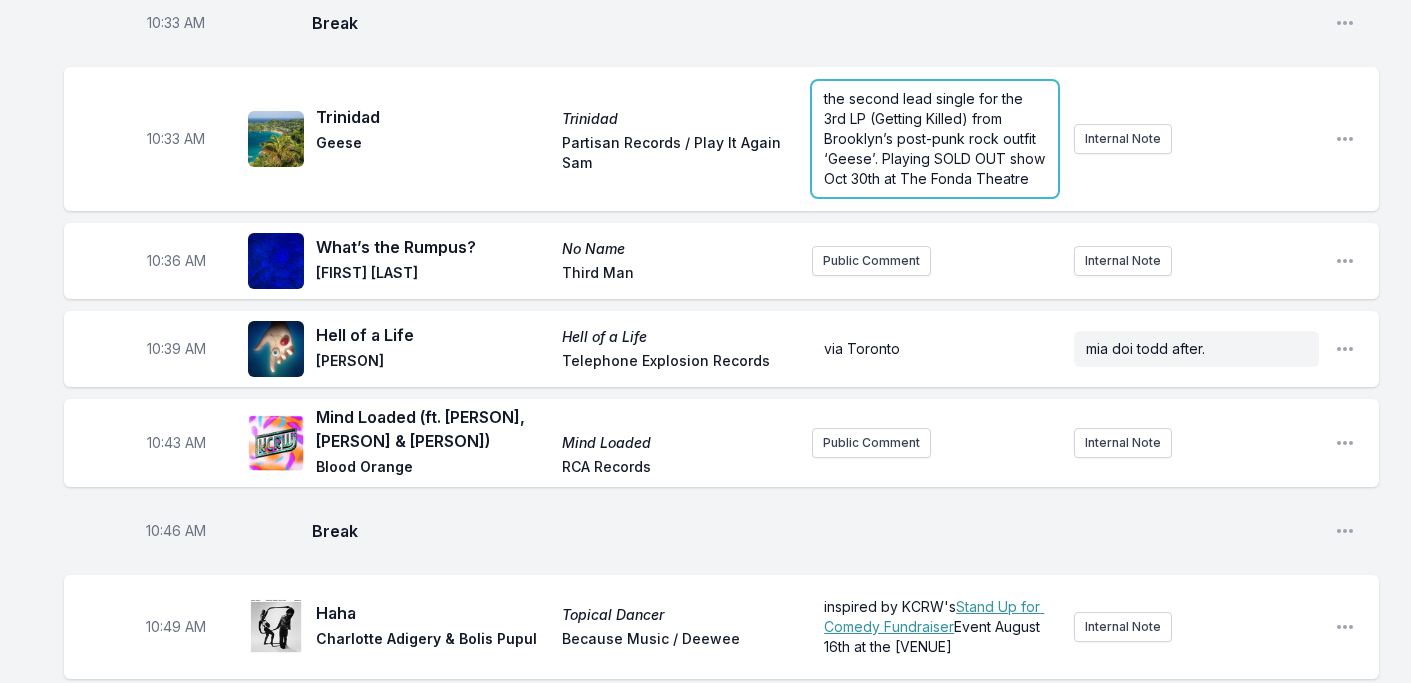 click on "the second lead single for the 3rd LP (Getting Killed) from Brooklyn’s post-punk rock outfit ‘Geese’. Playing SOLD OUT show Oct 30th at The Fonda Theatre" at bounding box center [936, 138] 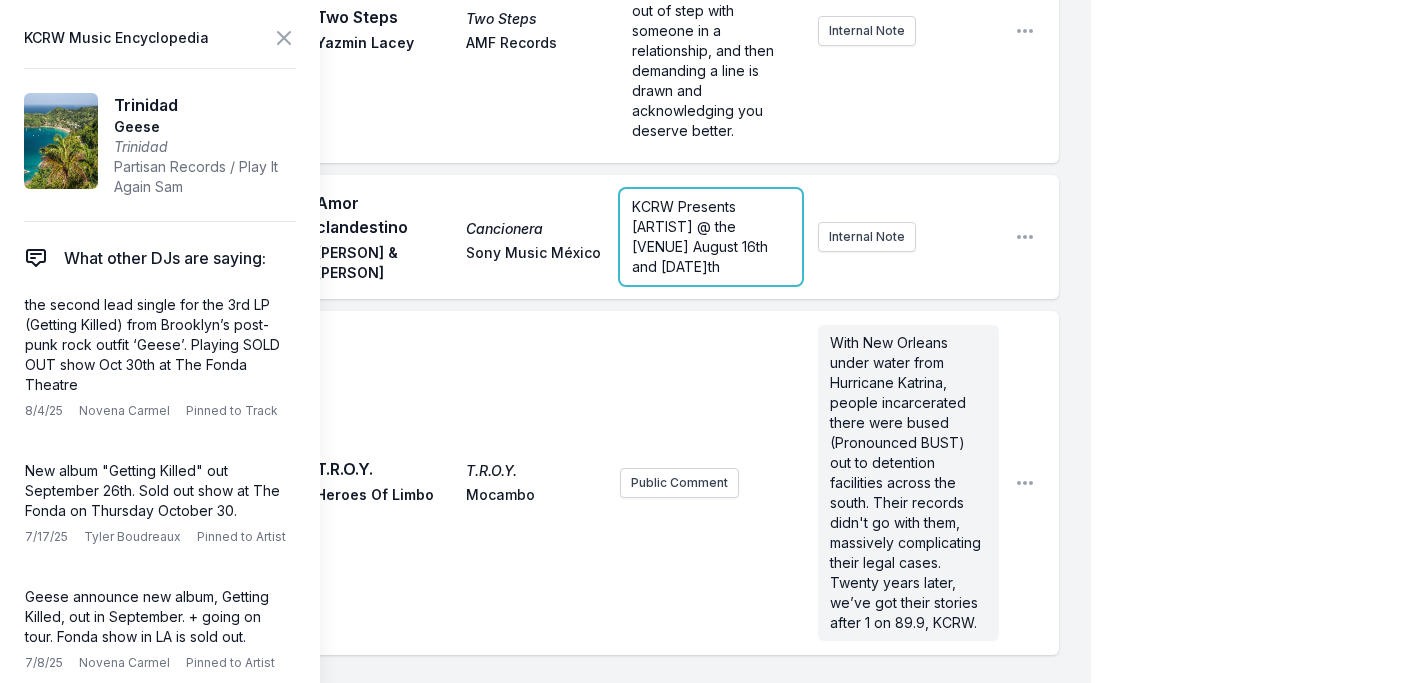 click on "KCRW Presents [ARTIST] @ the [VENUE] August 16th and [DATE]th" at bounding box center (702, 236) 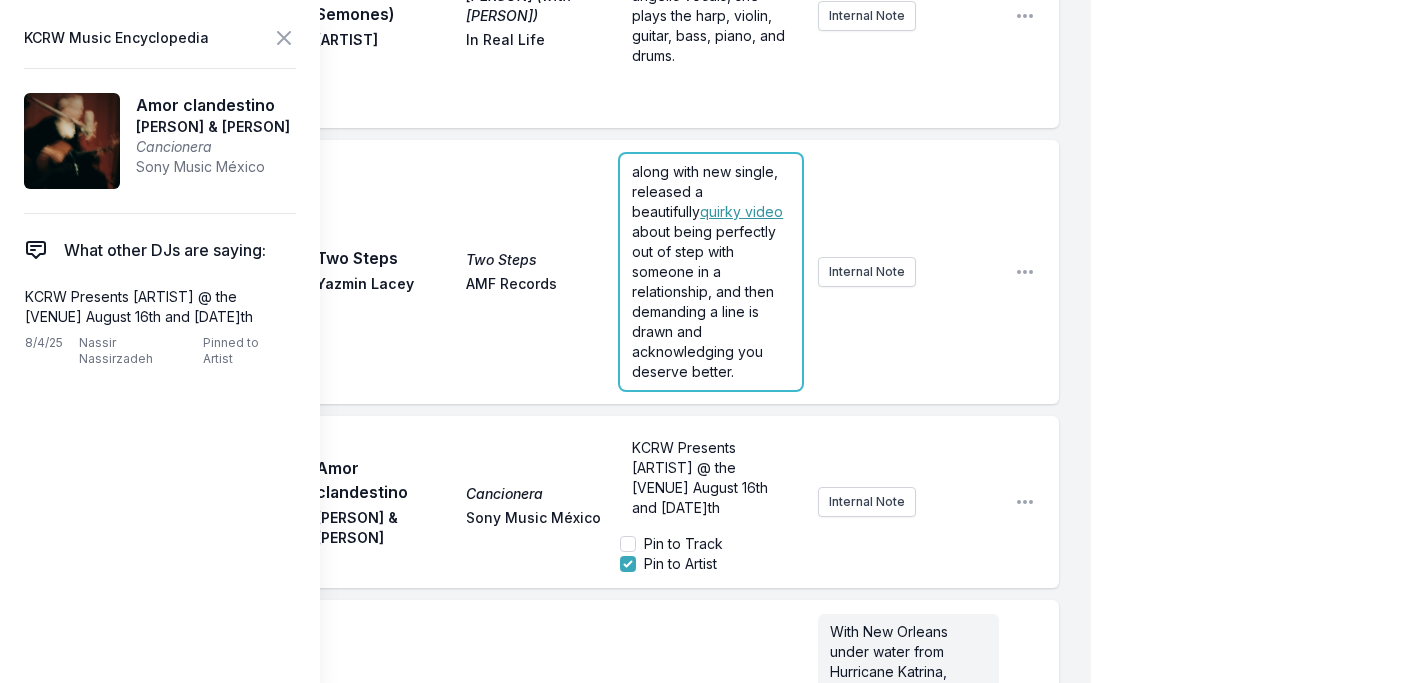 click on "along with new single, released a beautifully  quirky video  about being perfectly out of step with someone in a relationship, and then demanding a line is drawn and acknowledging you deserve better." at bounding box center [710, 272] 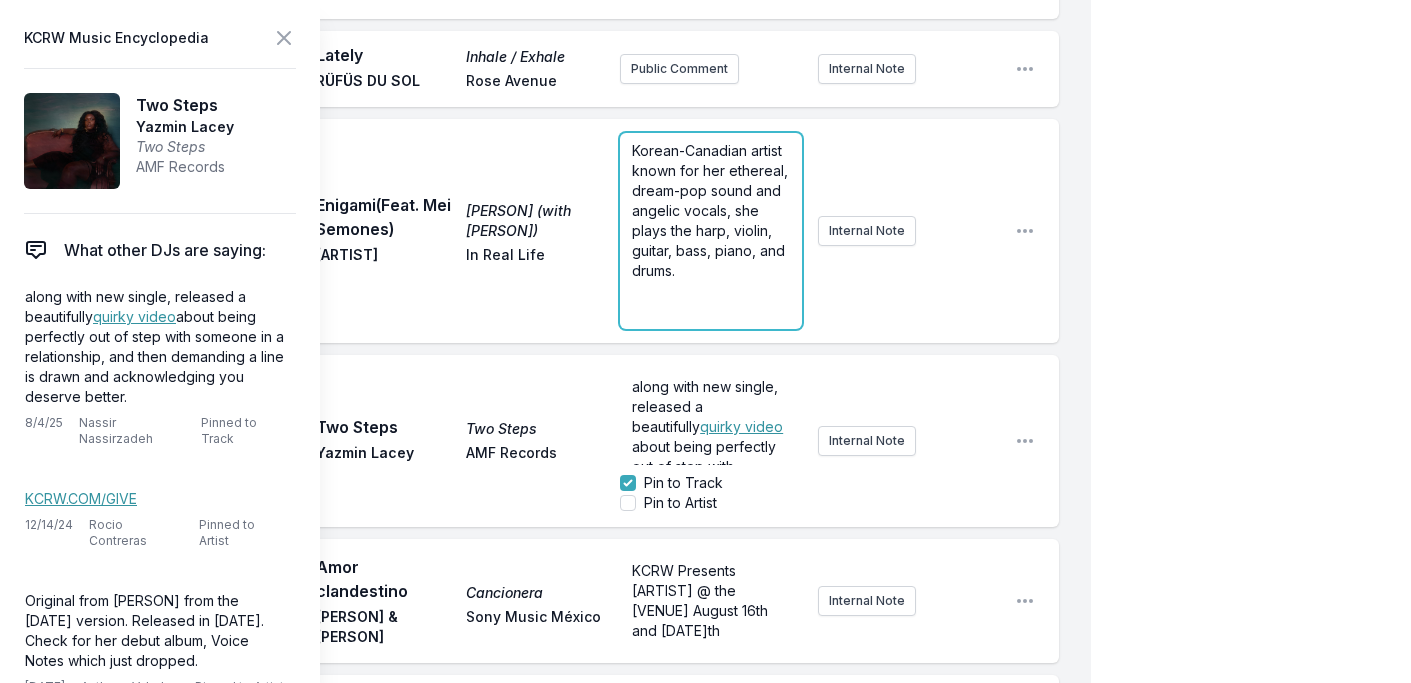 click on "Korean-Canadian artist known for her ethereal, dream-pop sound and angelic vocals, she plays the harp, violin, guitar, bass, piano, and drums." at bounding box center (712, 210) 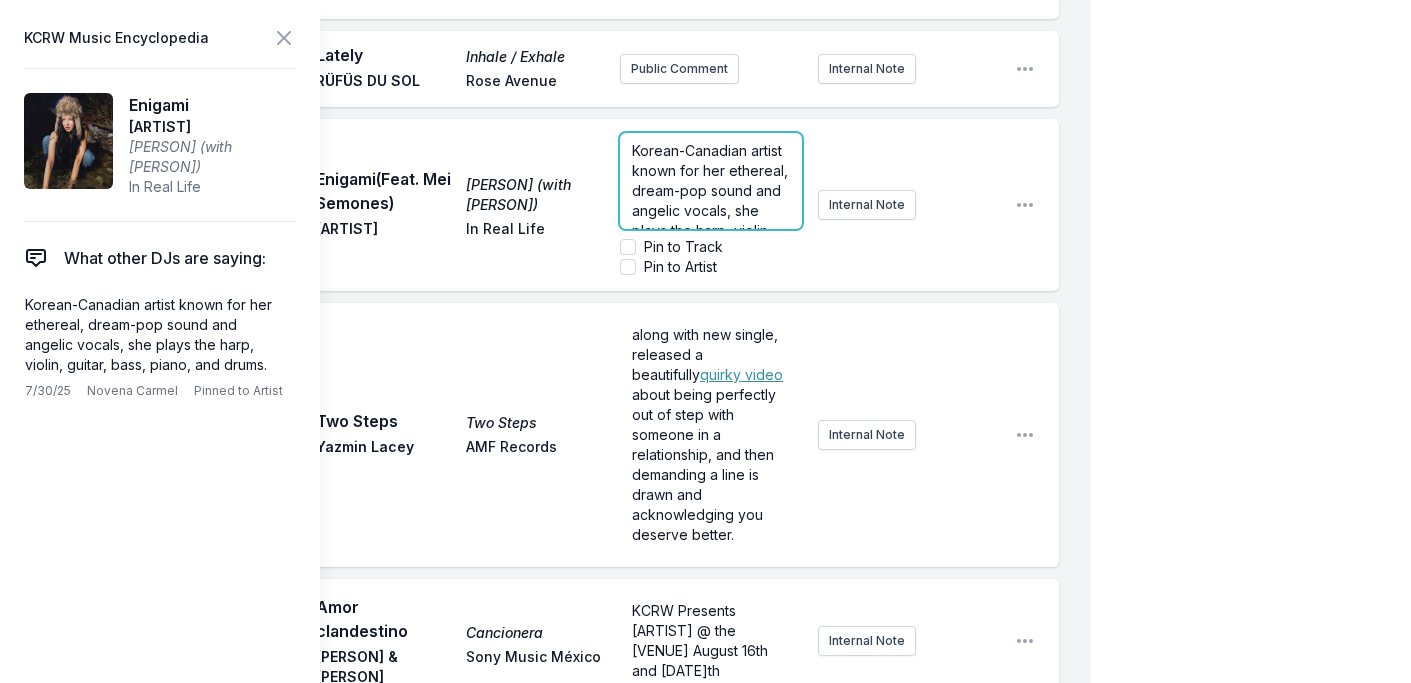 scroll, scrollTop: 3053, scrollLeft: 0, axis: vertical 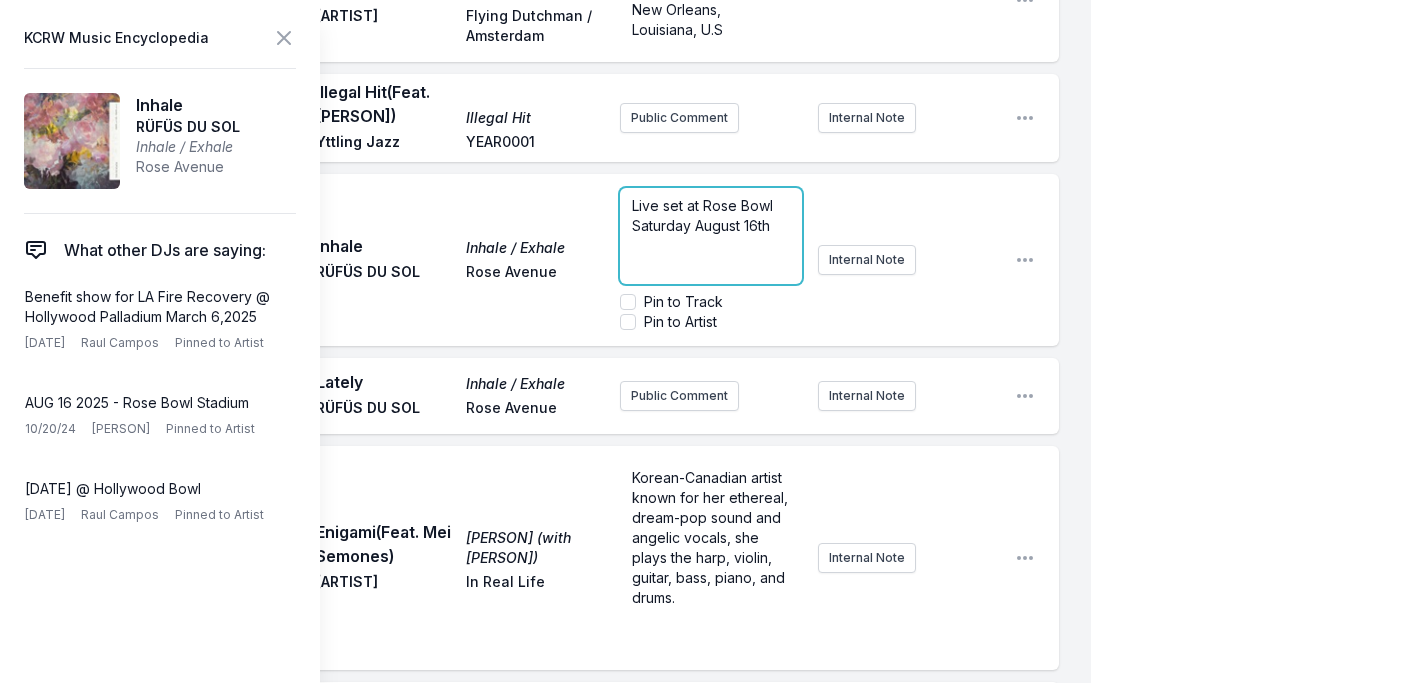 click on "Live set at [VENUE] [DAY] [MONTH] [DATE]th ﻿ Pin to Track Pin to Artist" at bounding box center (710, 260) 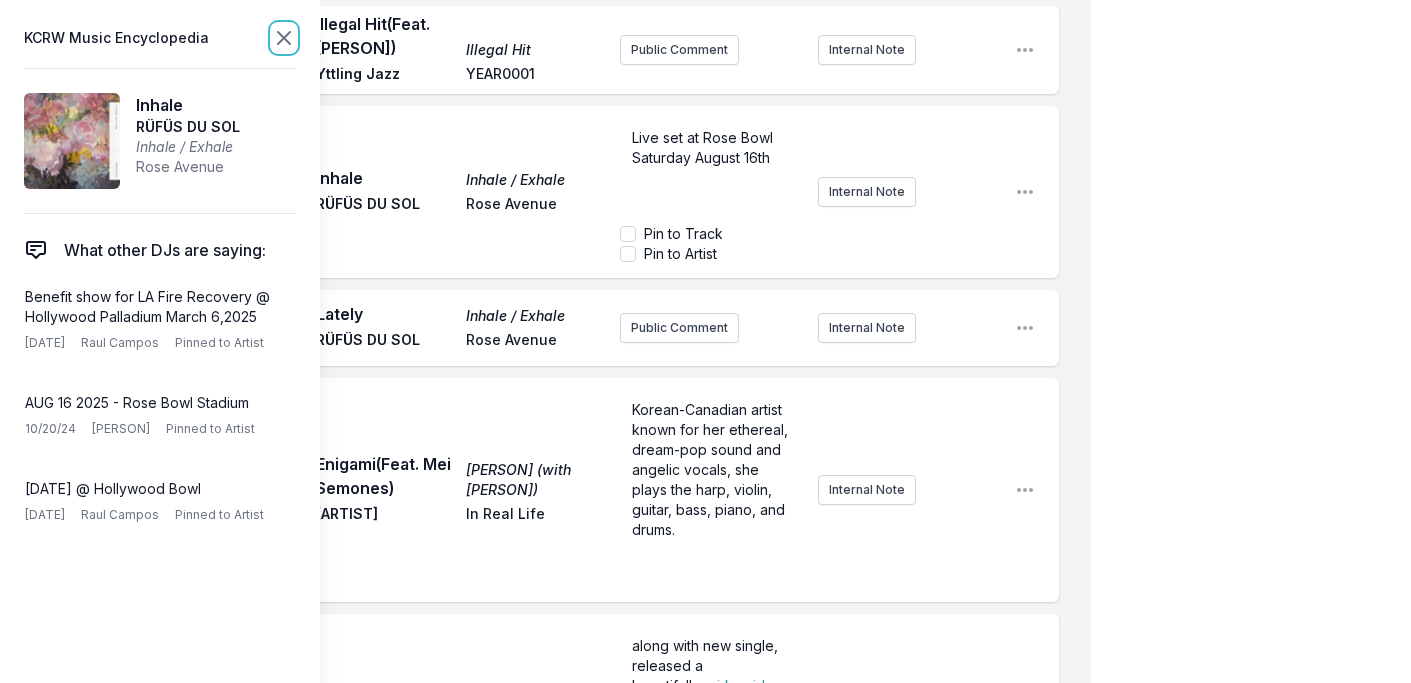 click 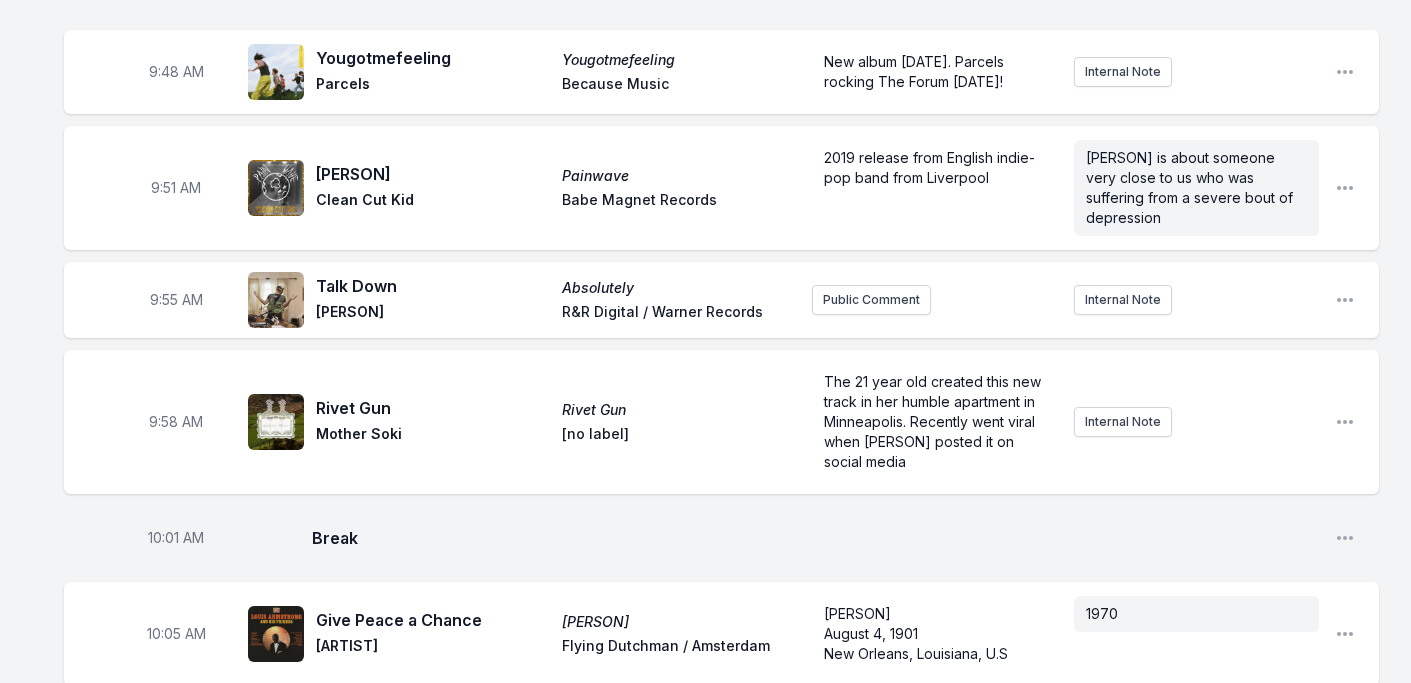 scroll, scrollTop: 1778, scrollLeft: 0, axis: vertical 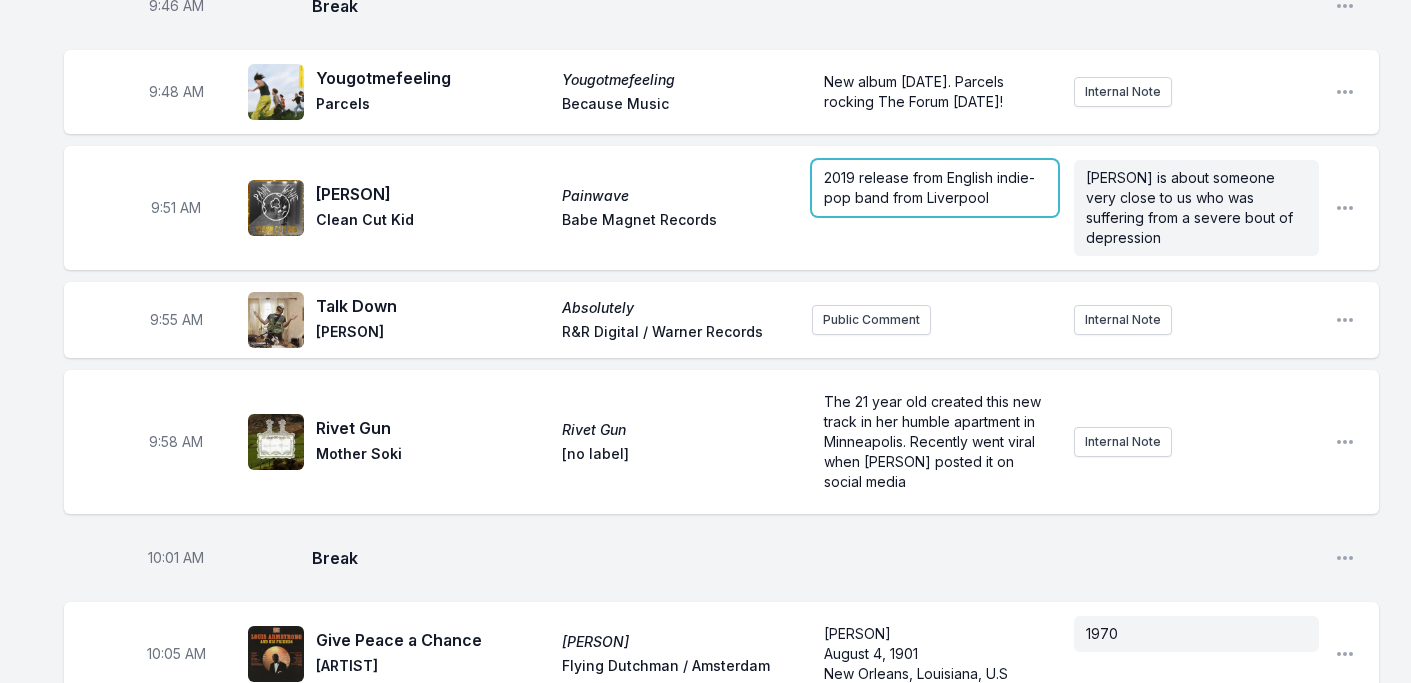 click on "2019 release from English indie-pop band from Liverpool" at bounding box center (929, 187) 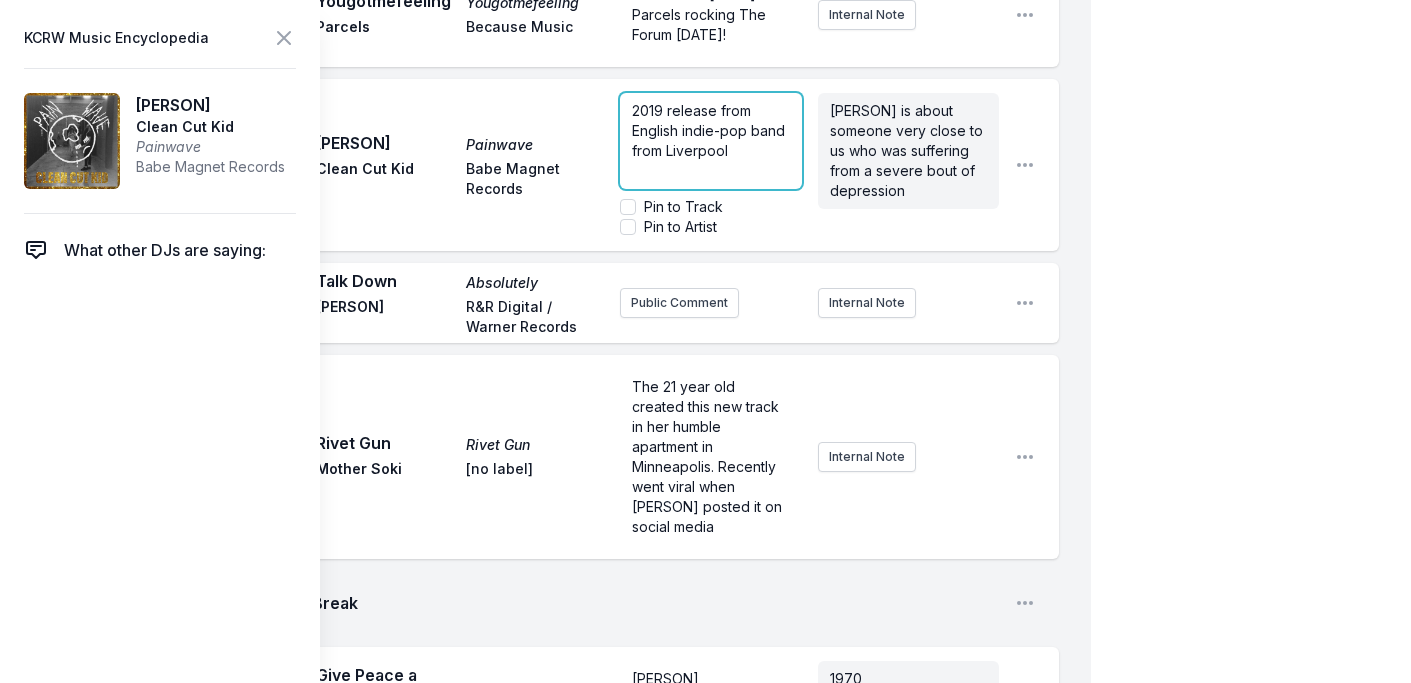 scroll, scrollTop: 2223, scrollLeft: 0, axis: vertical 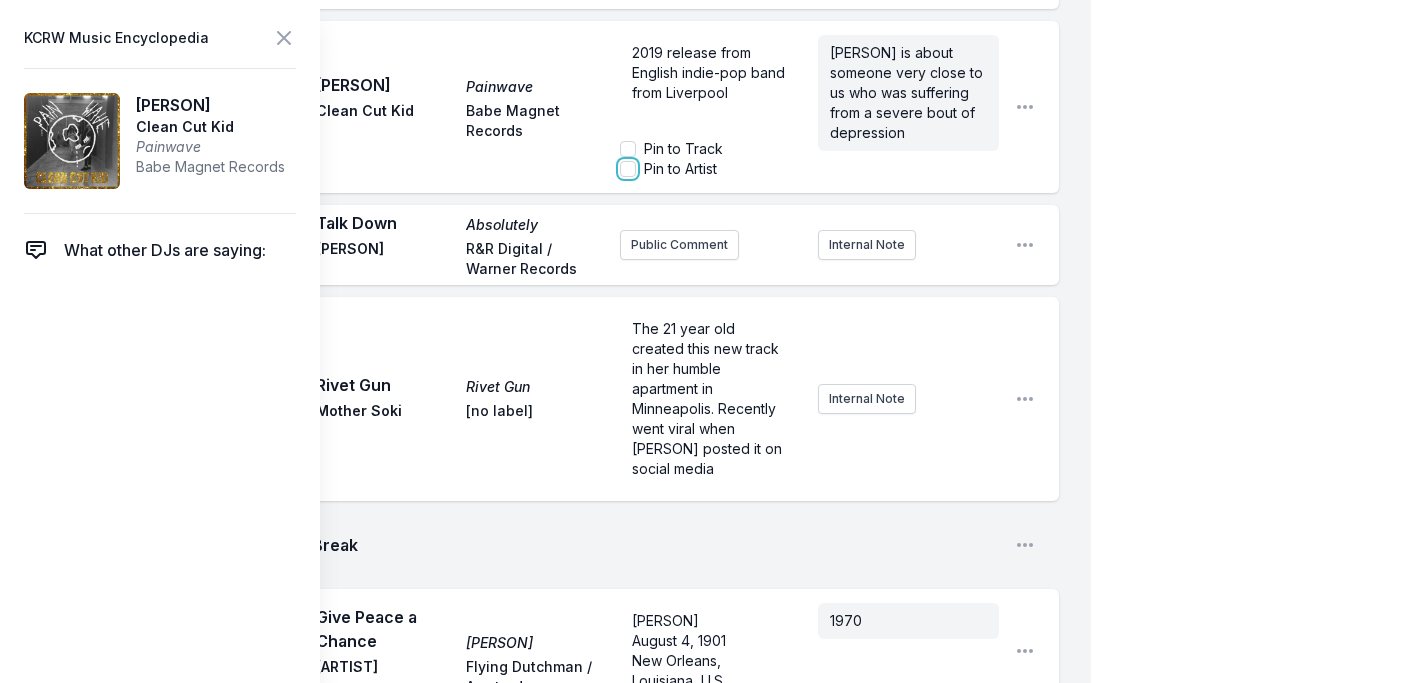 click on "Pin to Artist" at bounding box center [628, 169] 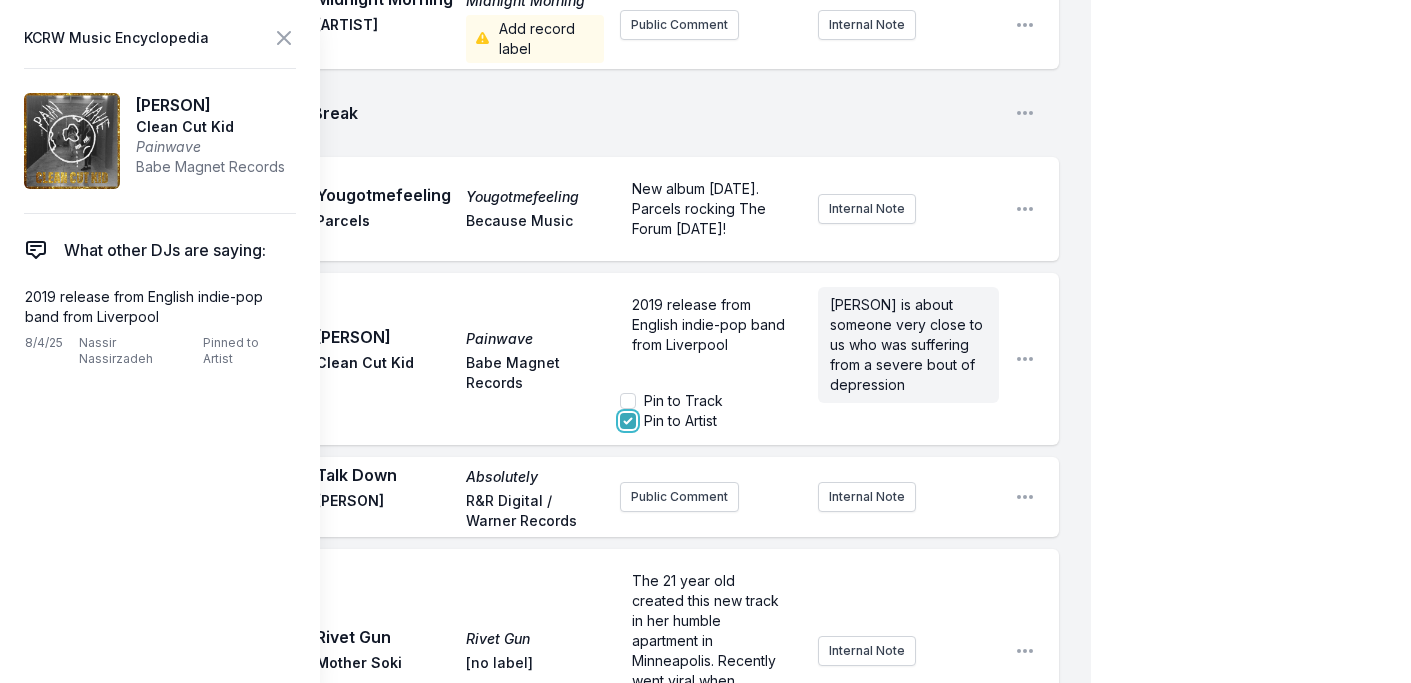 scroll, scrollTop: 1959, scrollLeft: 0, axis: vertical 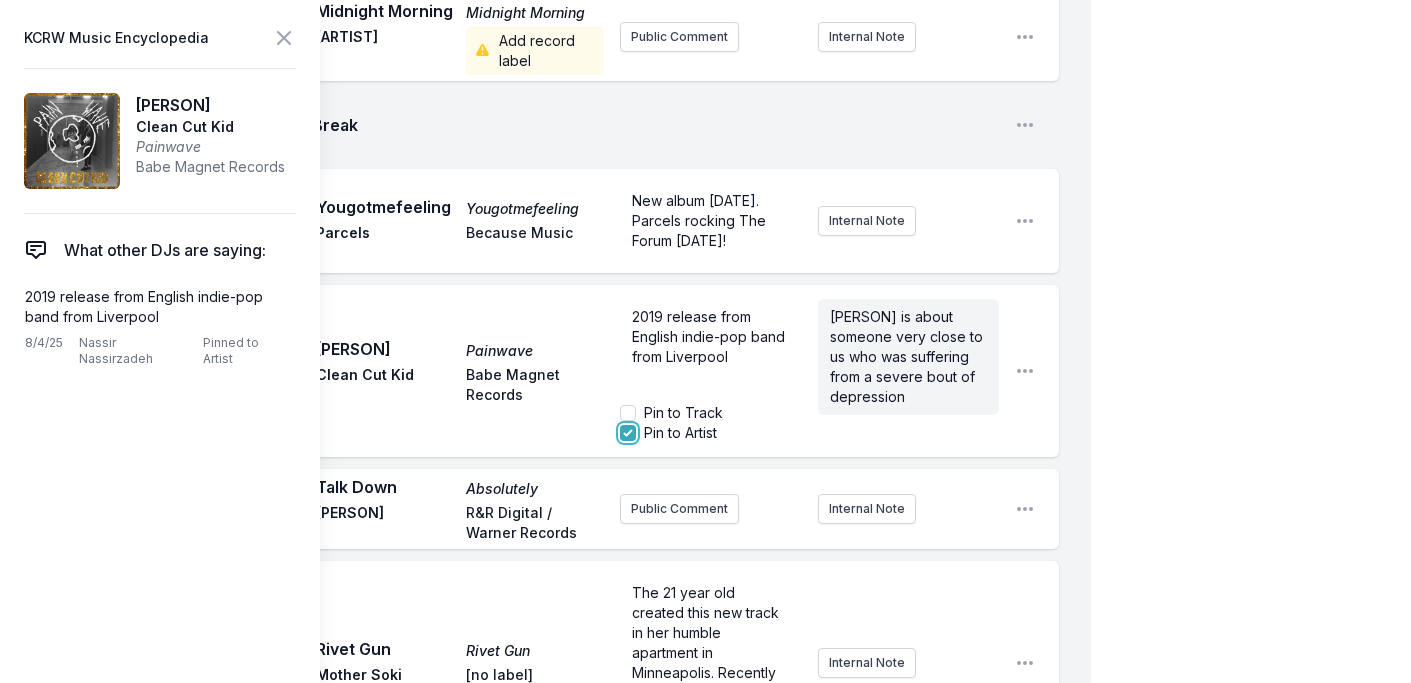 click on "Pin to Artist" at bounding box center [628, 433] 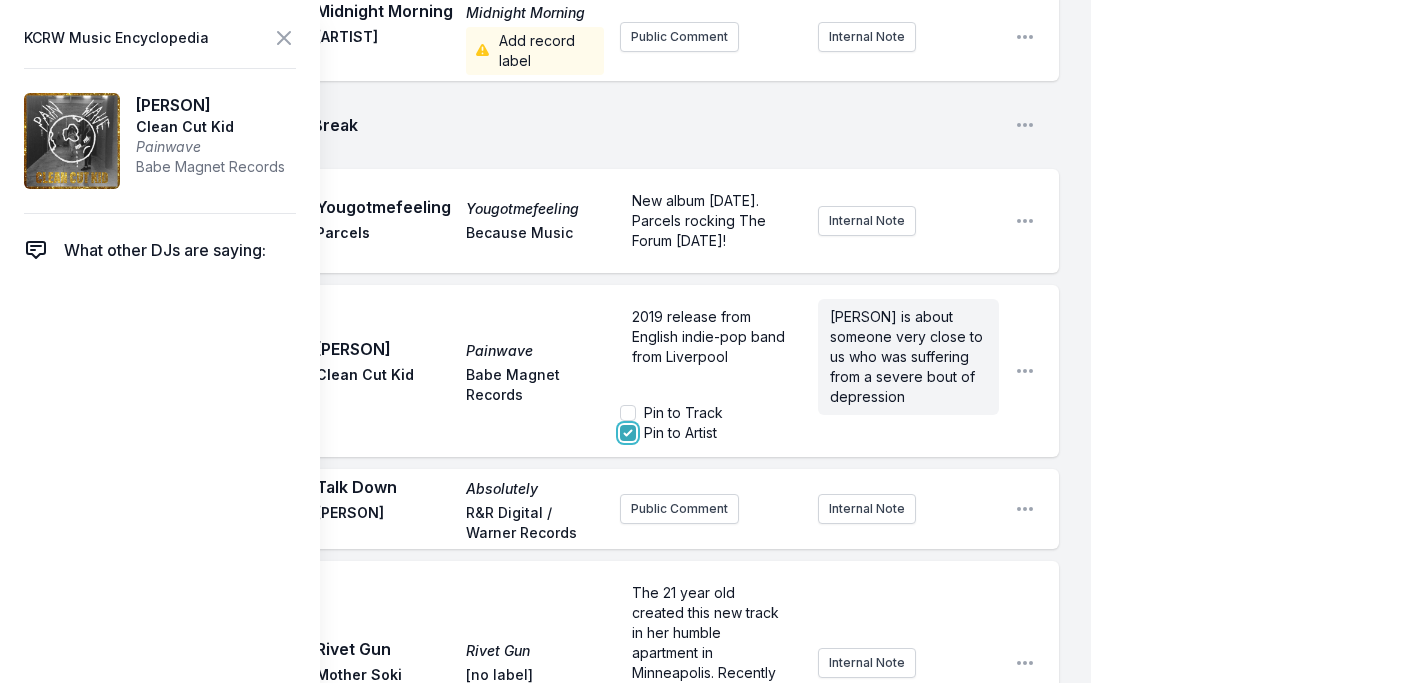 checkbox on "false" 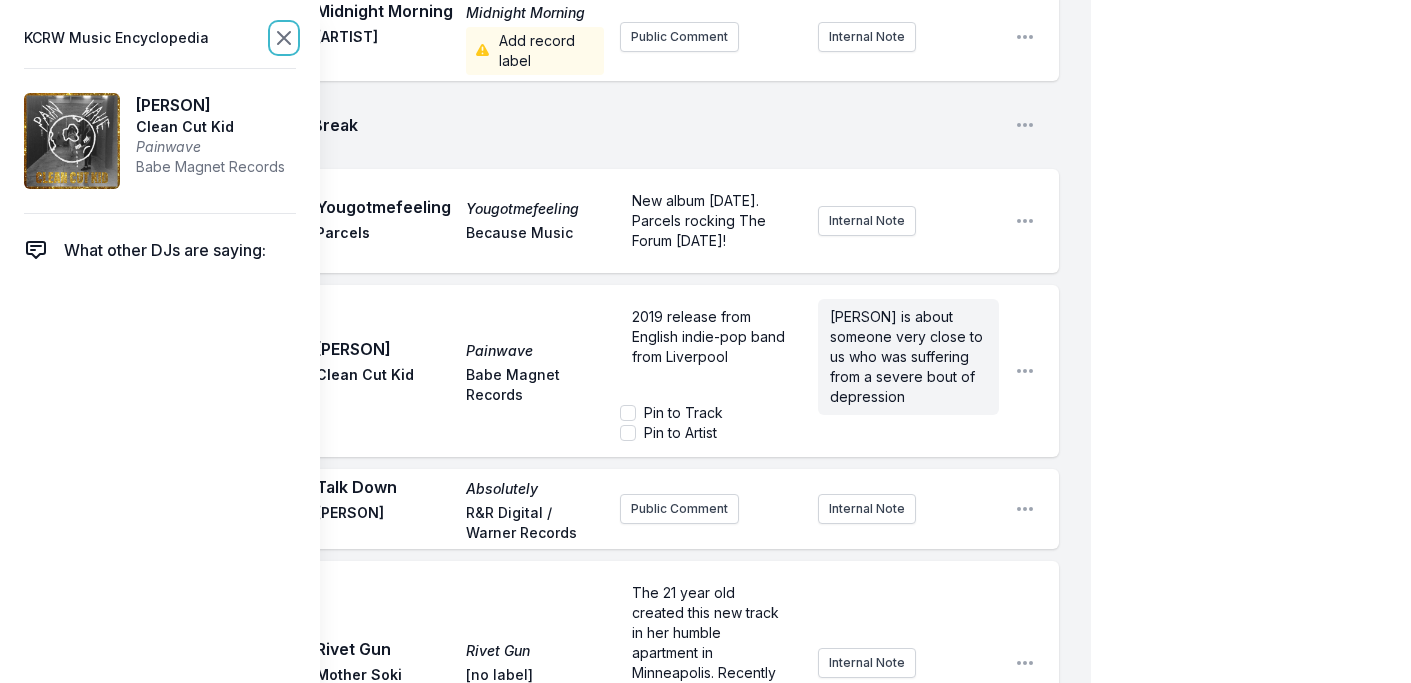 click 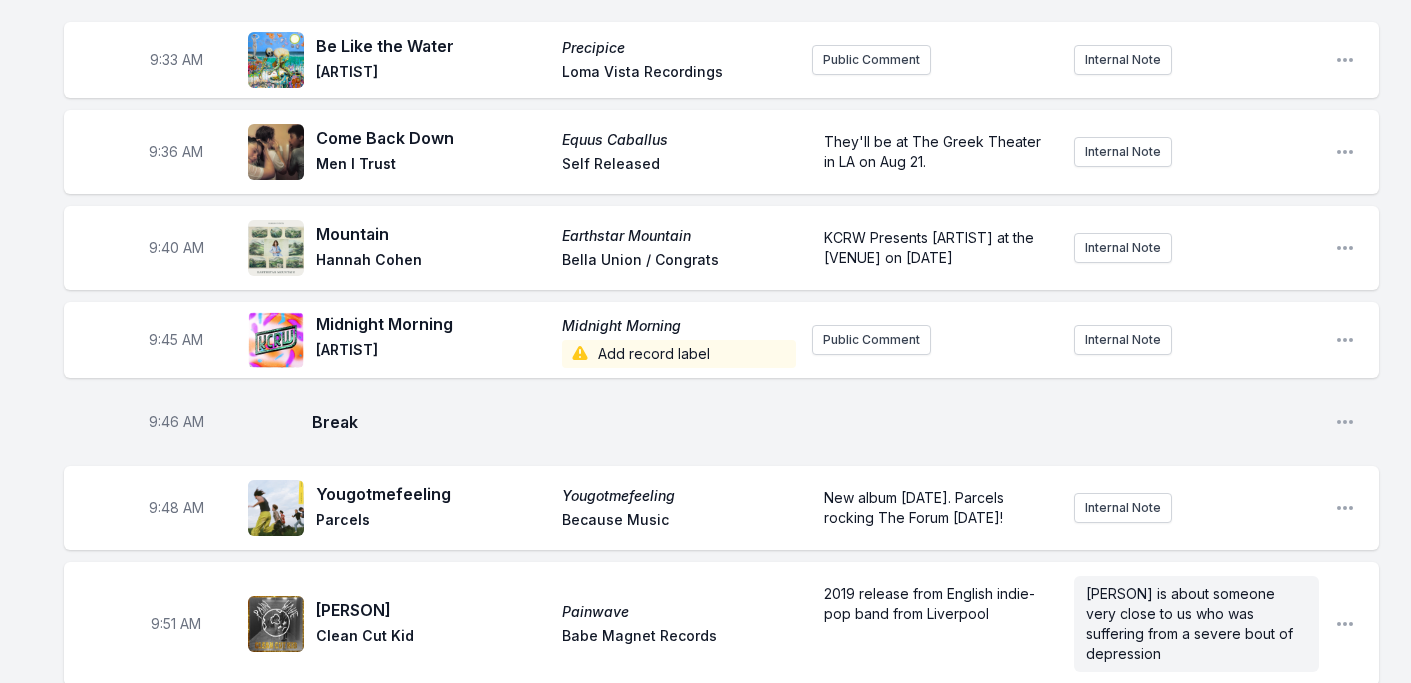 scroll, scrollTop: 1361, scrollLeft: 0, axis: vertical 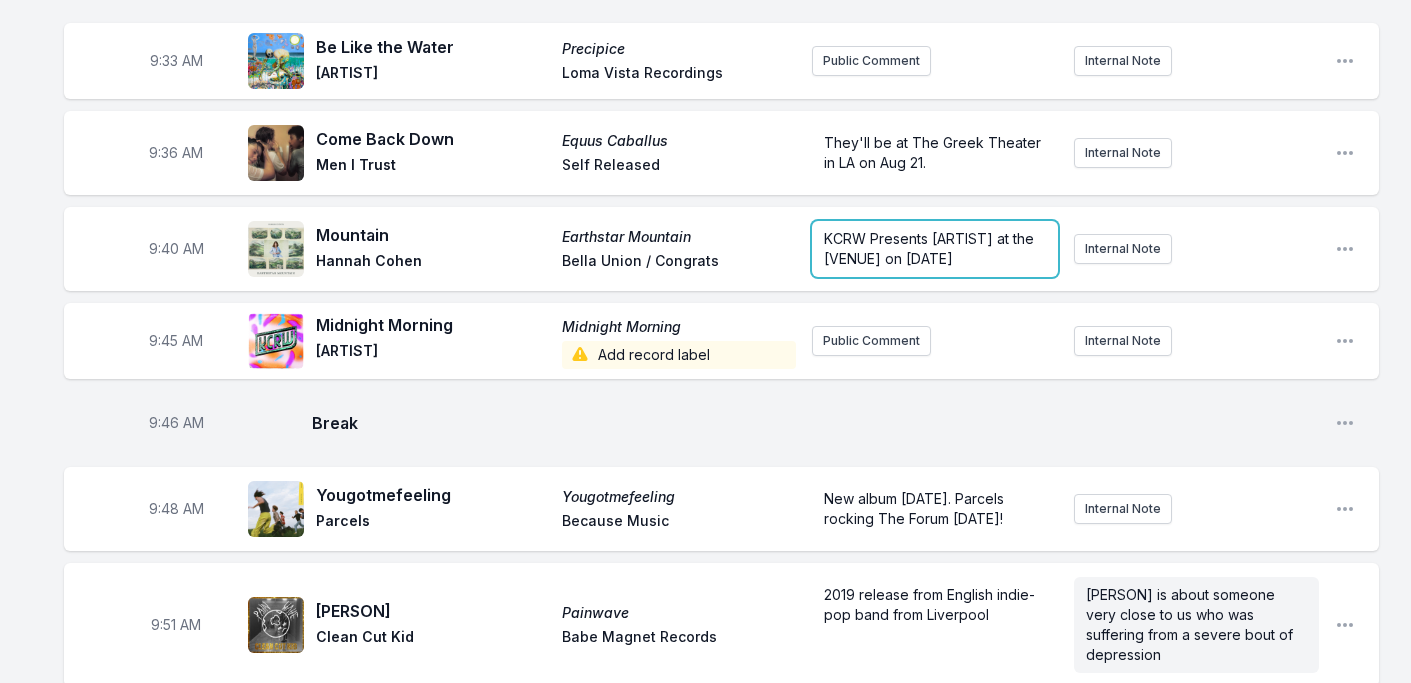 click on "KCRW Presents [ARTIST] at the [VENUE] on [DATE]" at bounding box center [934, 249] 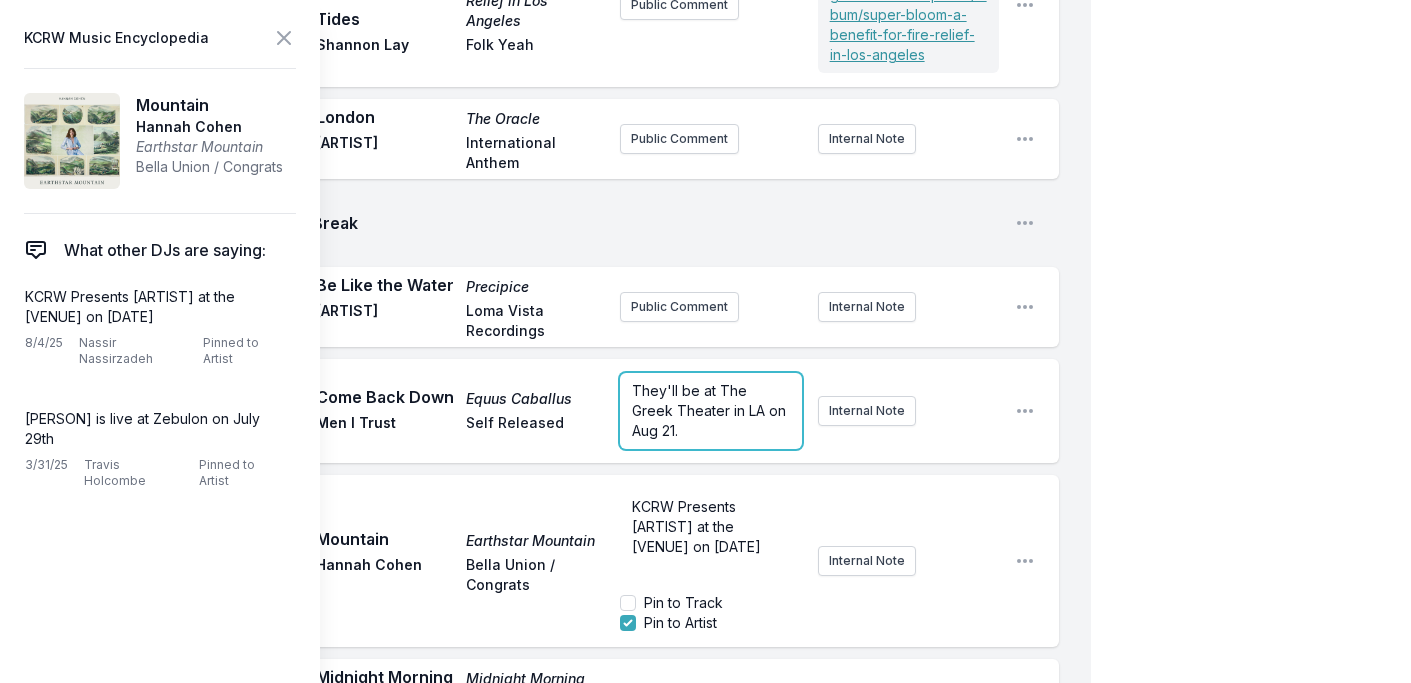 click on "They'll be at The Greek Theater in LA on Aug 21." at bounding box center [710, 411] 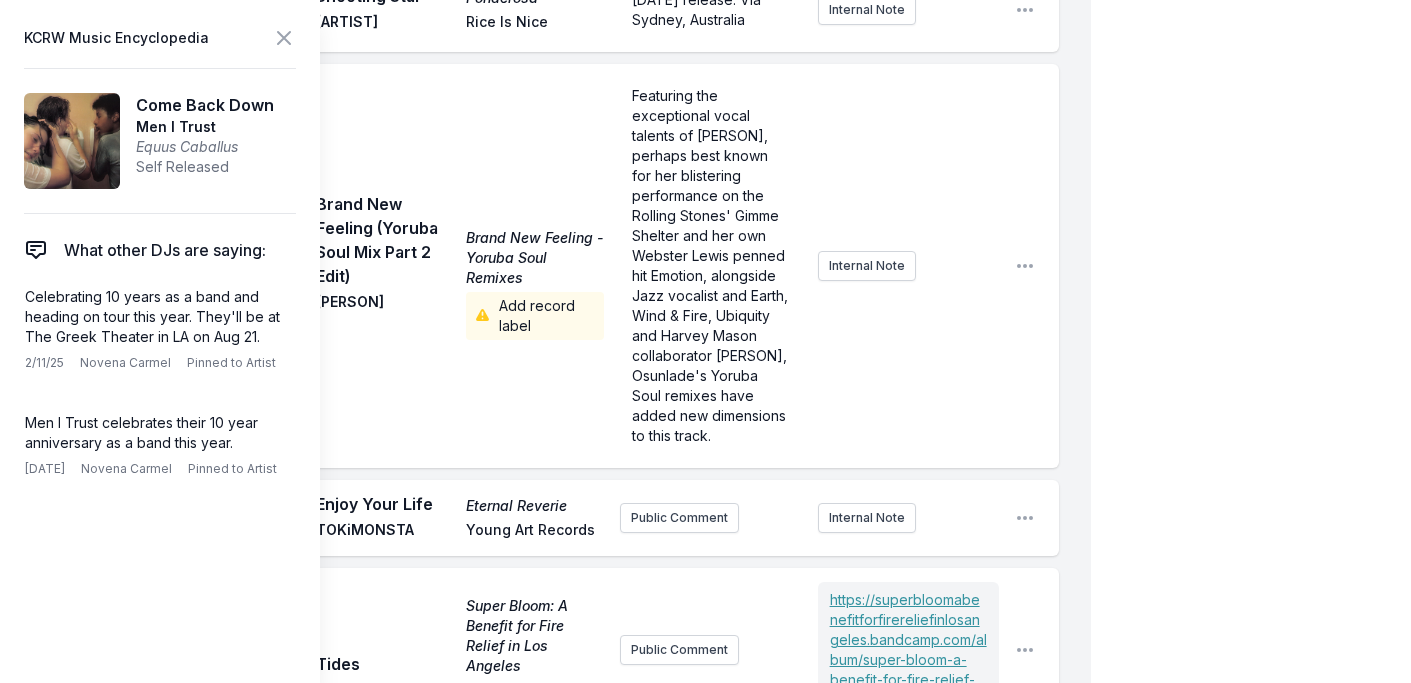 scroll, scrollTop: 697, scrollLeft: 0, axis: vertical 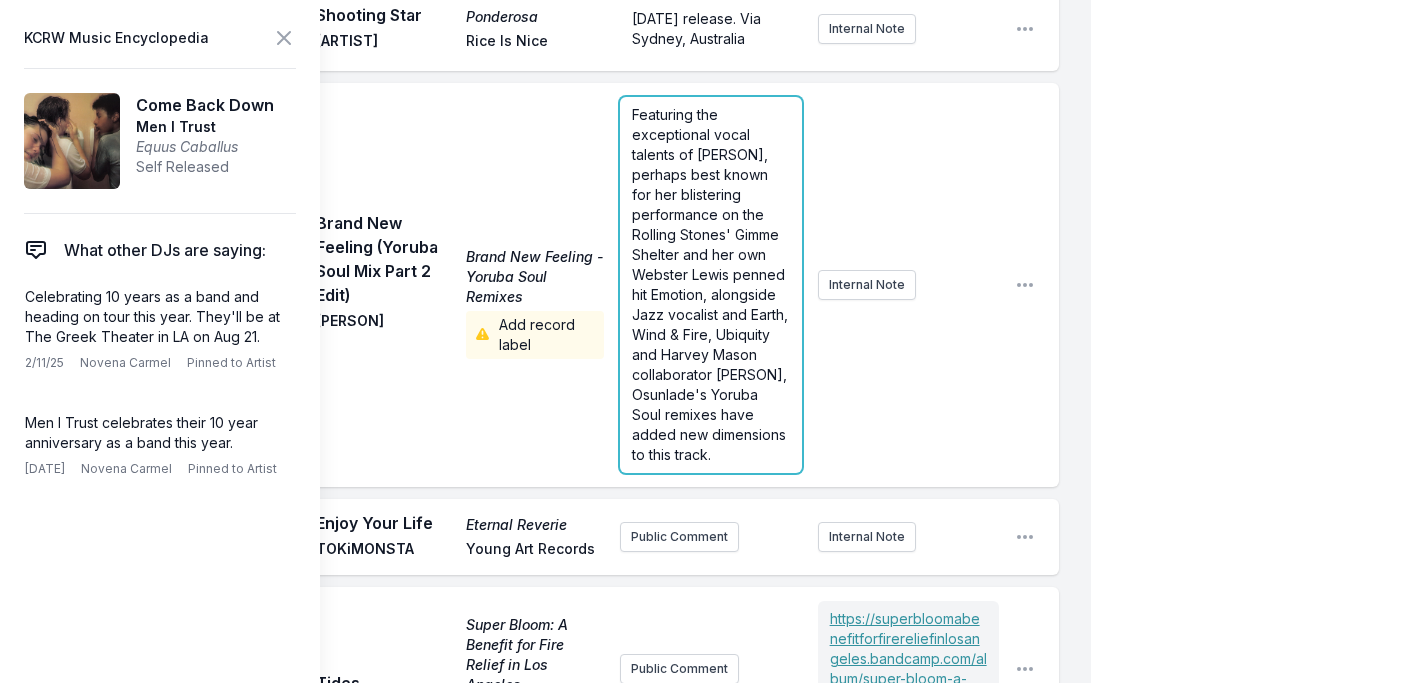 click on "[TIME] The Land Where Most Anything Goes Anything ...and more [PERSON] Self Released via Texas. Discovered from [PERSON]'s IG . Support [PERSON] in rebuilding after losing his home in a fire by buying his record on Bandcamp ! Internal Note Open playlist item options via Texas. Discovered from [PERSON]'s IG . Support [PERSON] in rebuilding after losing his home in a fire by buying his record on Bandcamp ! [TIME] Chameleons MOONSHOTS The South Hill Experiment: KCRW Live From HQ [no label] Public Comment Internal Note Open playlist item options outernational music for interplanetary people [TIME] Superman I Want to Love, and I Love fastmusic Fun in the church outernational music for interplanetary people Internal Note Open playlist item options outernational music for interplanetary people [TIME] Shooting Star Ponderosa [PERSON] [PERSON] Nice [DATE] release. Via Sydney, Australia Internal Note Open playlist item options [DATE] release. Via Sydney, Australia [TIME] Brand New Feeling (Yoruba Soul Mix Part 2 Edit) [PERSON] [PERSON]" at bounding box center [561, 3507] 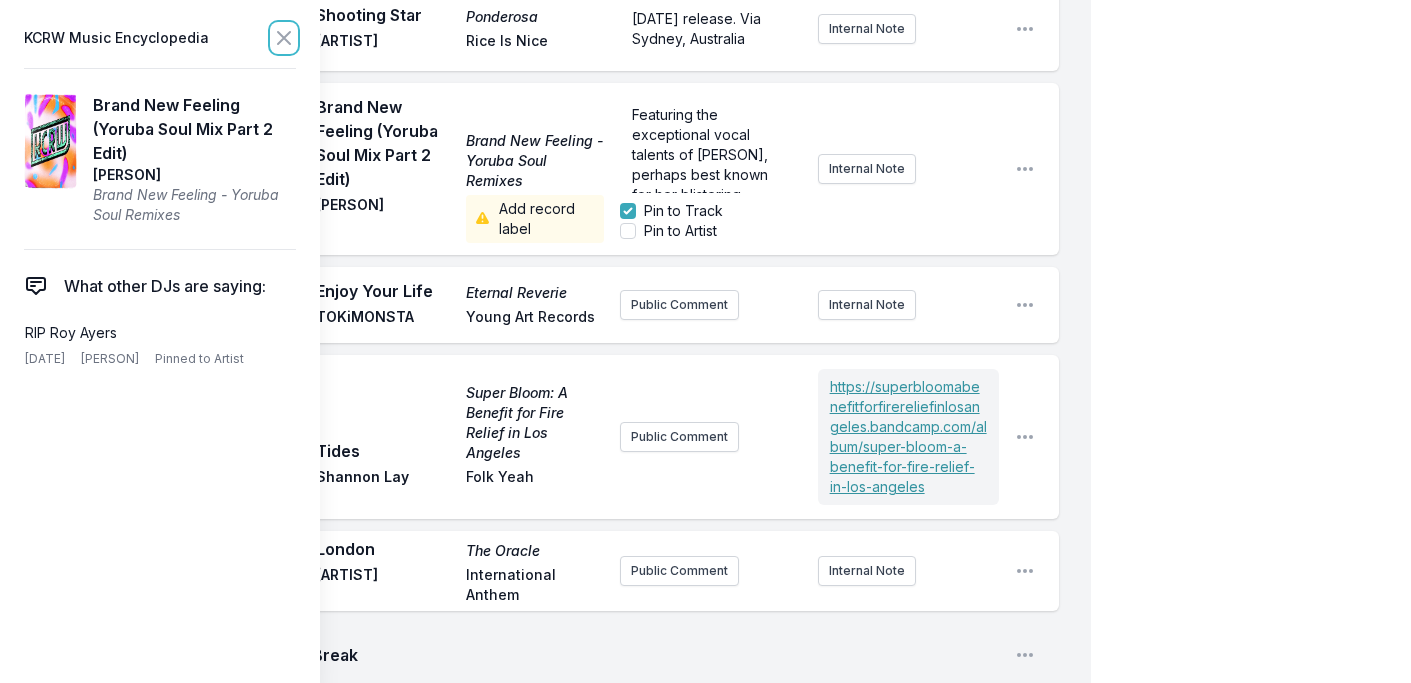 drag, startPoint x: 284, startPoint y: 36, endPoint x: 477, endPoint y: 113, distance: 207.79317 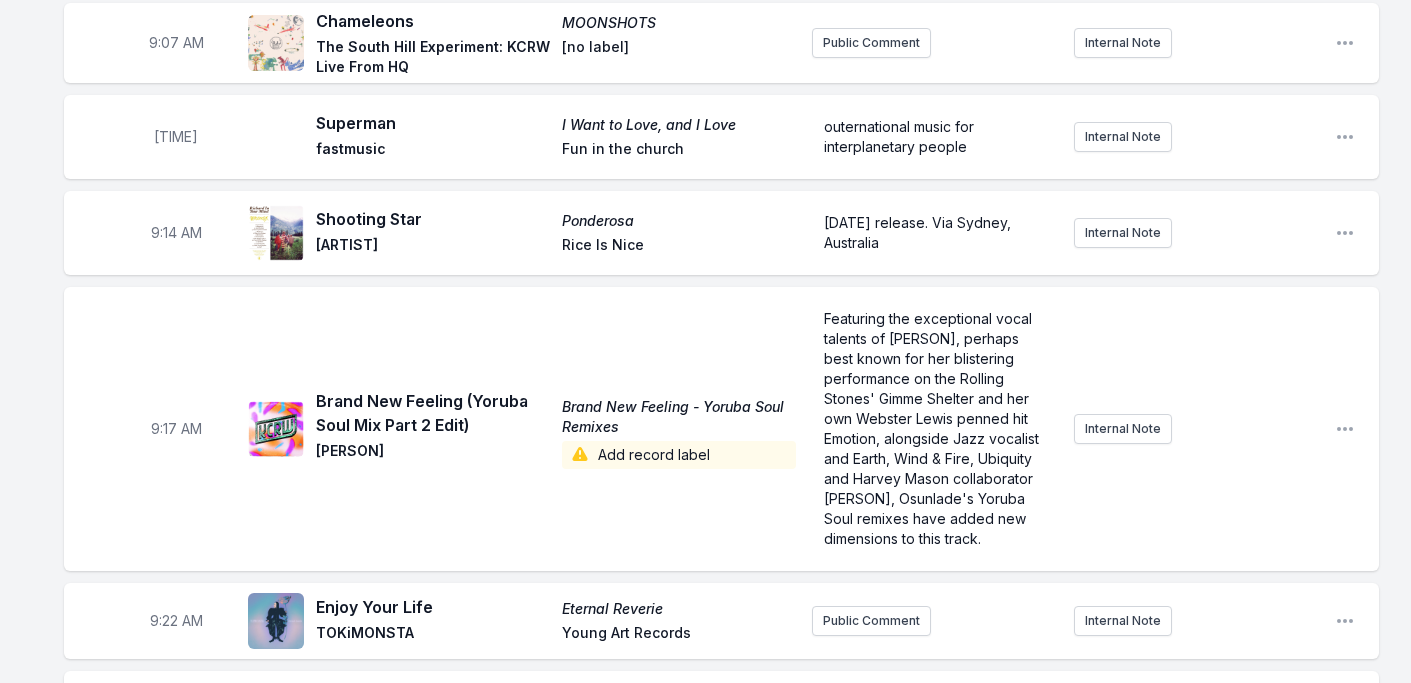 scroll, scrollTop: 412, scrollLeft: 0, axis: vertical 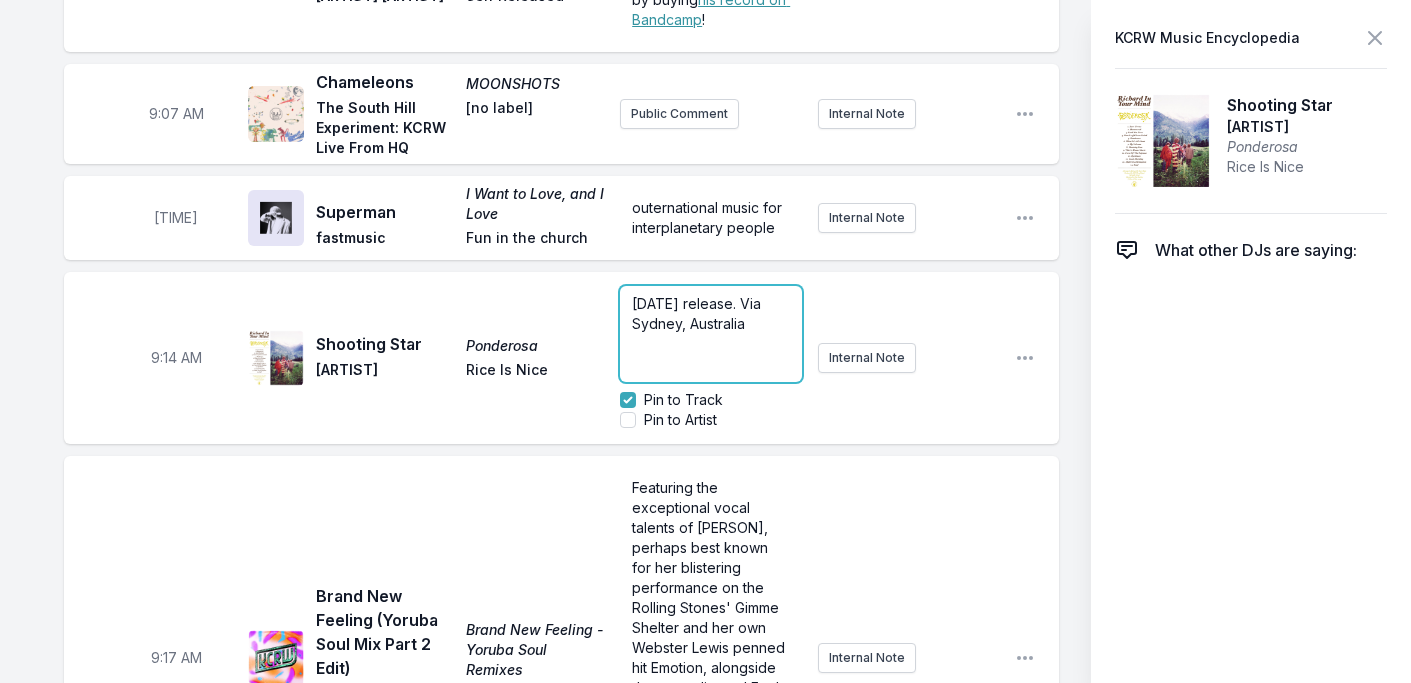 click on "[DATE] release. Via Sydney, Australia" at bounding box center [698, 313] 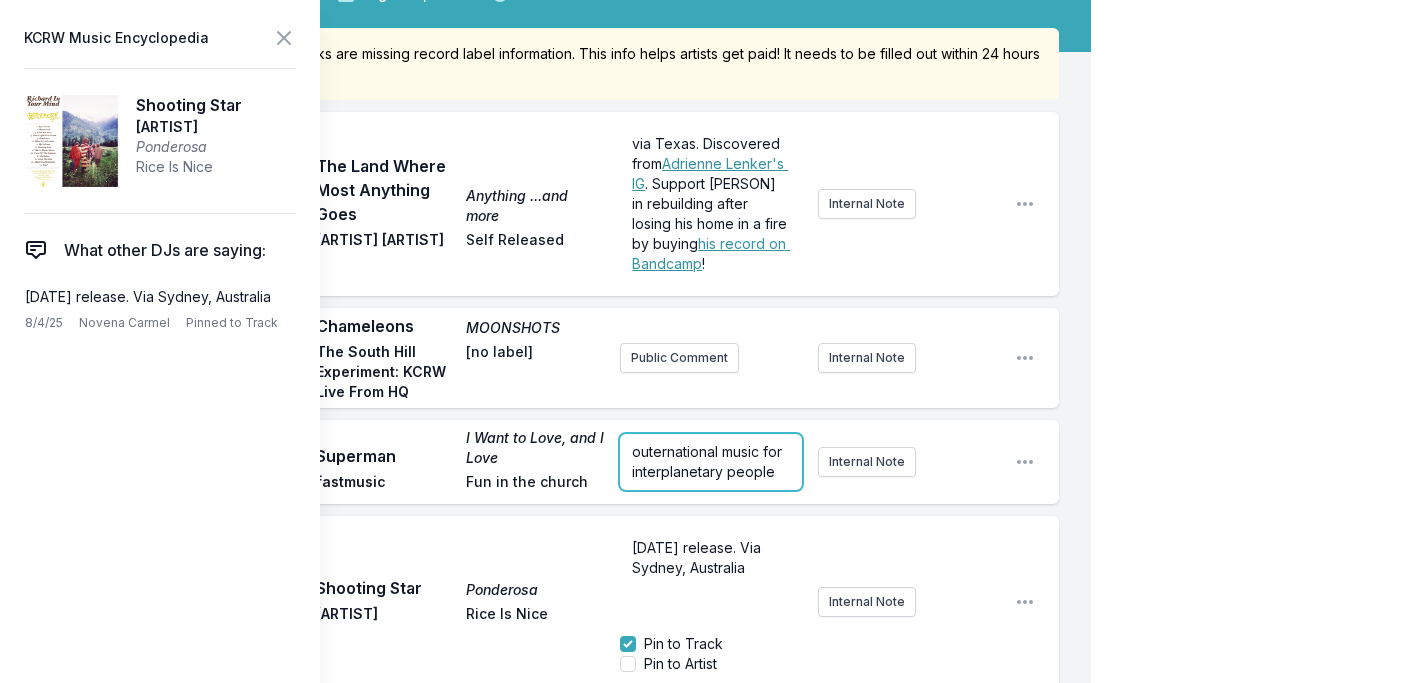 click on "outernational music for interplanetary people" at bounding box center [710, 462] 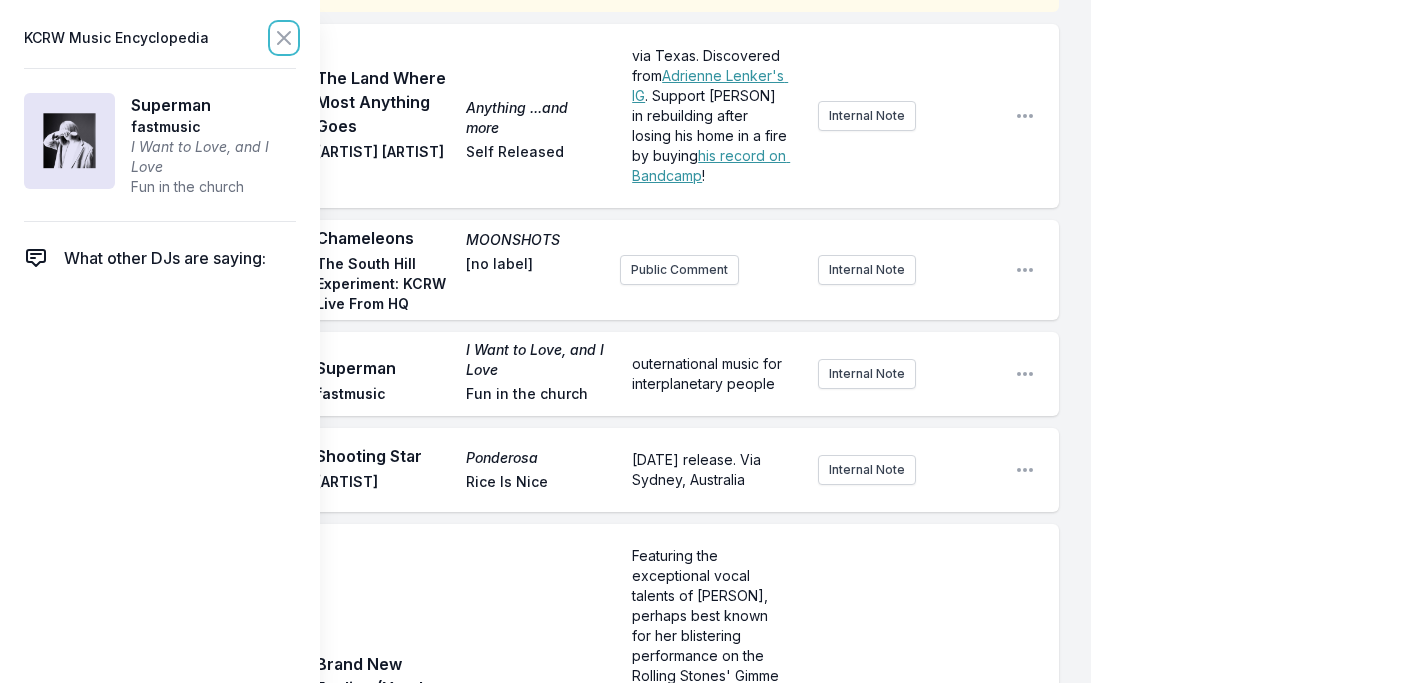 drag, startPoint x: 286, startPoint y: 35, endPoint x: 426, endPoint y: 94, distance: 151.92432 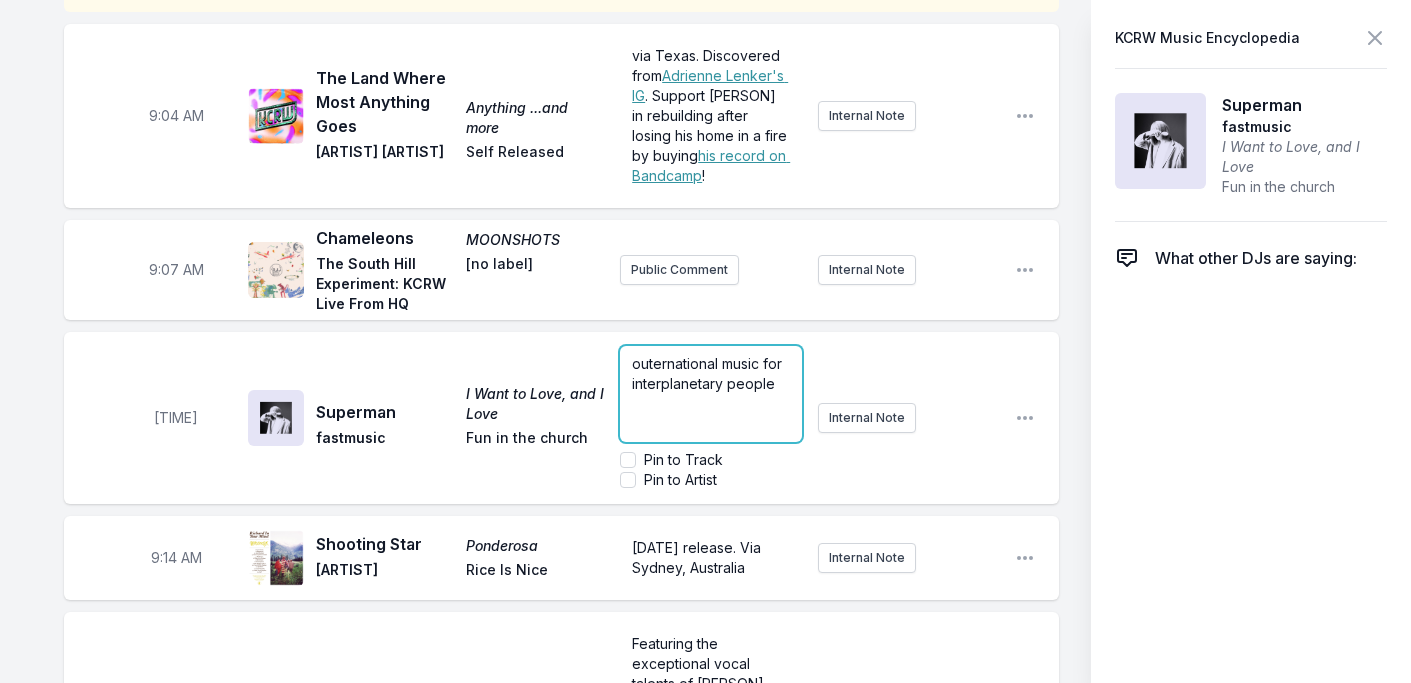 drag, startPoint x: 890, startPoint y: 296, endPoint x: 842, endPoint y: 316, distance: 52 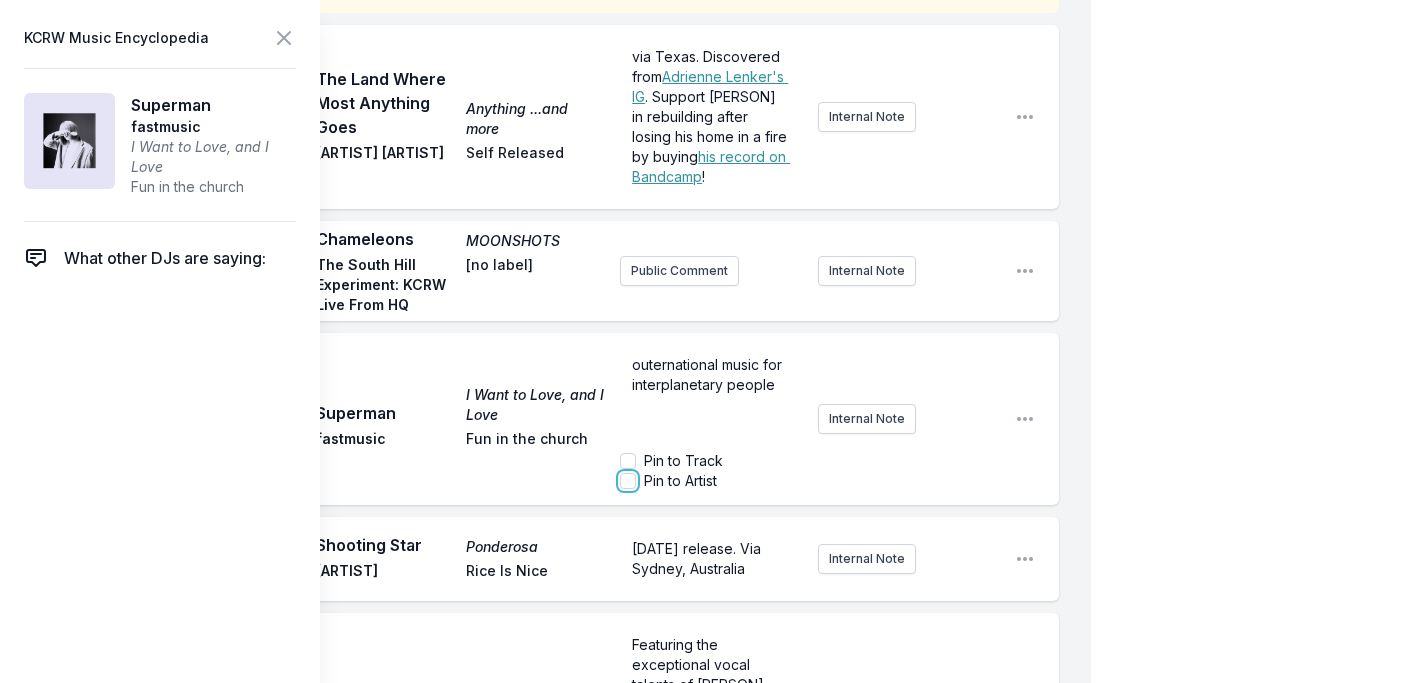 click on "Pin to Artist" at bounding box center [628, 481] 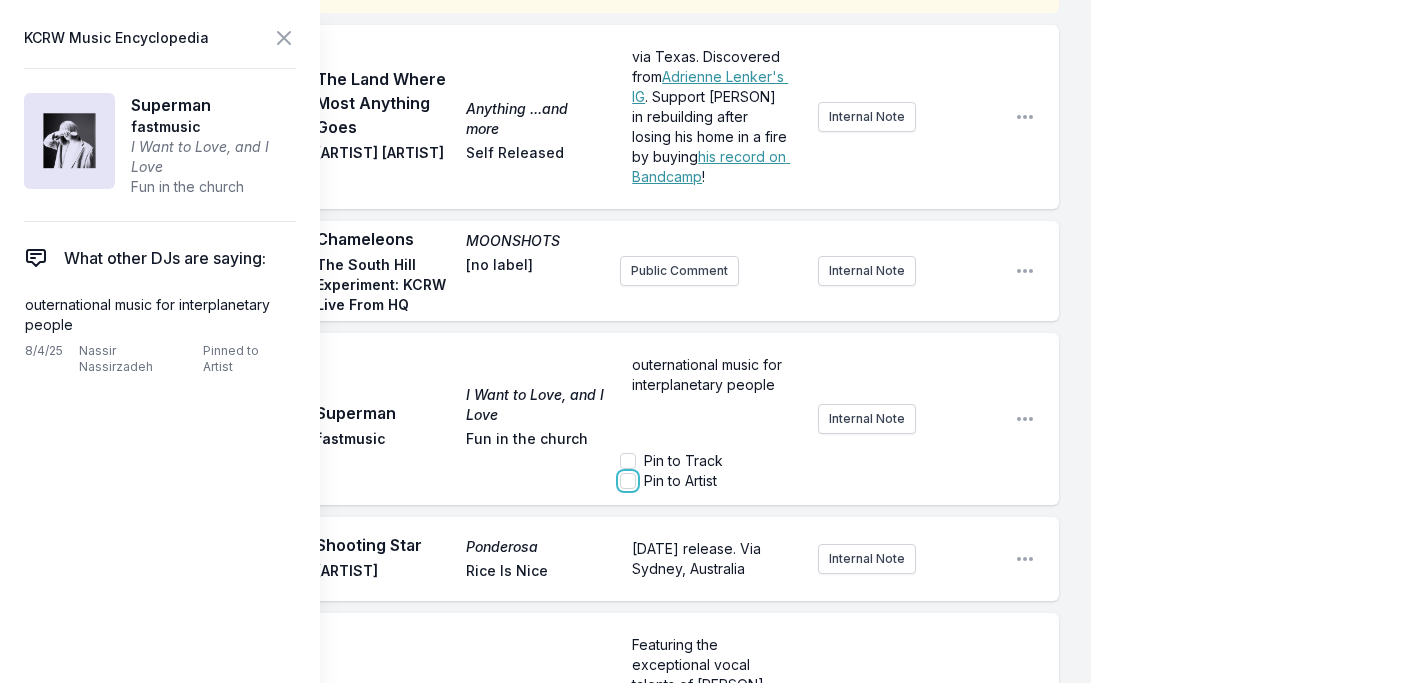 checkbox on "true" 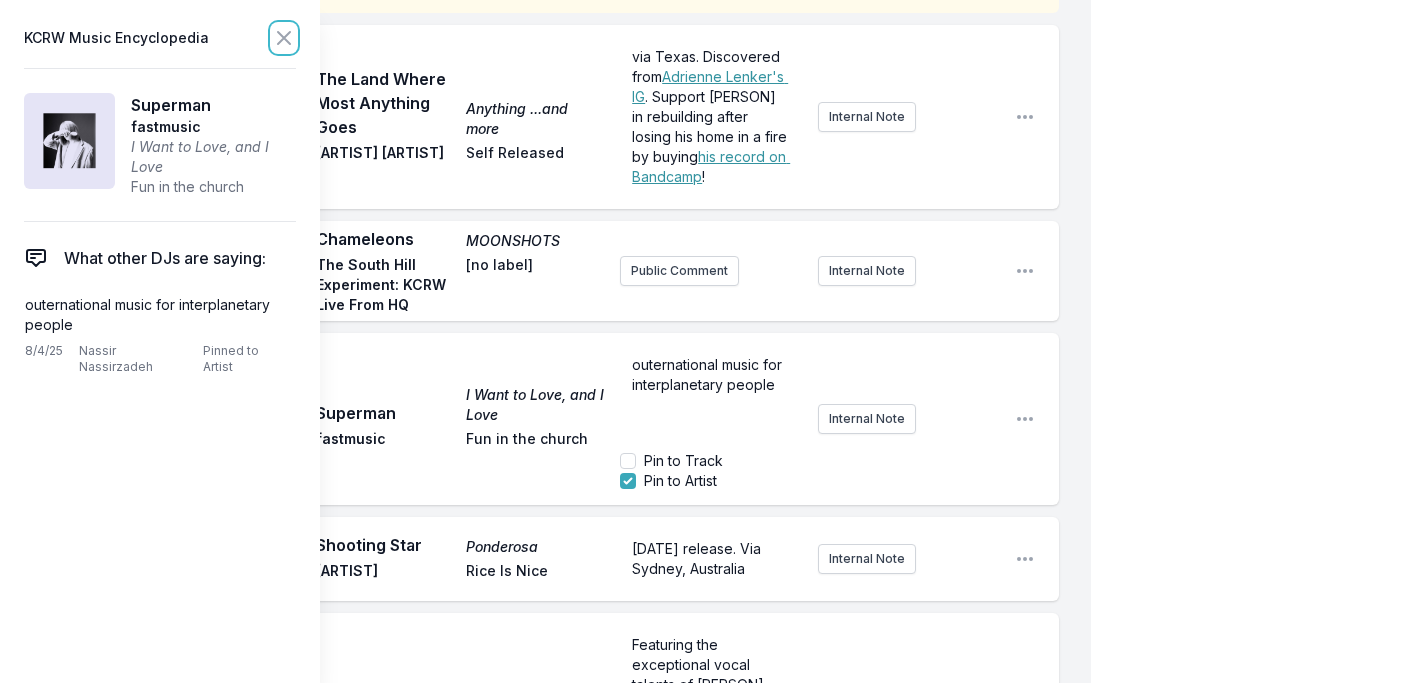 click 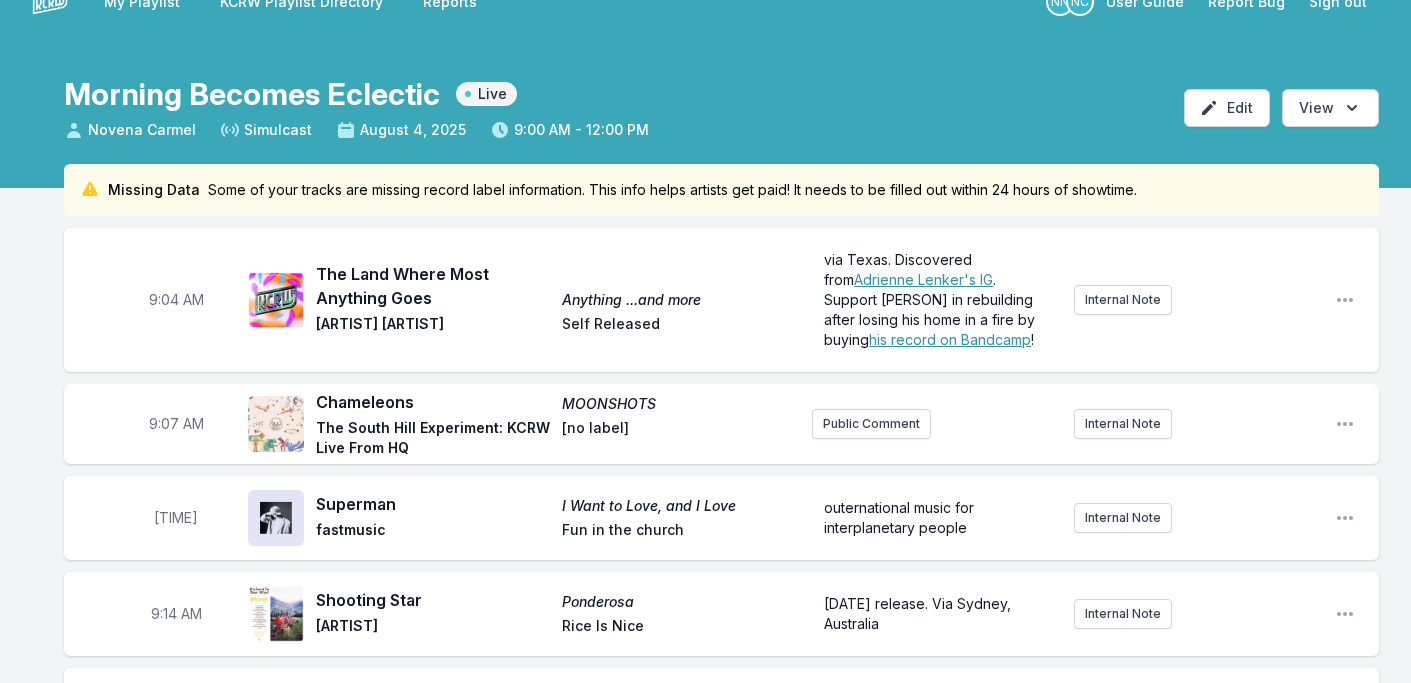 scroll, scrollTop: 17, scrollLeft: 0, axis: vertical 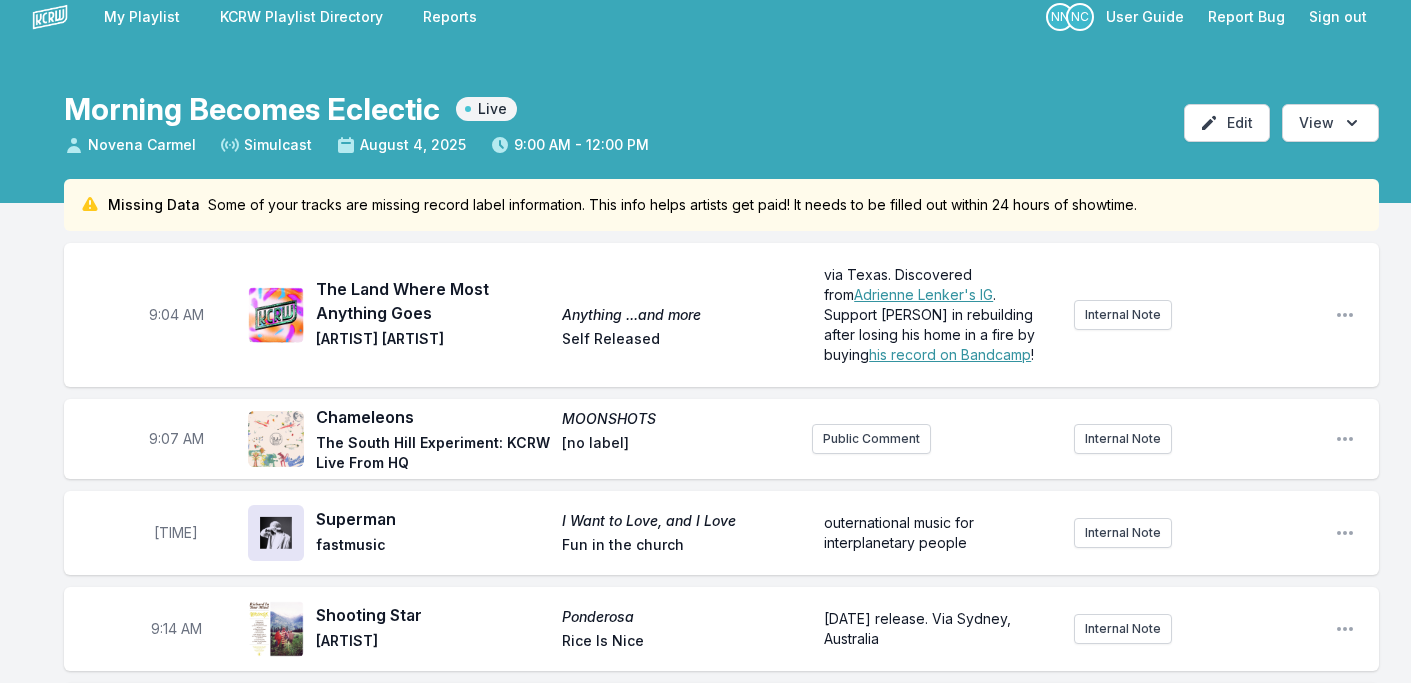 click on "The Land Where Most Anything Goes Anything ...and more Steve Fisher Self Released" at bounding box center [556, 315] 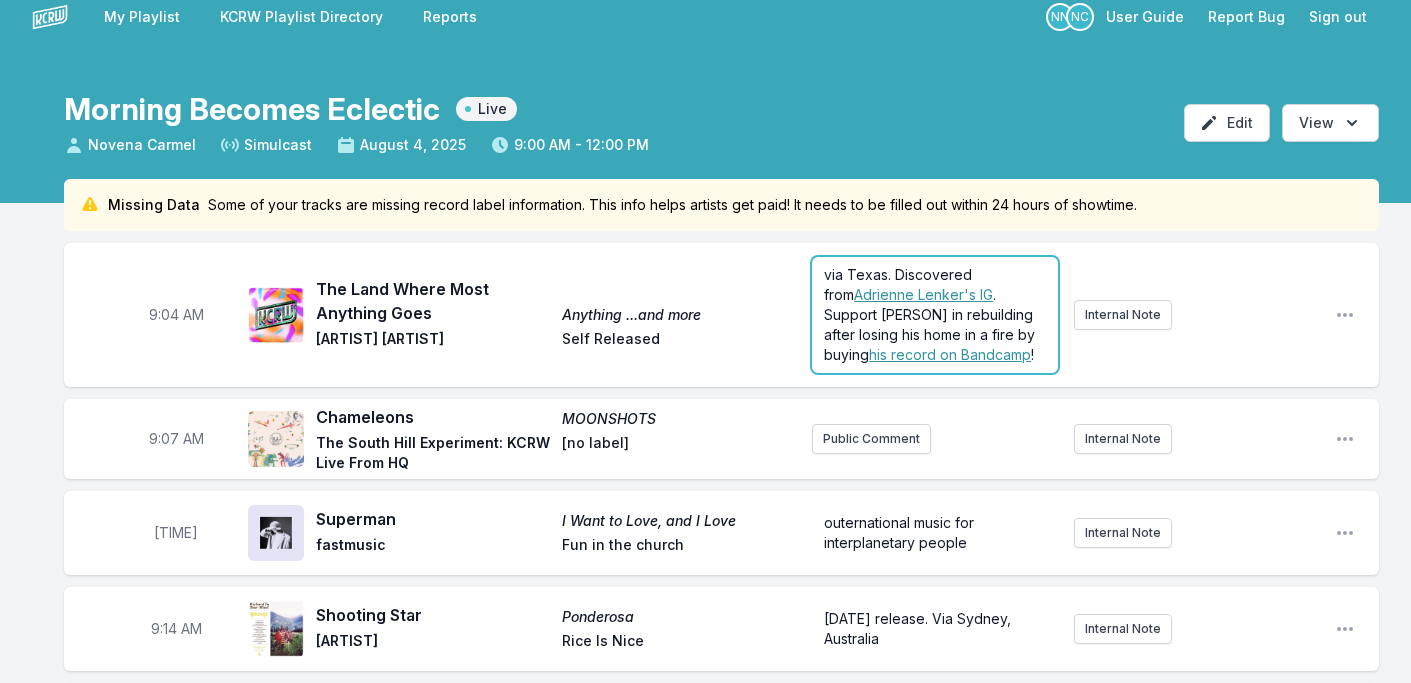 click on "via Texas. Discovered from" at bounding box center (900, 284) 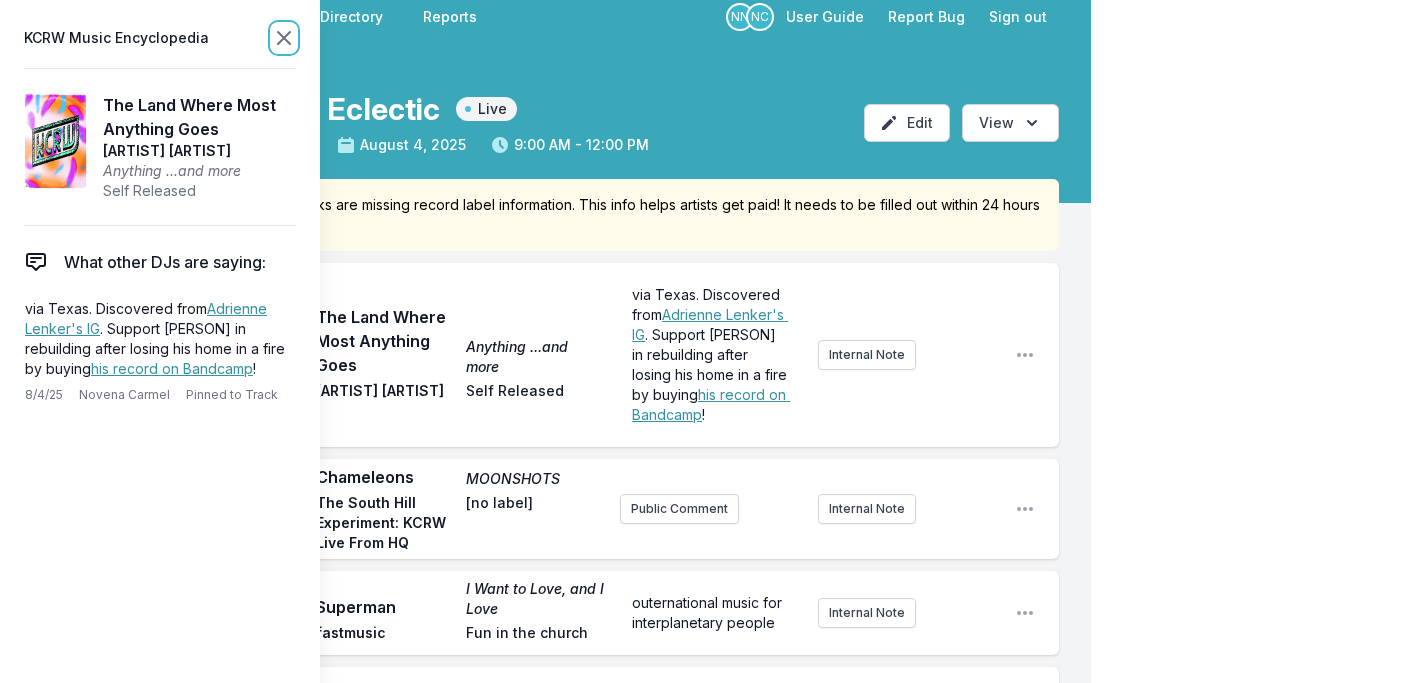 click 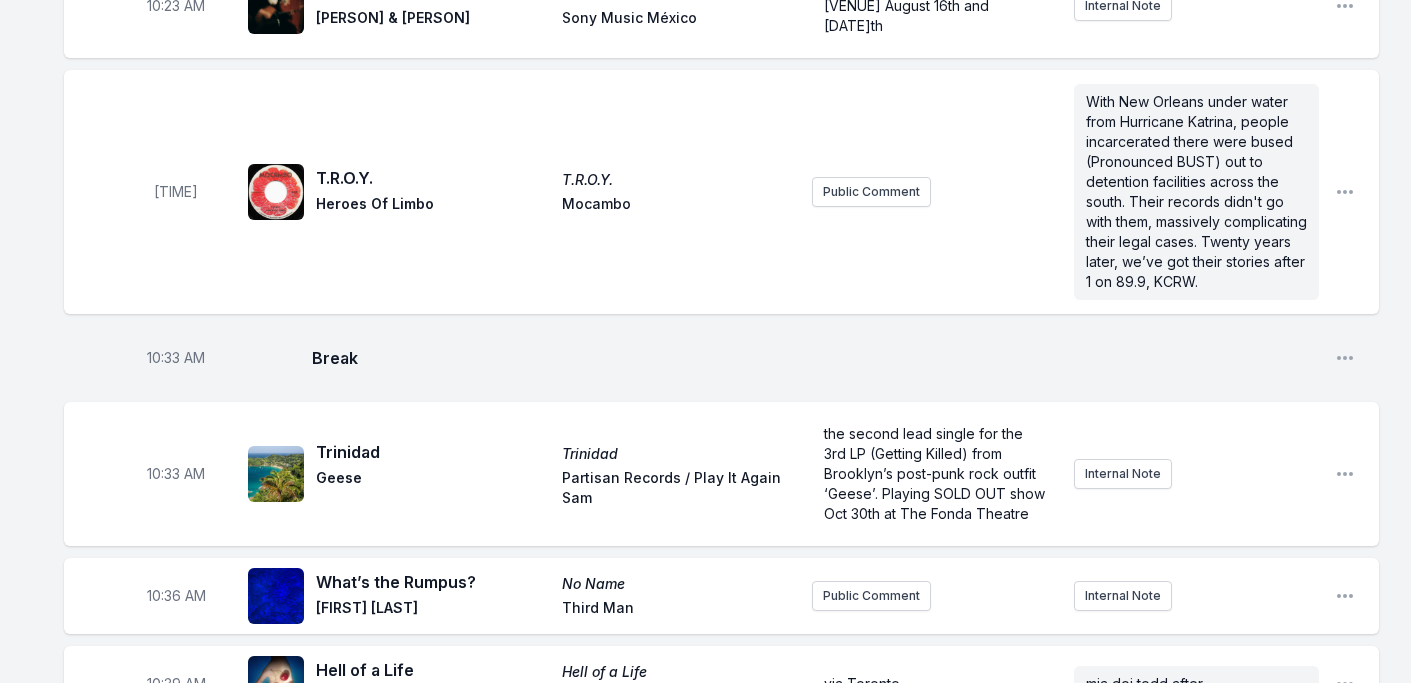 scroll, scrollTop: 3268, scrollLeft: 0, axis: vertical 